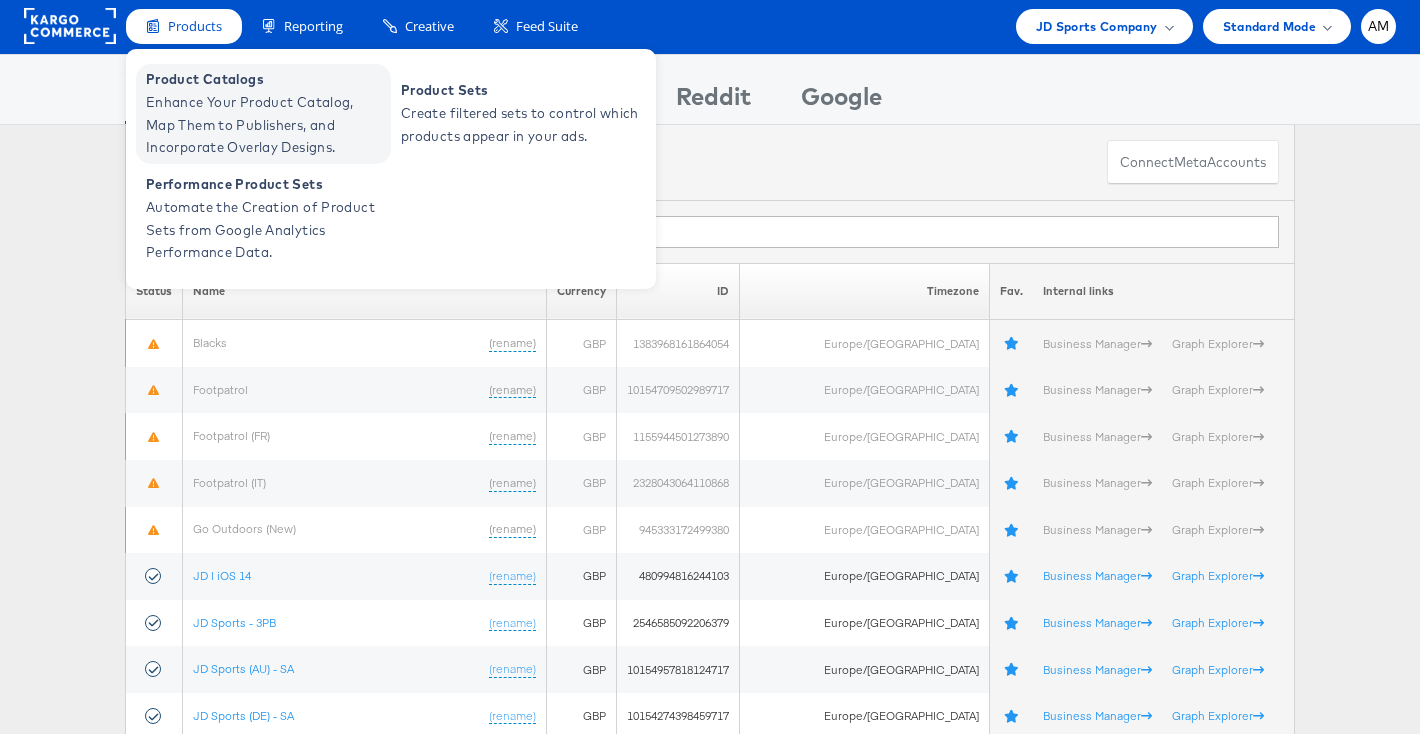 scroll, scrollTop: 2, scrollLeft: 0, axis: vertical 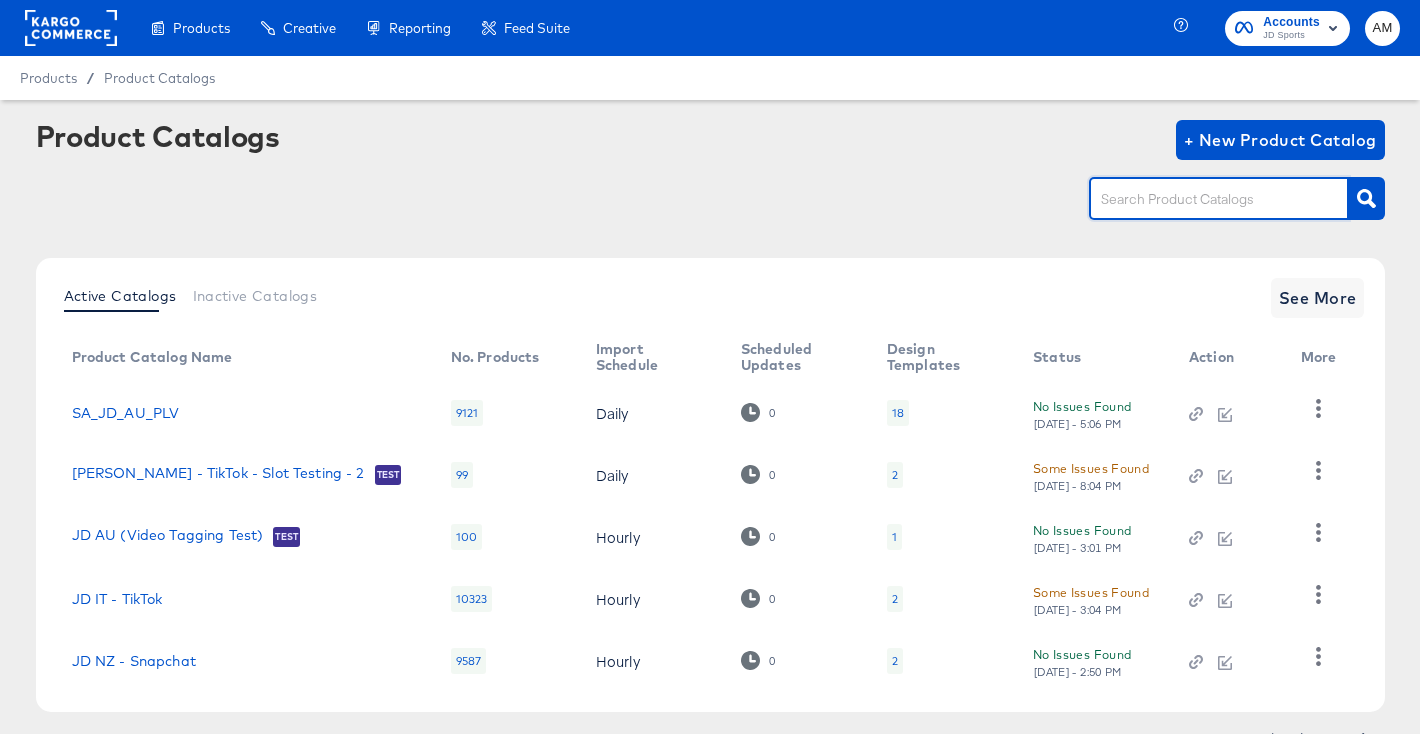 click at bounding box center [1203, 199] 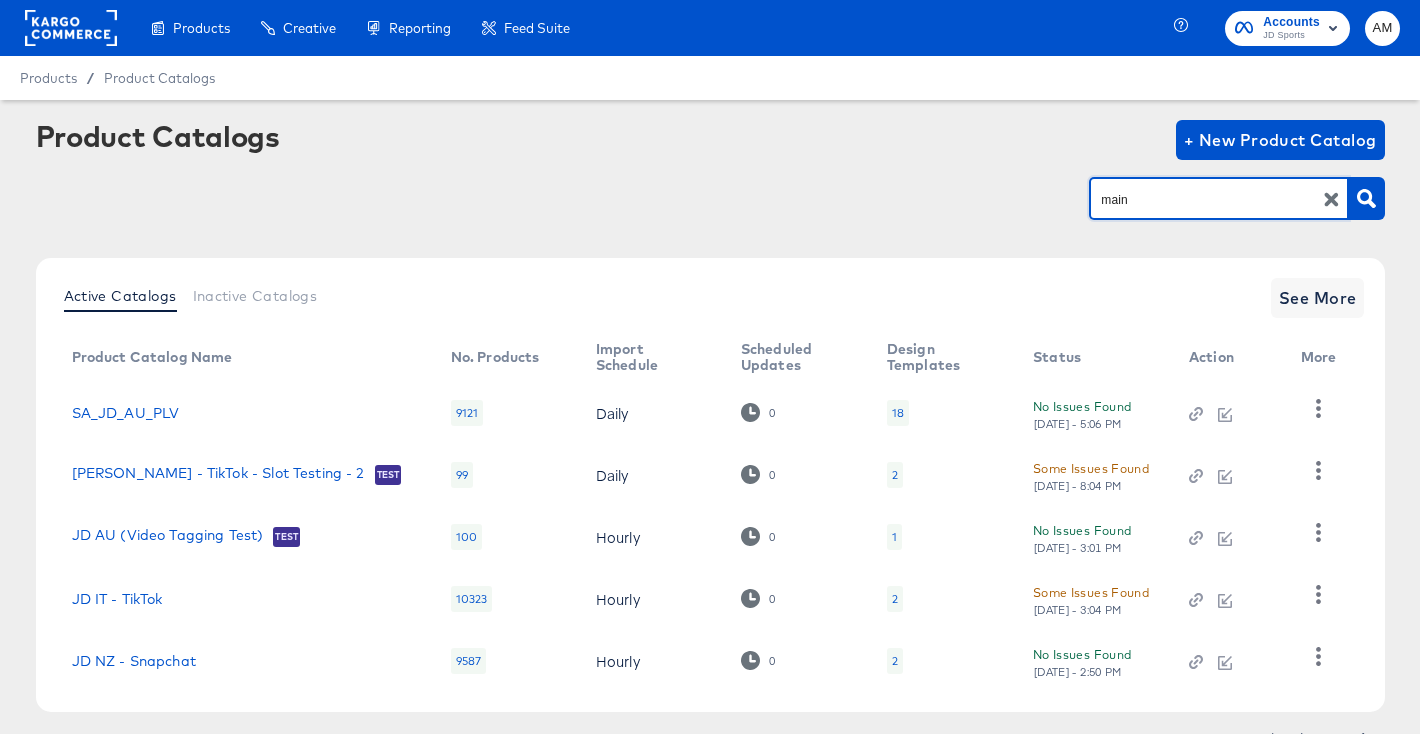 type on "main" 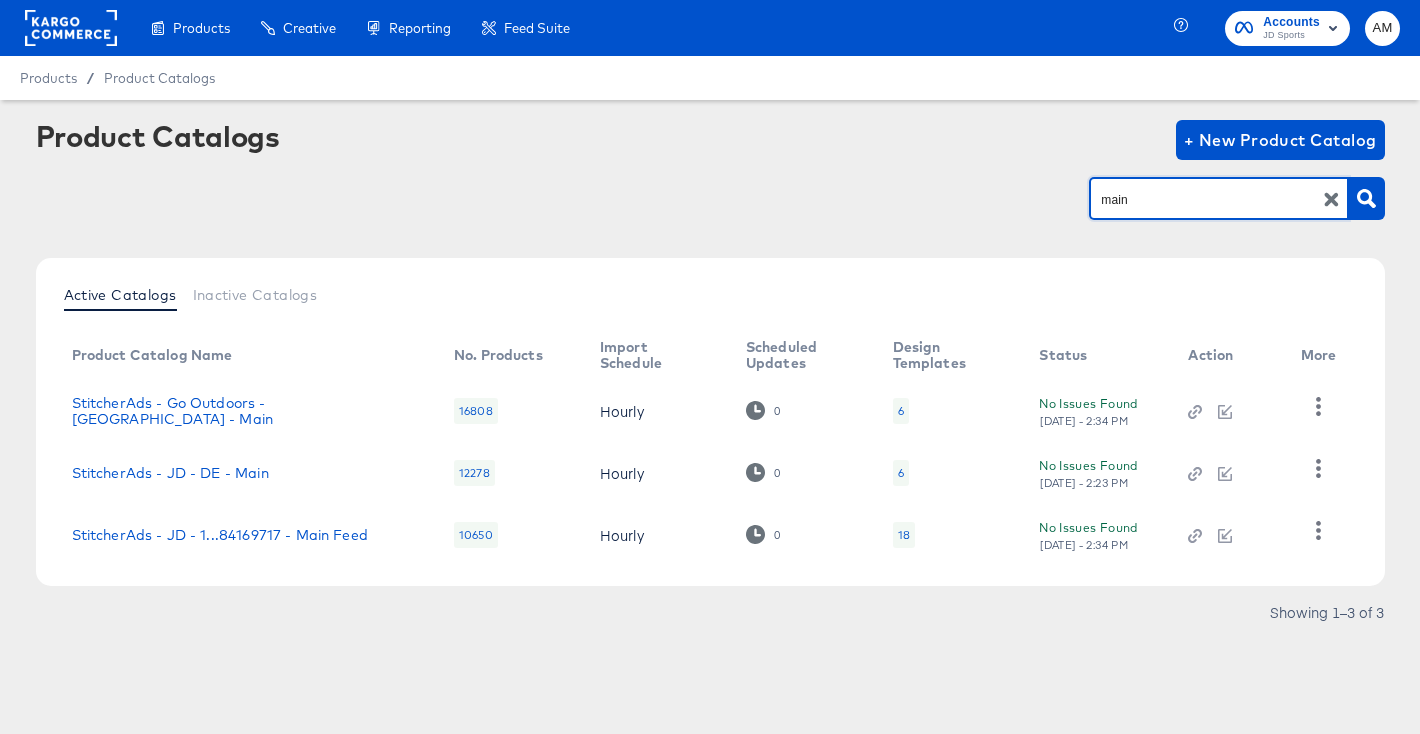 click on "18" at bounding box center (904, 535) 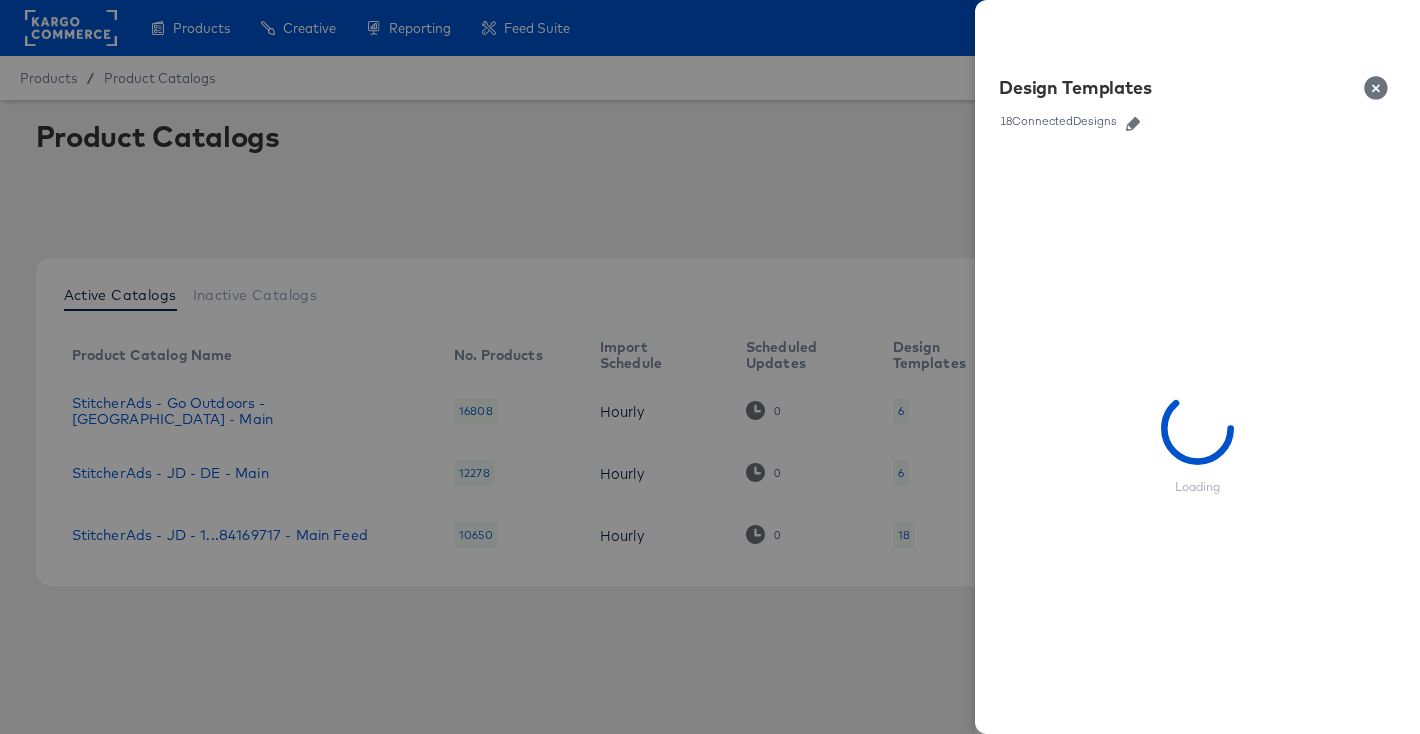 click 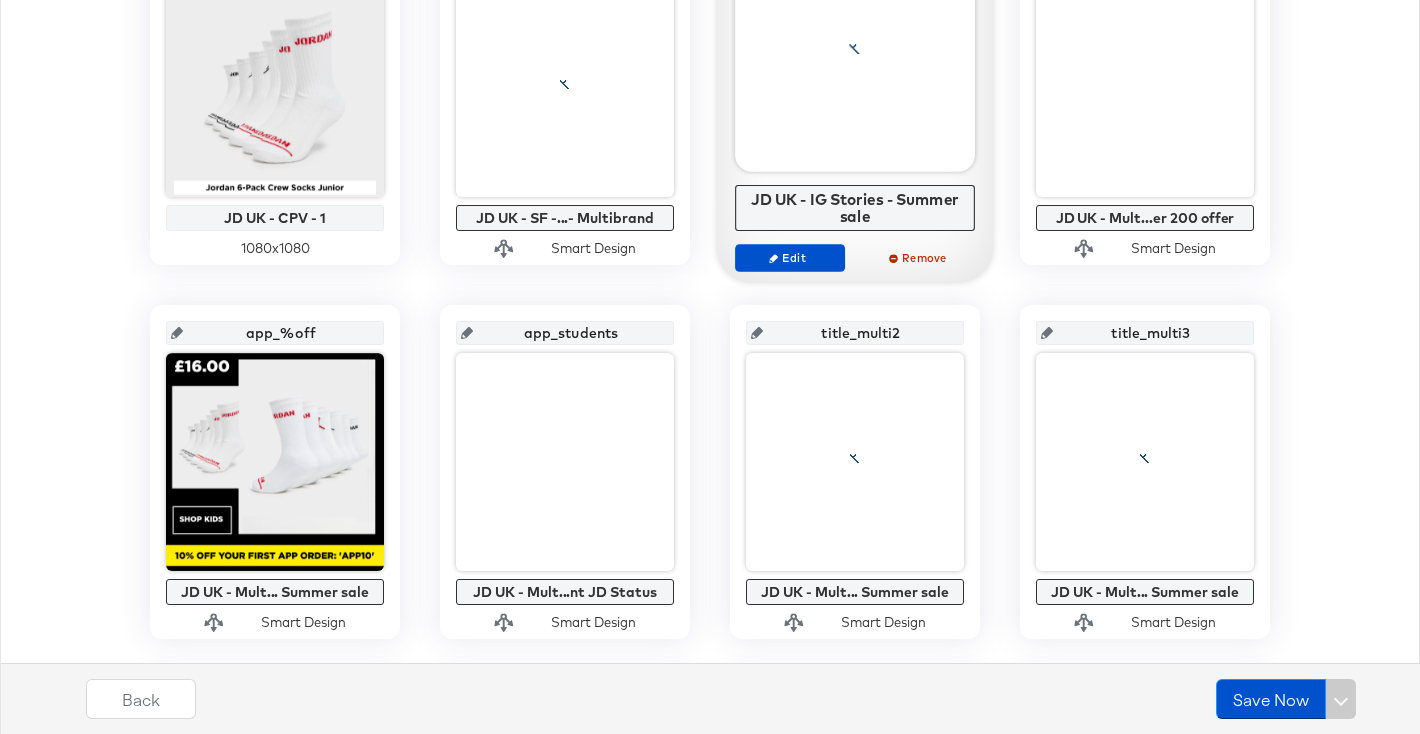 scroll, scrollTop: 919, scrollLeft: 0, axis: vertical 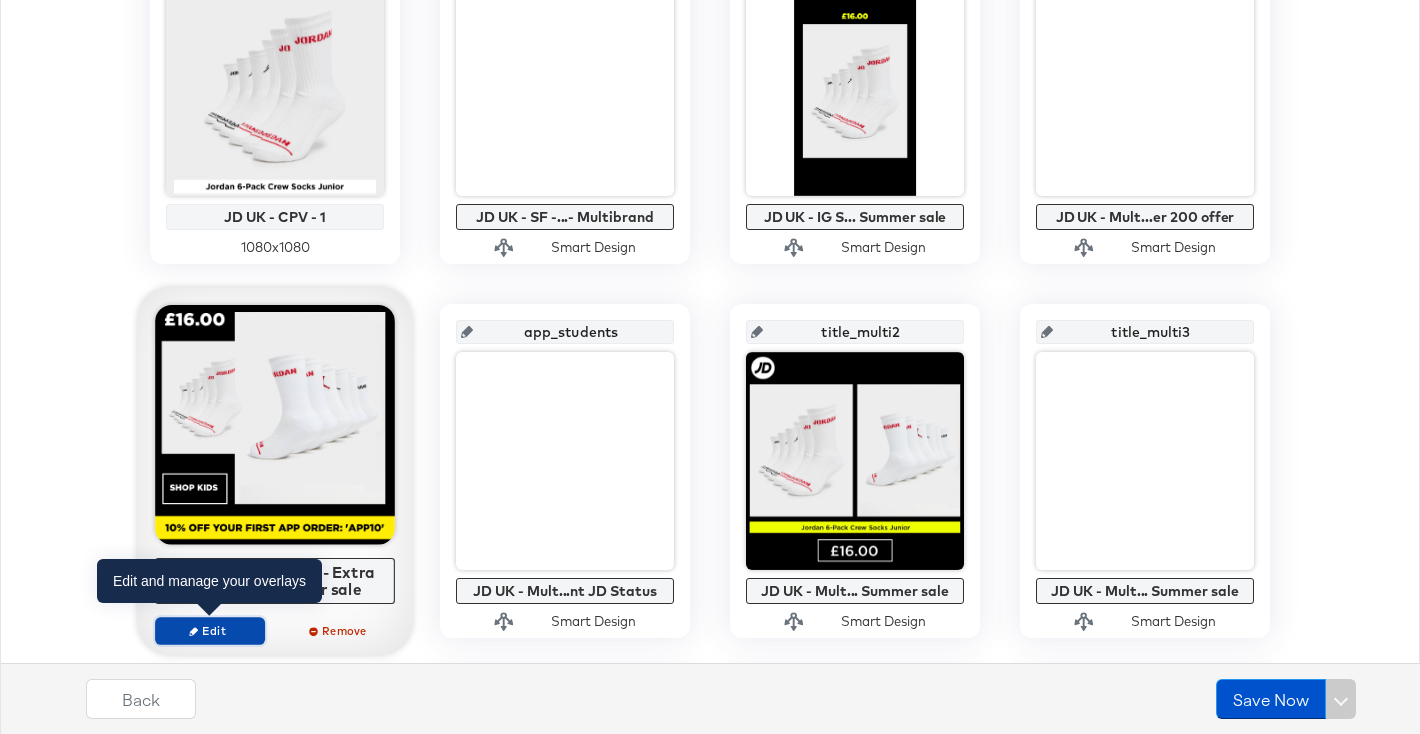 click 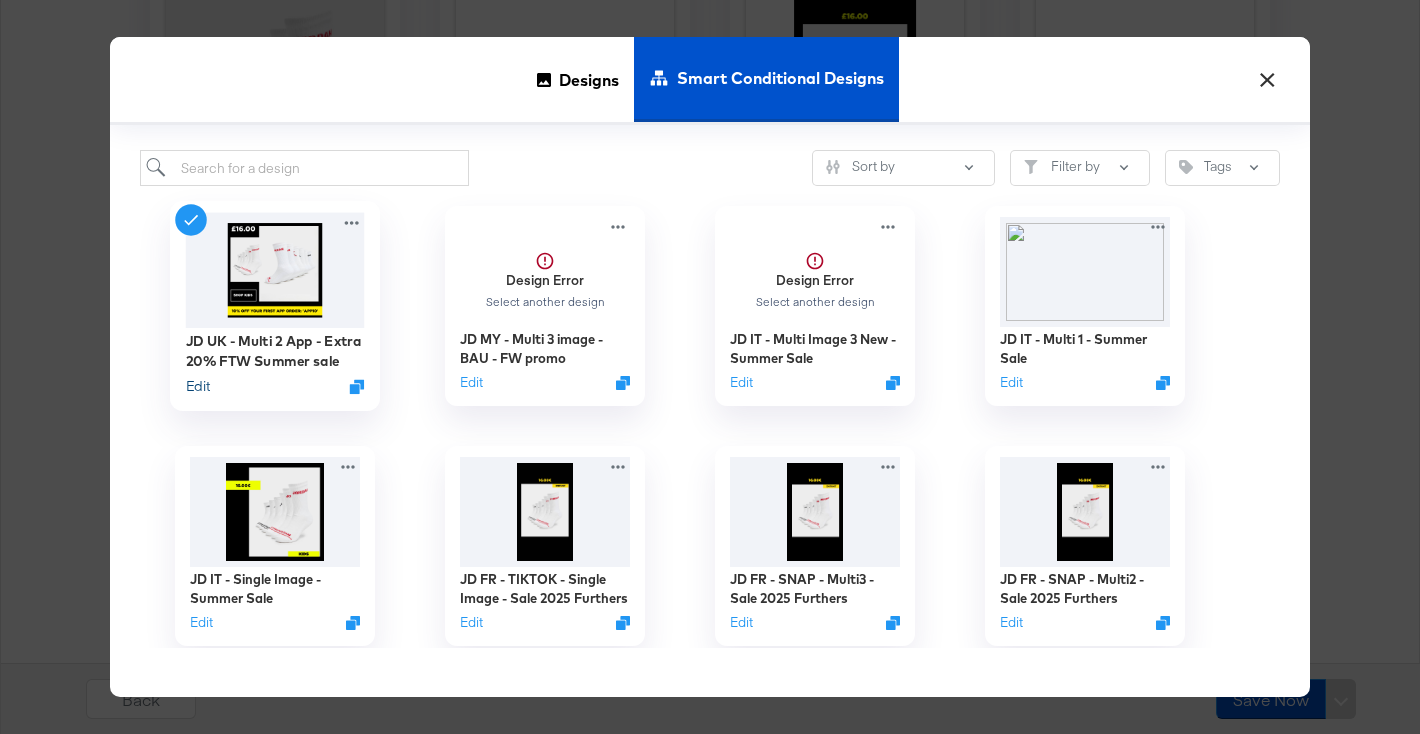 click on "Edit" at bounding box center (198, 386) 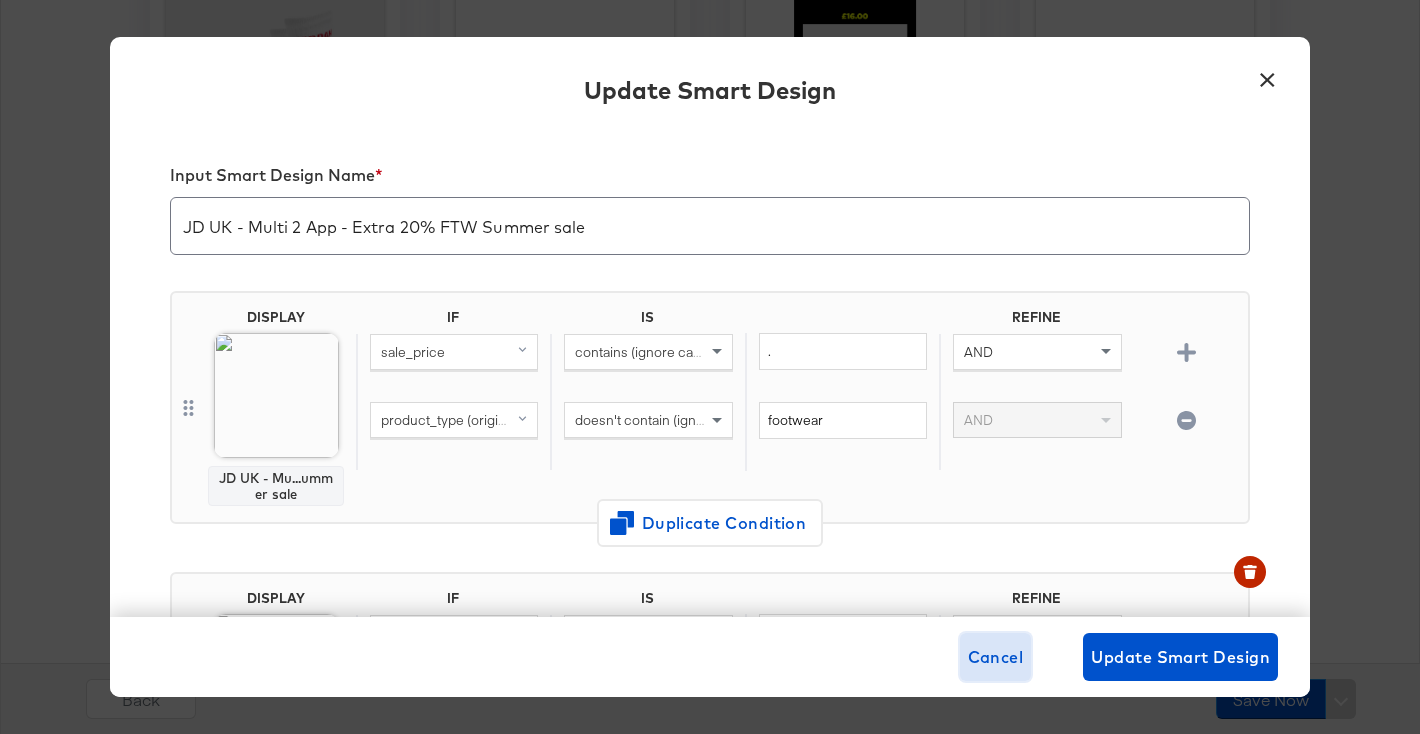 click on "Cancel" at bounding box center [996, 657] 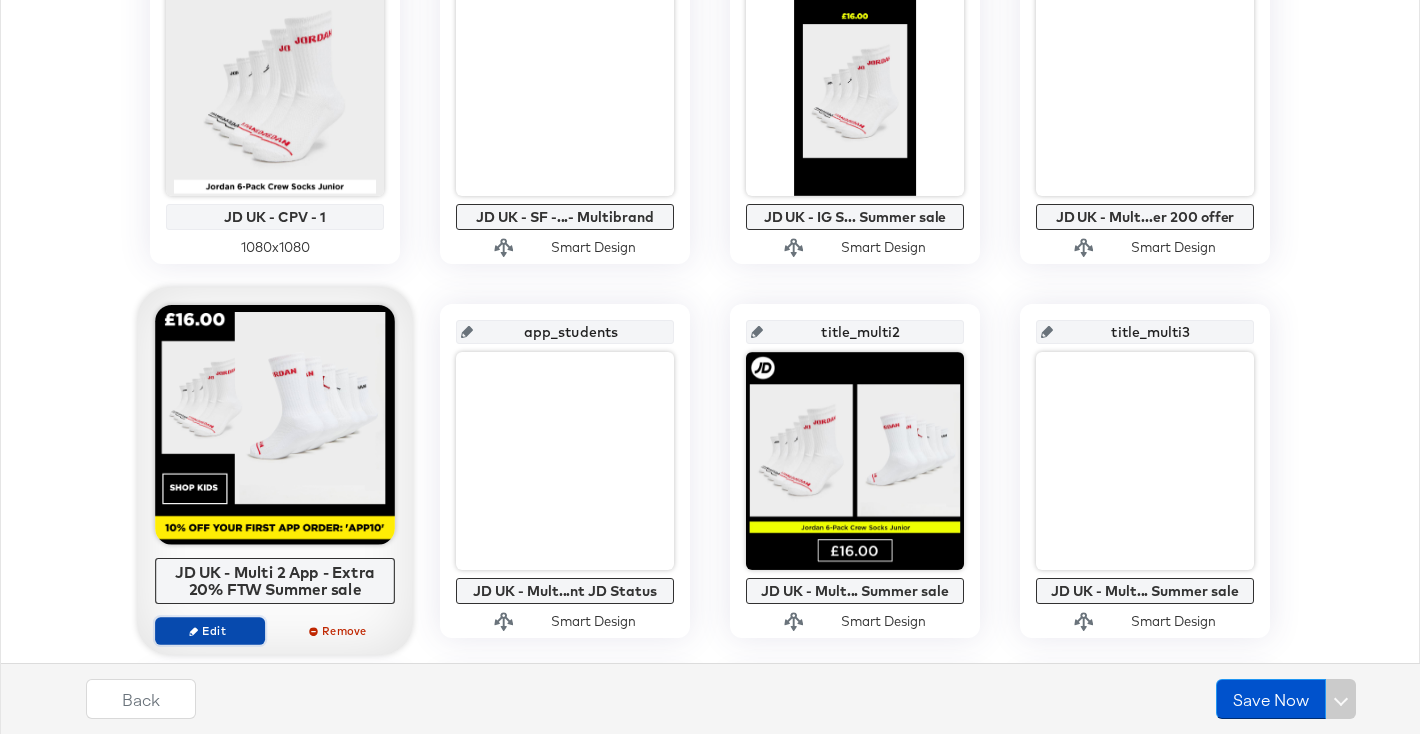 click on "Edit" at bounding box center [210, 630] 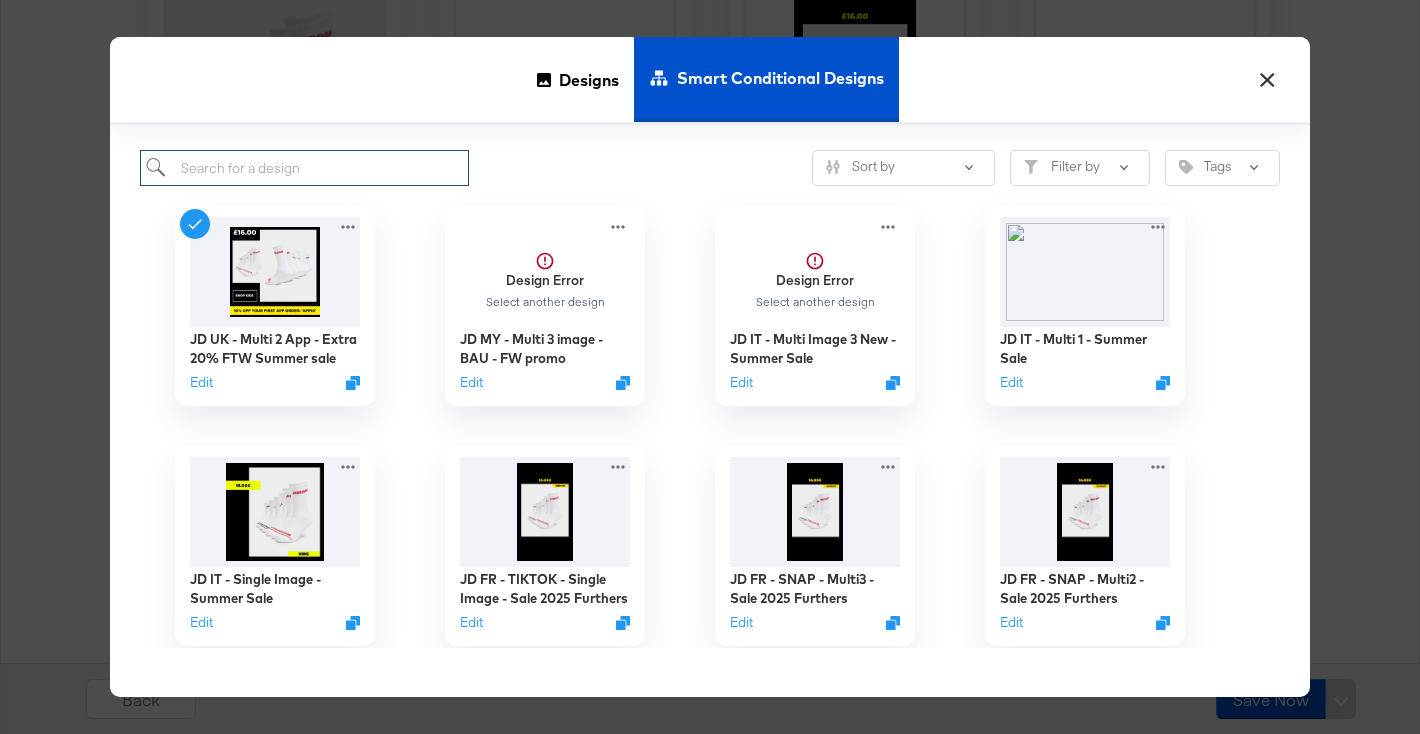 click at bounding box center (304, 168) 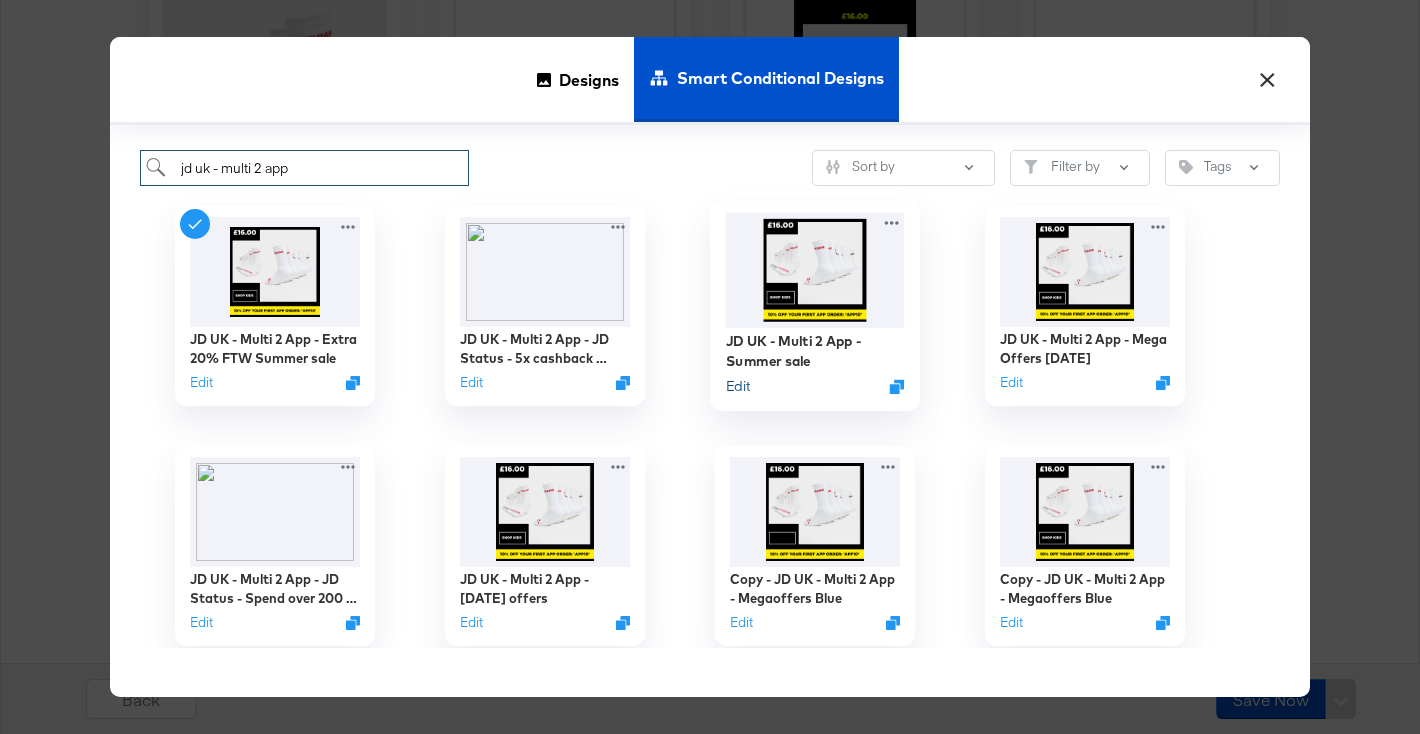 type on "jd uk - multi 2 app" 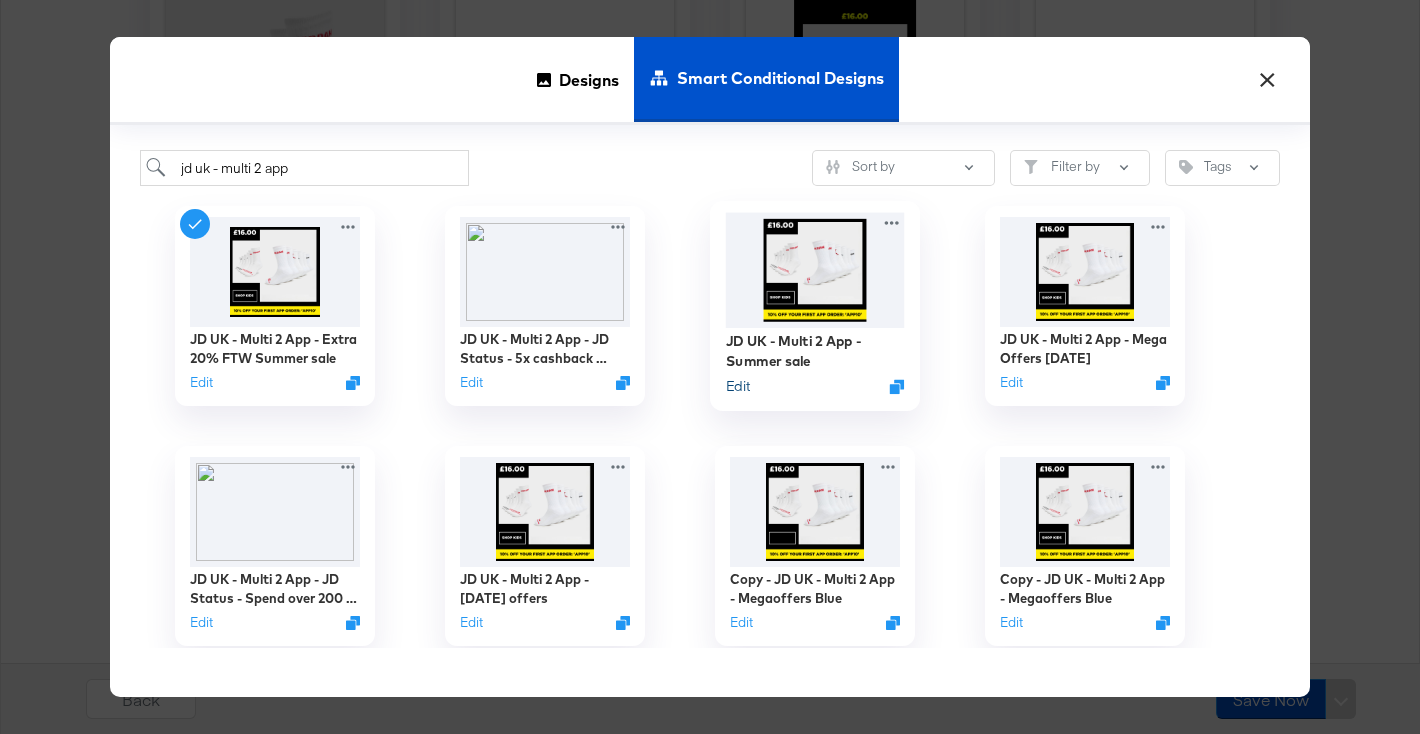 click on "Edit" at bounding box center (738, 386) 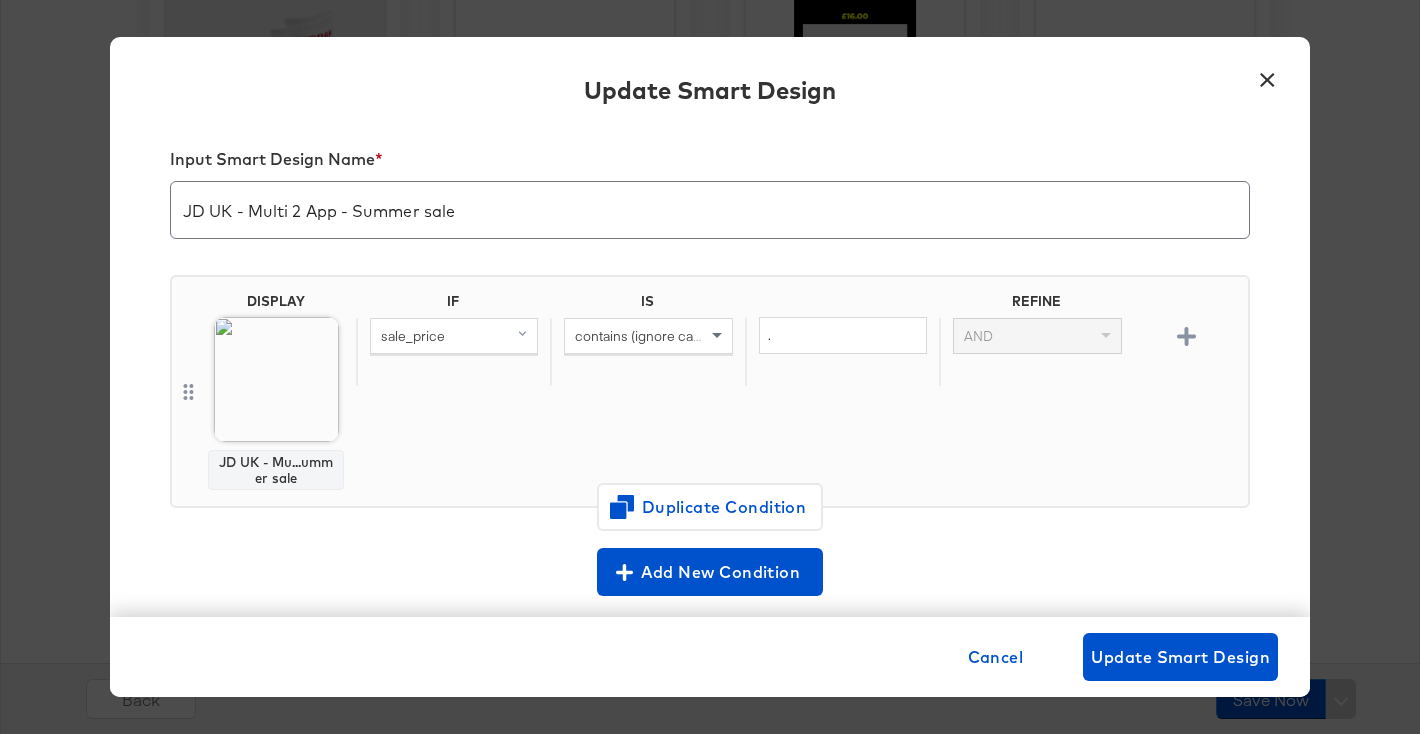 scroll, scrollTop: 0, scrollLeft: 0, axis: both 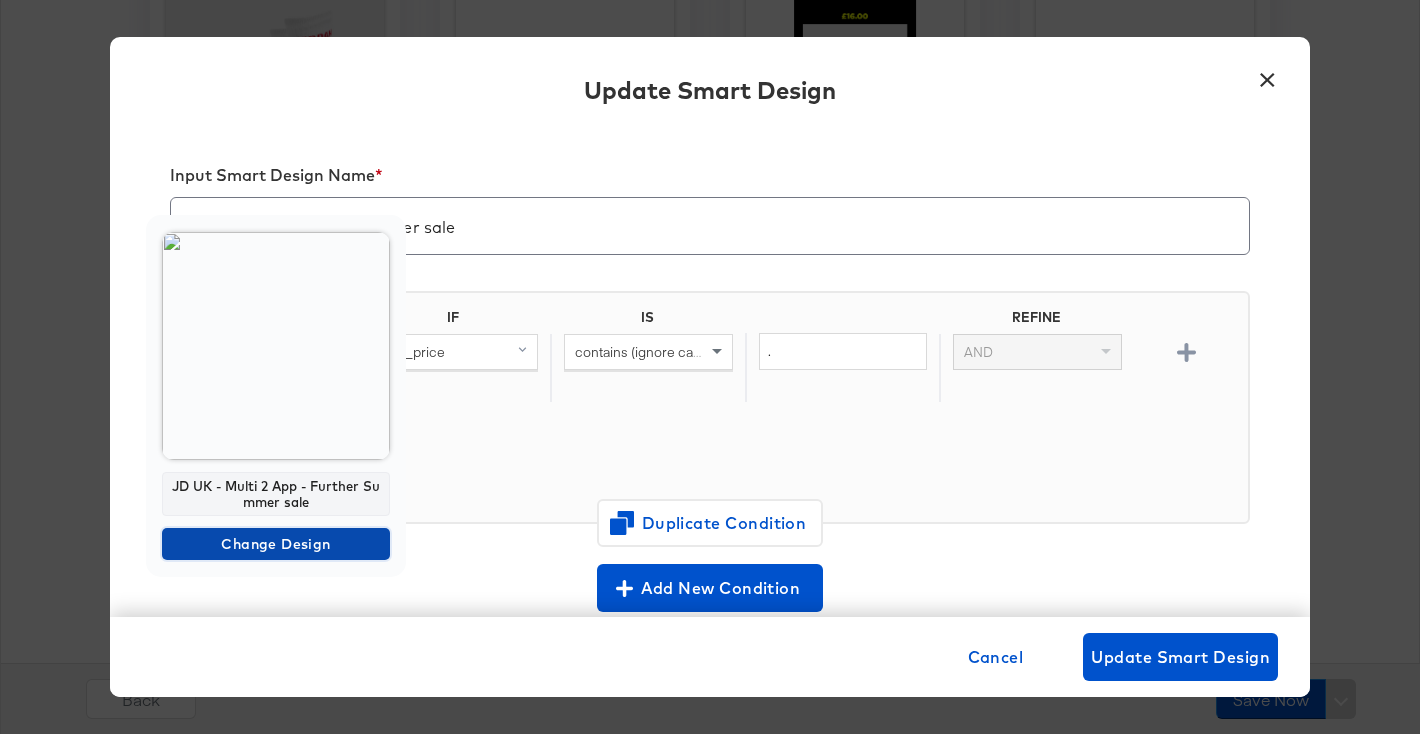 click on "Change Design" at bounding box center (276, 544) 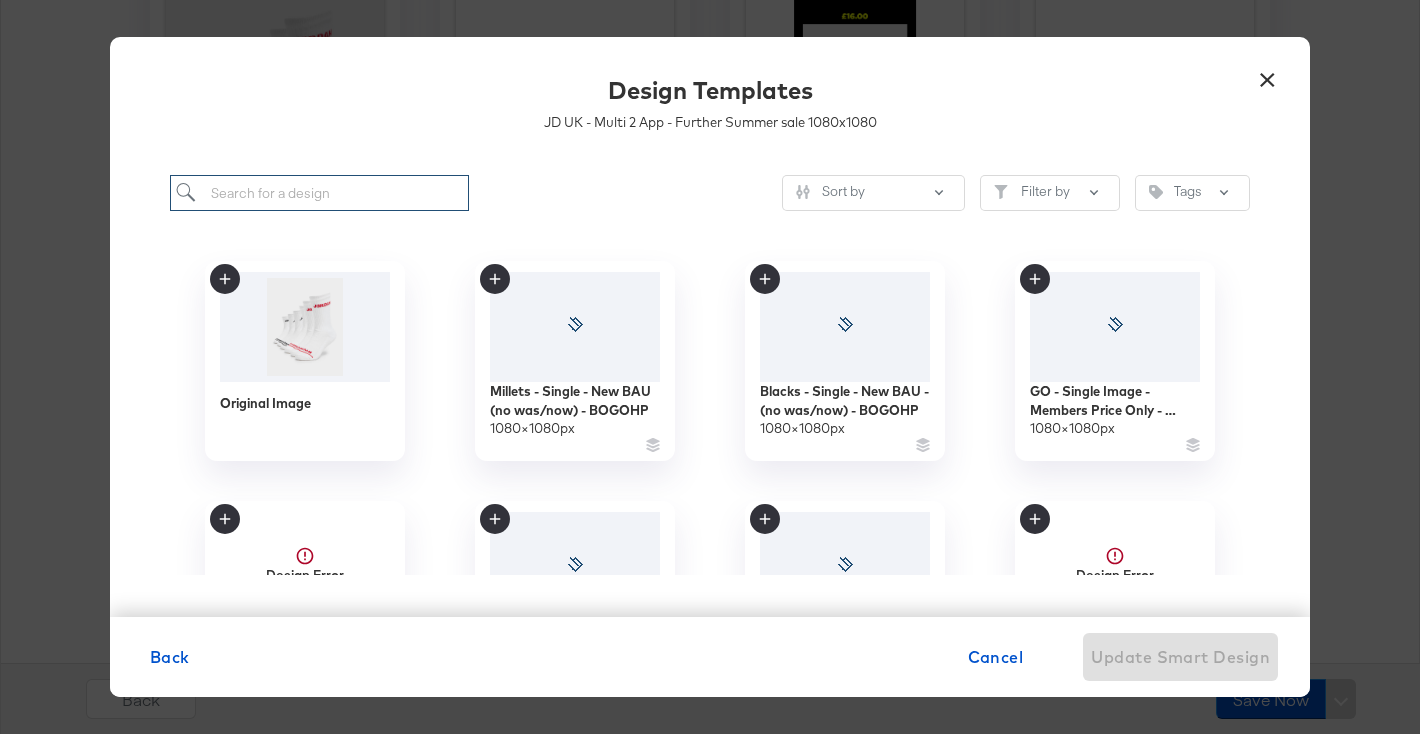 click at bounding box center [319, 193] 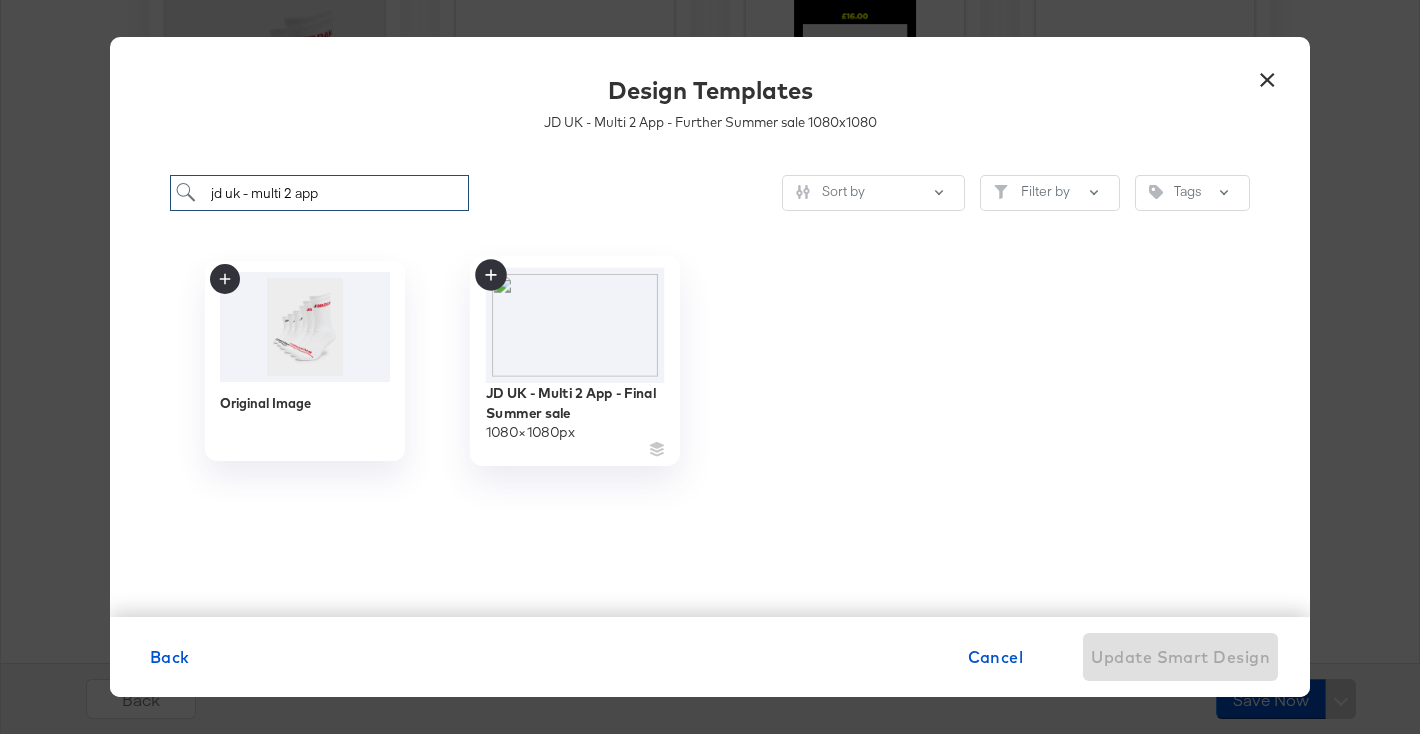 type on "jd uk - multi 2 app" 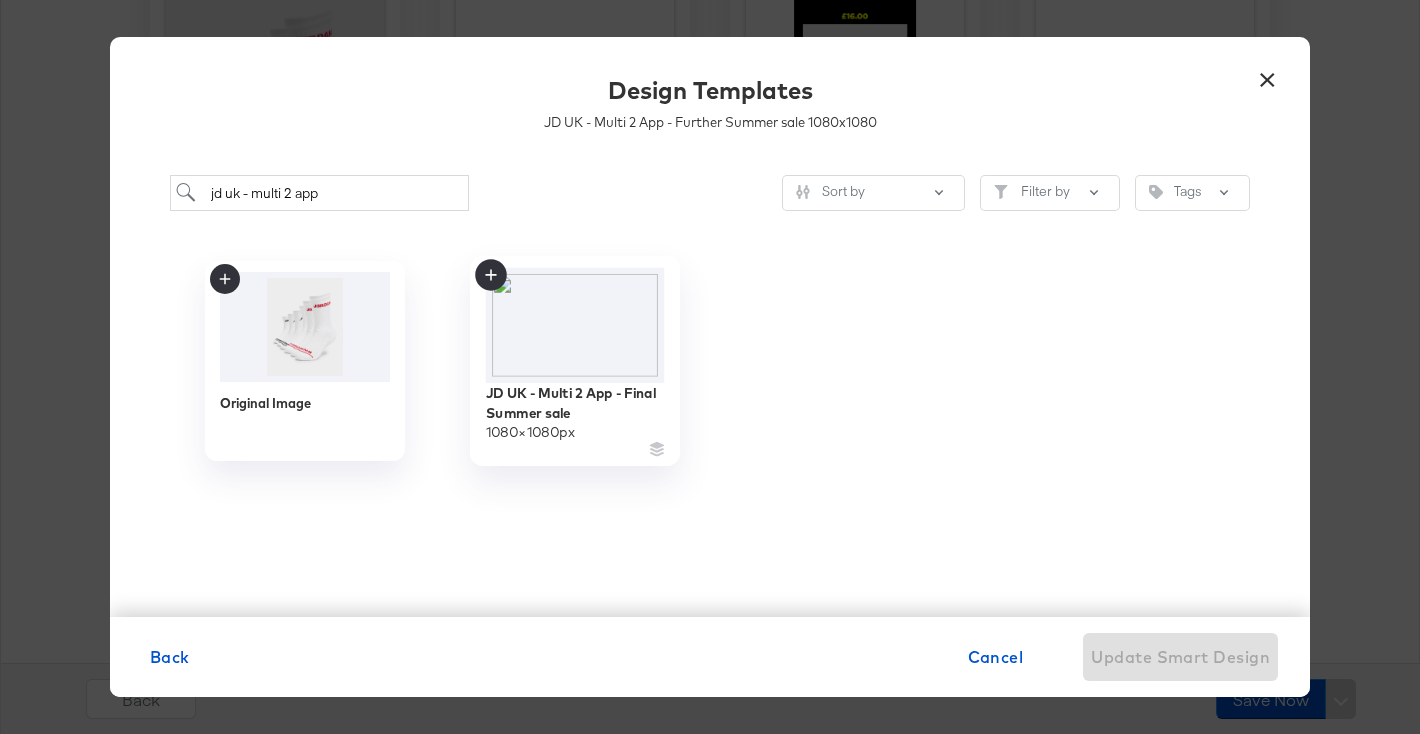 click at bounding box center [575, 325] 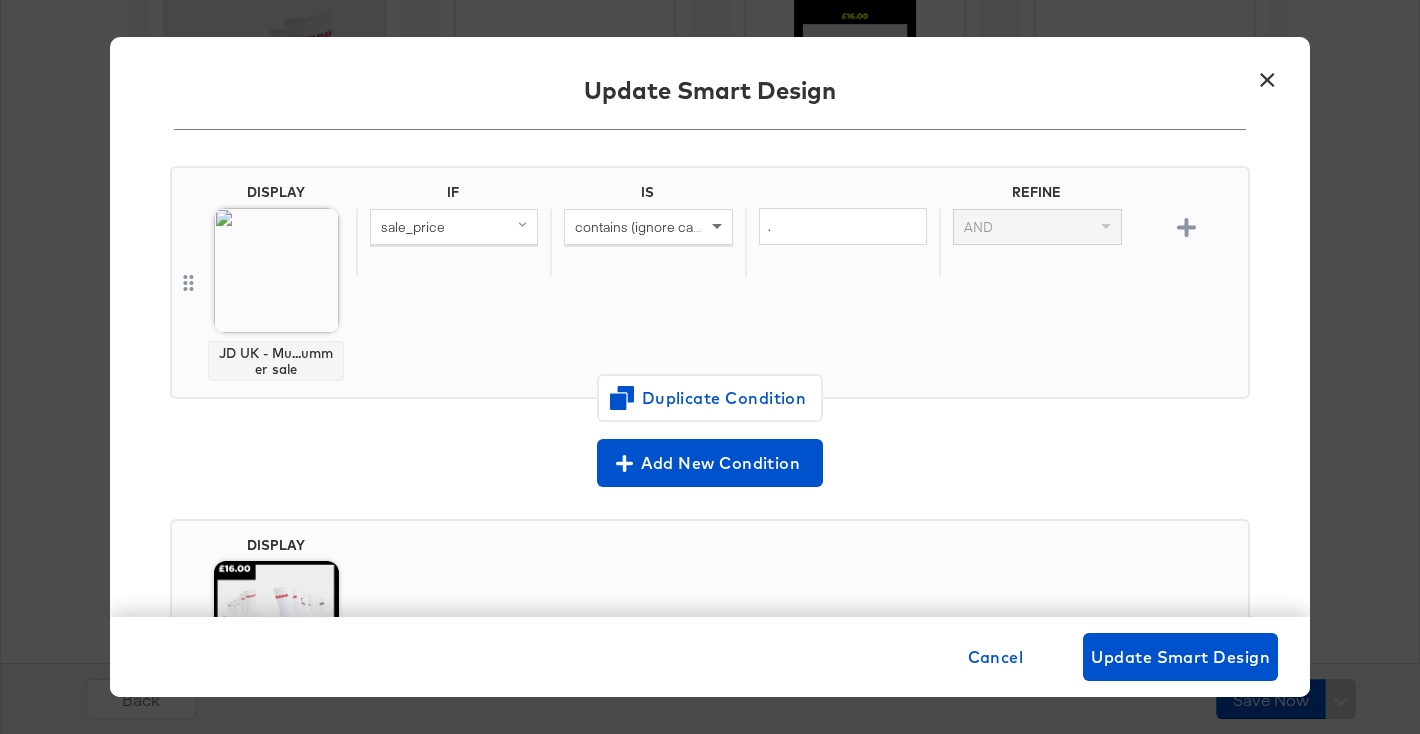 scroll, scrollTop: 312, scrollLeft: 0, axis: vertical 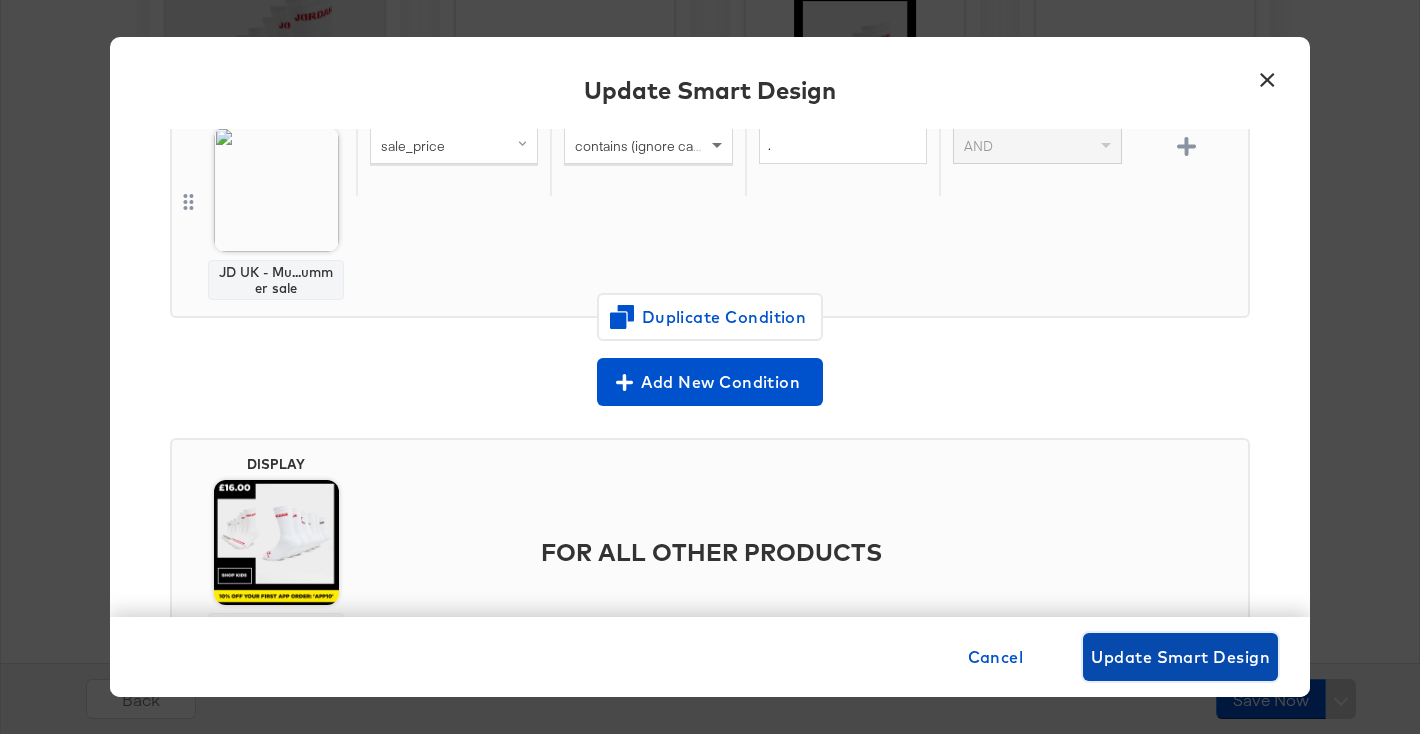 click on "Update Smart Design" at bounding box center (1180, 657) 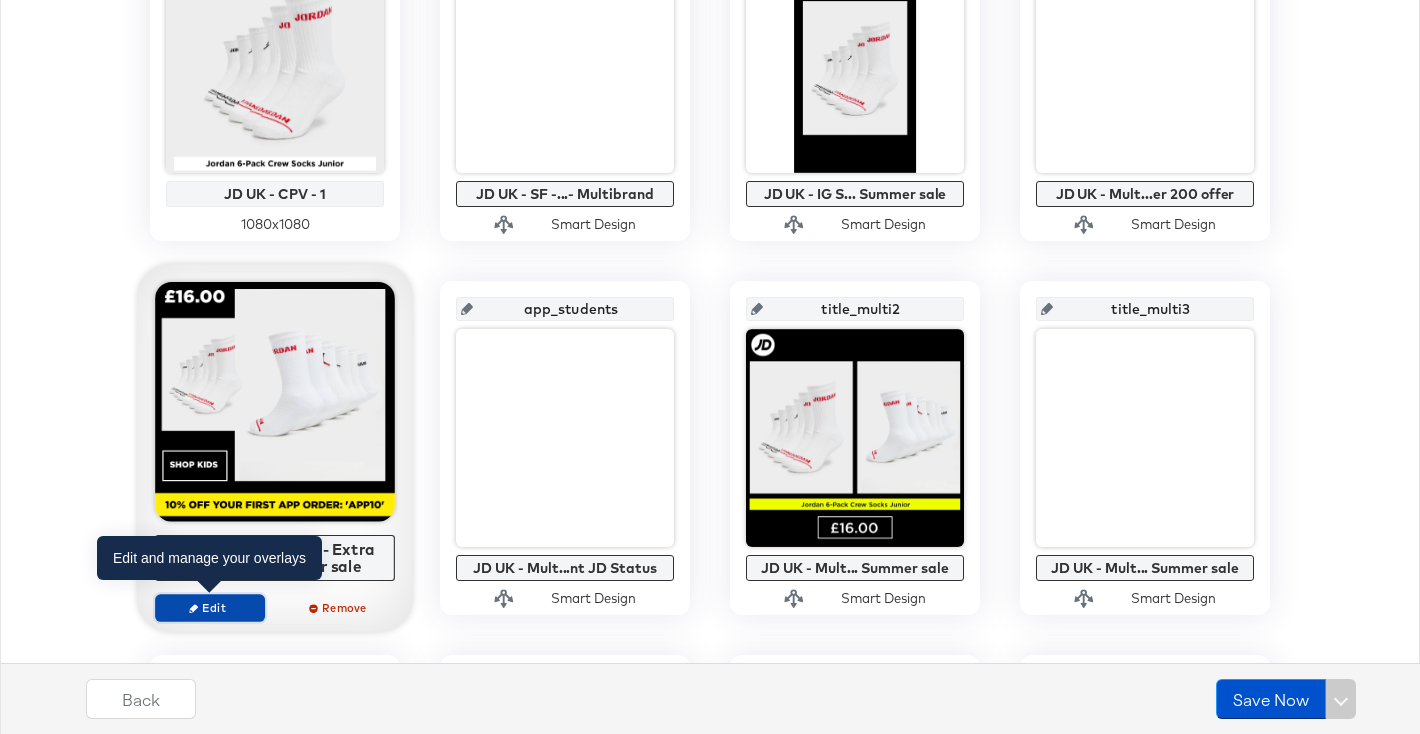 click on "Edit" at bounding box center [210, 607] 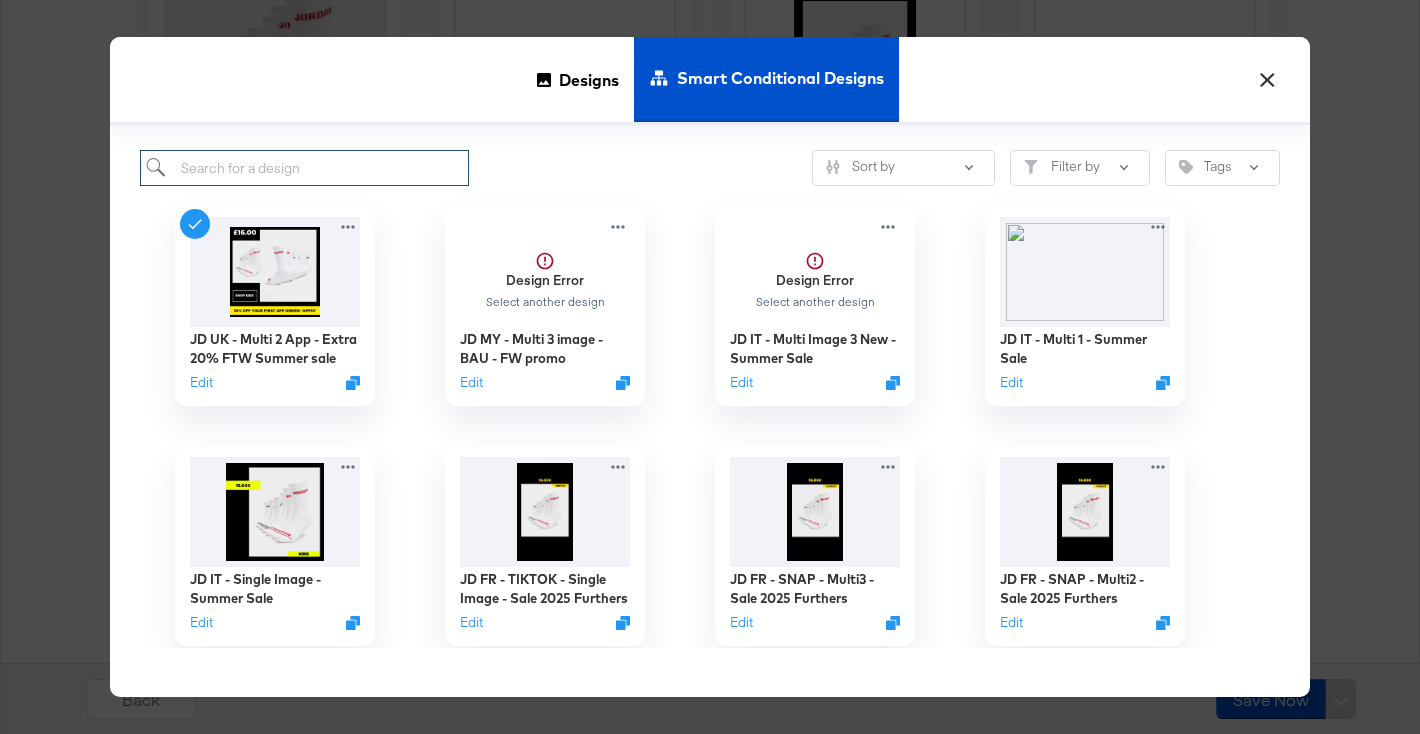 click at bounding box center (304, 168) 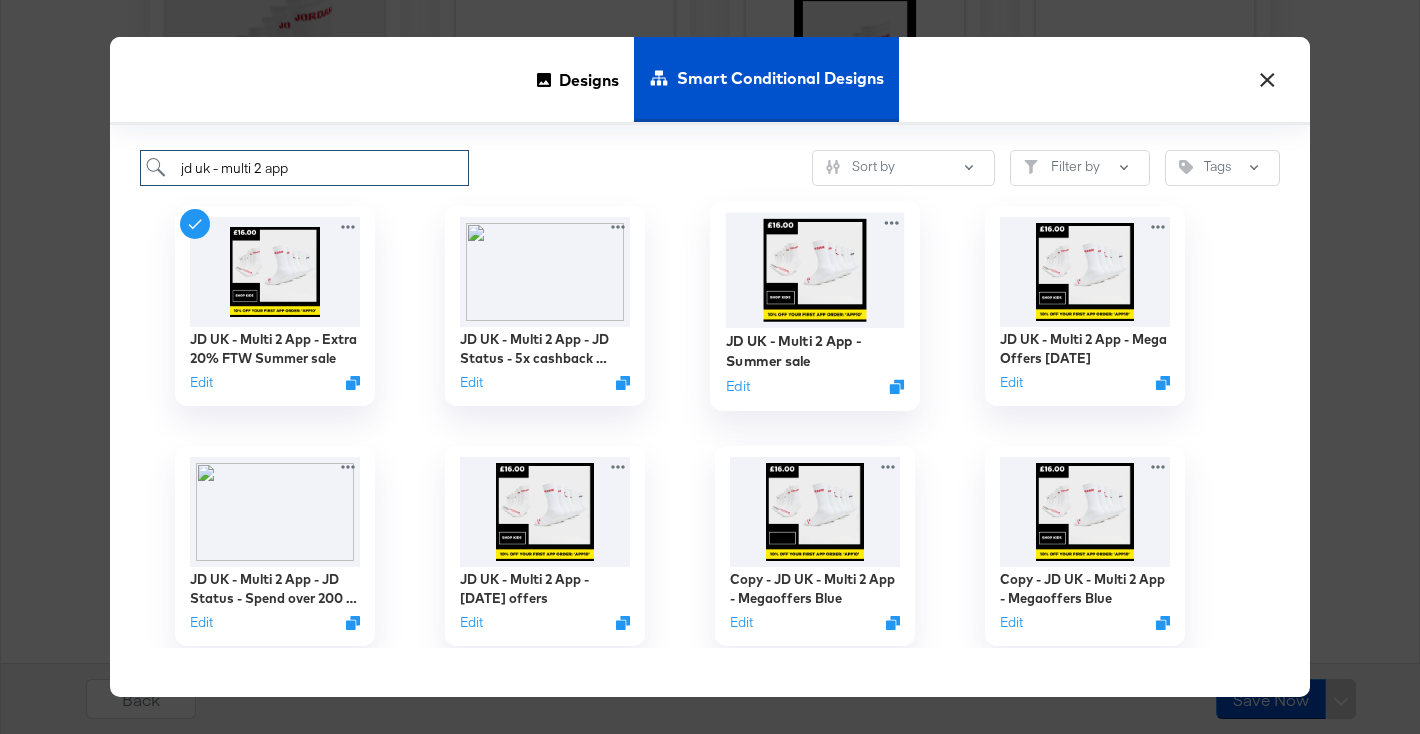 type on "jd uk - multi 2 app" 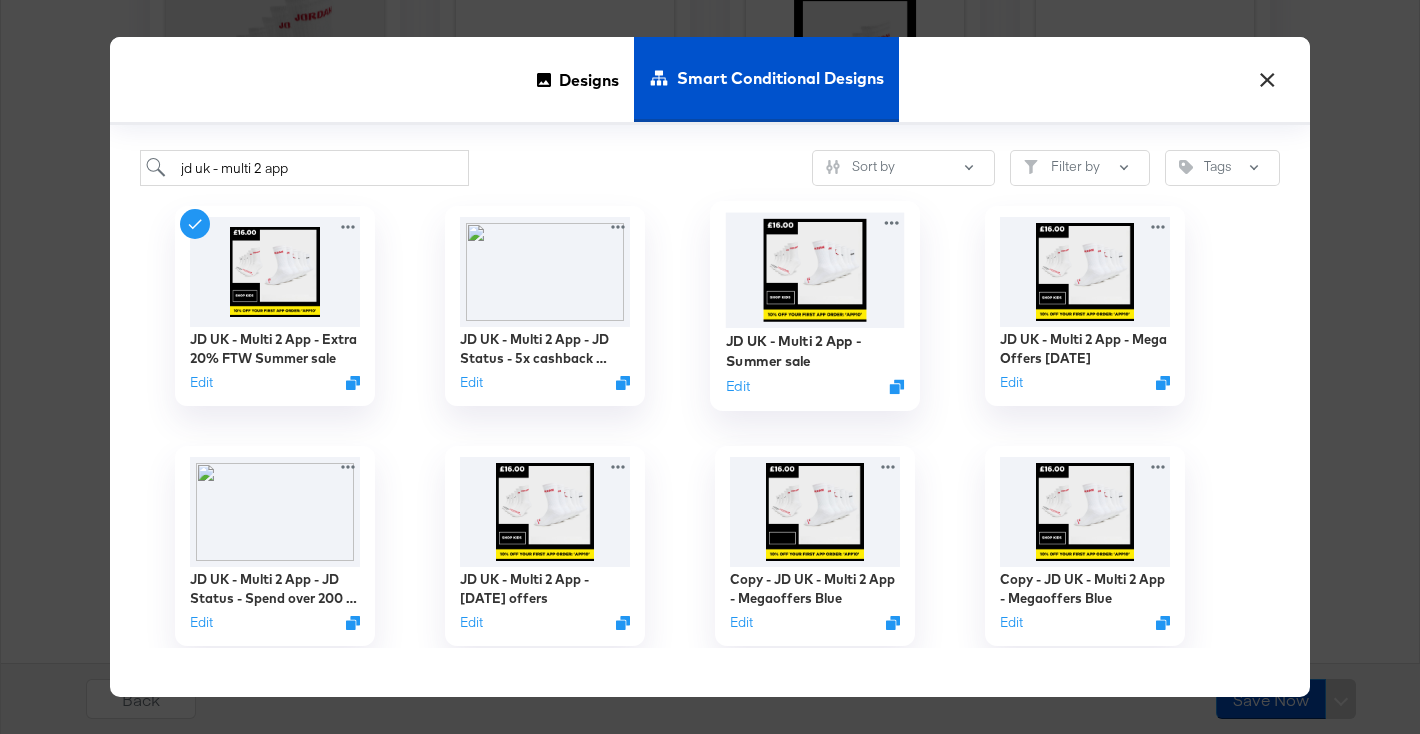 click at bounding box center (815, 270) 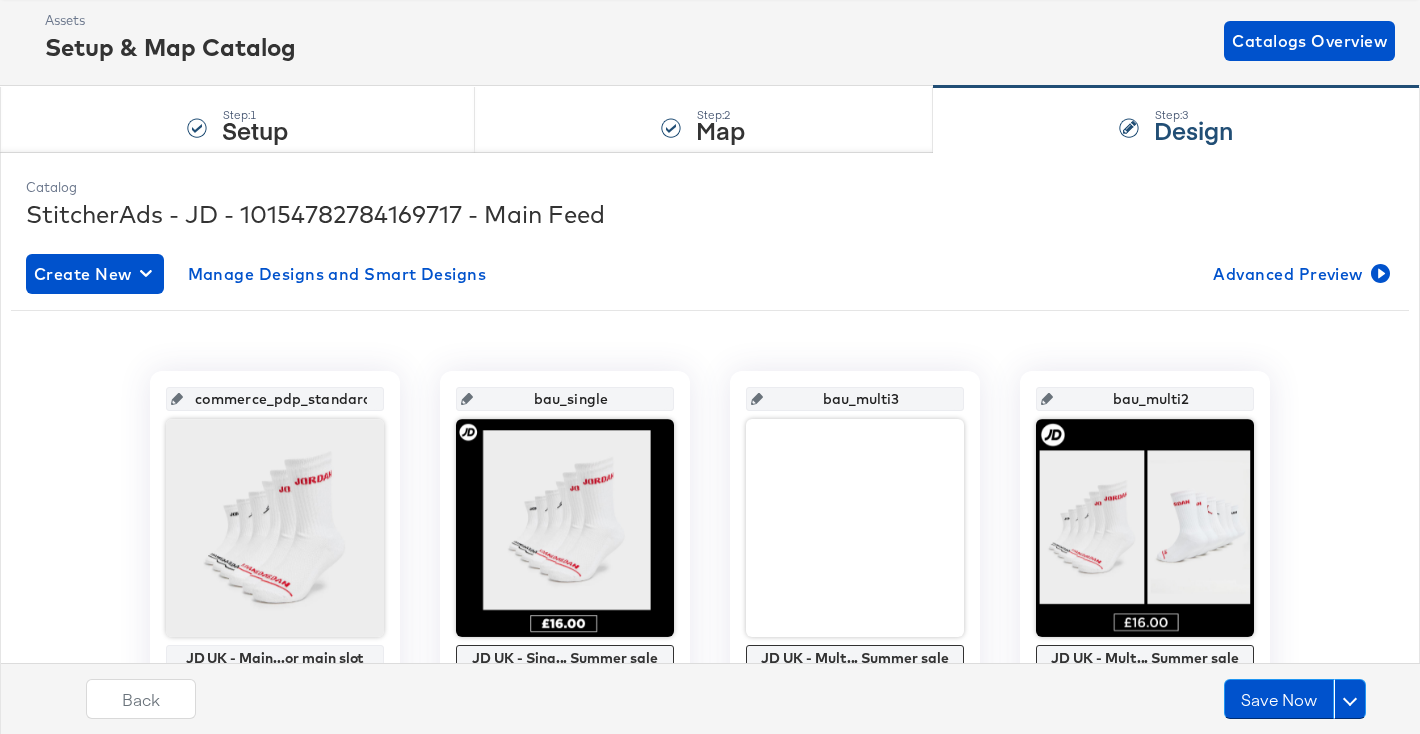 scroll, scrollTop: 0, scrollLeft: 0, axis: both 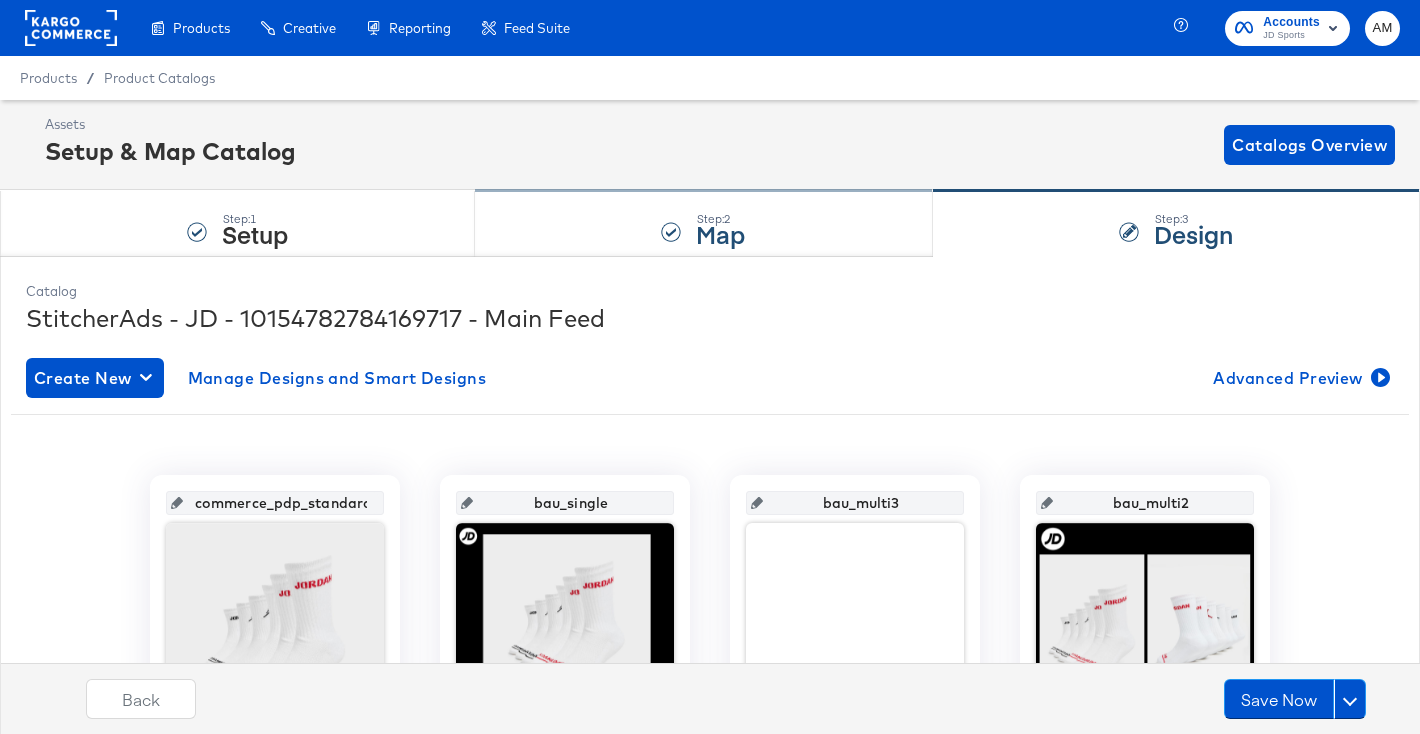 click on "Step:  2   Map" at bounding box center [703, 224] 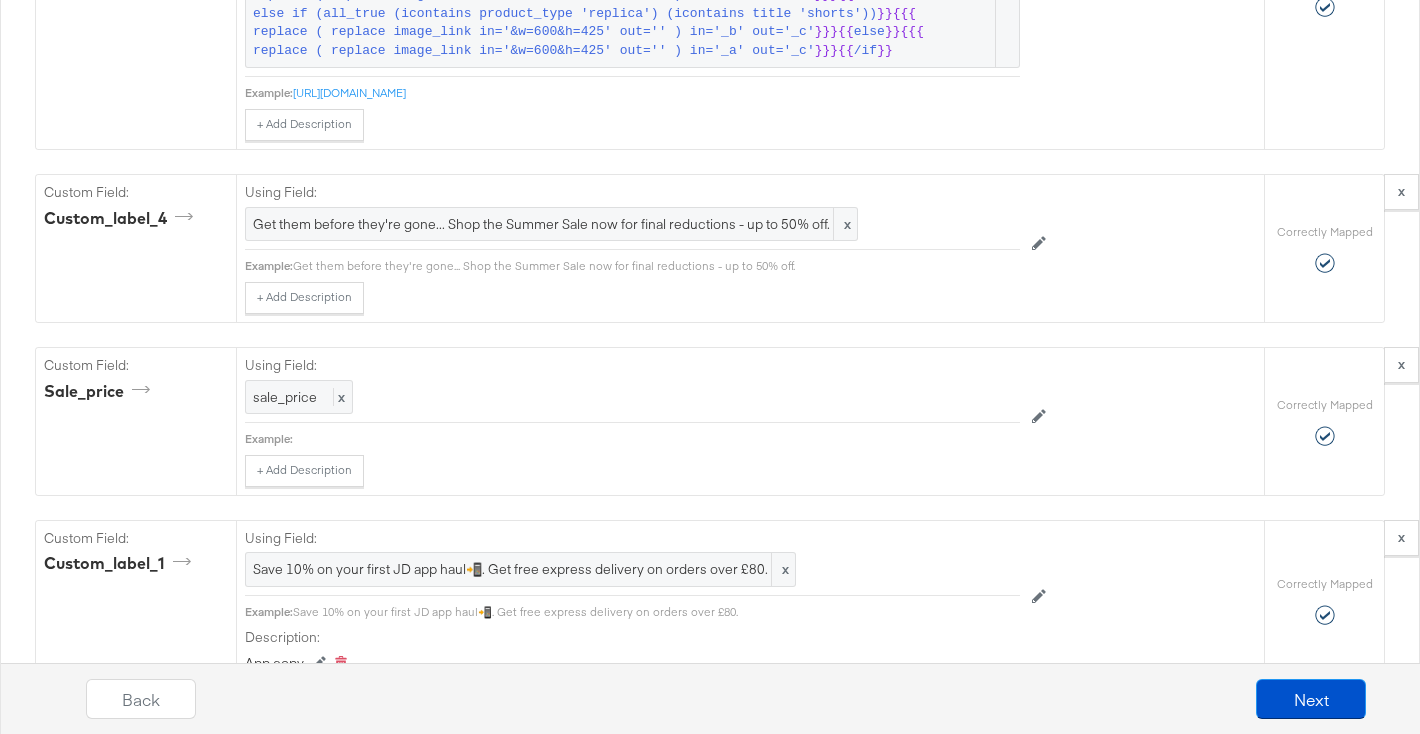 scroll, scrollTop: 2982, scrollLeft: 0, axis: vertical 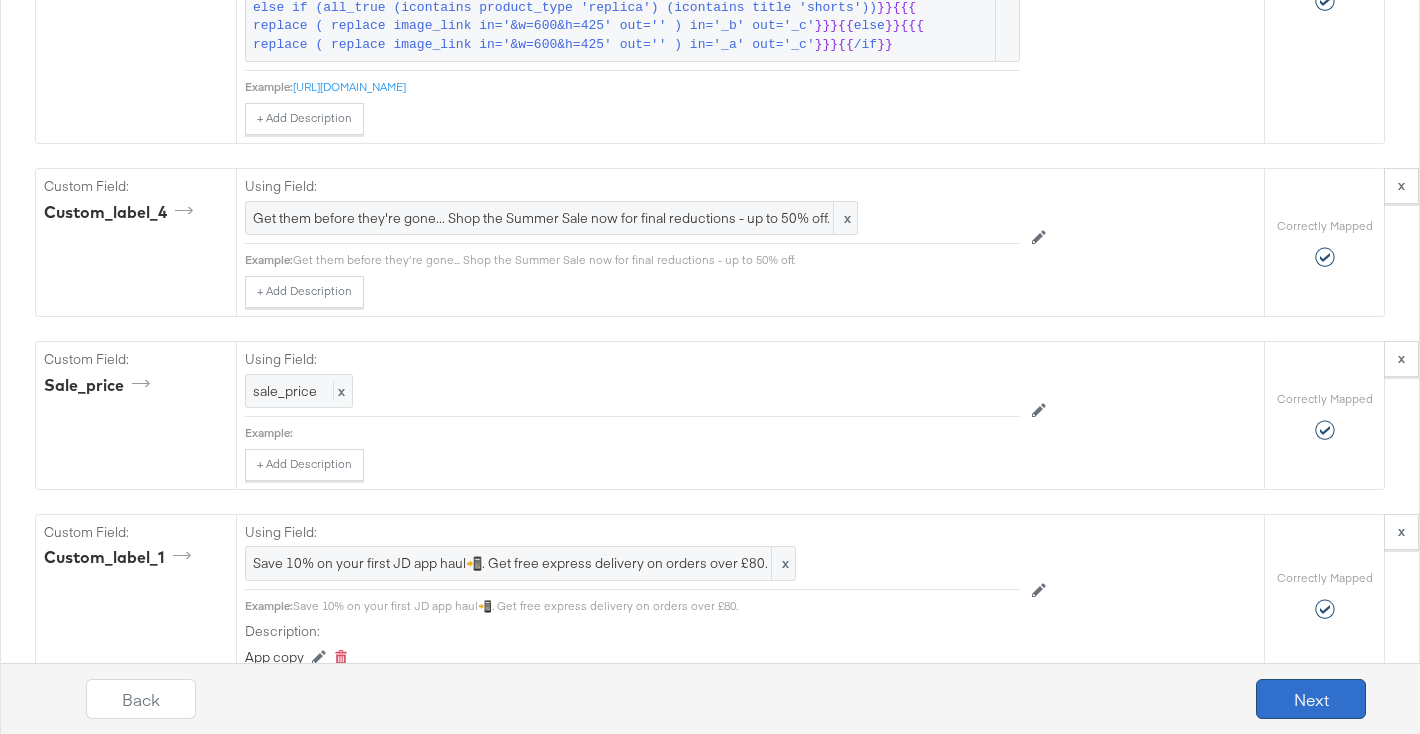click on "Next" at bounding box center [1311, 699] 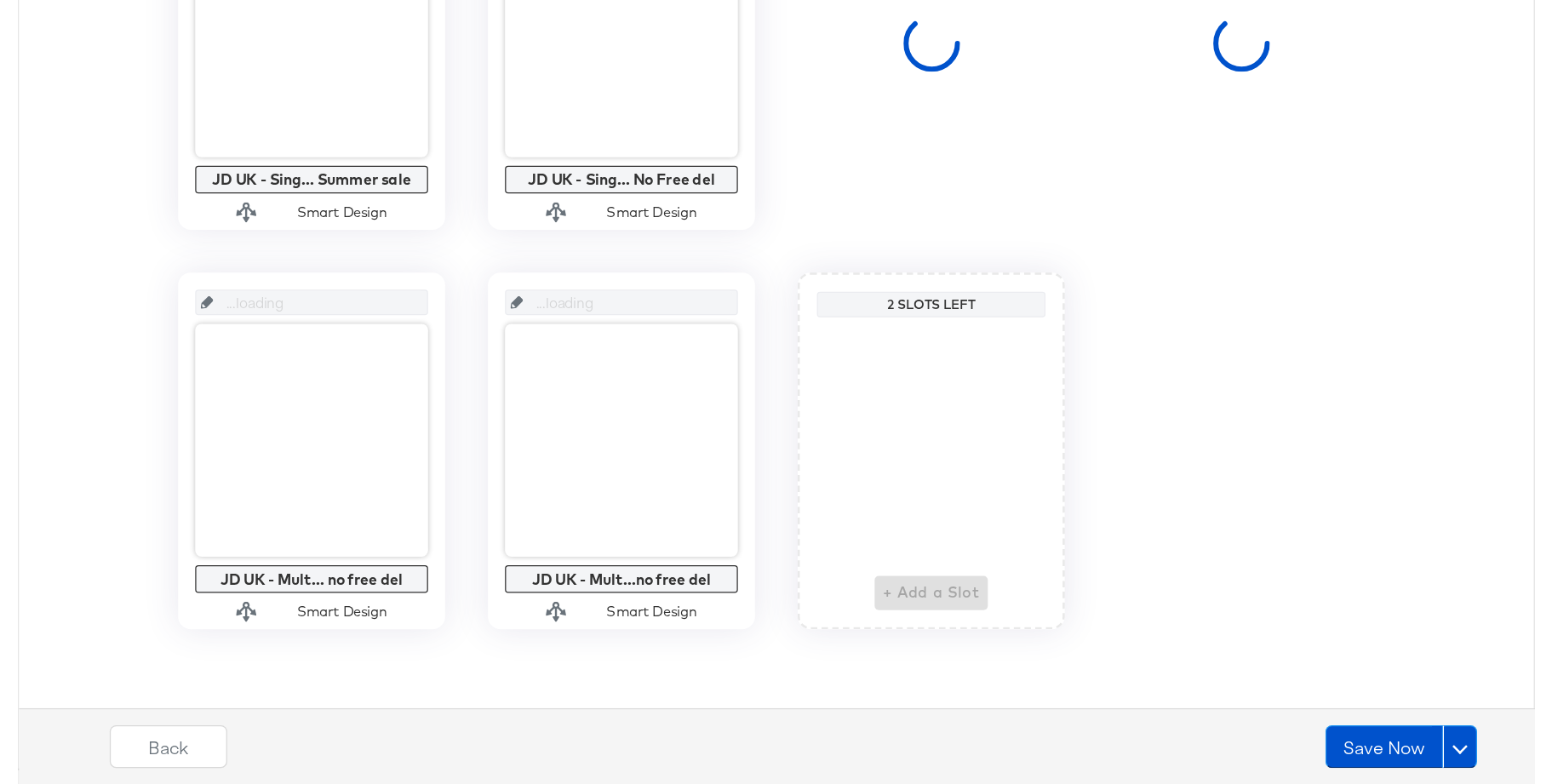 scroll, scrollTop: 0, scrollLeft: 0, axis: both 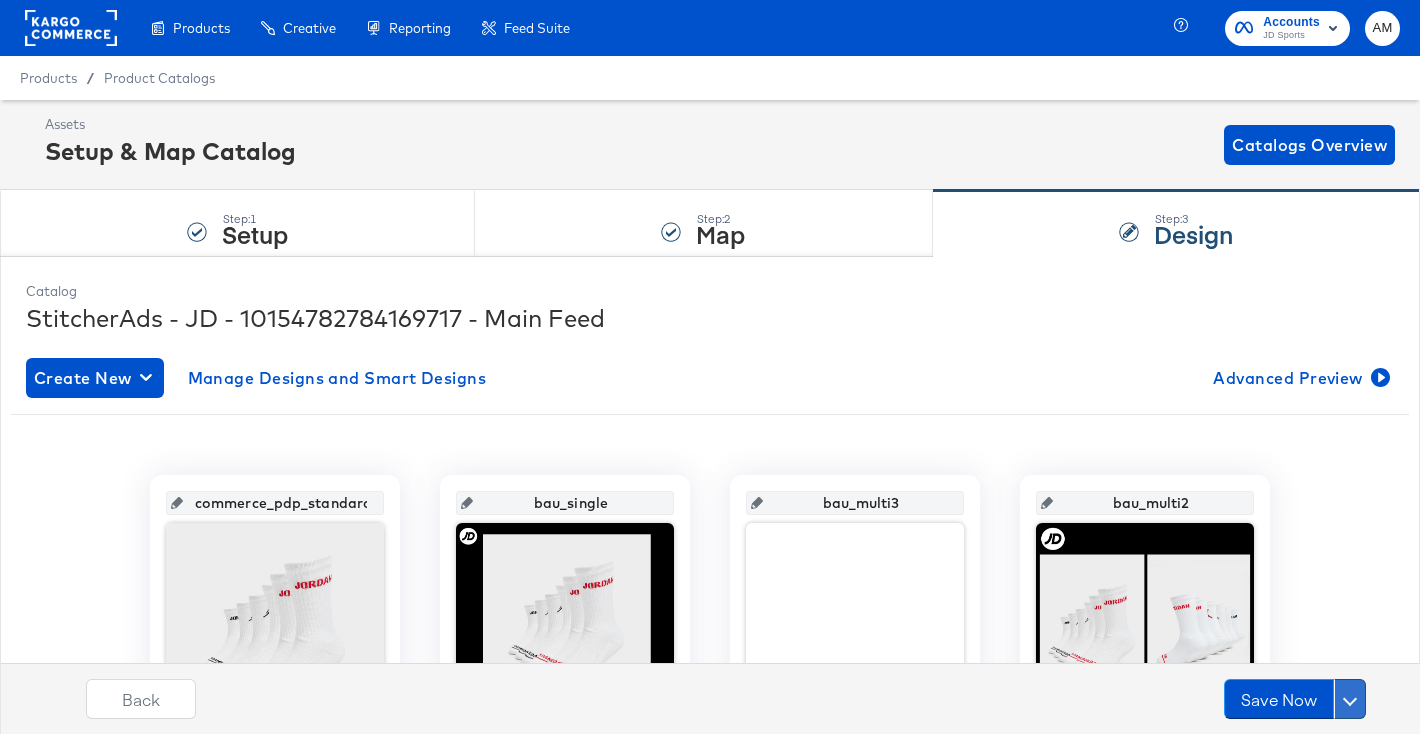 click at bounding box center (1350, 699) 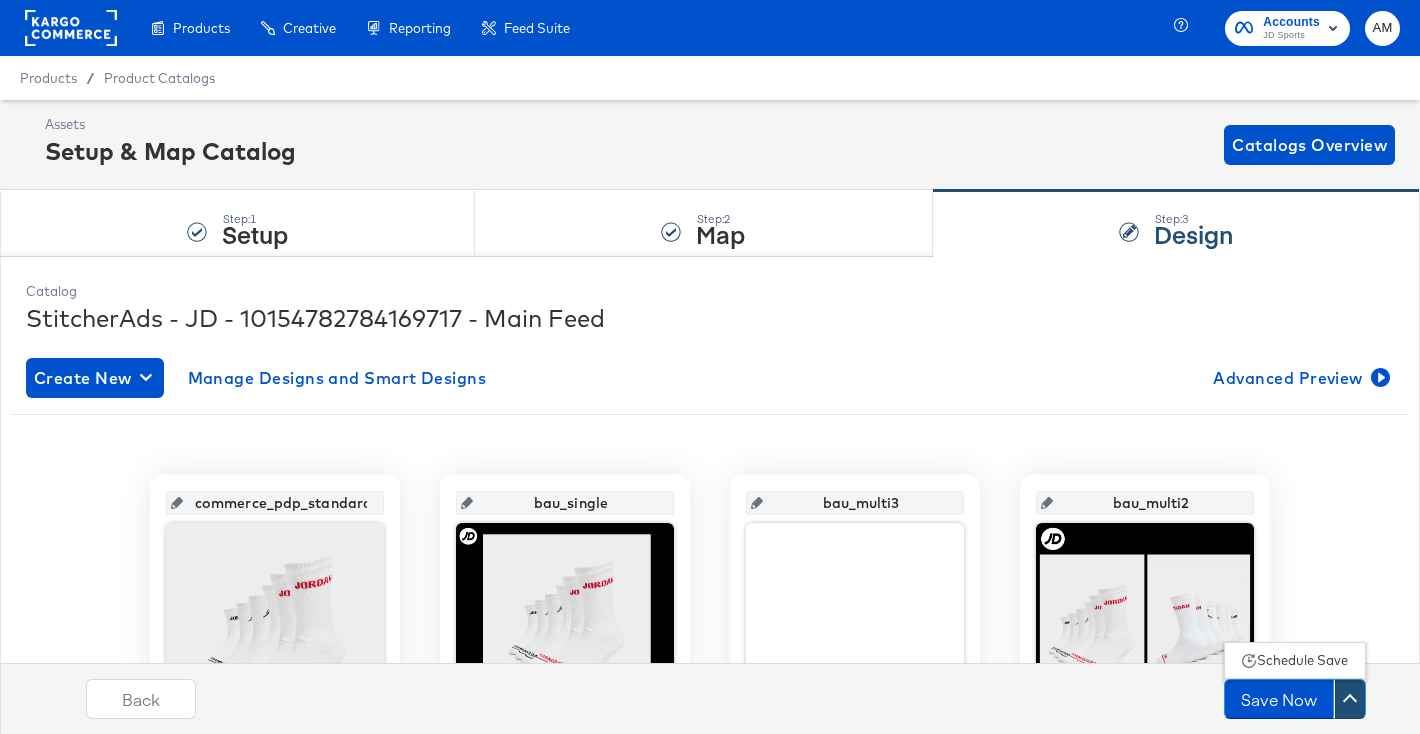 click on "Schedule Save" at bounding box center [1302, 660] 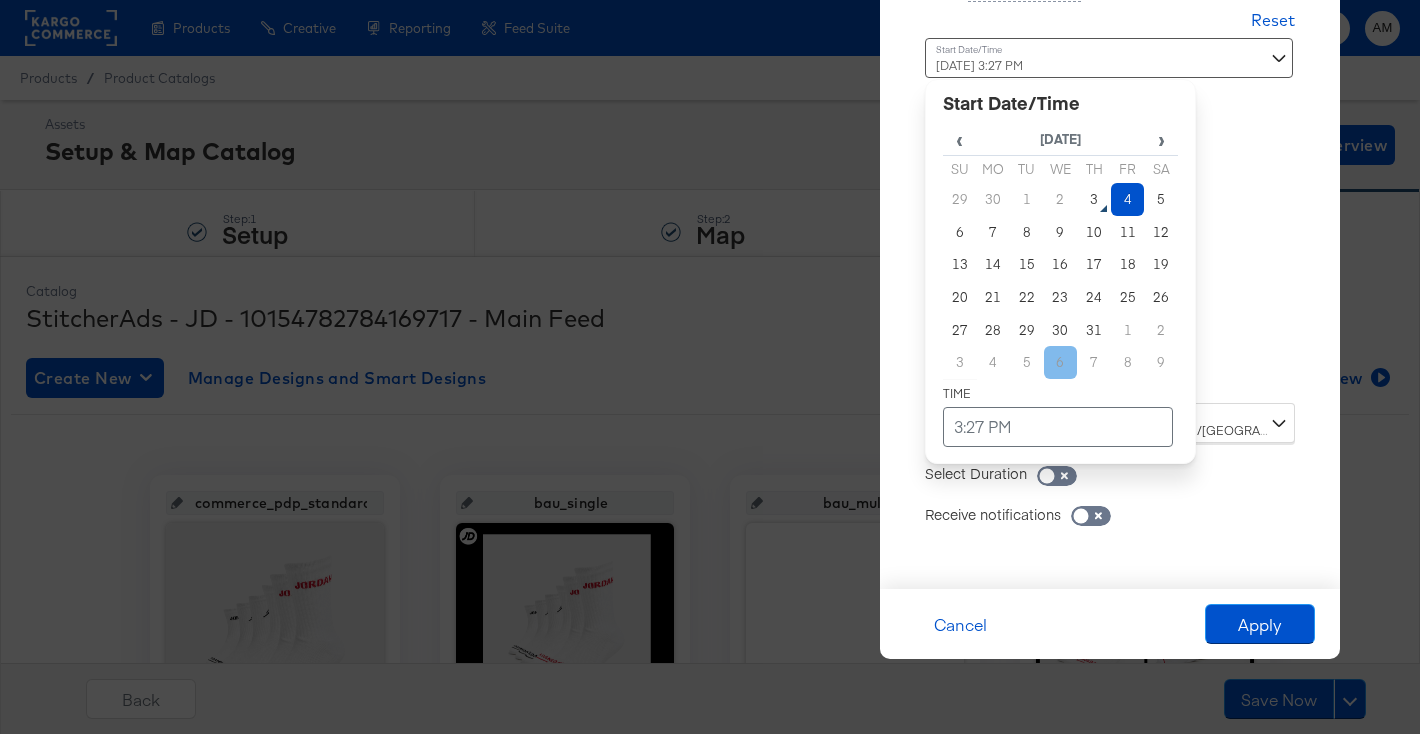 click on "July 4th 2025 3:27 PM ‹ July 2025 › Su Mo Tu We Th Fr Sa 29 30 1 2 3 4 5 6 7 8 9 10 11 12 13 14 15 16 17 18 19 20 21 22 23 24 25 26 27 28 29 30 31 1 2 3 4 5 6 7 8 9 3:27 PM" at bounding box center [1060, 213] 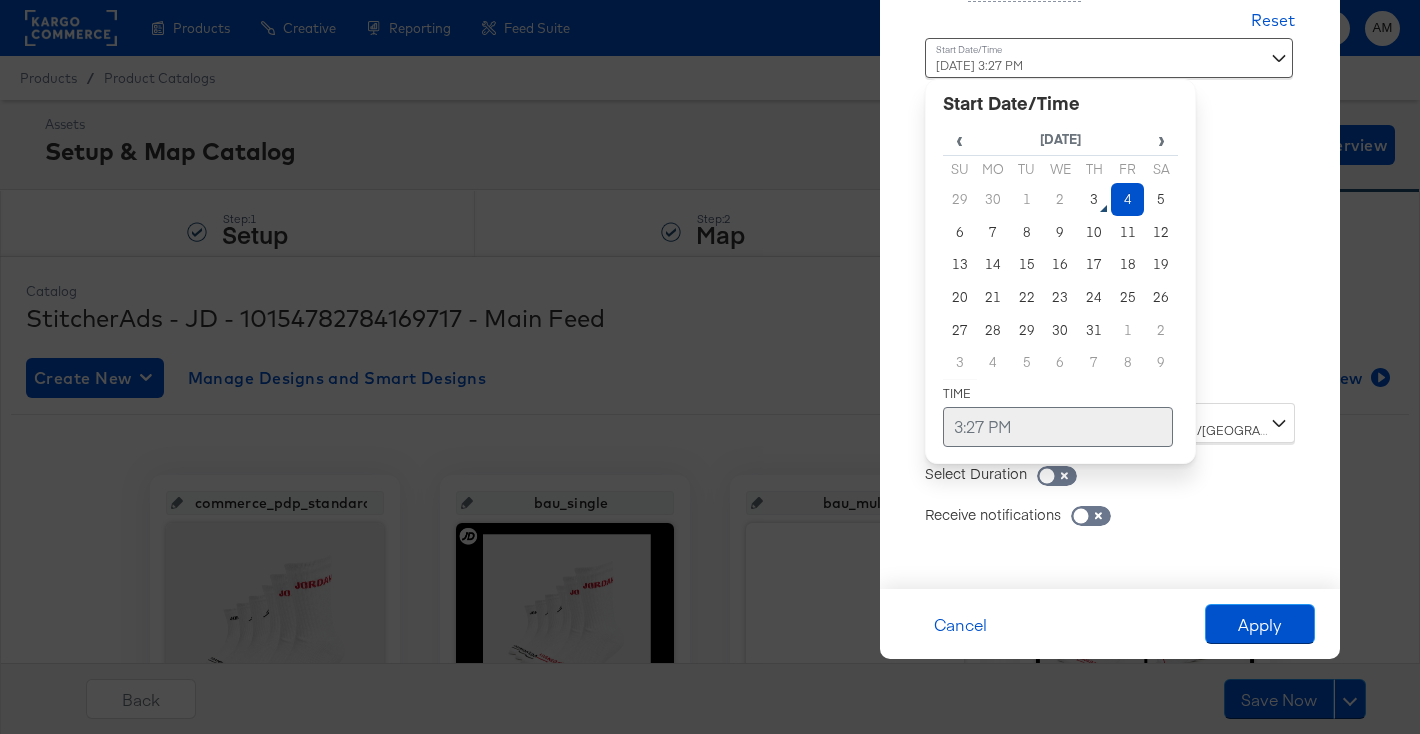 click on "3:27 PM" at bounding box center [1058, 427] 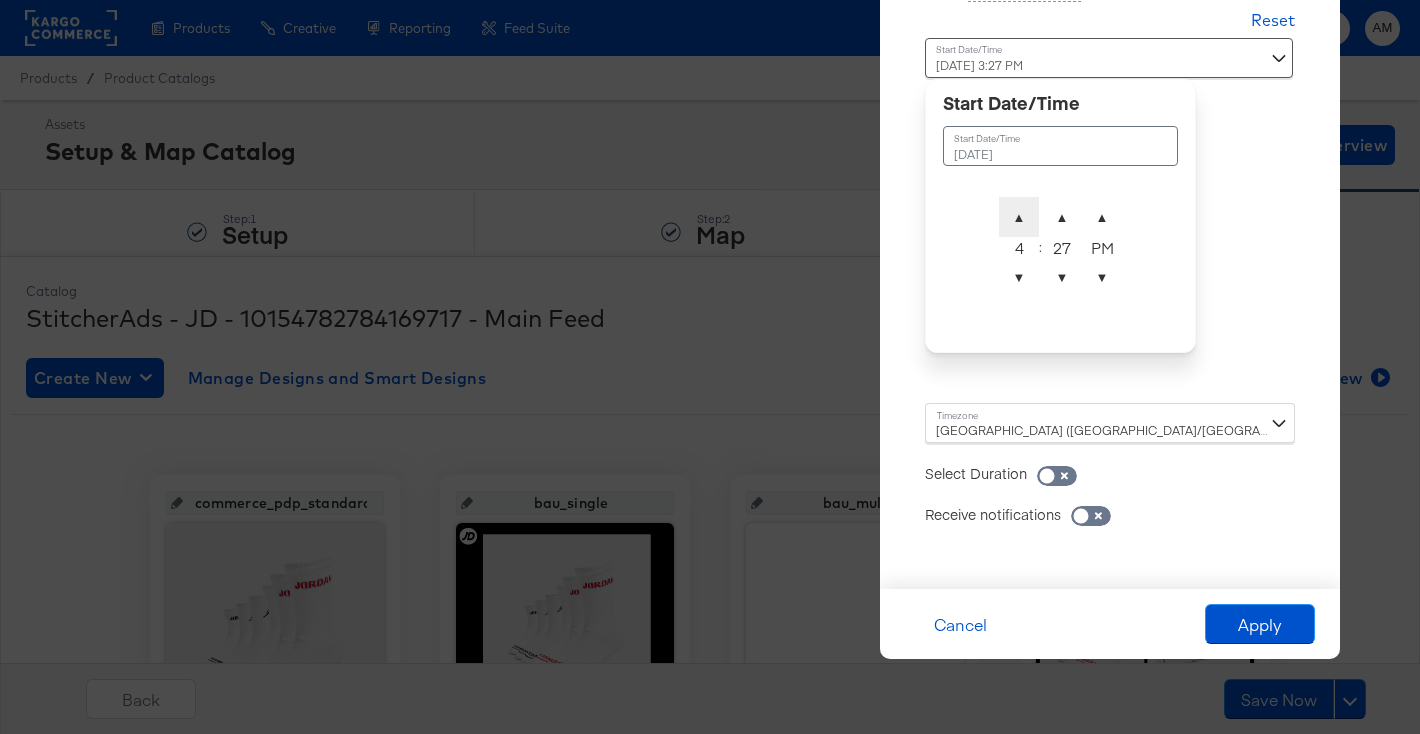 click on "▲" at bounding box center (1019, 217) 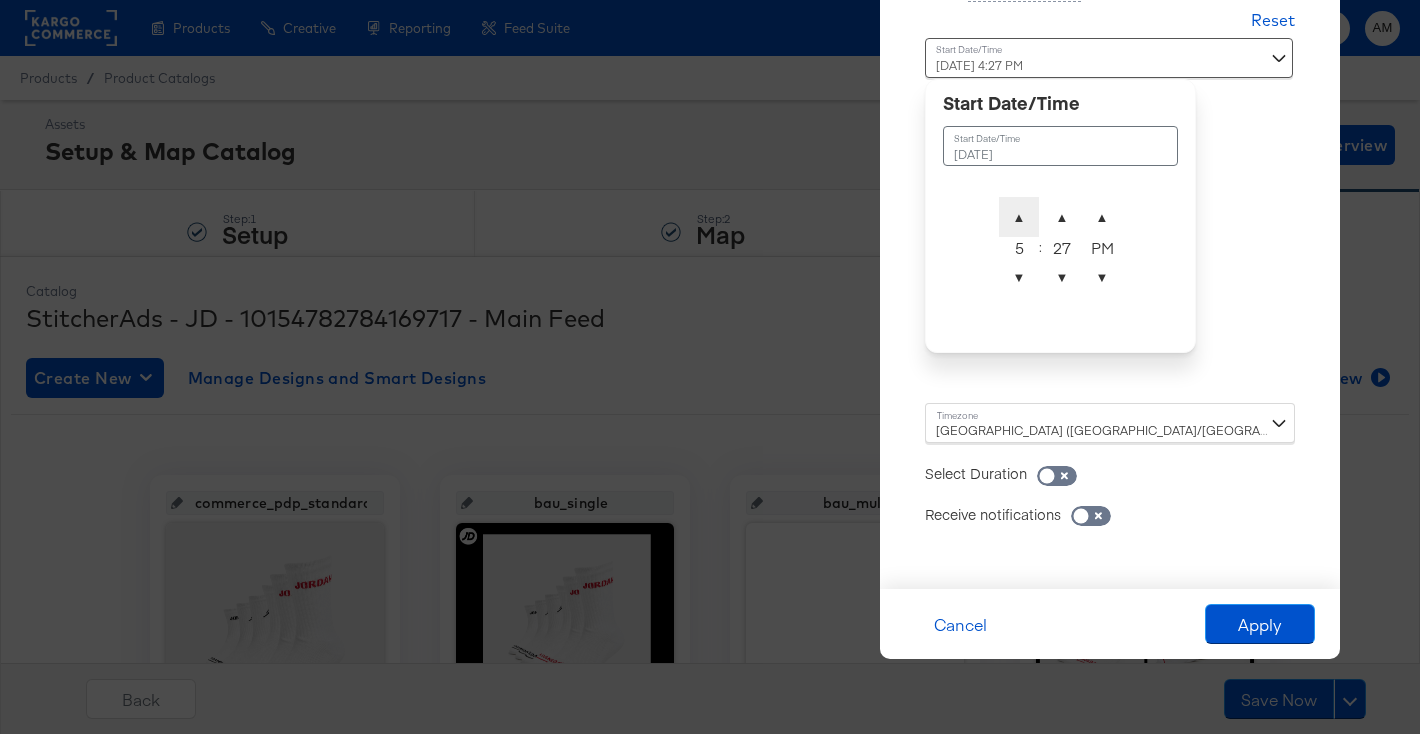 click on "▲" at bounding box center (1019, 217) 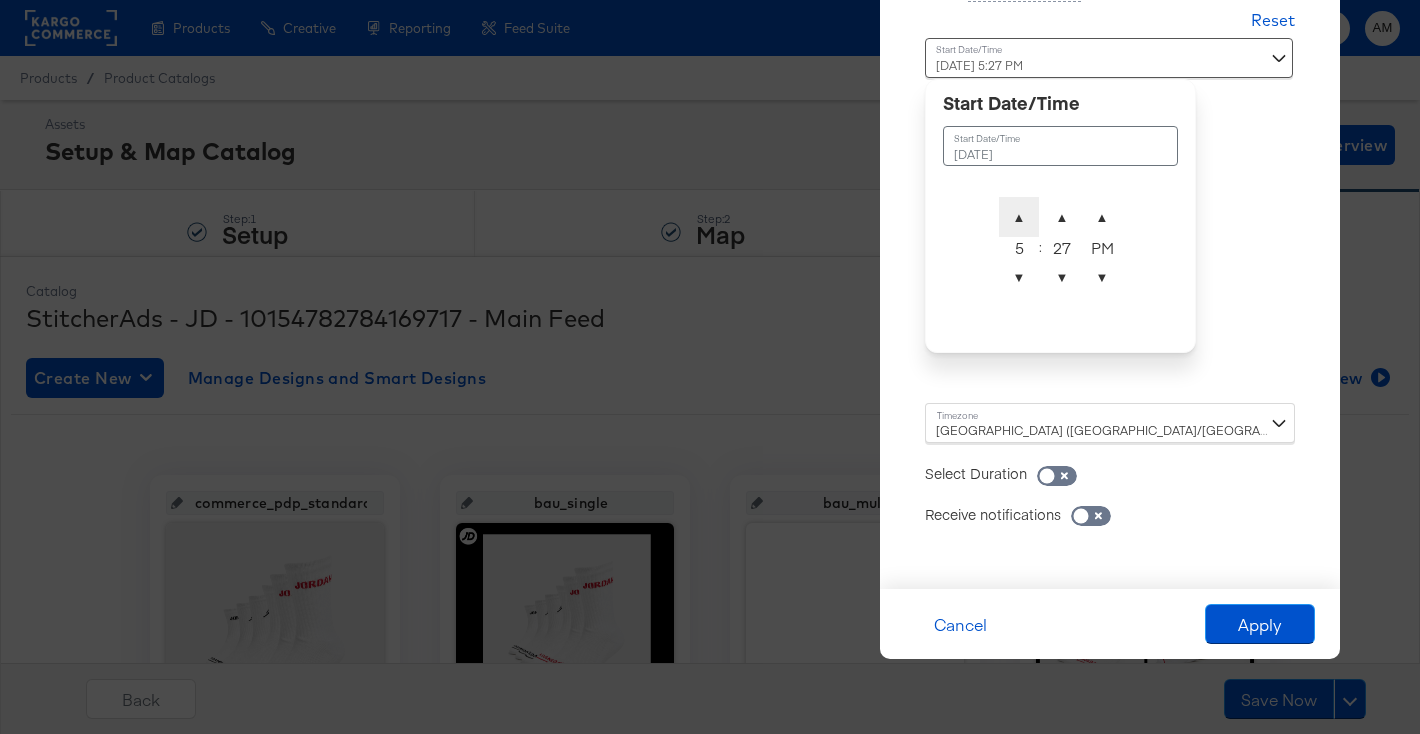 click on "▲" at bounding box center (1019, 217) 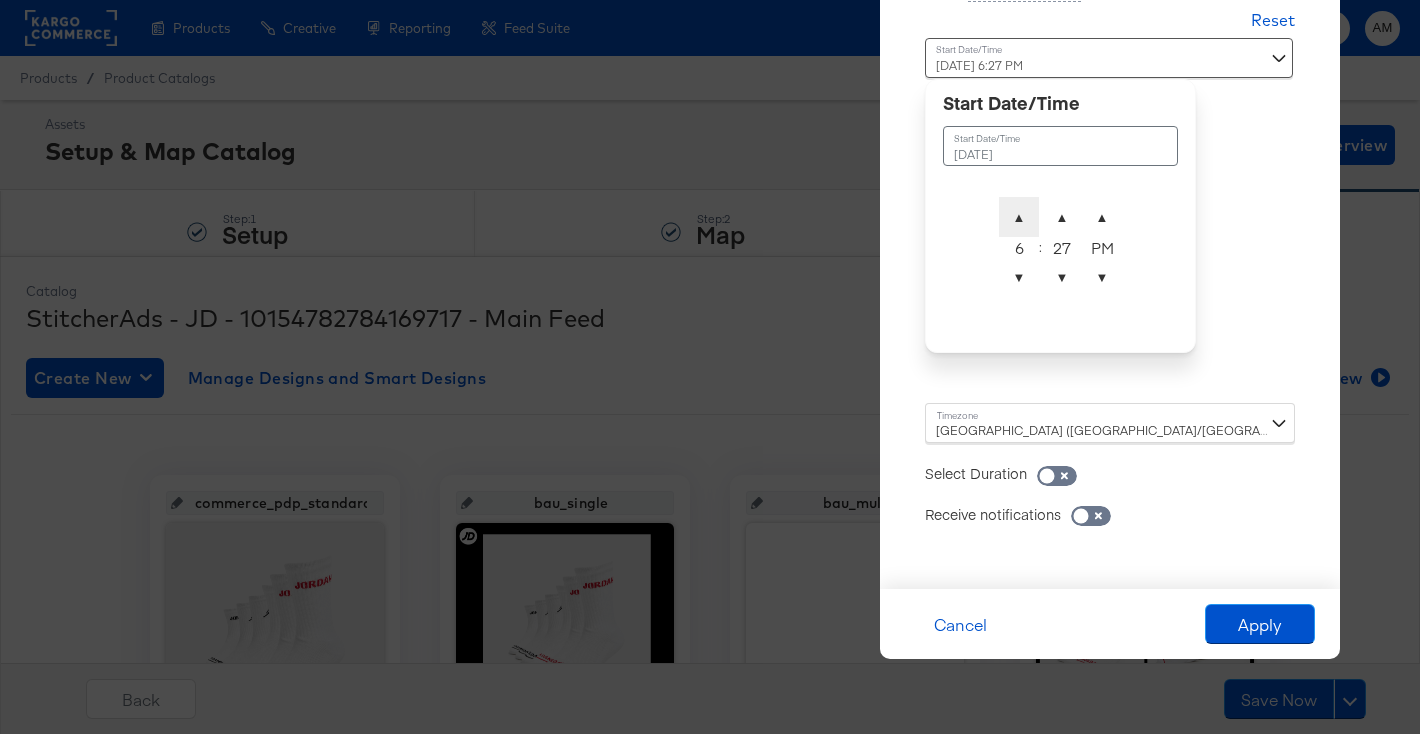 click on "▲" at bounding box center (1019, 217) 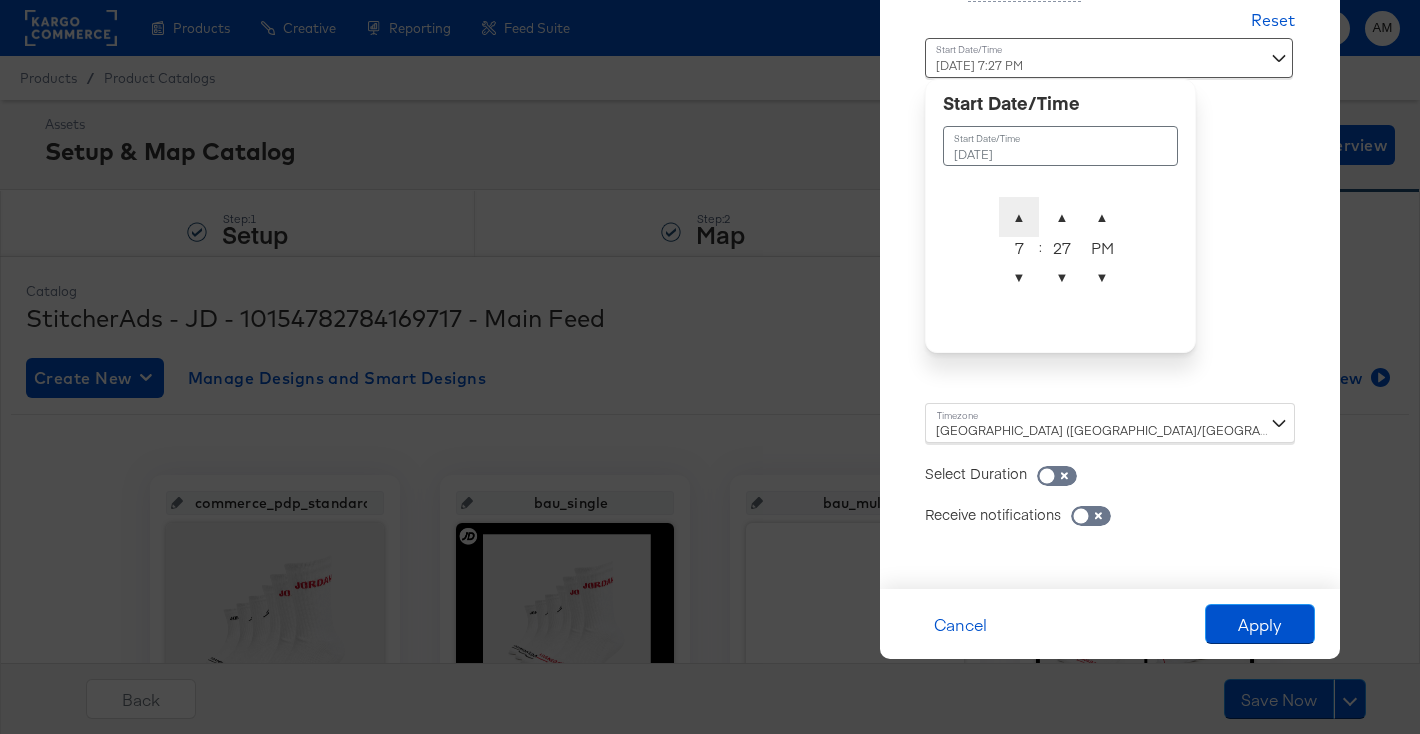 click on "▲" at bounding box center (1019, 217) 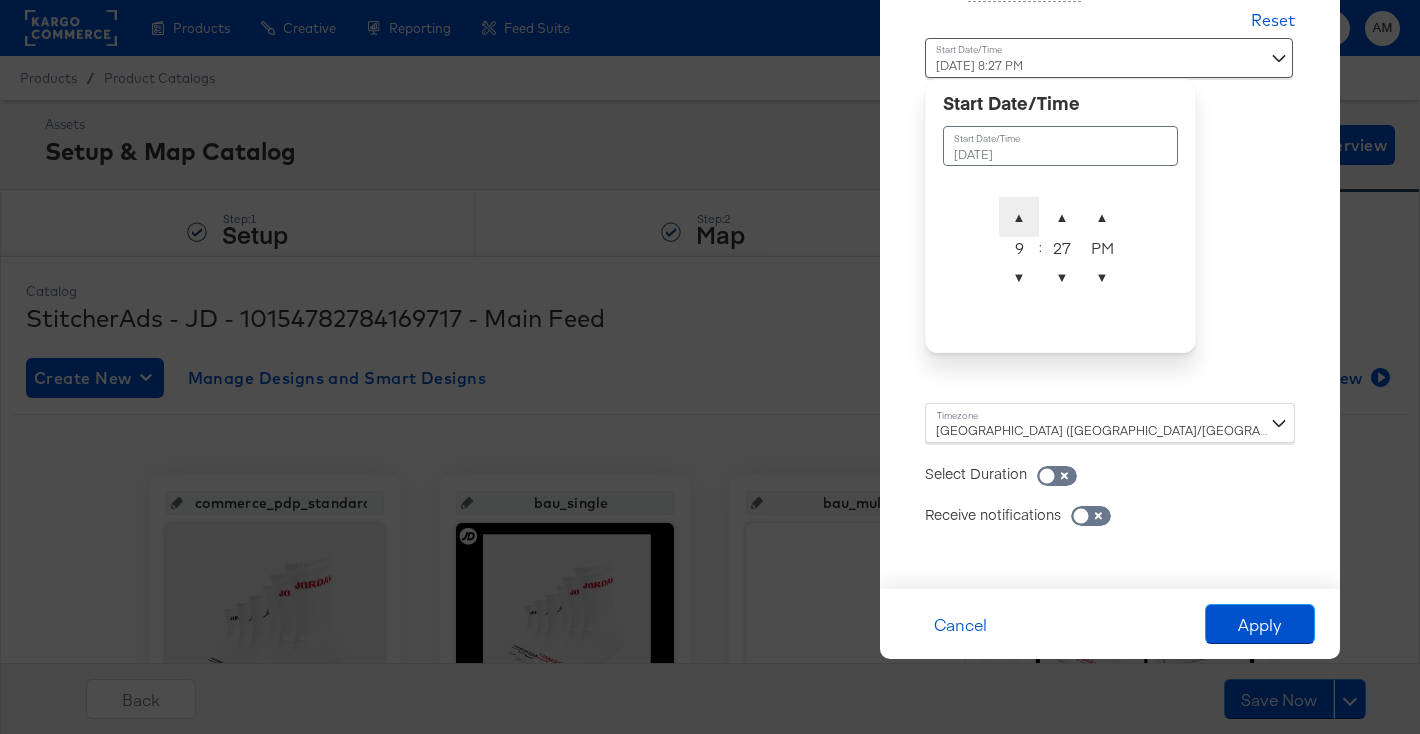 click on "▲" at bounding box center (1019, 217) 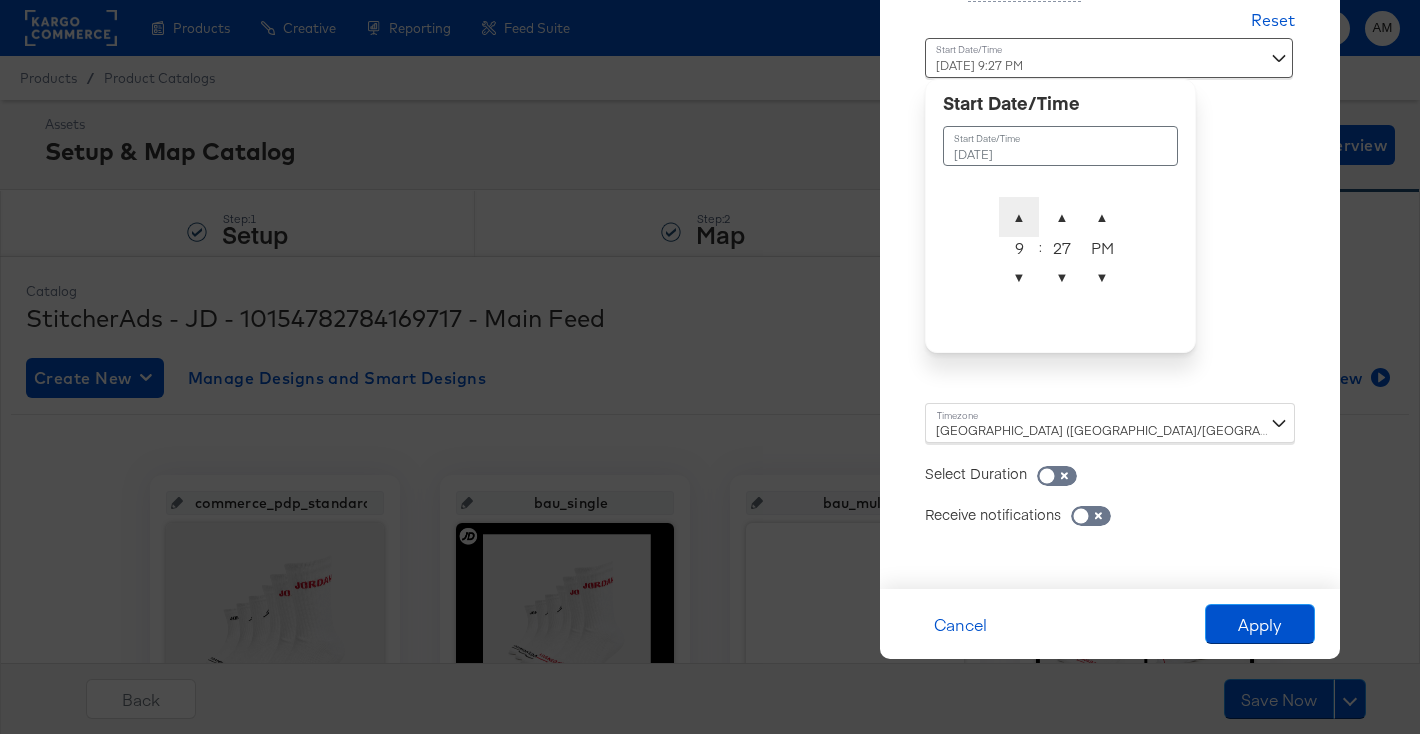 click on "▲" at bounding box center (1019, 217) 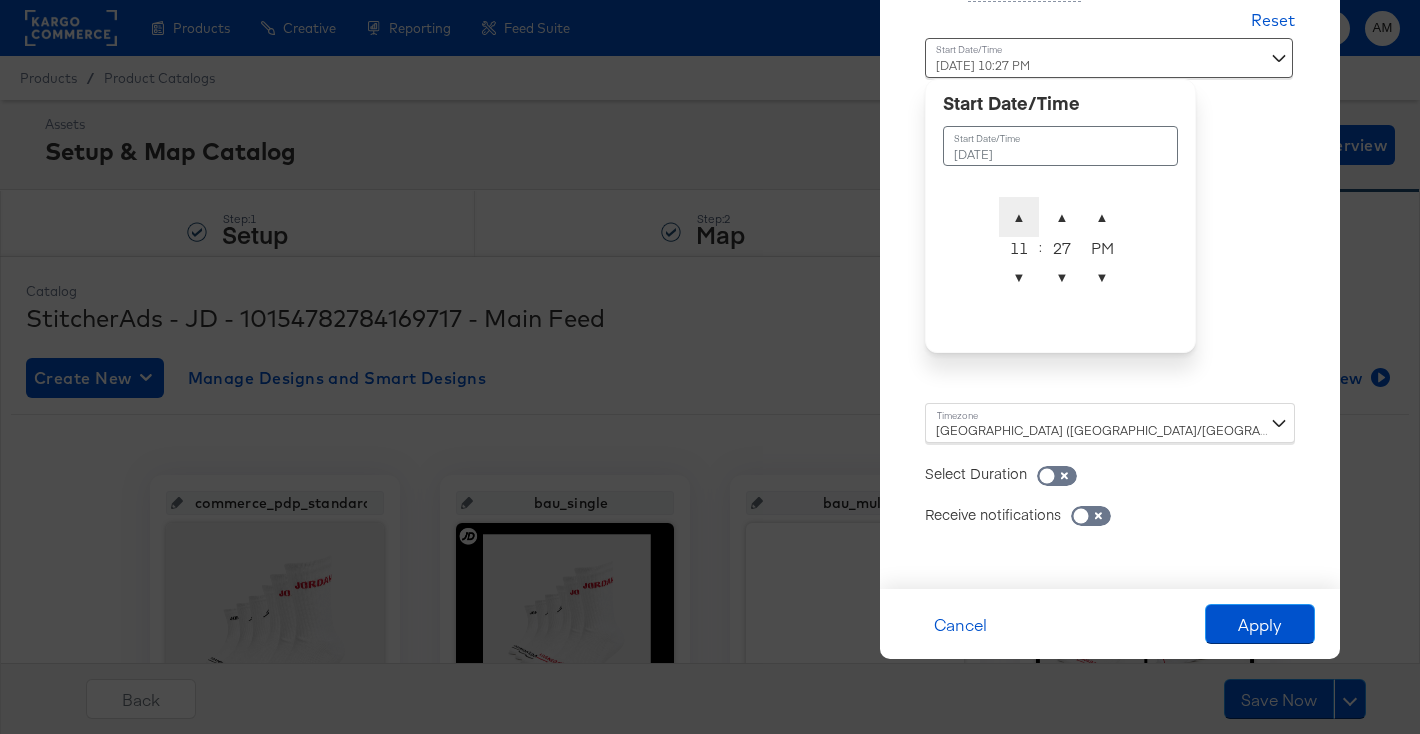 click on "▲" at bounding box center (1019, 217) 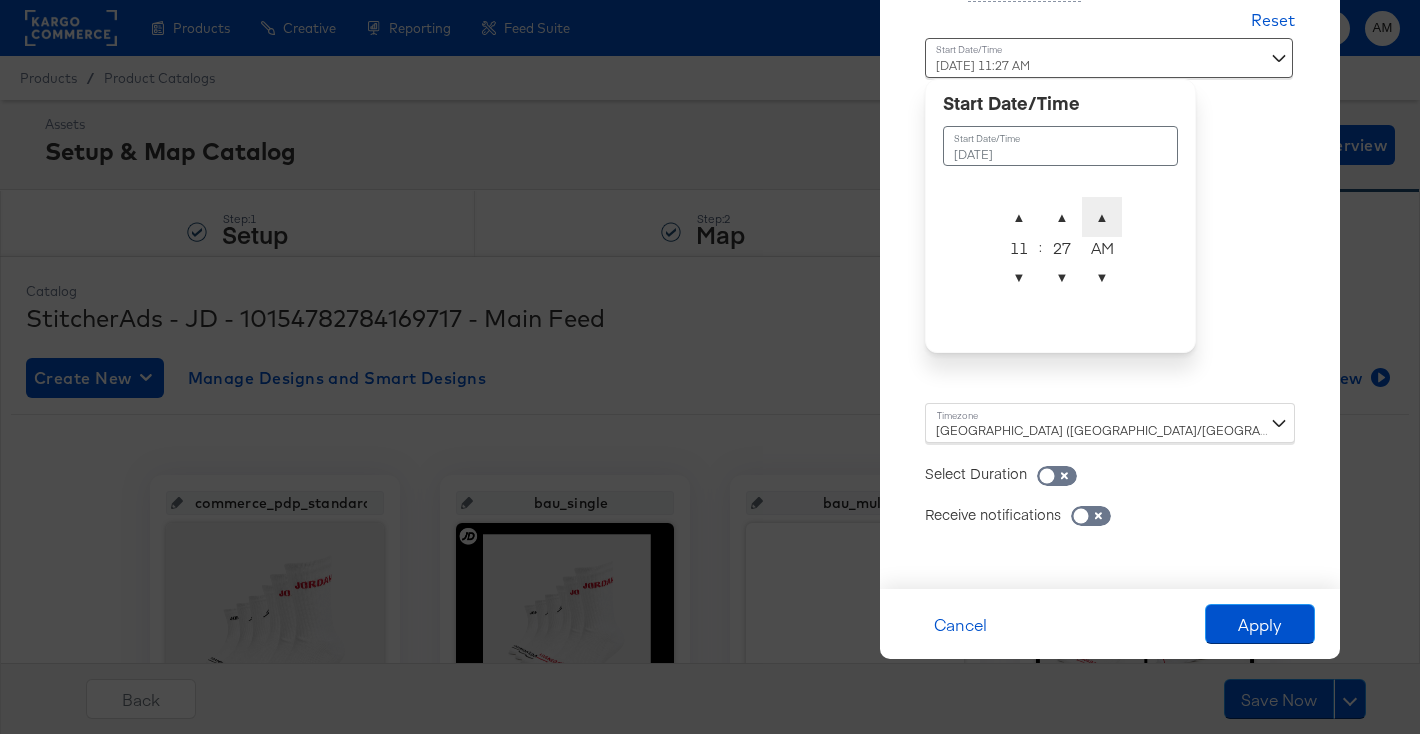 click on "▲" at bounding box center [1102, 217] 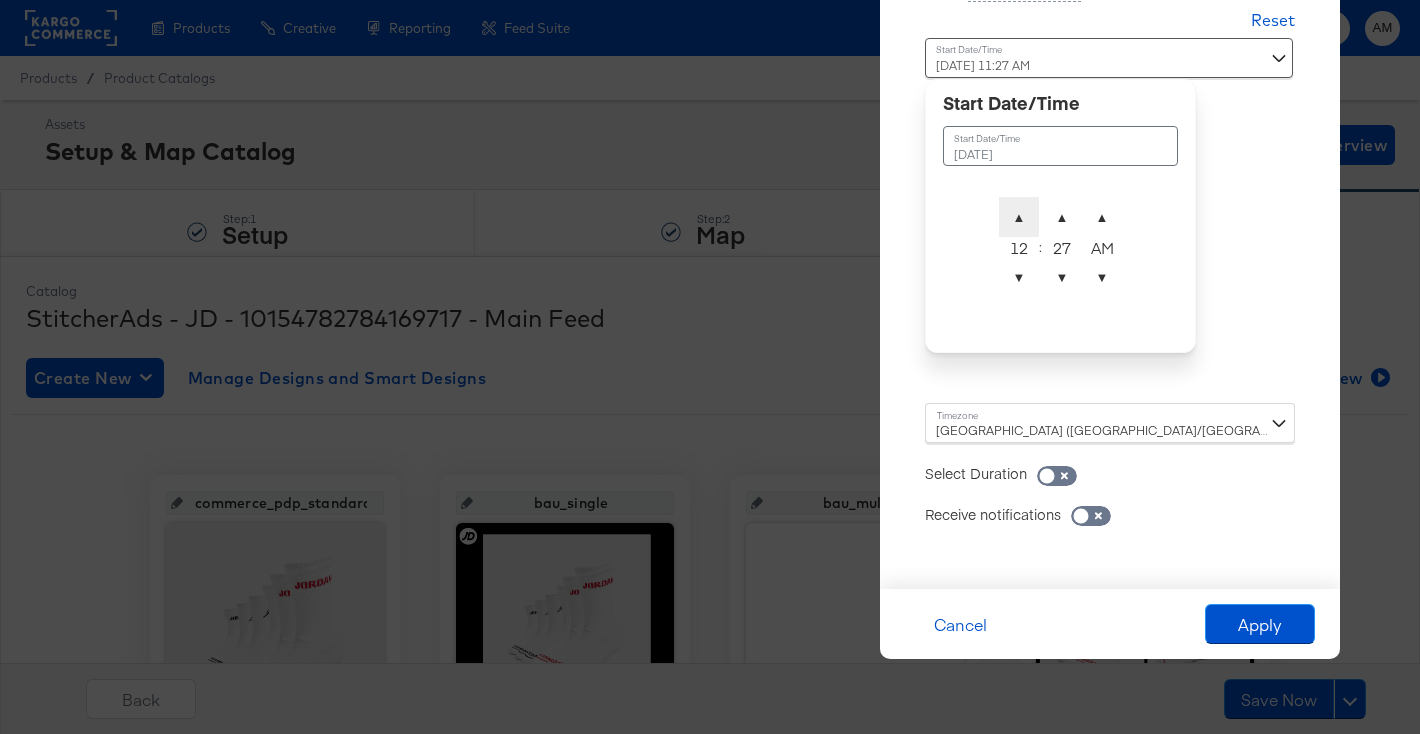 click on "▲" at bounding box center [1019, 217] 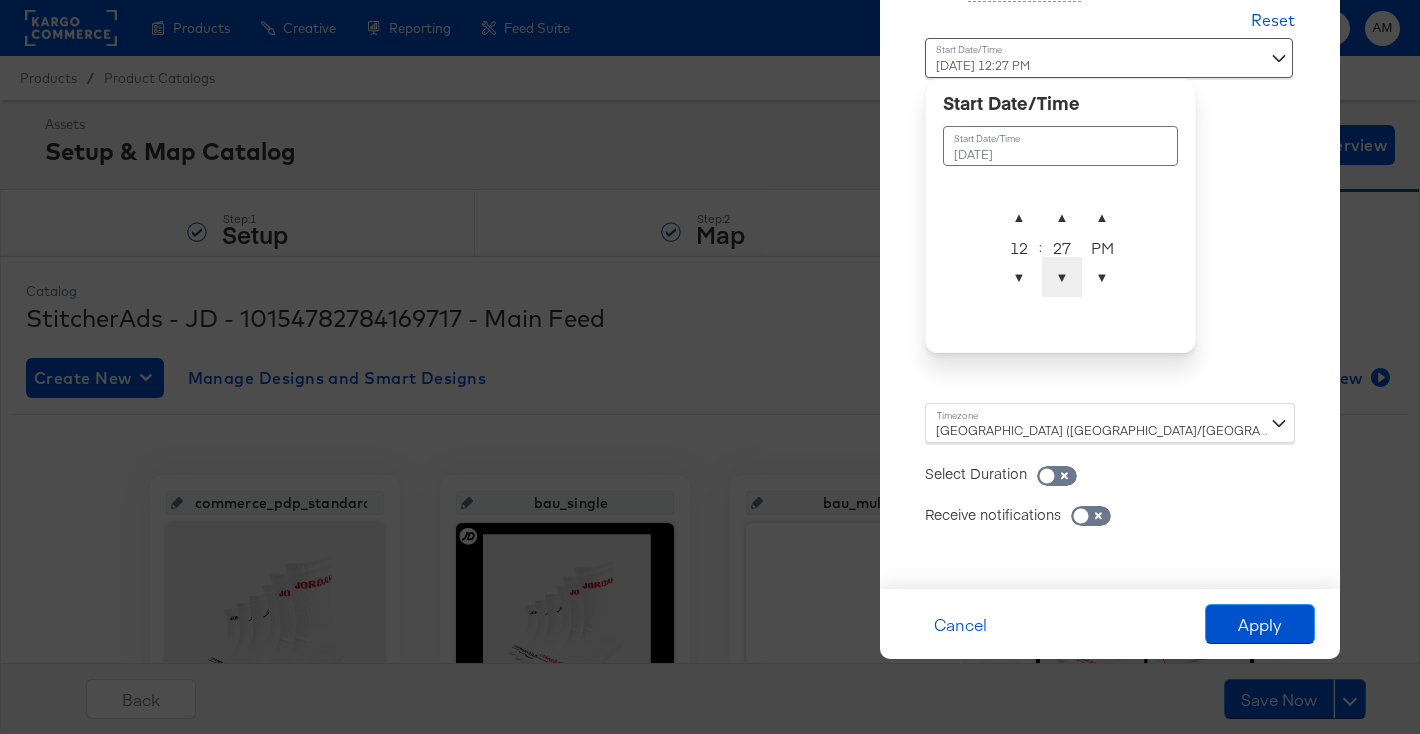 click on "▼" at bounding box center [1062, 277] 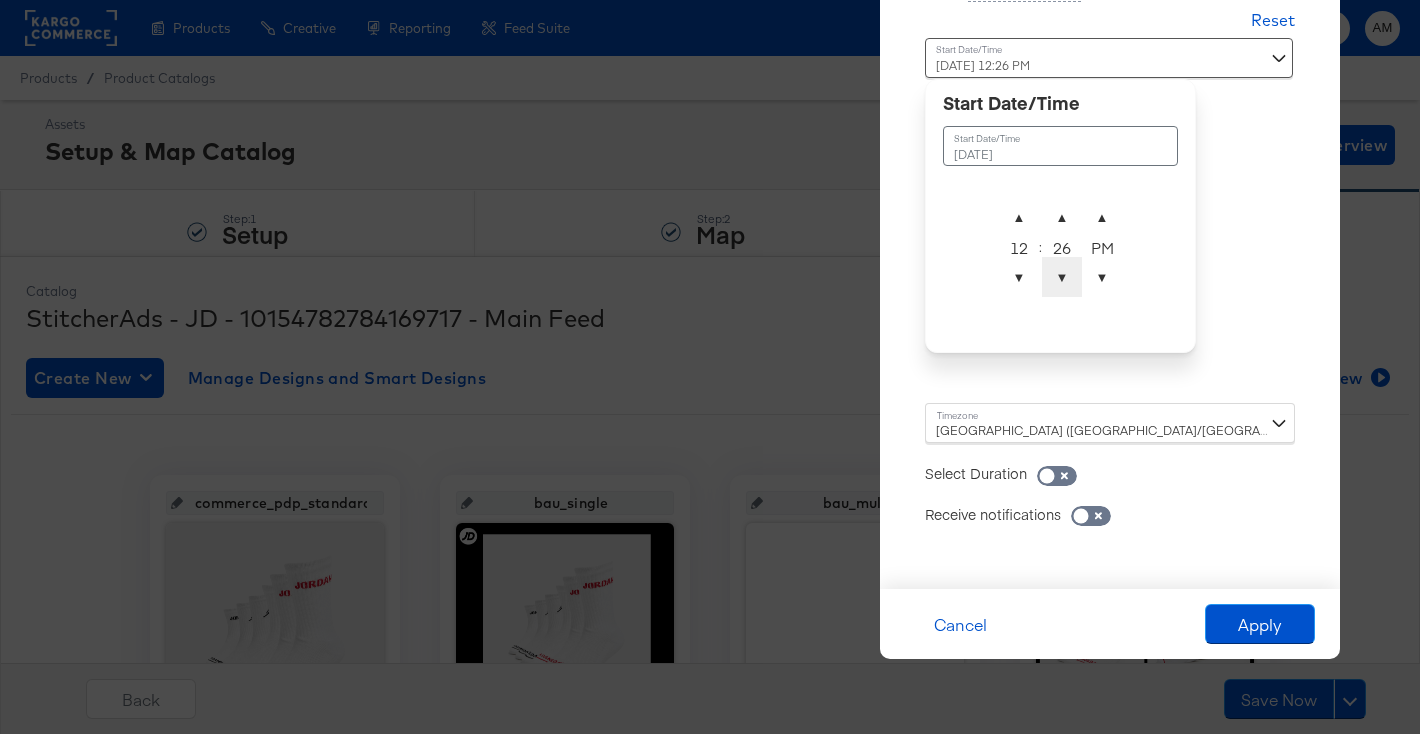 click on "▼" at bounding box center (1062, 277) 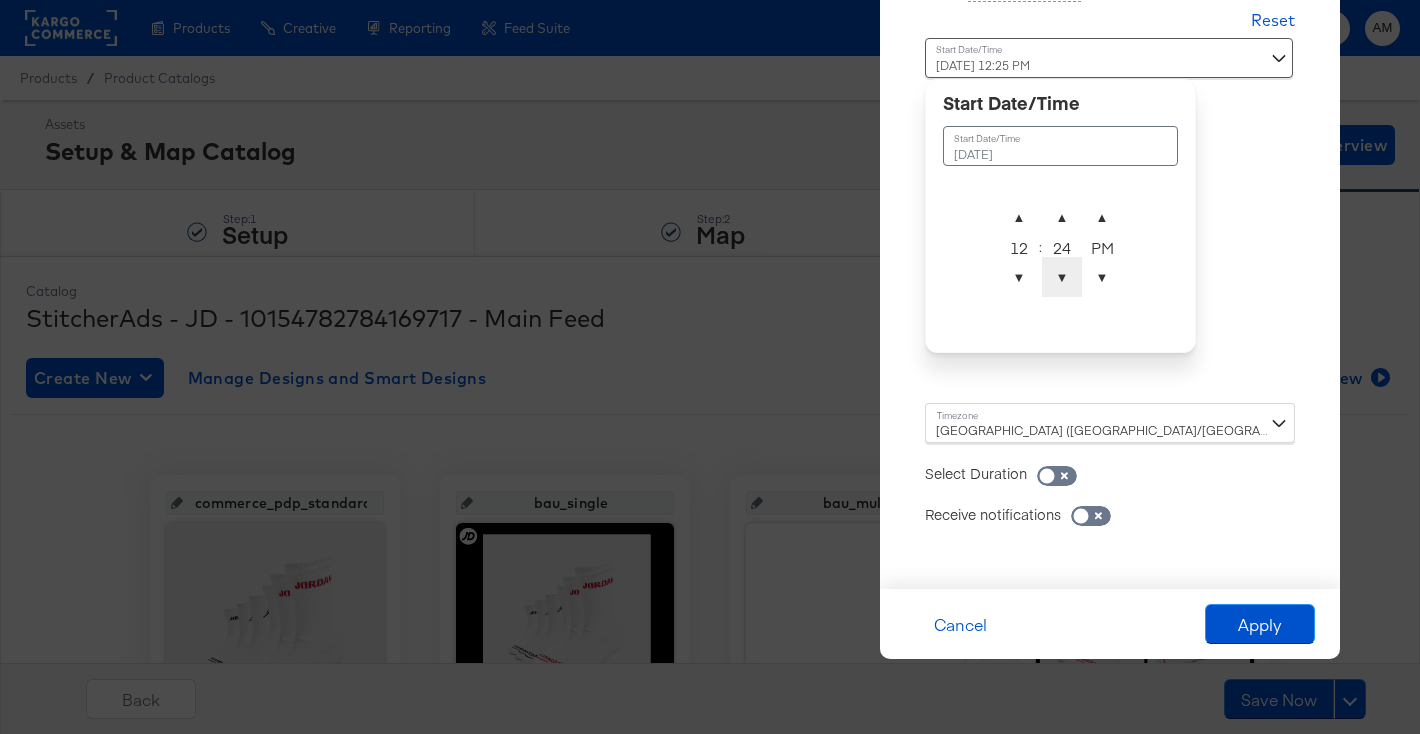 click on "▼" at bounding box center (1062, 277) 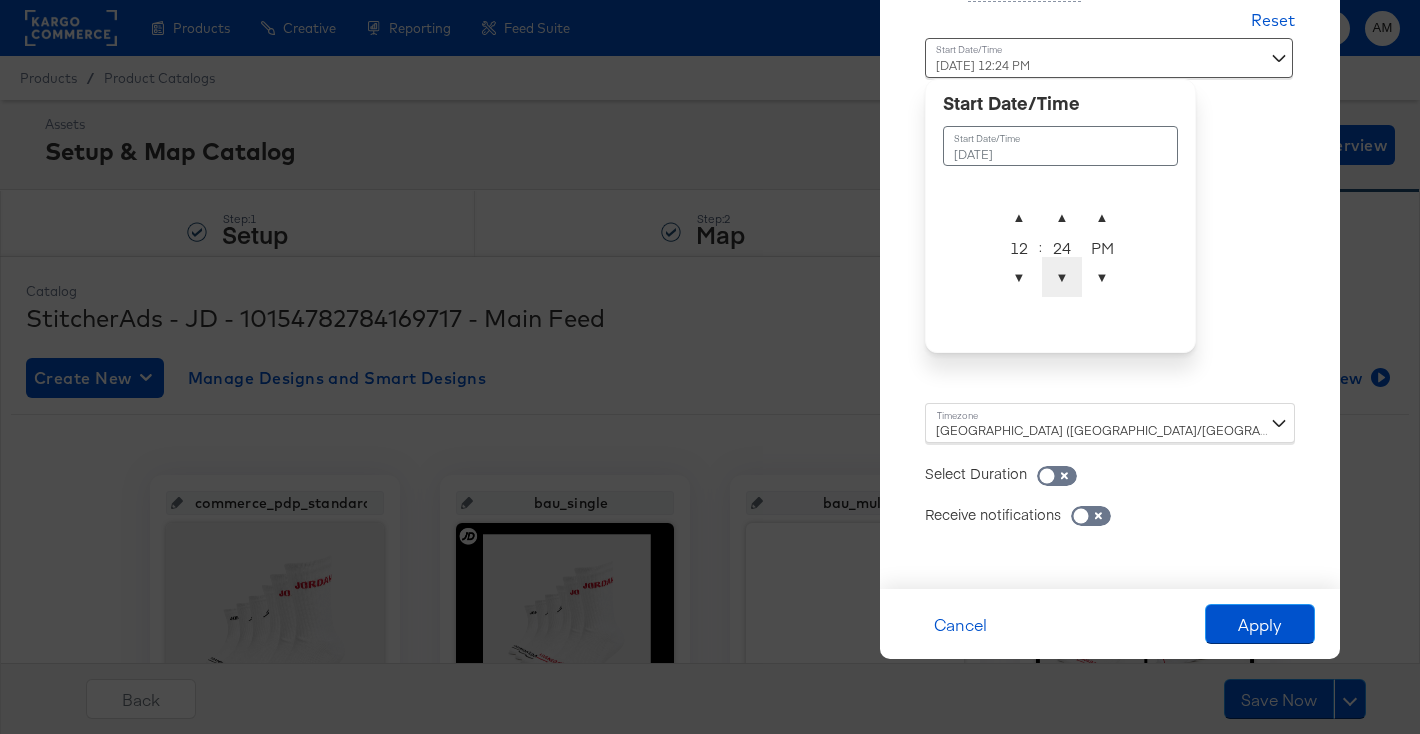 click on "▼" at bounding box center (1062, 277) 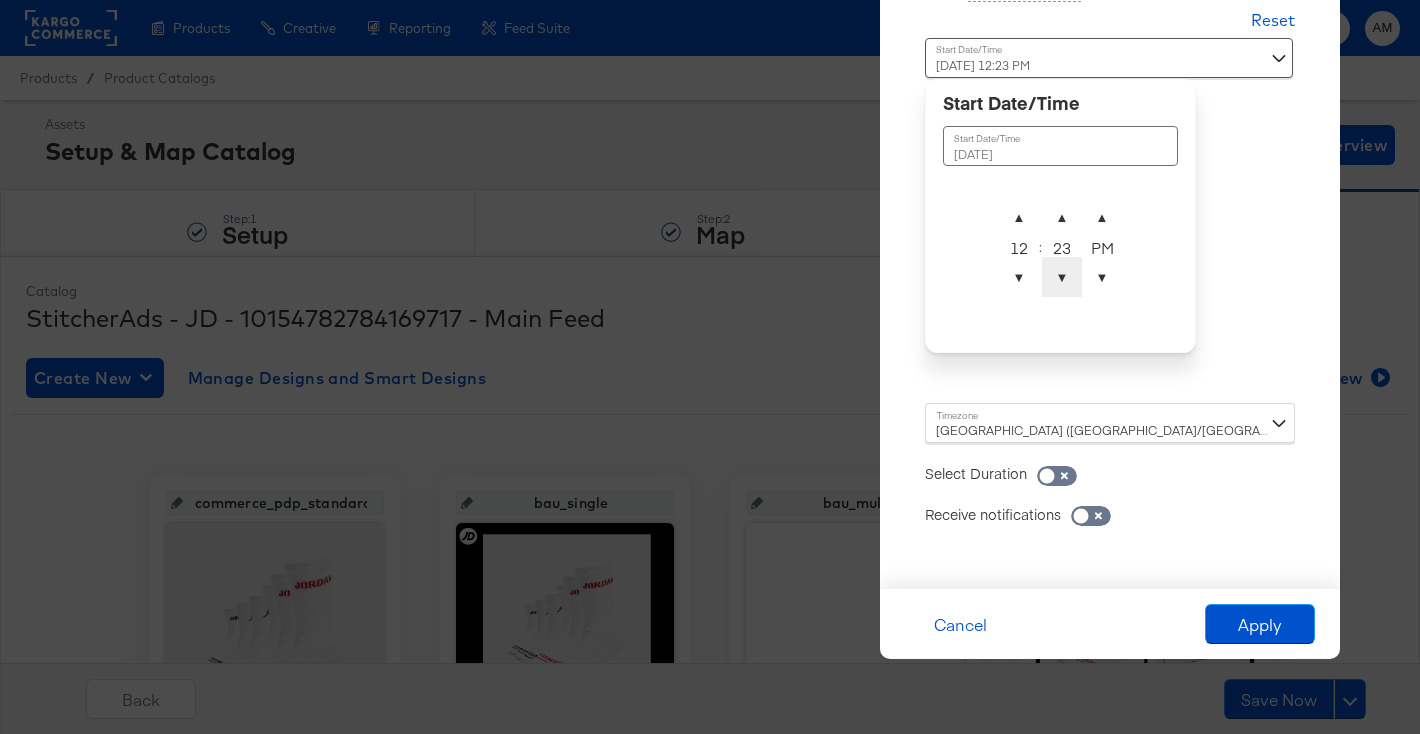 click on "▼" at bounding box center (1062, 277) 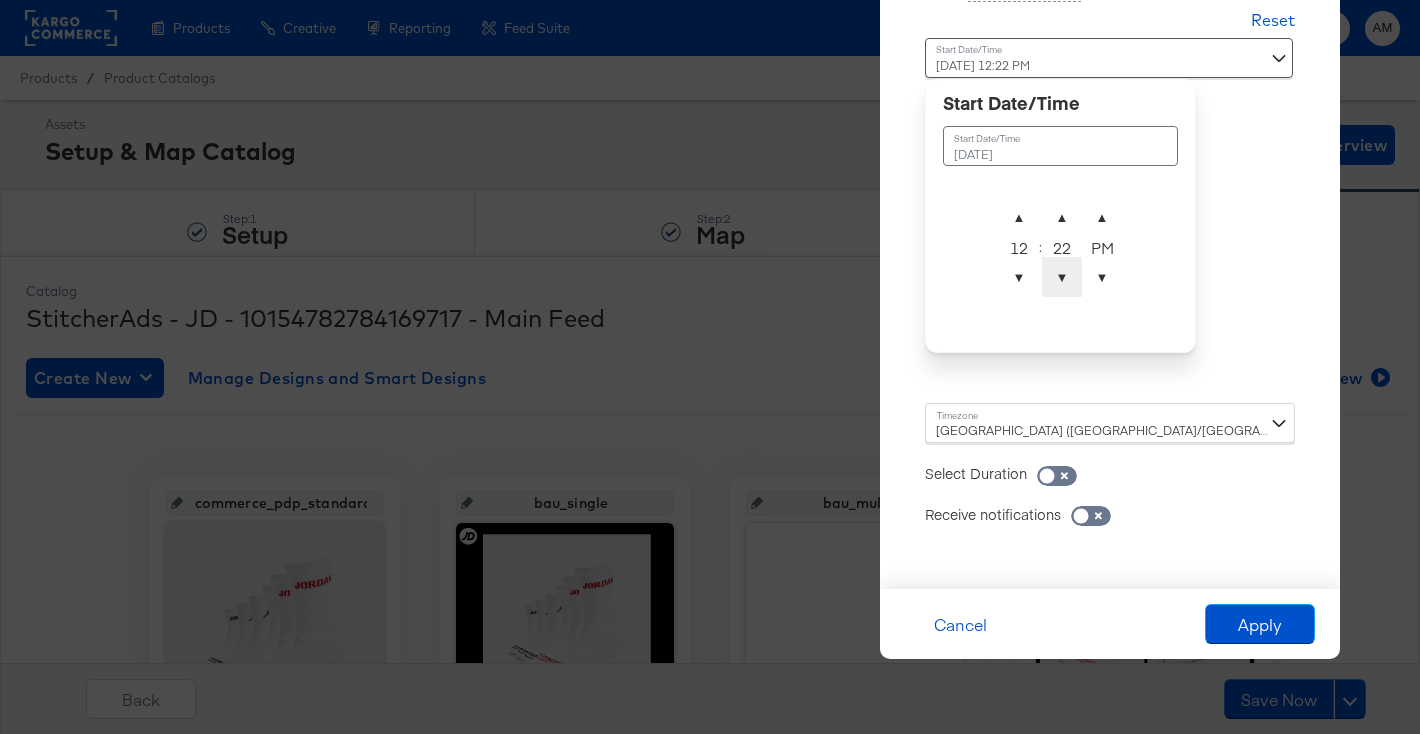 click on "▼" at bounding box center (1062, 277) 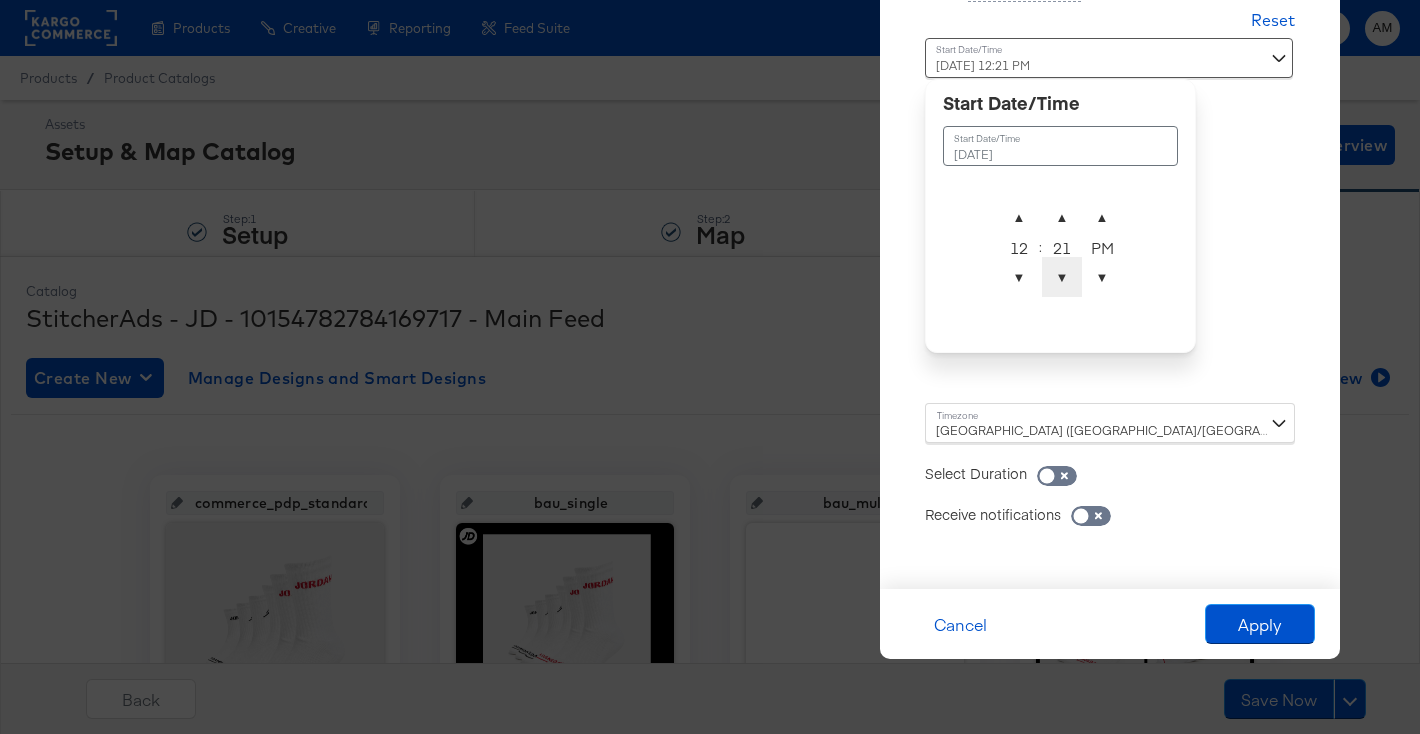 click on "▼" at bounding box center [1062, 277] 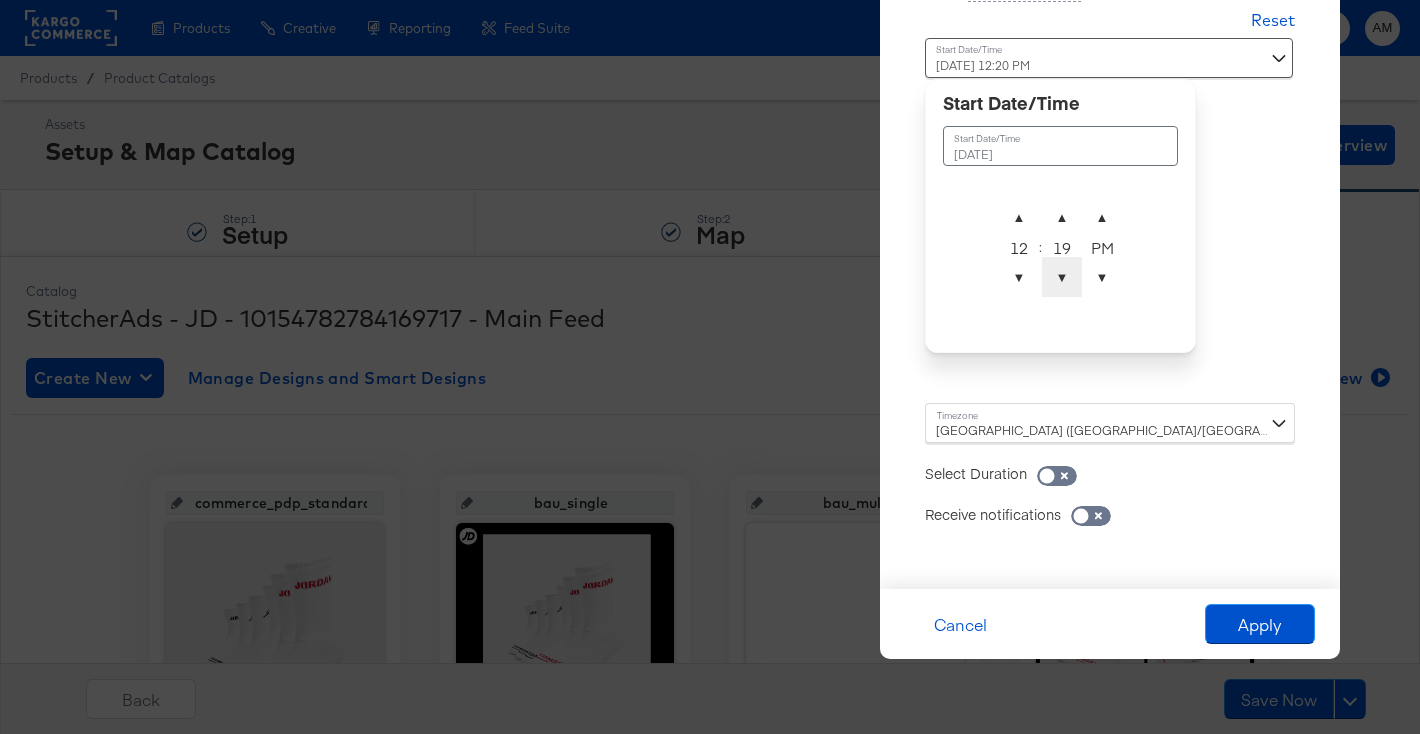 click on "▼" at bounding box center [1062, 277] 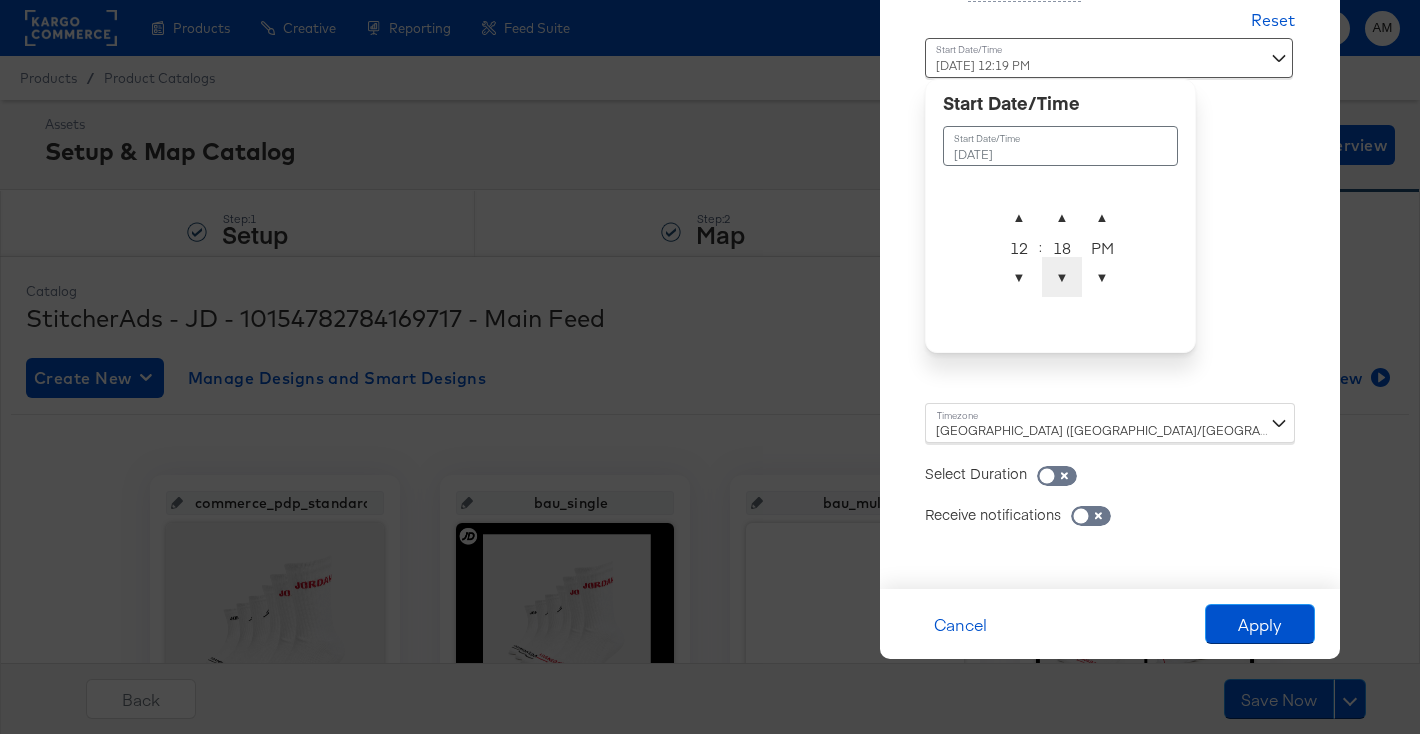 click on "▼" at bounding box center (1062, 277) 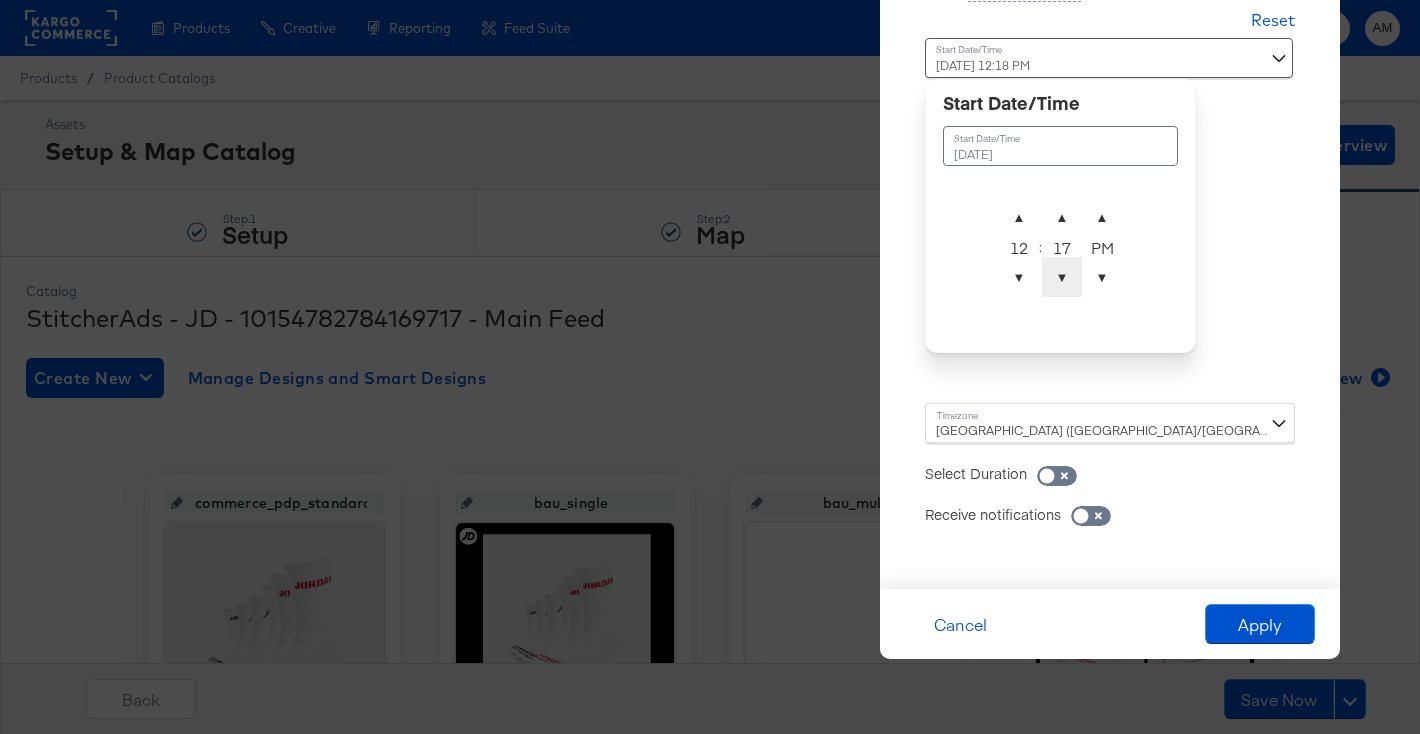 click on "▼" at bounding box center (1062, 277) 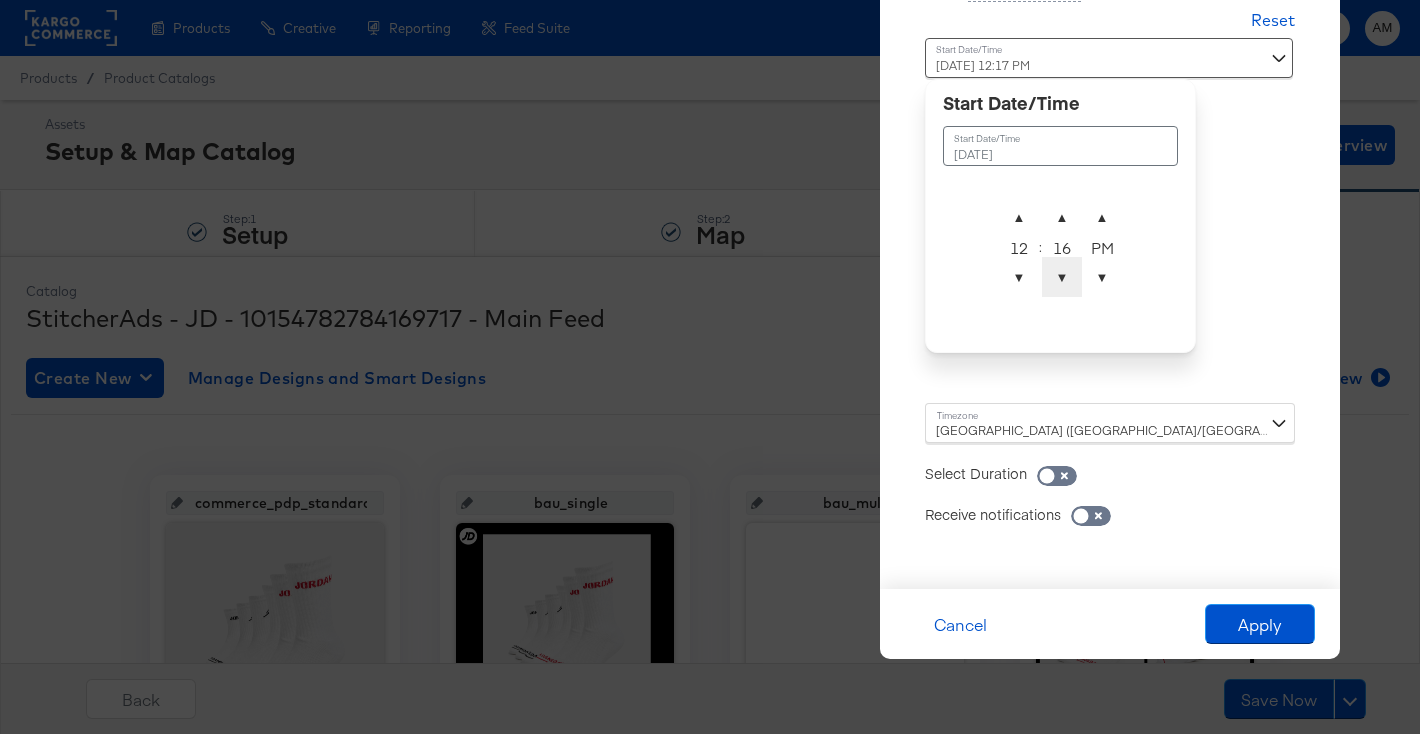 click on "▼" at bounding box center [1062, 277] 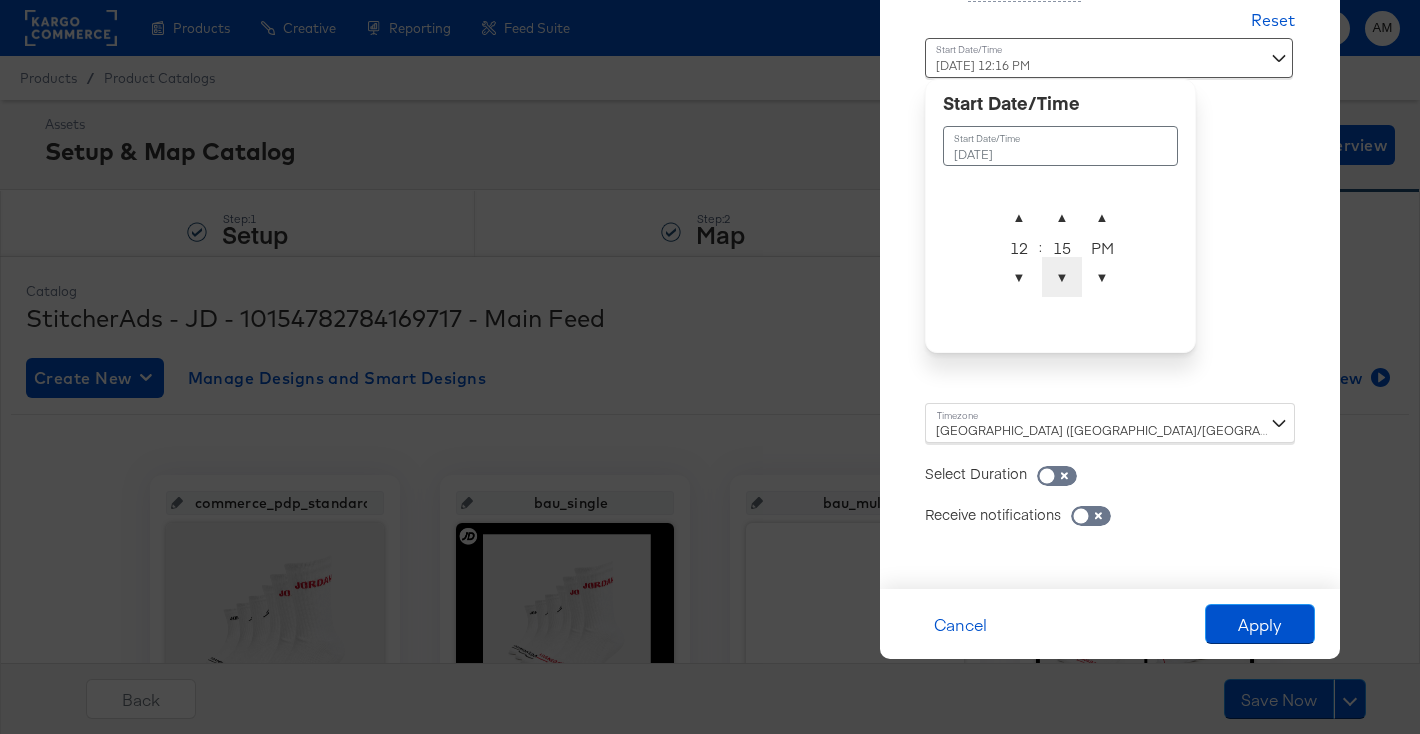 click on "▼" at bounding box center [1062, 277] 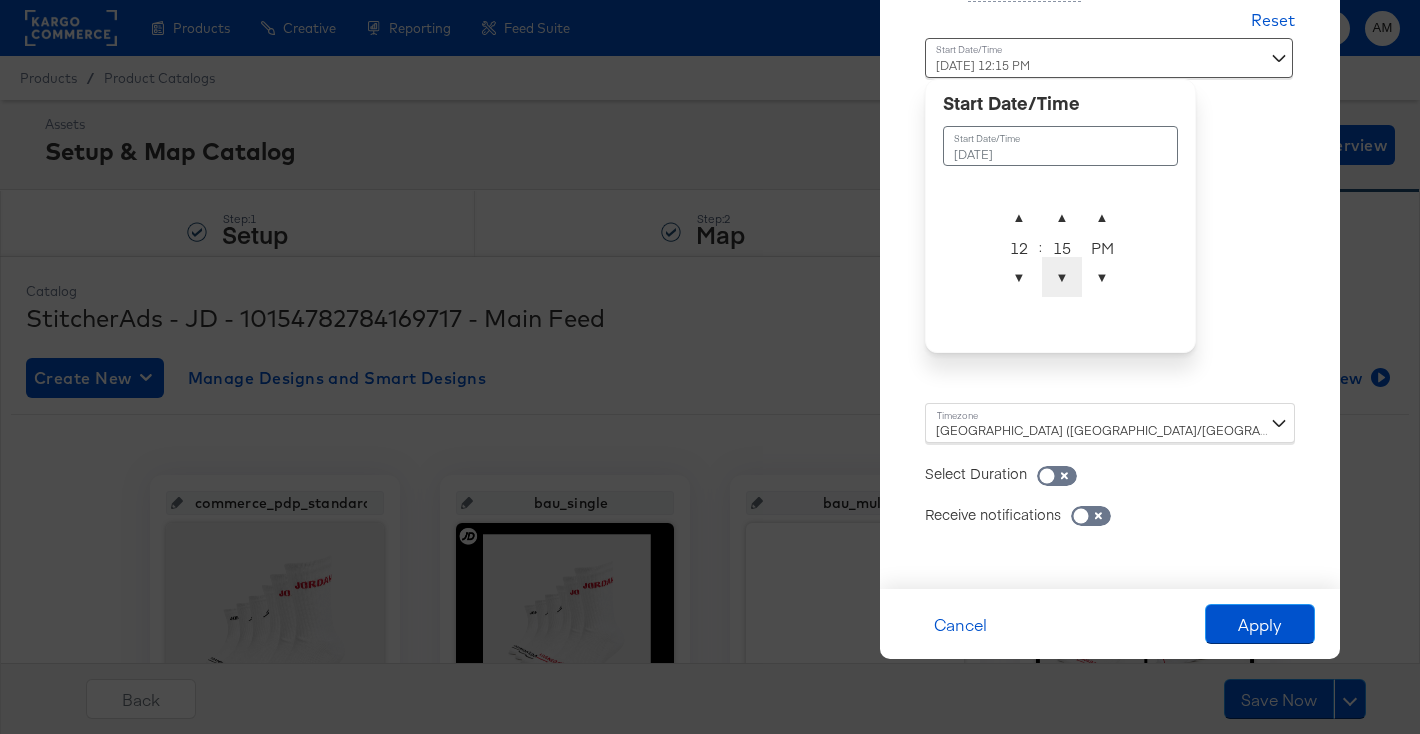 click on "▼" at bounding box center (1062, 277) 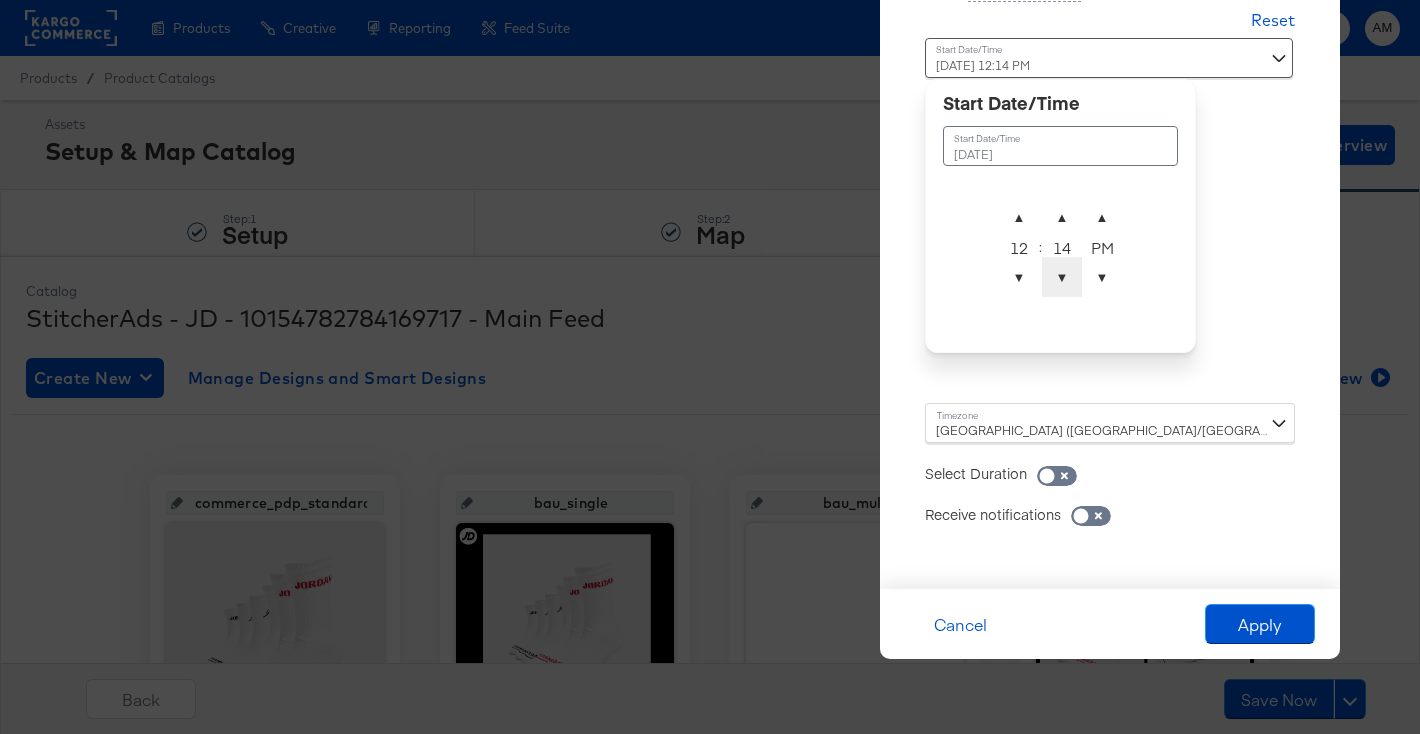 click on "▼" at bounding box center [1062, 277] 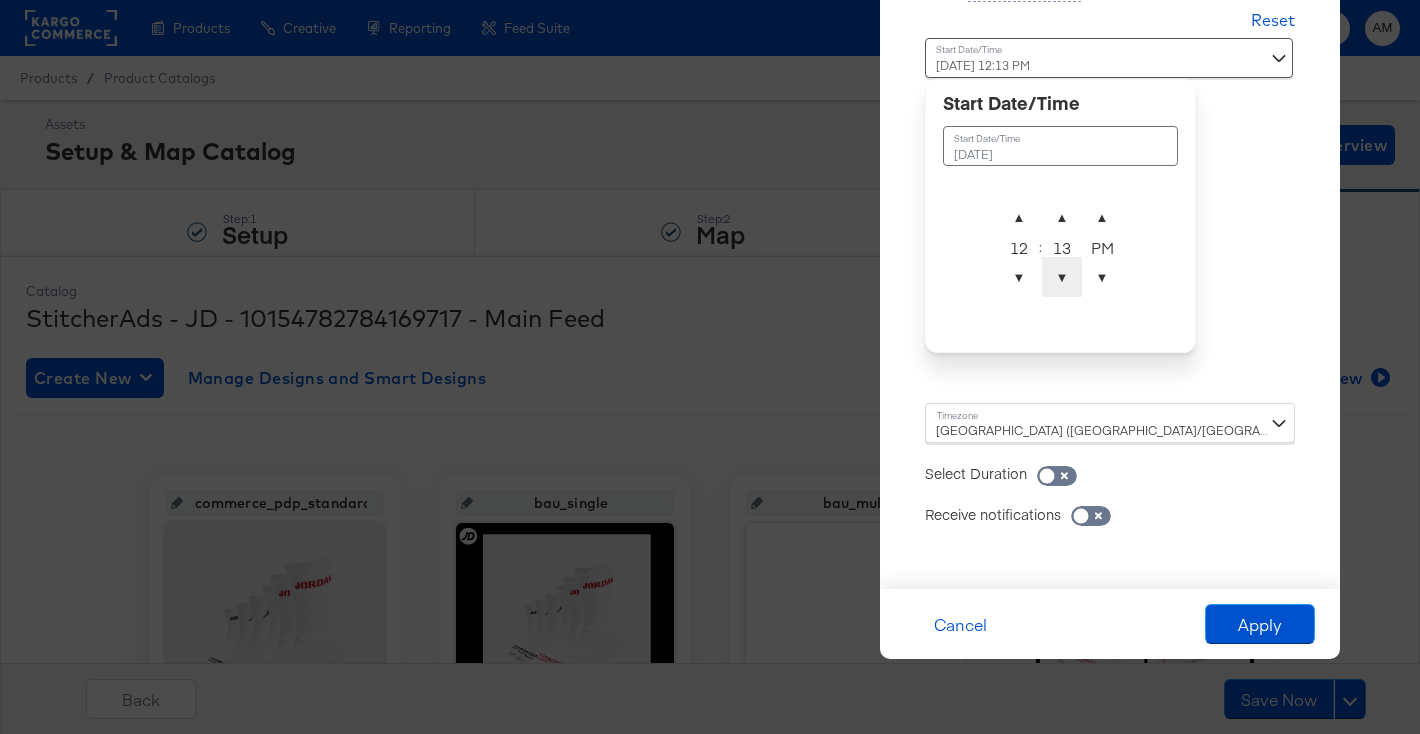 click on "▼" at bounding box center [1062, 277] 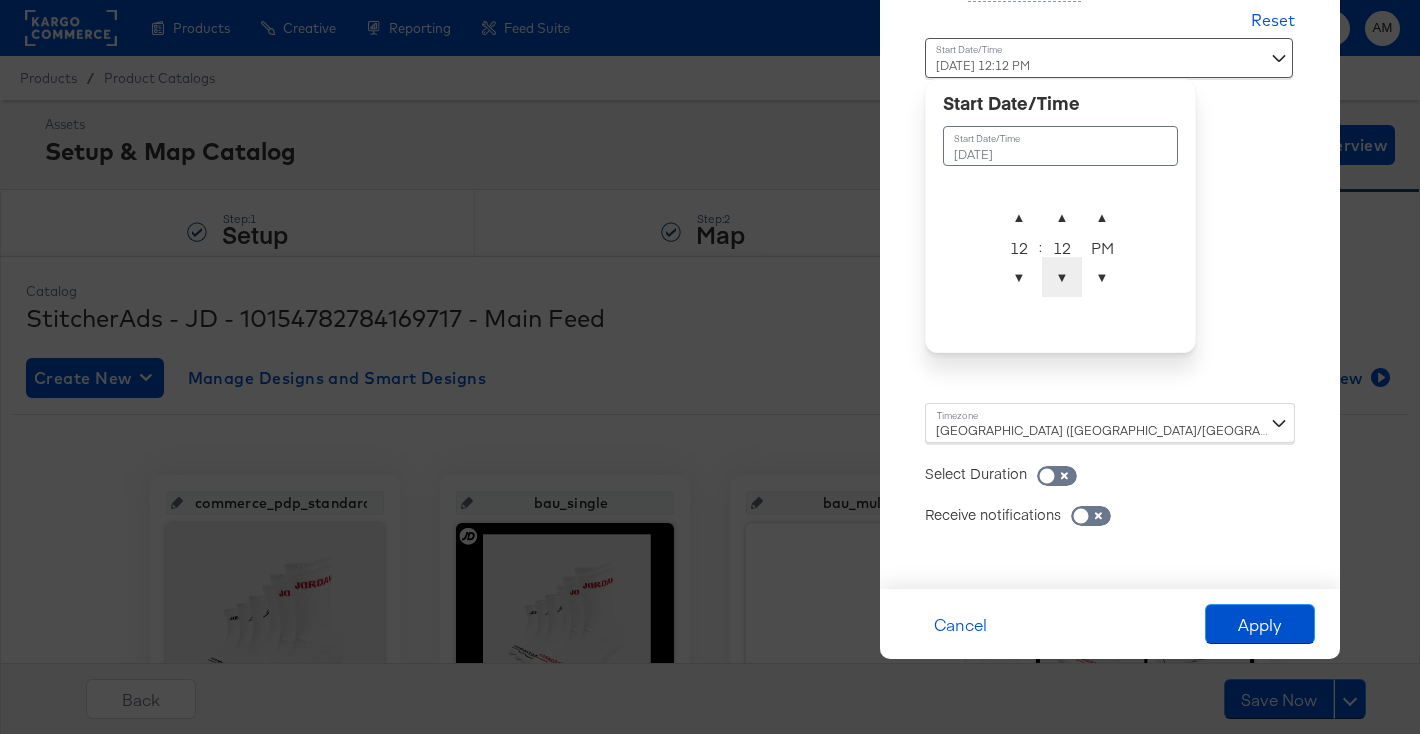 click on "▼" at bounding box center (1062, 277) 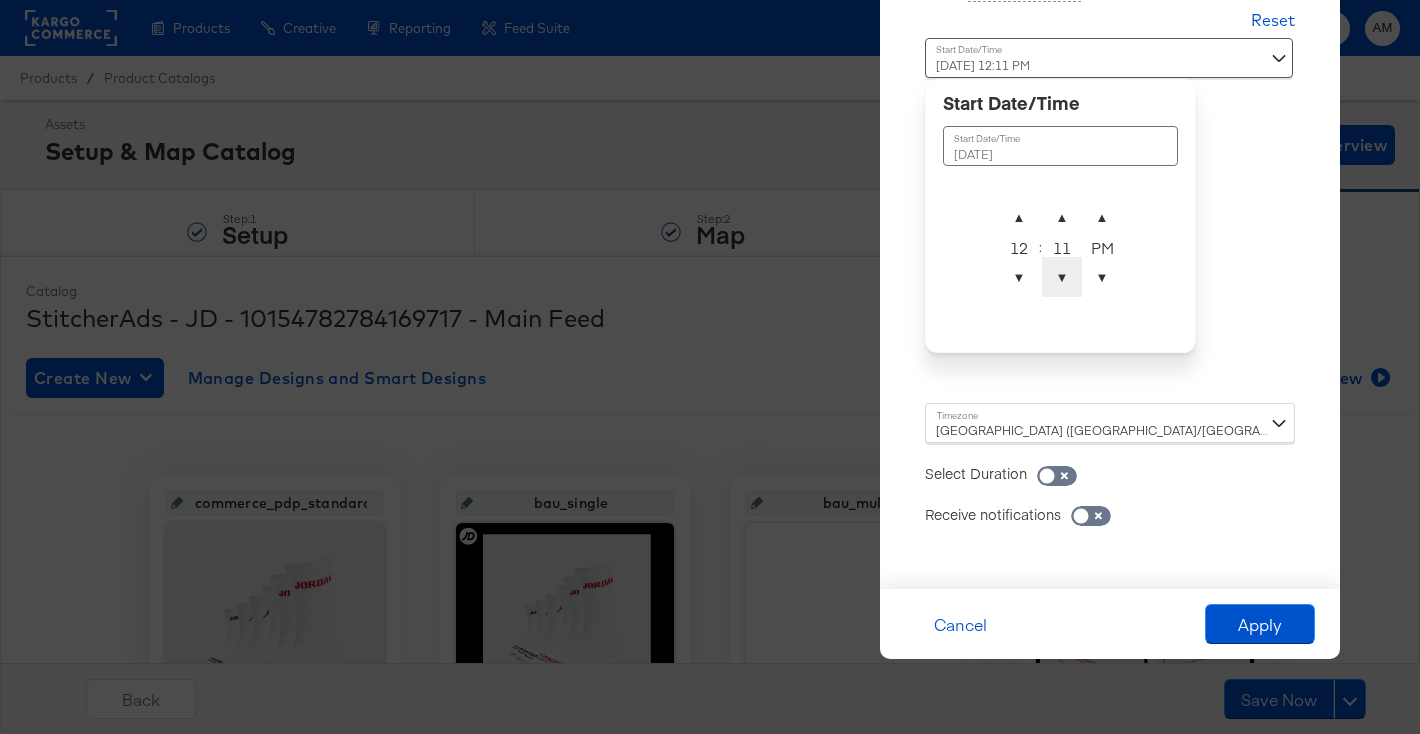click on "▼" at bounding box center (1062, 277) 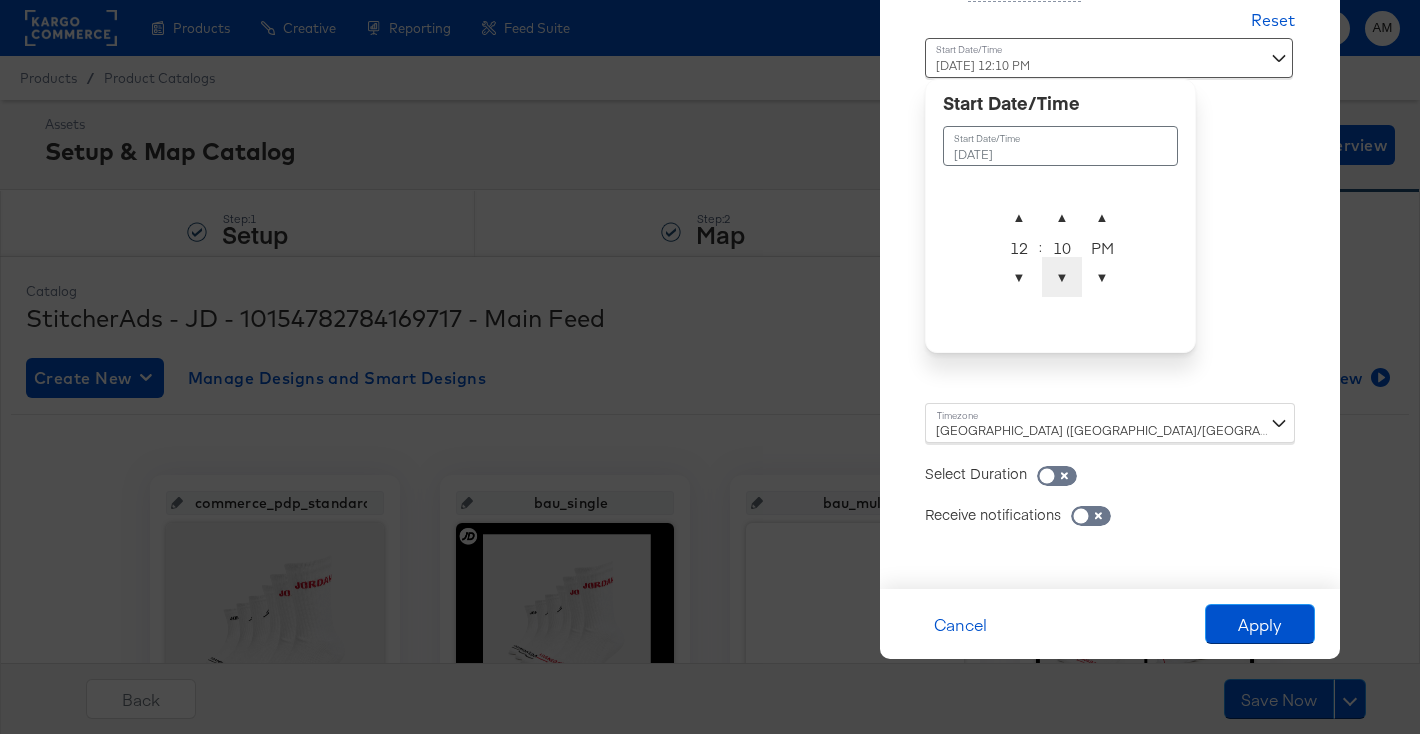 click on "▼" at bounding box center [1062, 277] 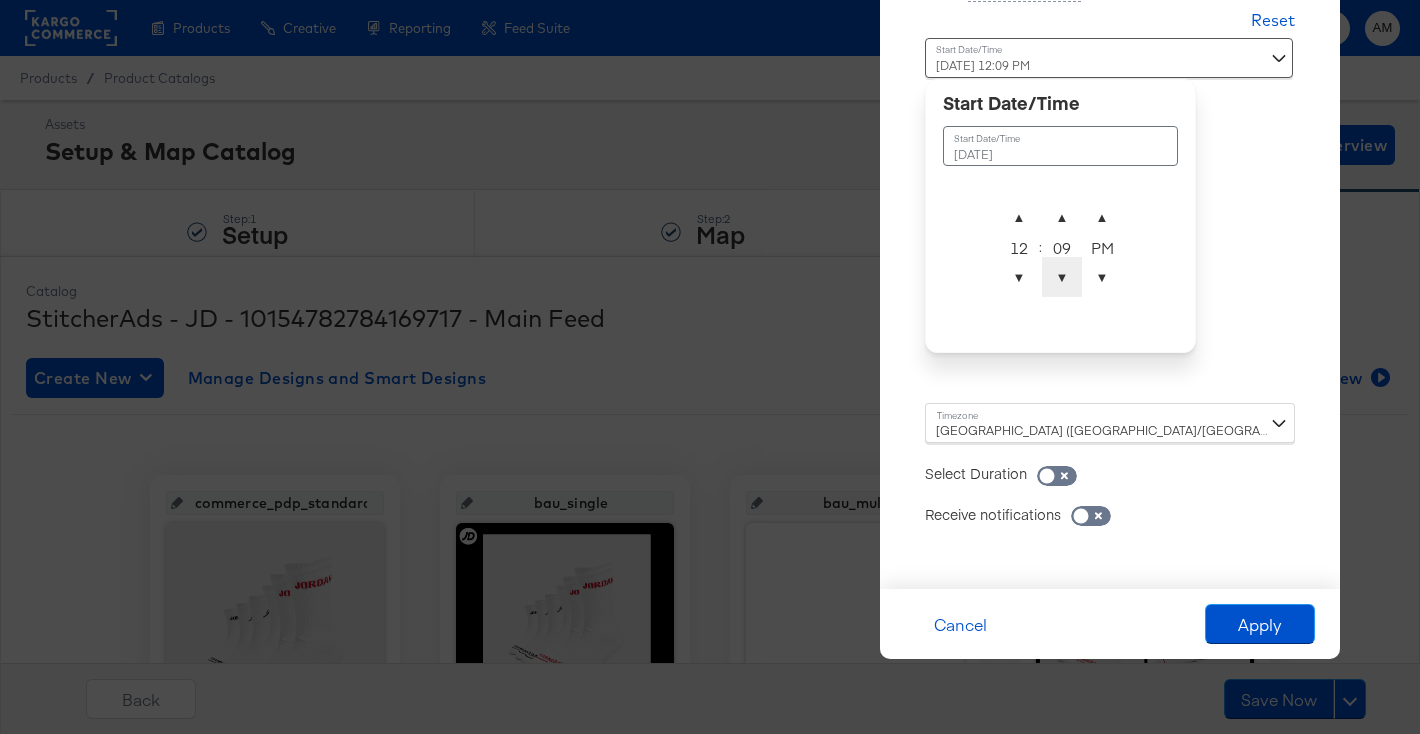 click on "▼" at bounding box center (1062, 277) 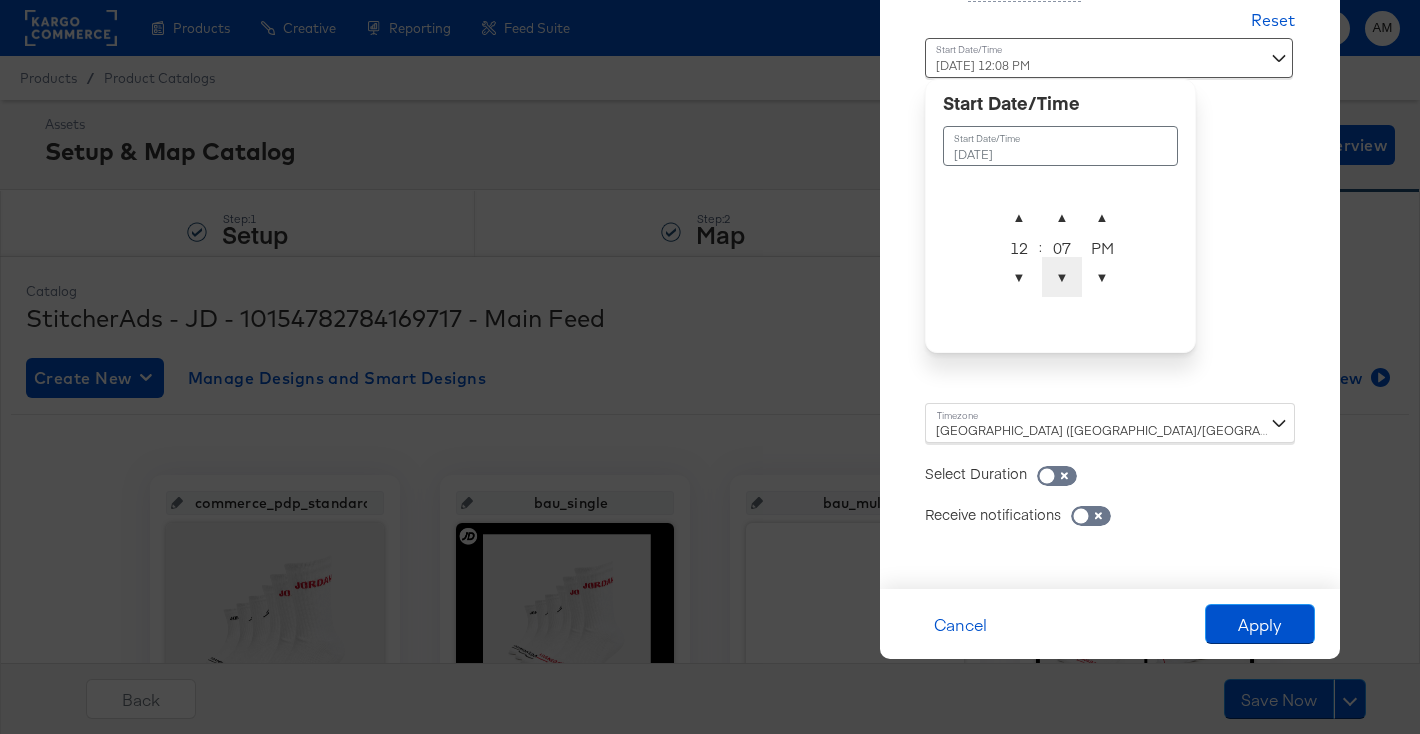 click on "▼" at bounding box center [1062, 277] 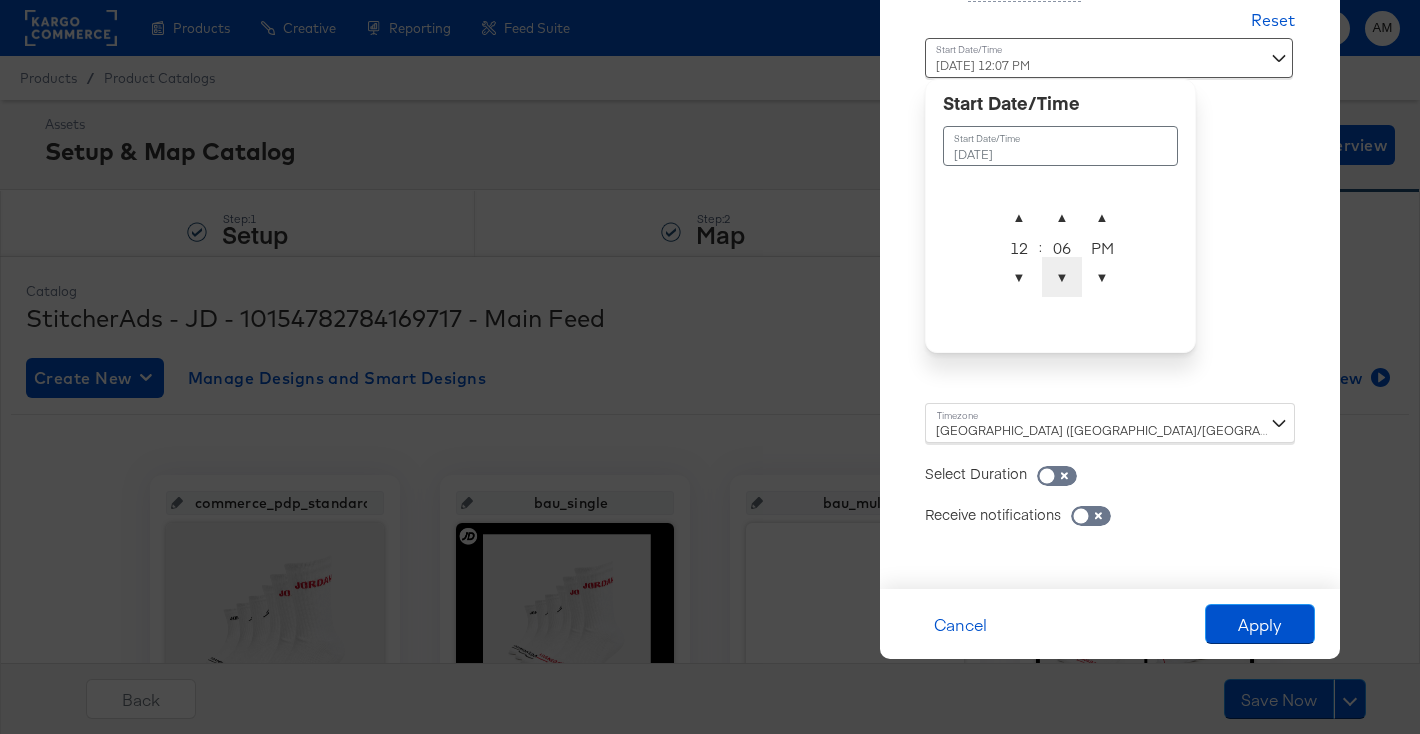 click on "▼" at bounding box center [1062, 277] 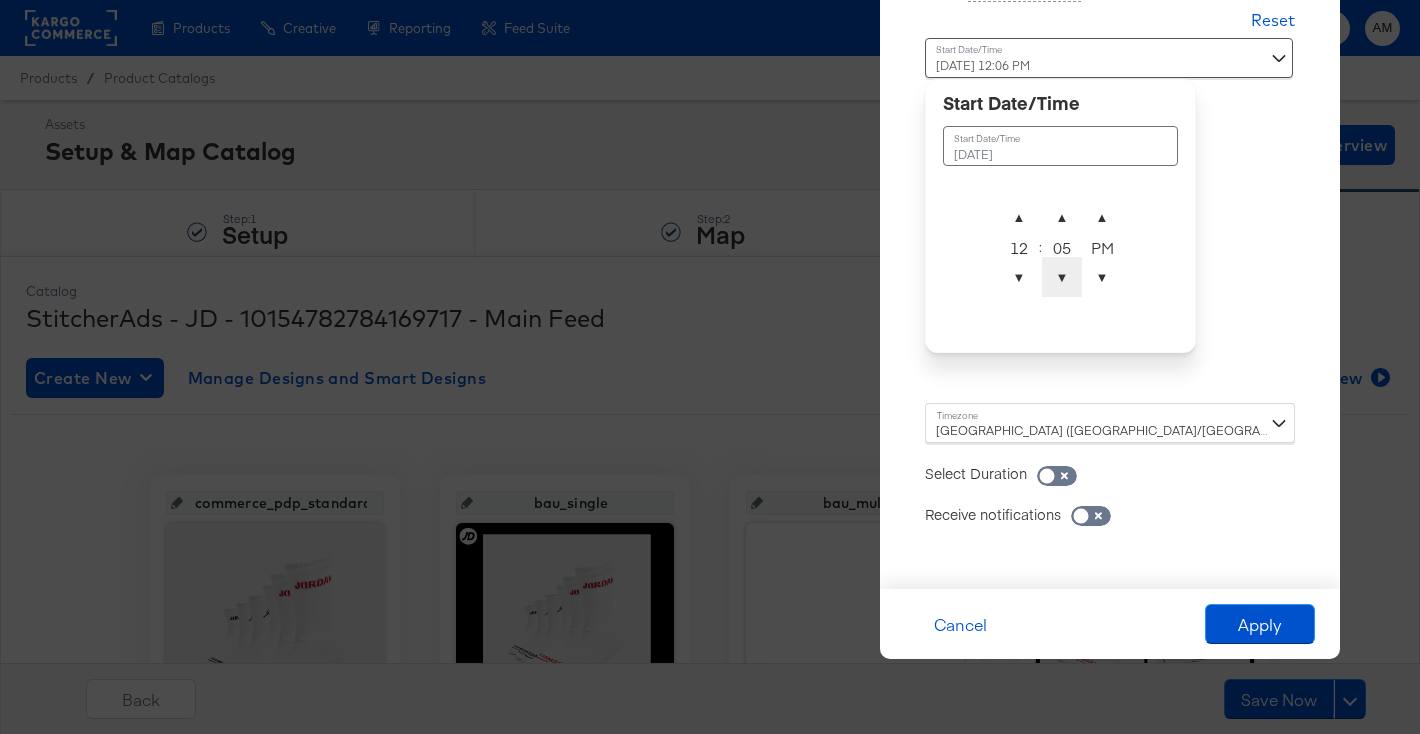 click on "▼" at bounding box center [1062, 277] 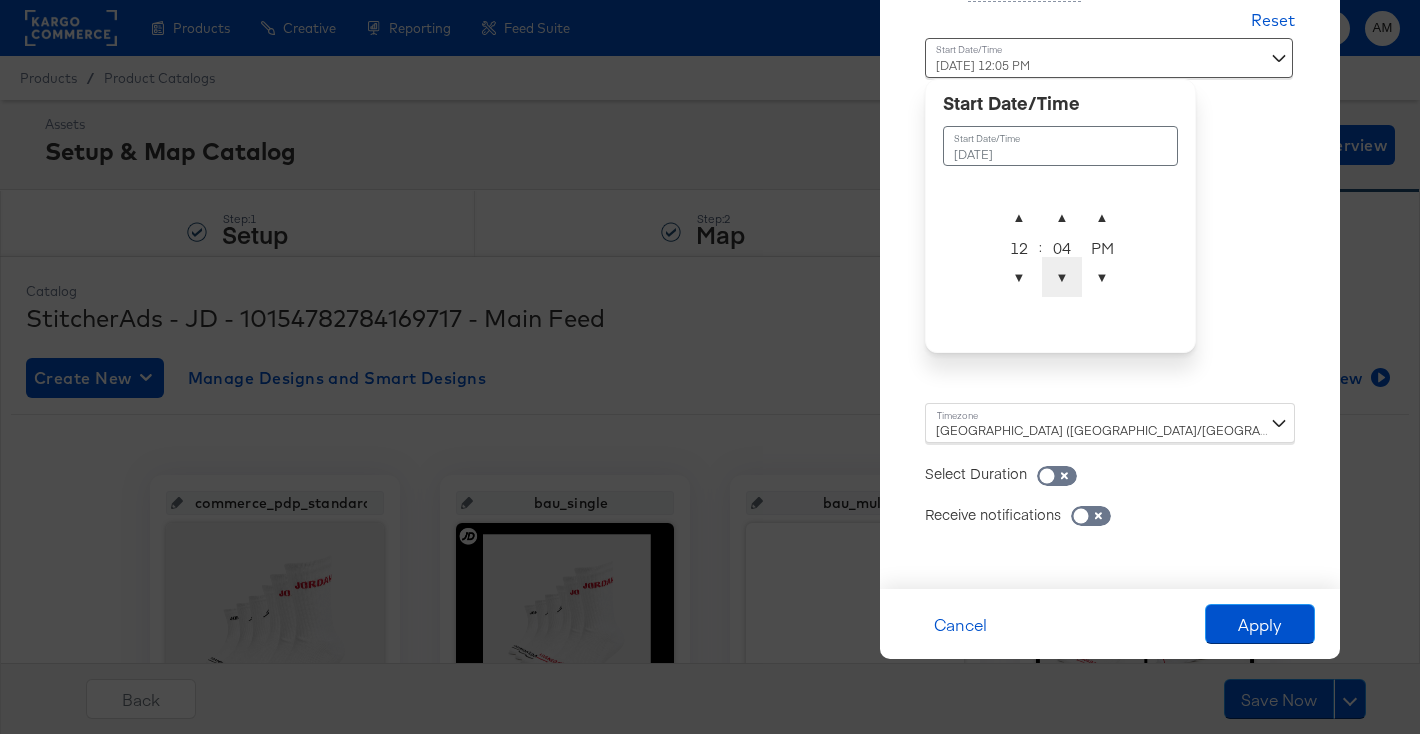 click on "▼" at bounding box center [1062, 277] 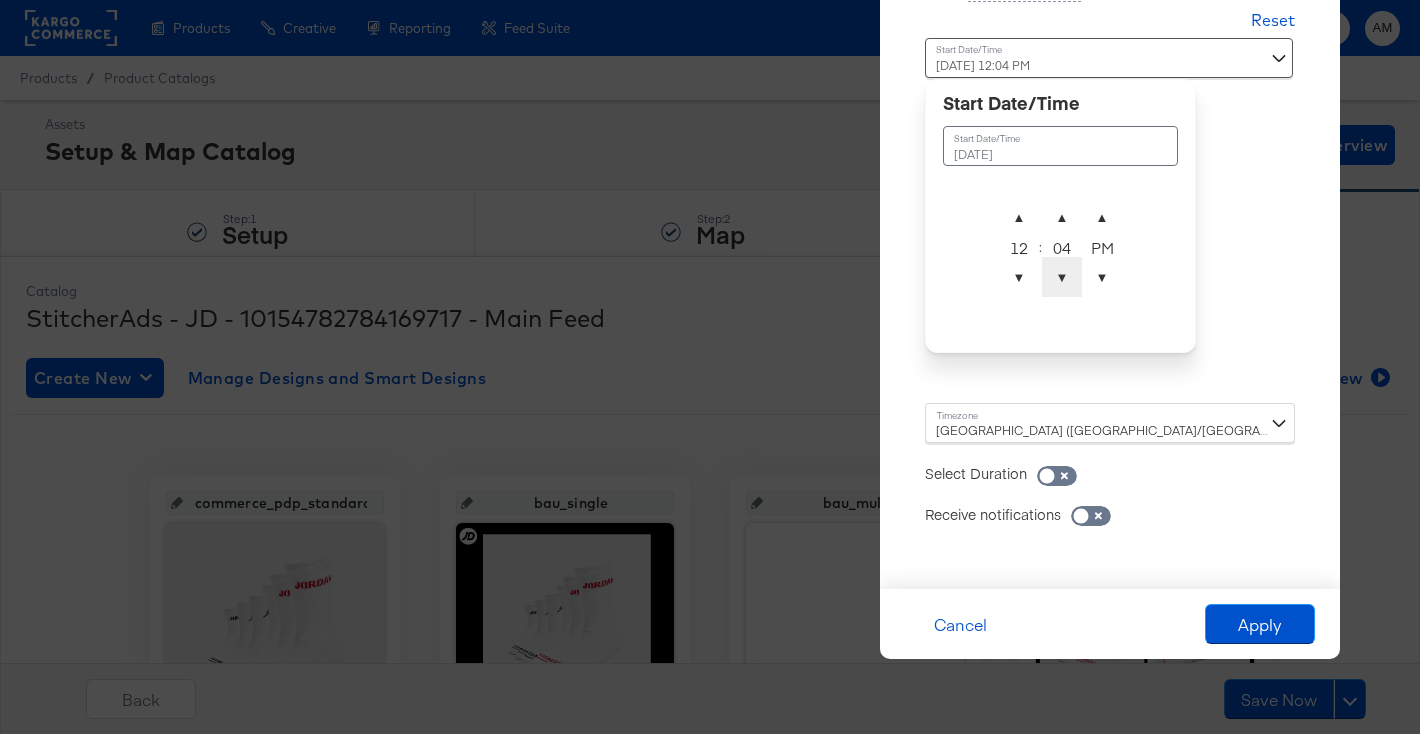 click on "▼" at bounding box center (1062, 277) 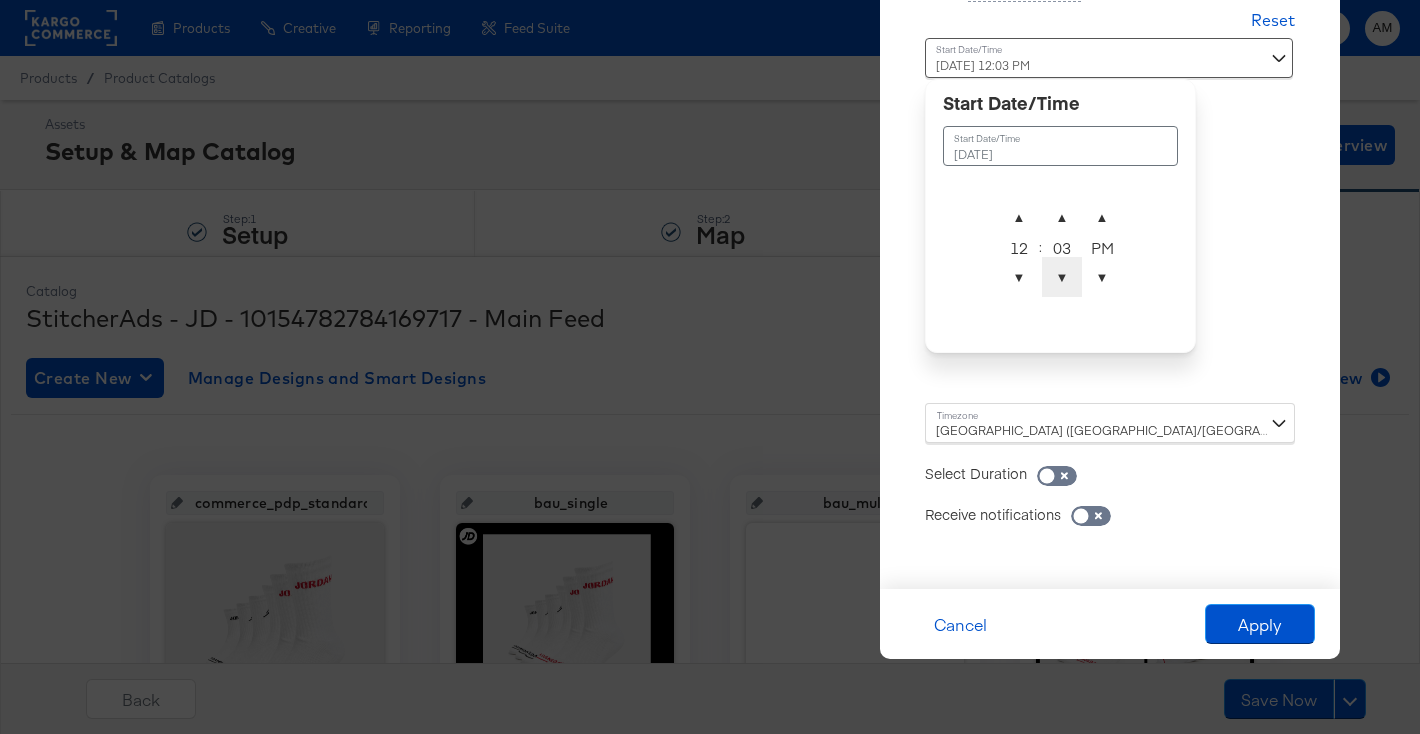 click on "▼" at bounding box center [1062, 277] 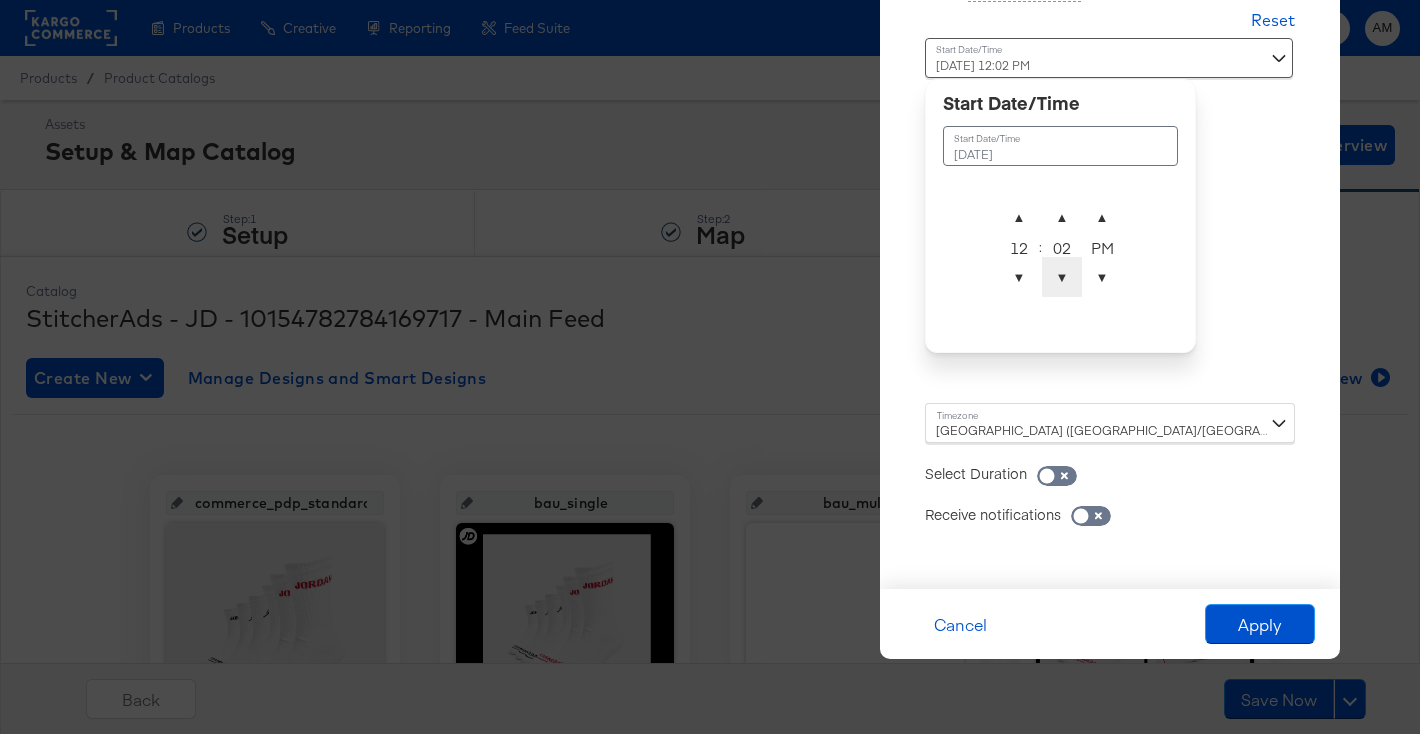 click on "▼" at bounding box center (1062, 277) 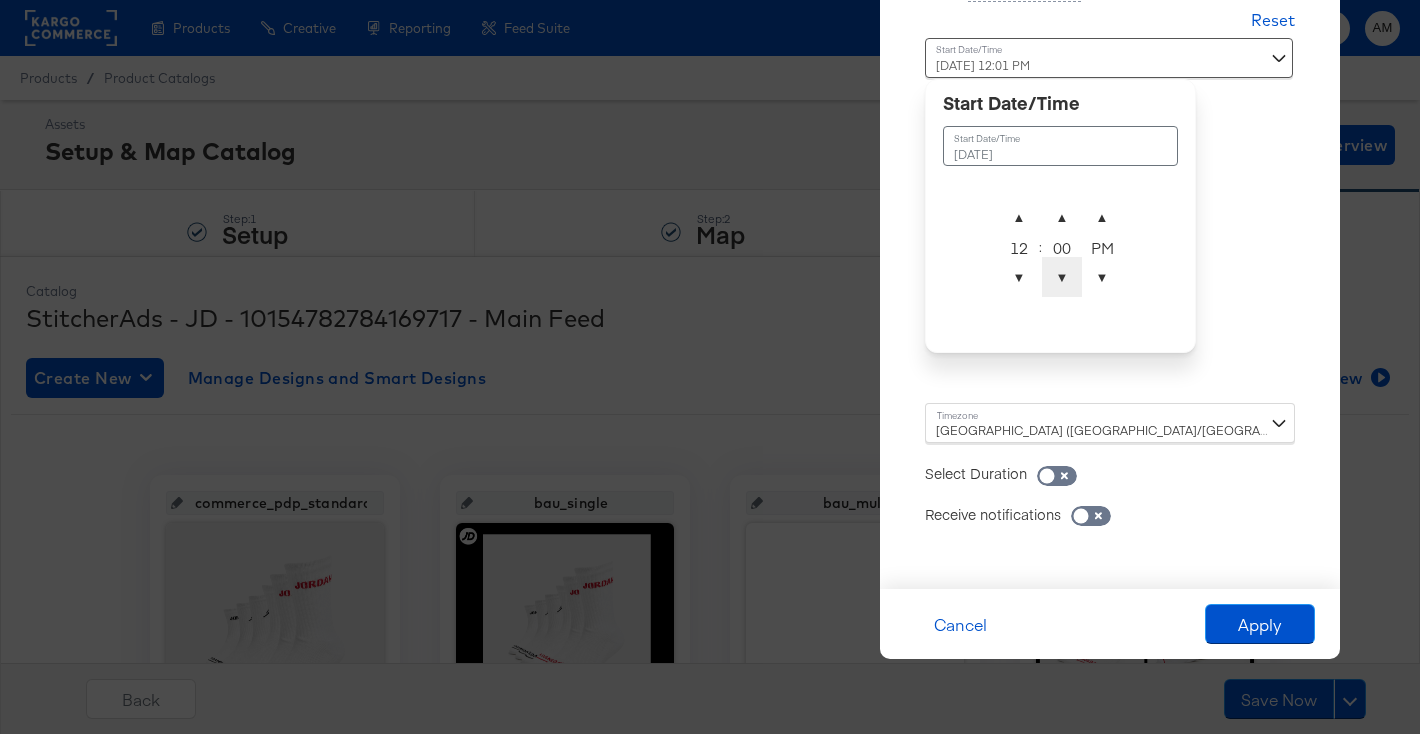 click on "▼" at bounding box center [1062, 277] 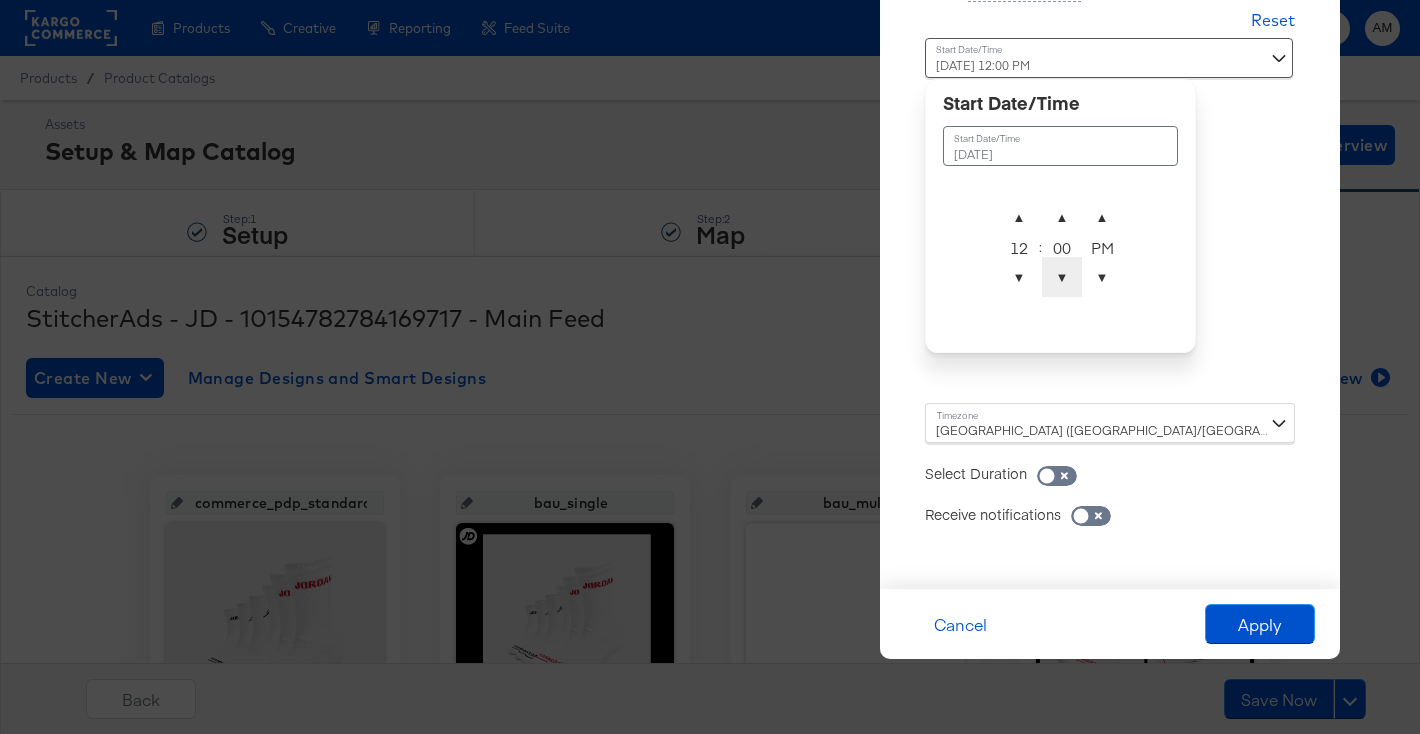 click on "▼" at bounding box center [1062, 277] 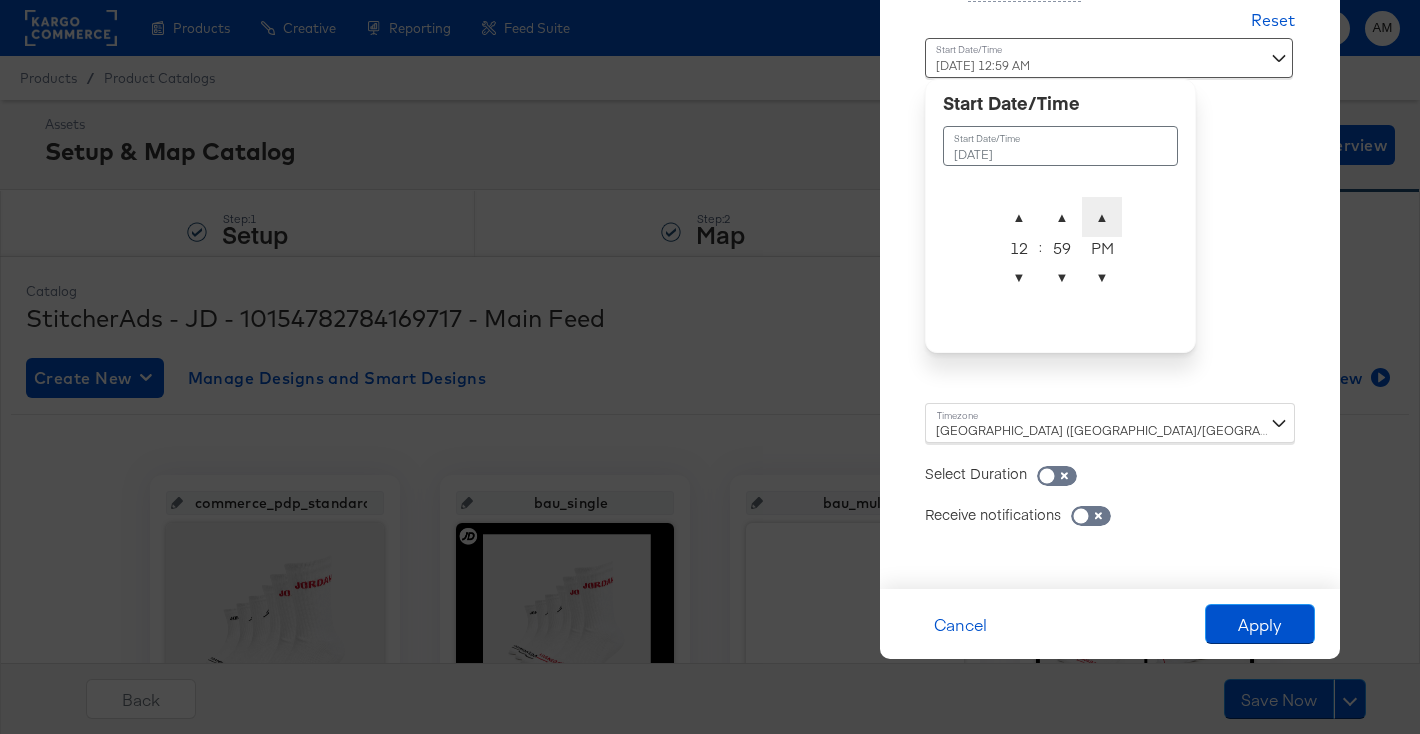 click on "▲" at bounding box center [1102, 217] 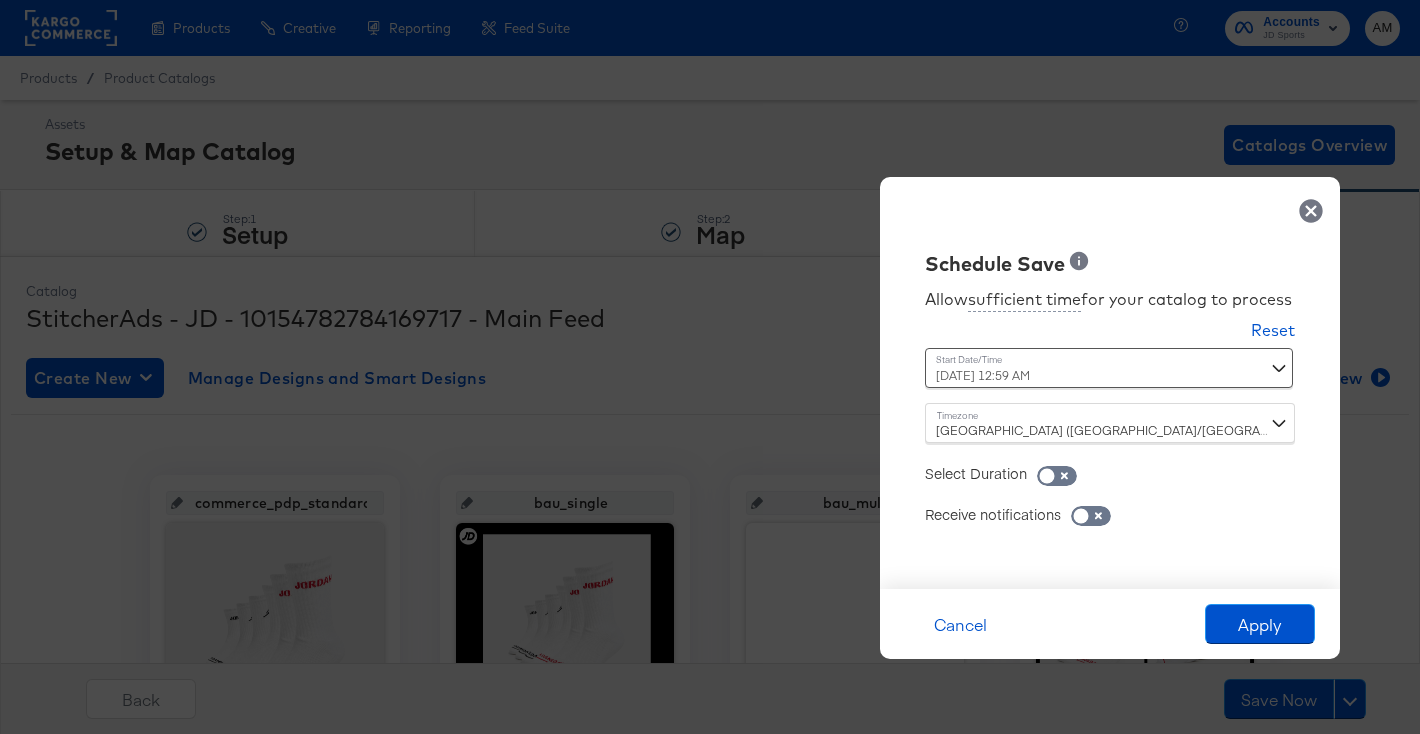 click on "Schedule Save   Allow  sufficient time   for your catalog to process Reset Time : July 4th 2025 12:59 AM July 4th 2025 ▲ 12 ▼ : ▲ 59 ▼ ▲ AM ▼ Madrid (Europe/Madrid) Select Duration   Receive notifications   in-app email" at bounding box center (1110, 383) 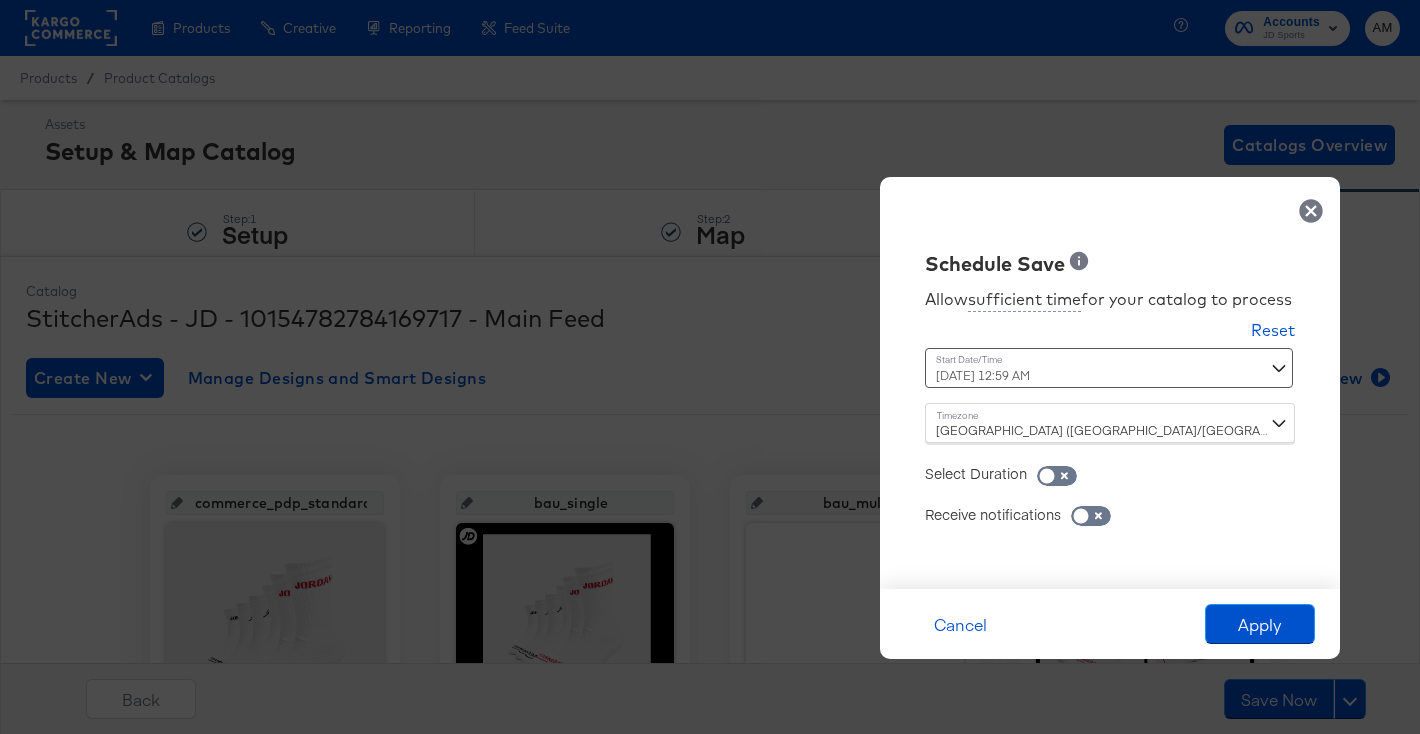 click on "July 4th 2025 12:59 AM July 4th 2025 ▲ 12 ▼ : ▲ 59 ▼ ▲ AM ▼" at bounding box center (1060, 368) 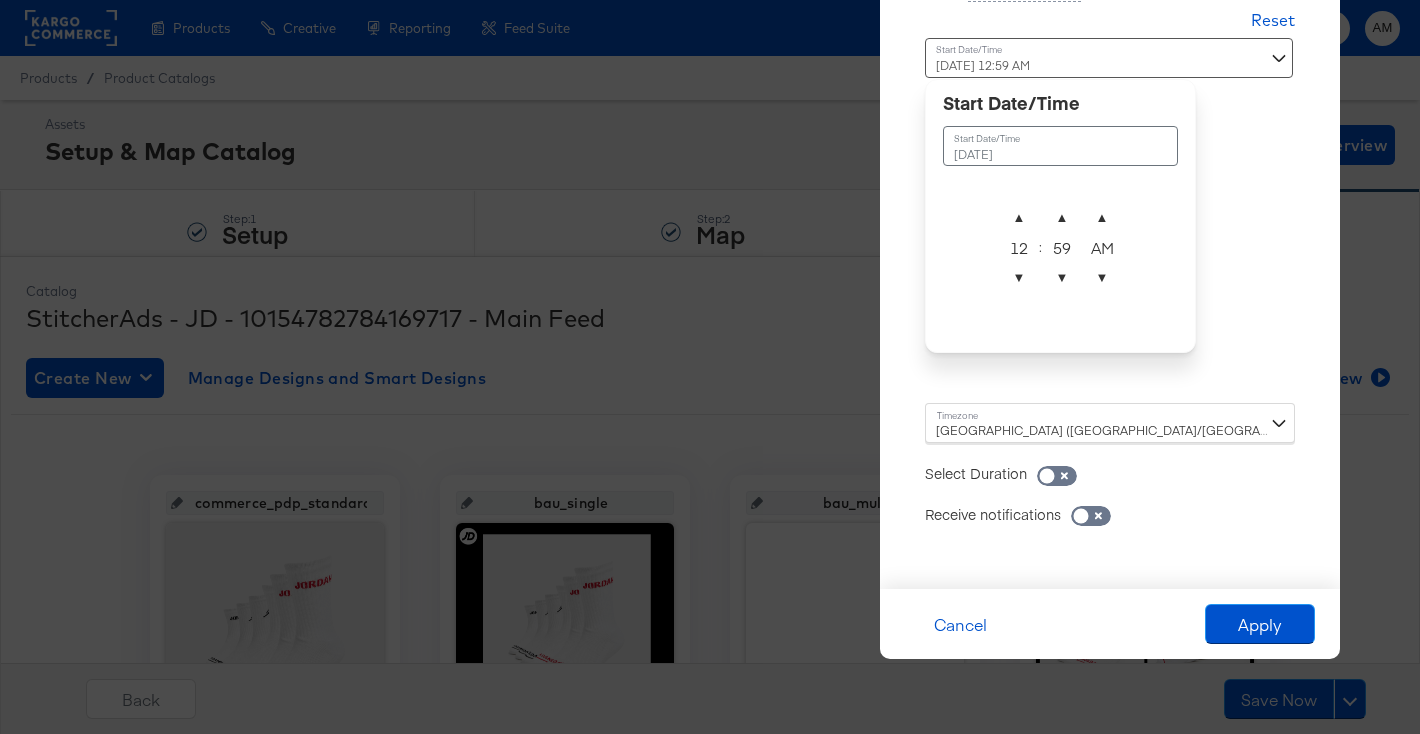 click on "July 4th 2025 12:59 AM" at bounding box center (1109, 58) 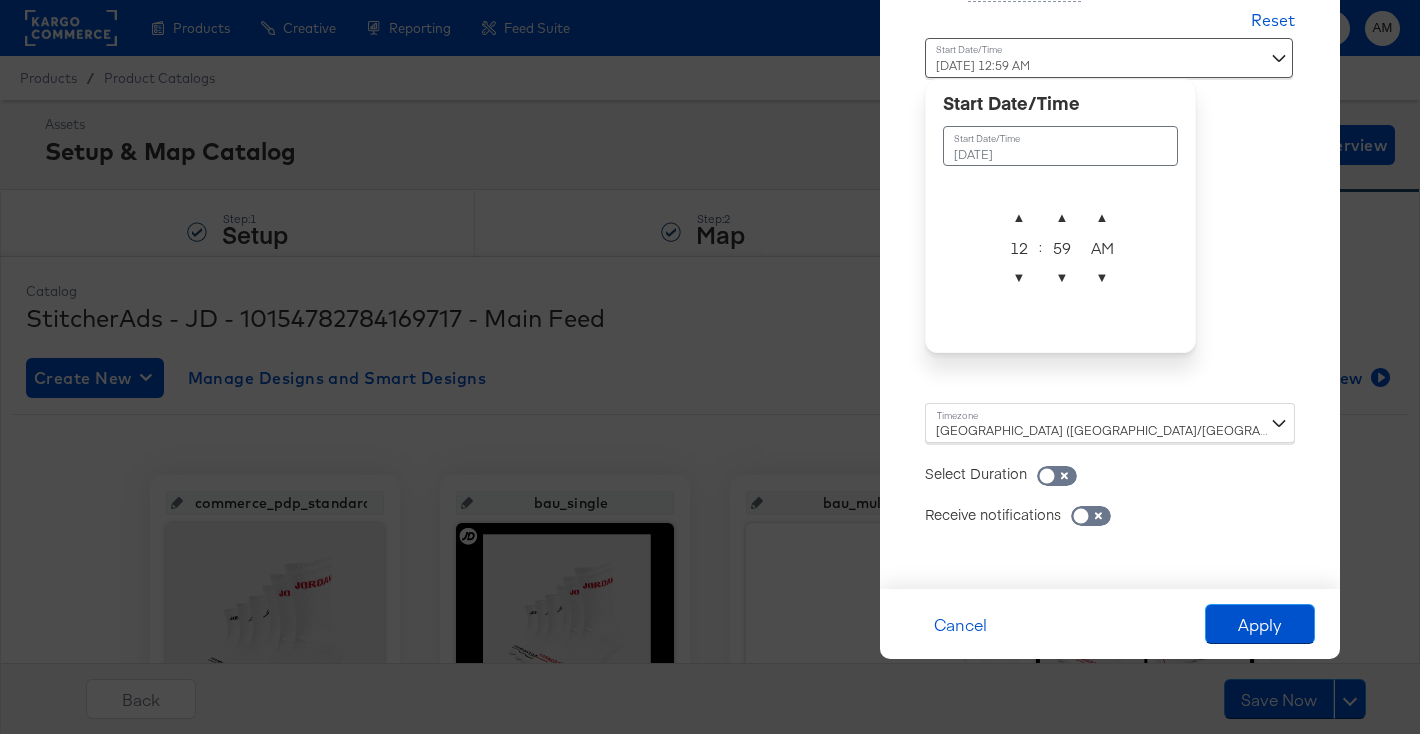 click on "July 4th 2025" at bounding box center (1060, 146) 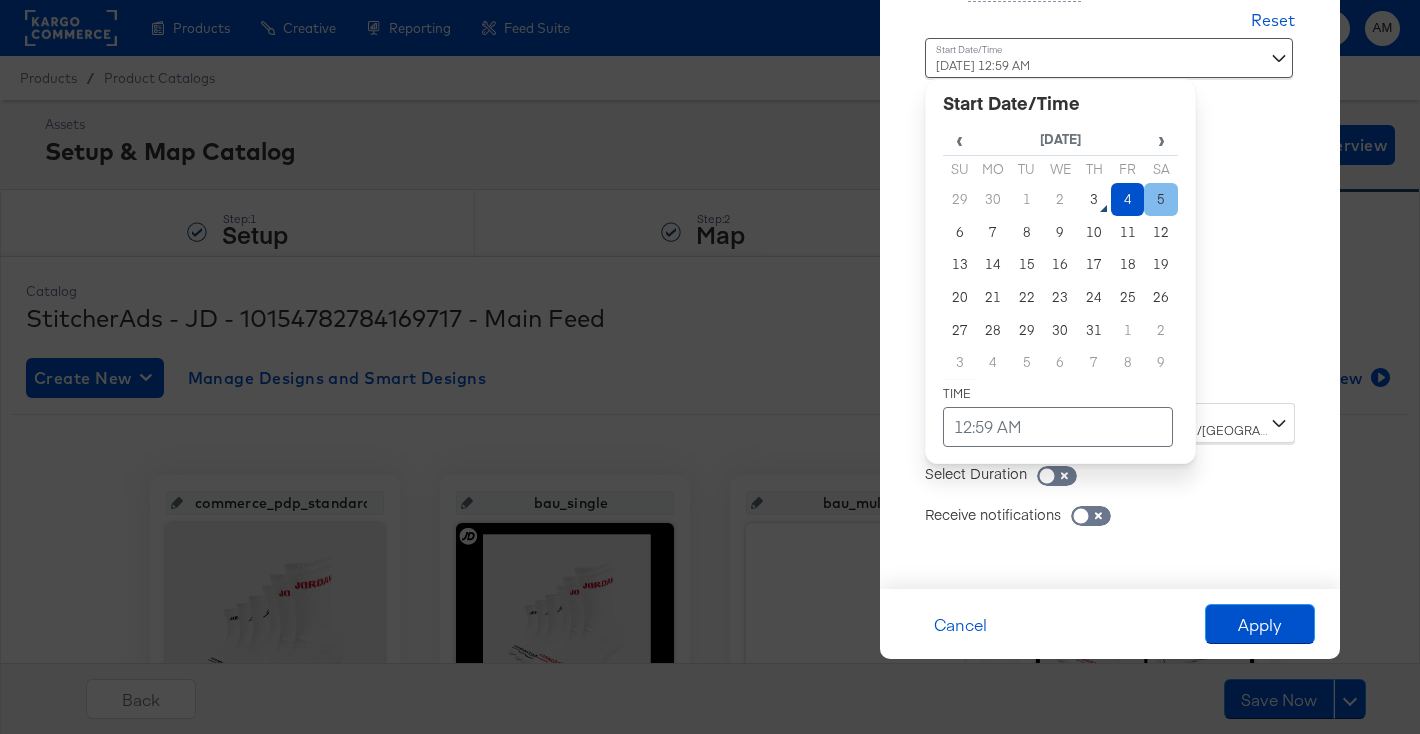 click on "5" at bounding box center (1161, 199) 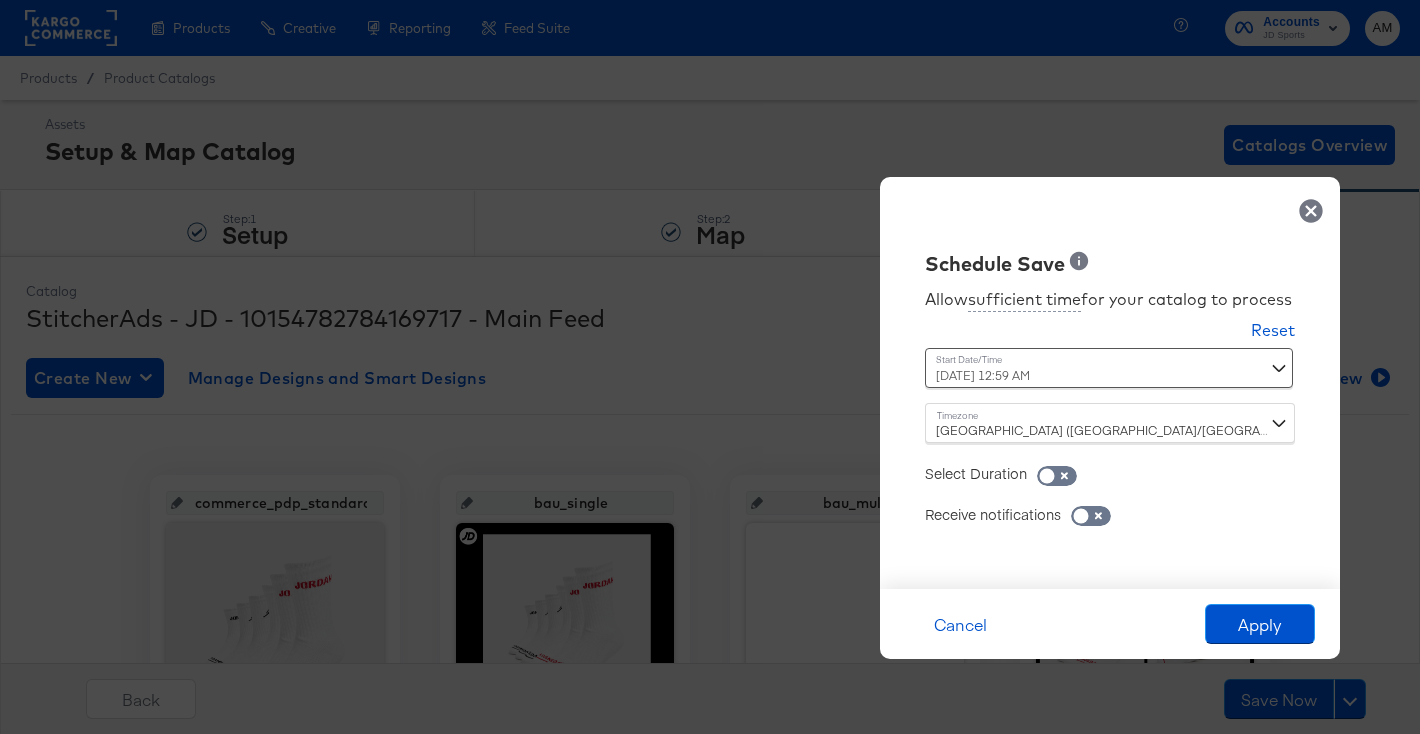 click on "Schedule Save   Allow  sufficient time   for your catalog to process Reset Time : July 5th 2025 12:59 AM ‹ July 2025 › Su Mo Tu We Th Fr Sa 29 30 1 2 3 4 5 6 7 8 9 10 11 12 13 14 15 16 17 18 19 20 21 22 23 24 25 26 27 28 29 30 31 1 2 3 4 5 6 7 8 9 12:59 AM Madrid (Europe/Madrid) Select Duration   Receive notifications   in-app email" at bounding box center (1110, 383) 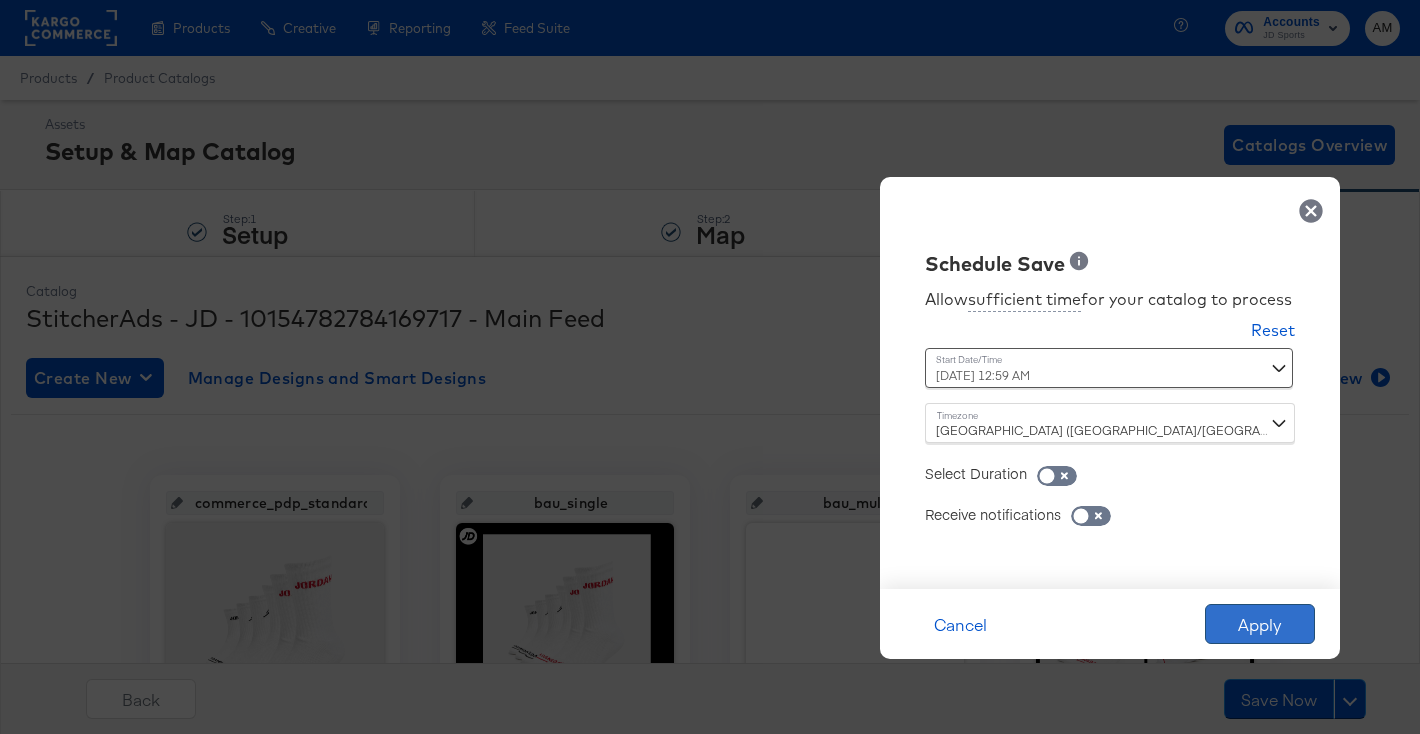 click on "Apply" at bounding box center [1260, 624] 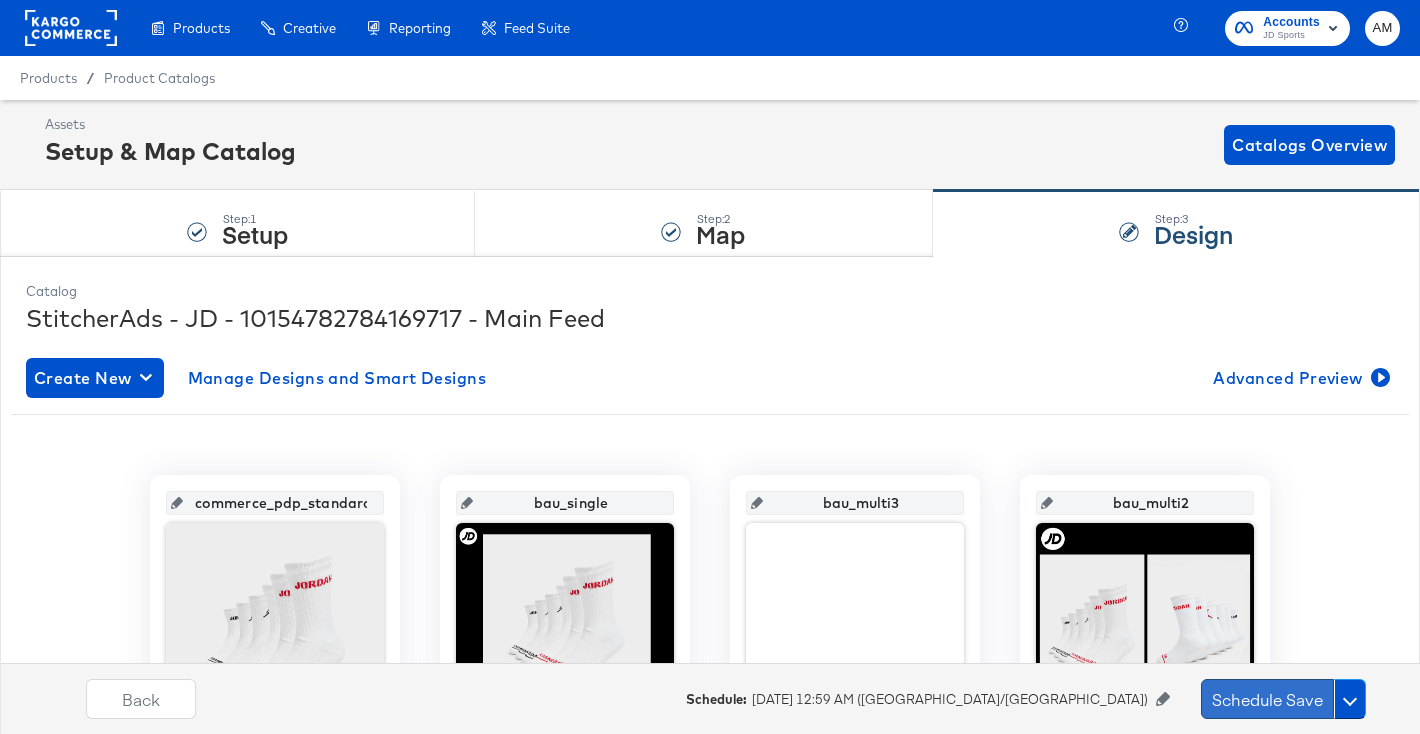click on "Schedule Save" at bounding box center [1267, 699] 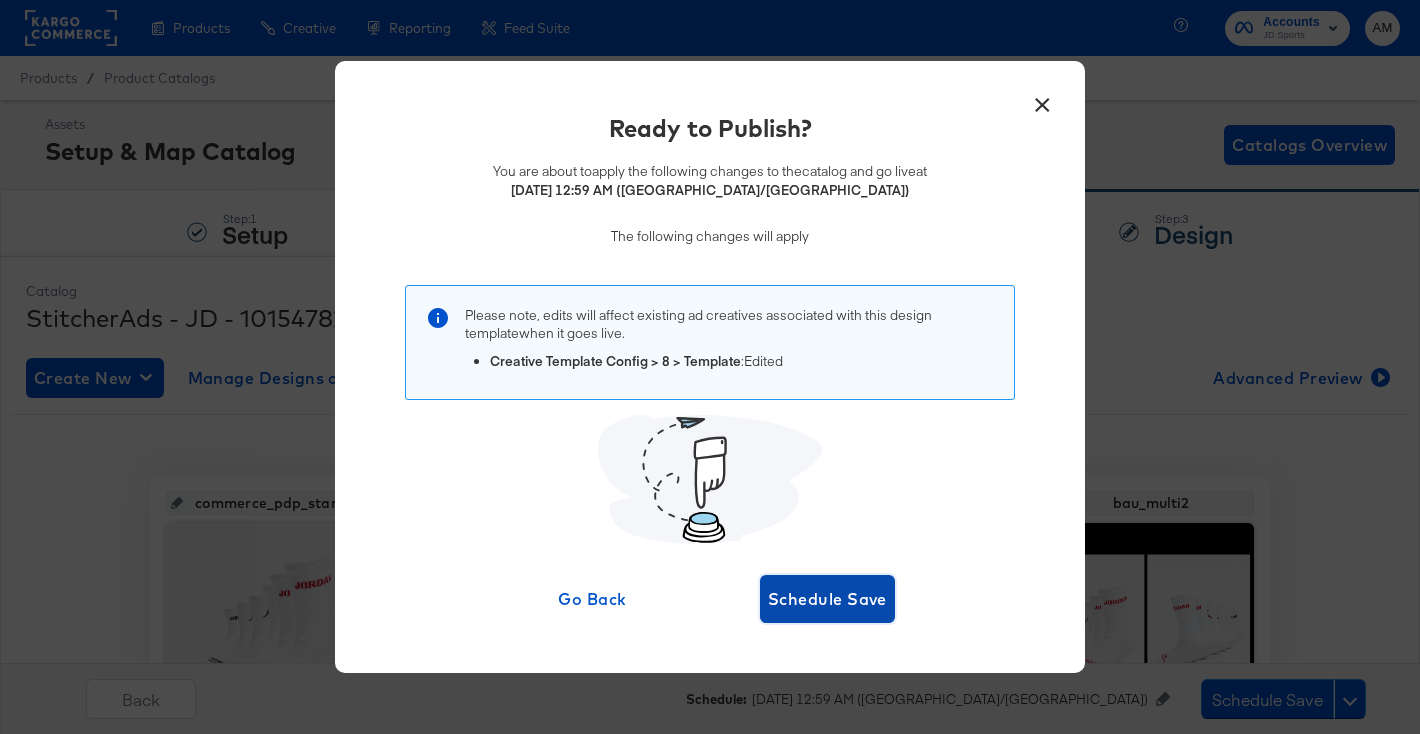 click on "Schedule Save" at bounding box center [827, 599] 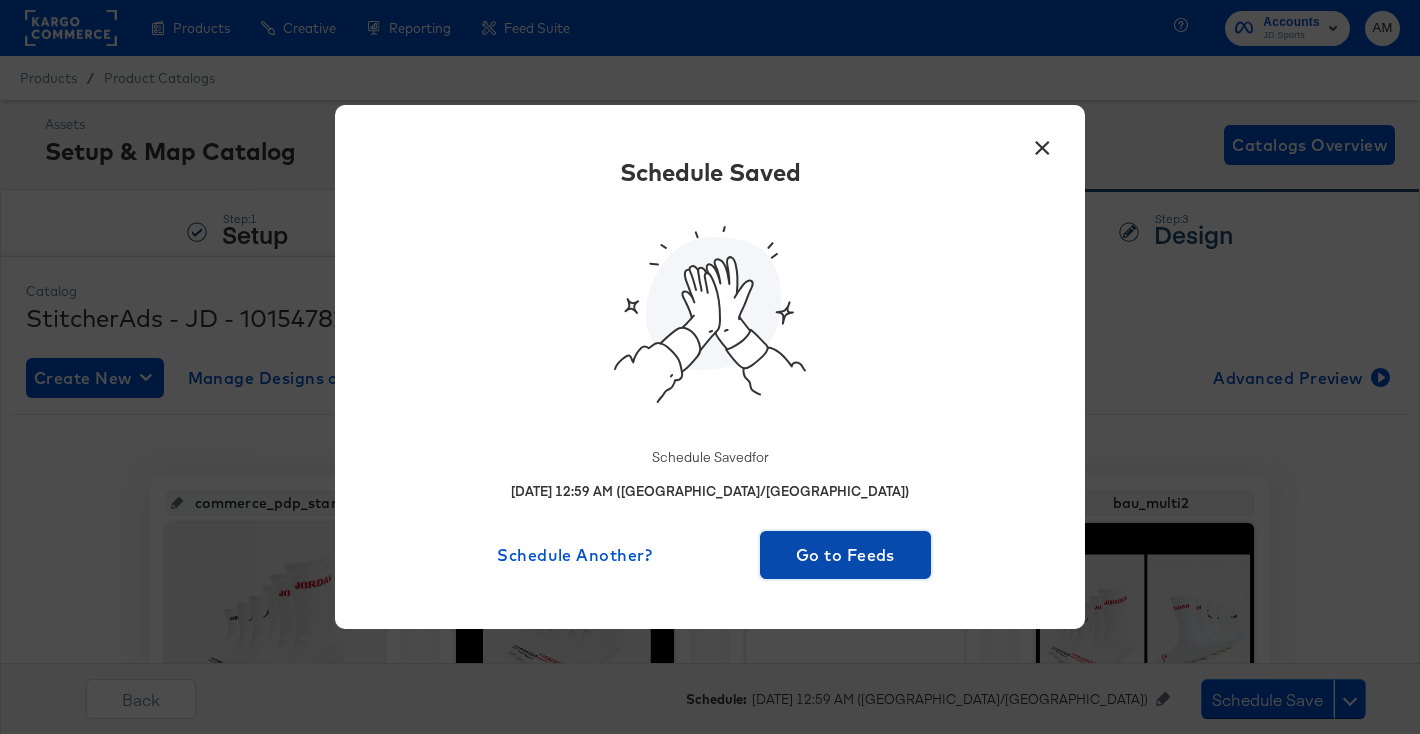 click on "Go to Feeds" at bounding box center (845, 555) 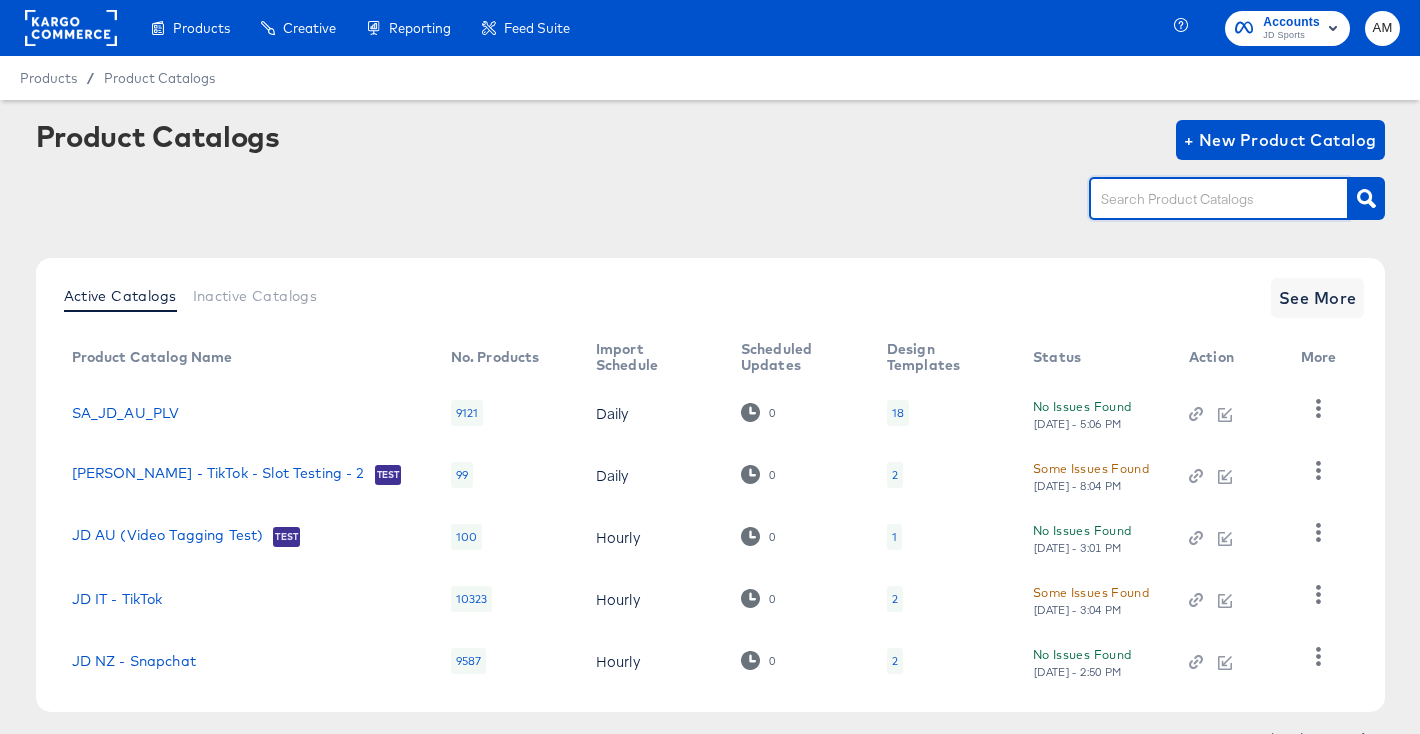 click at bounding box center [1203, 199] 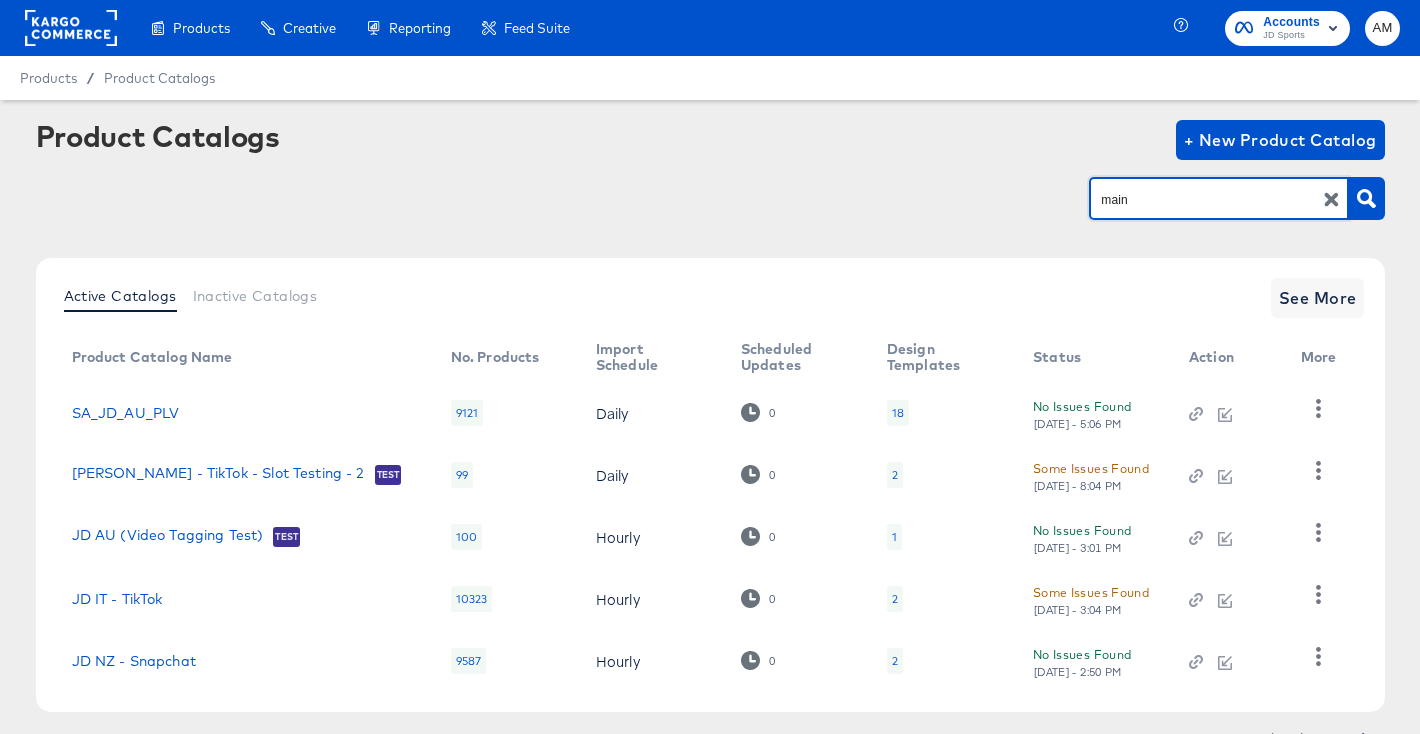 type on "main" 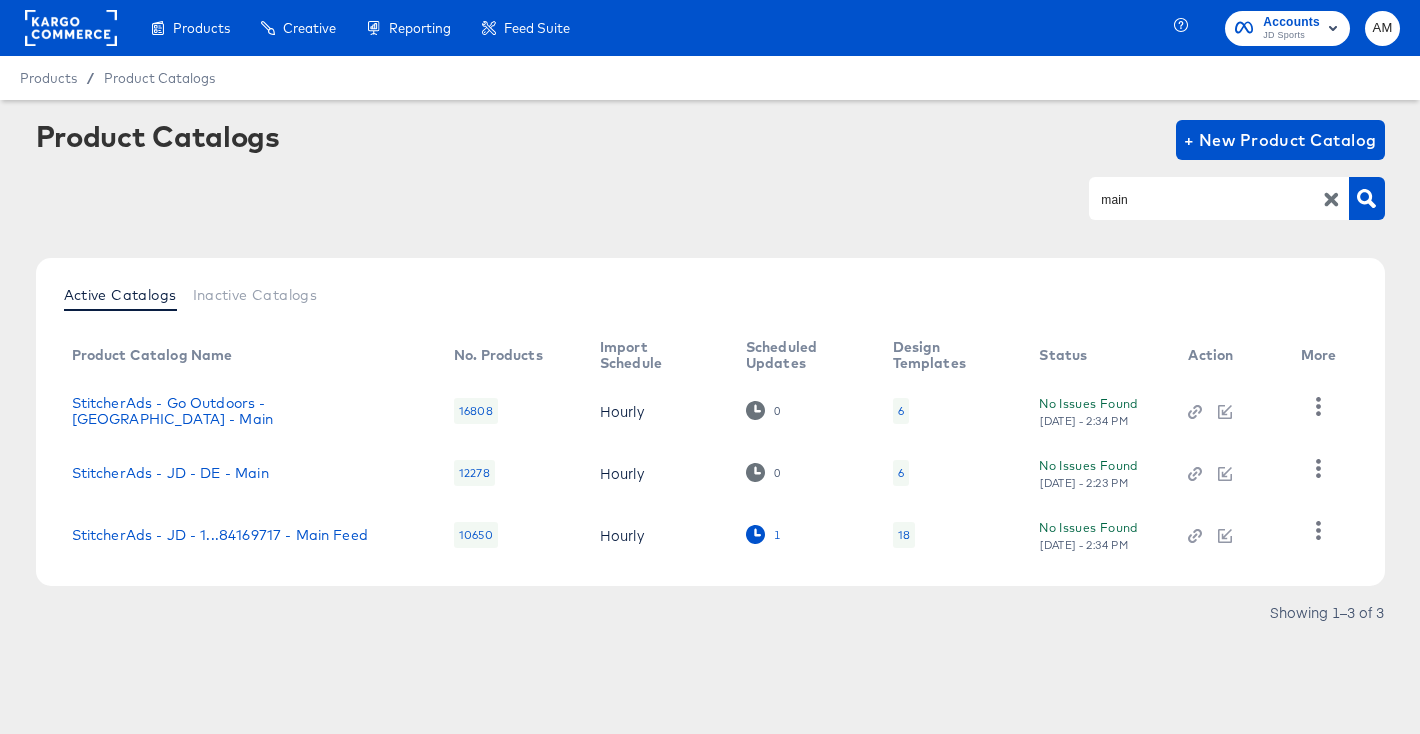 click on "1" at bounding box center [777, 535] 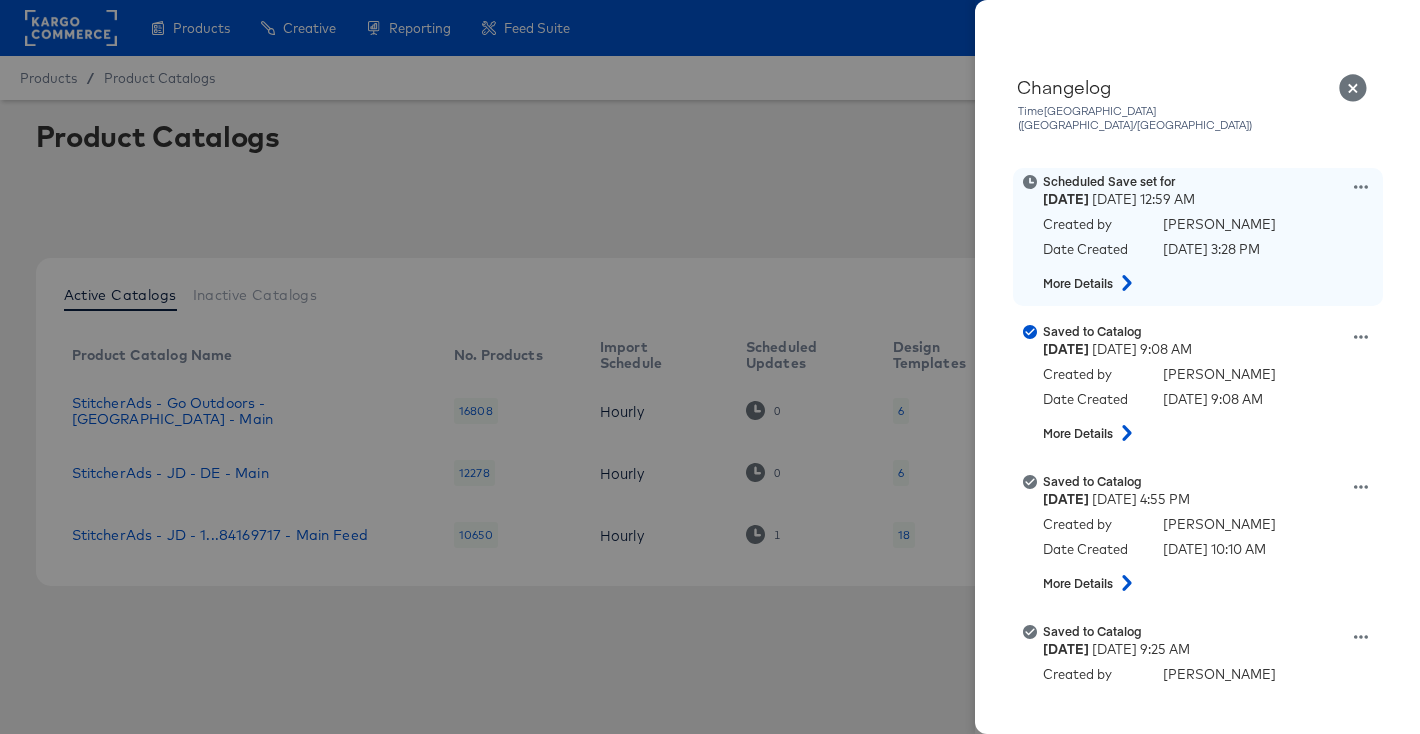 click 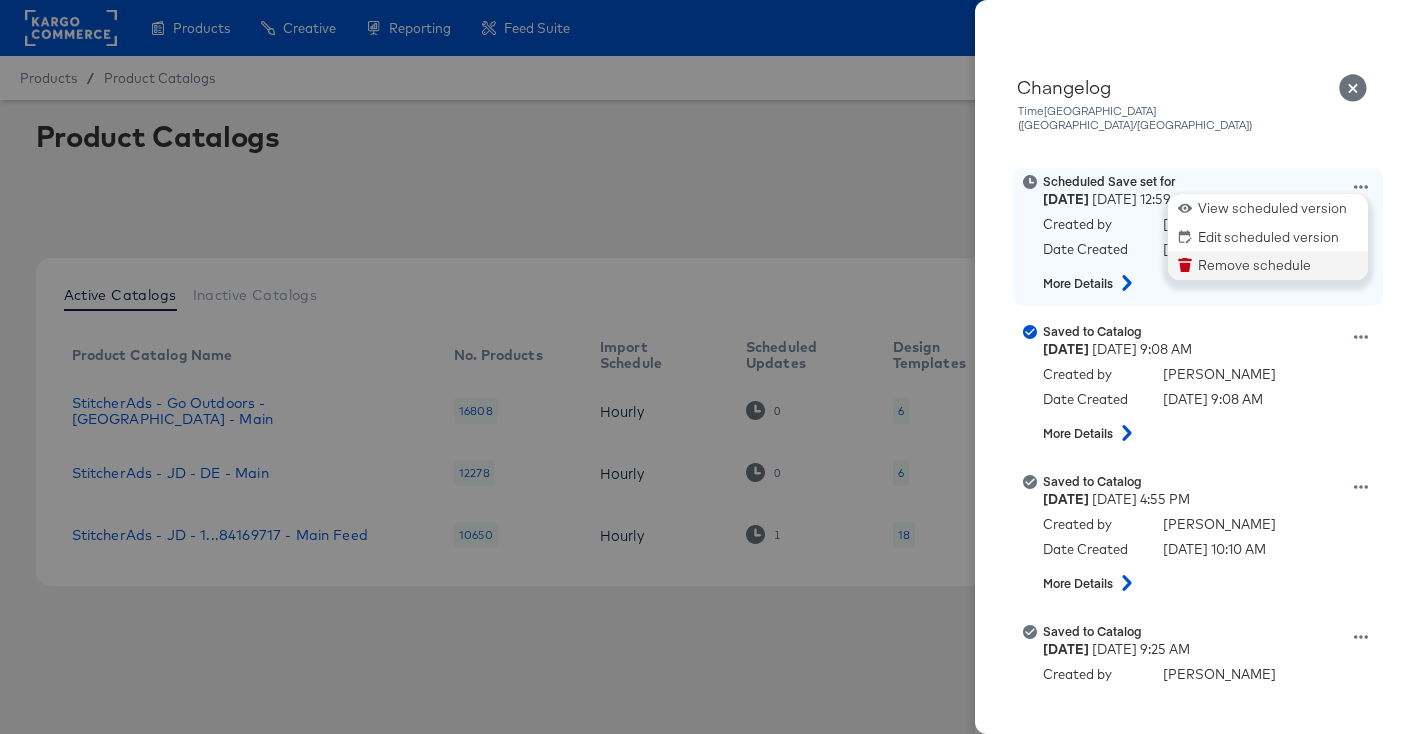 click on "Remove schedule" at bounding box center [1268, 265] 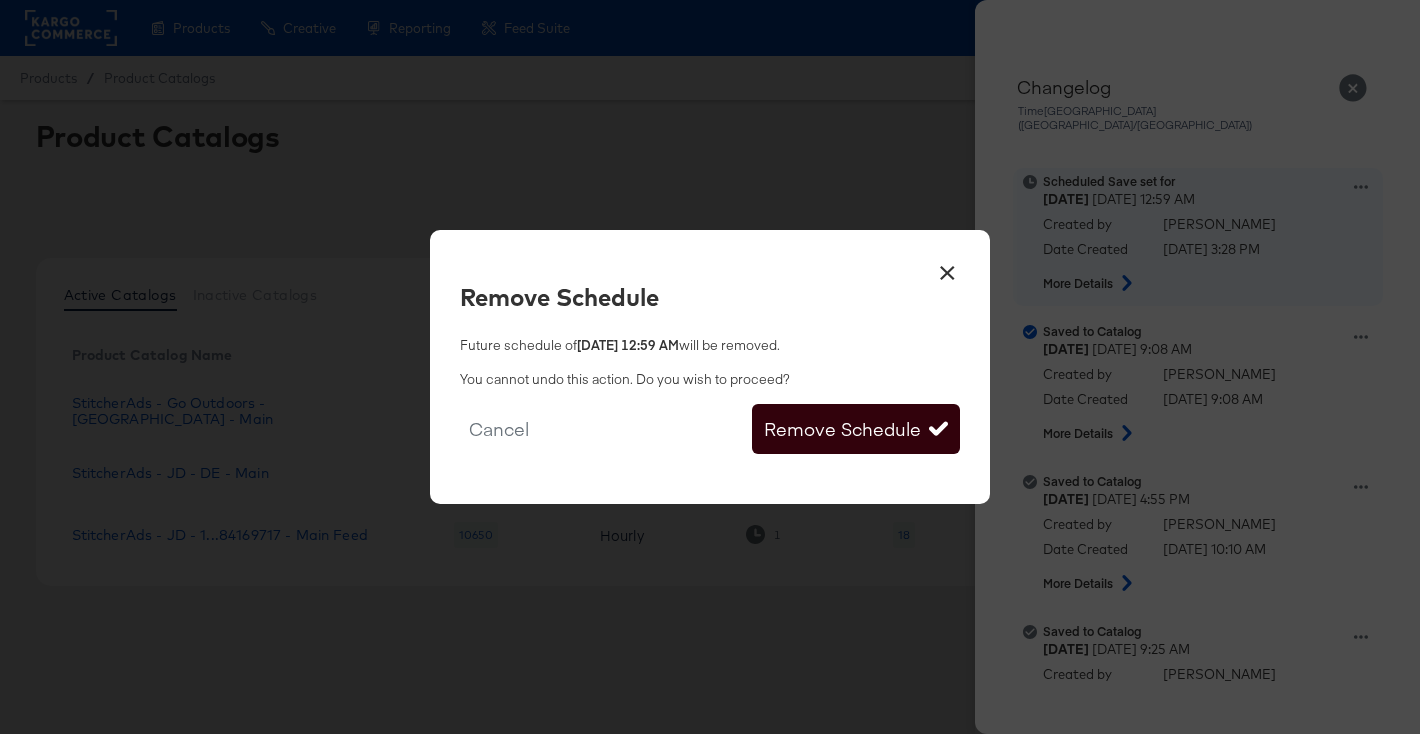 click on "Remove Schedule" at bounding box center [856, 429] 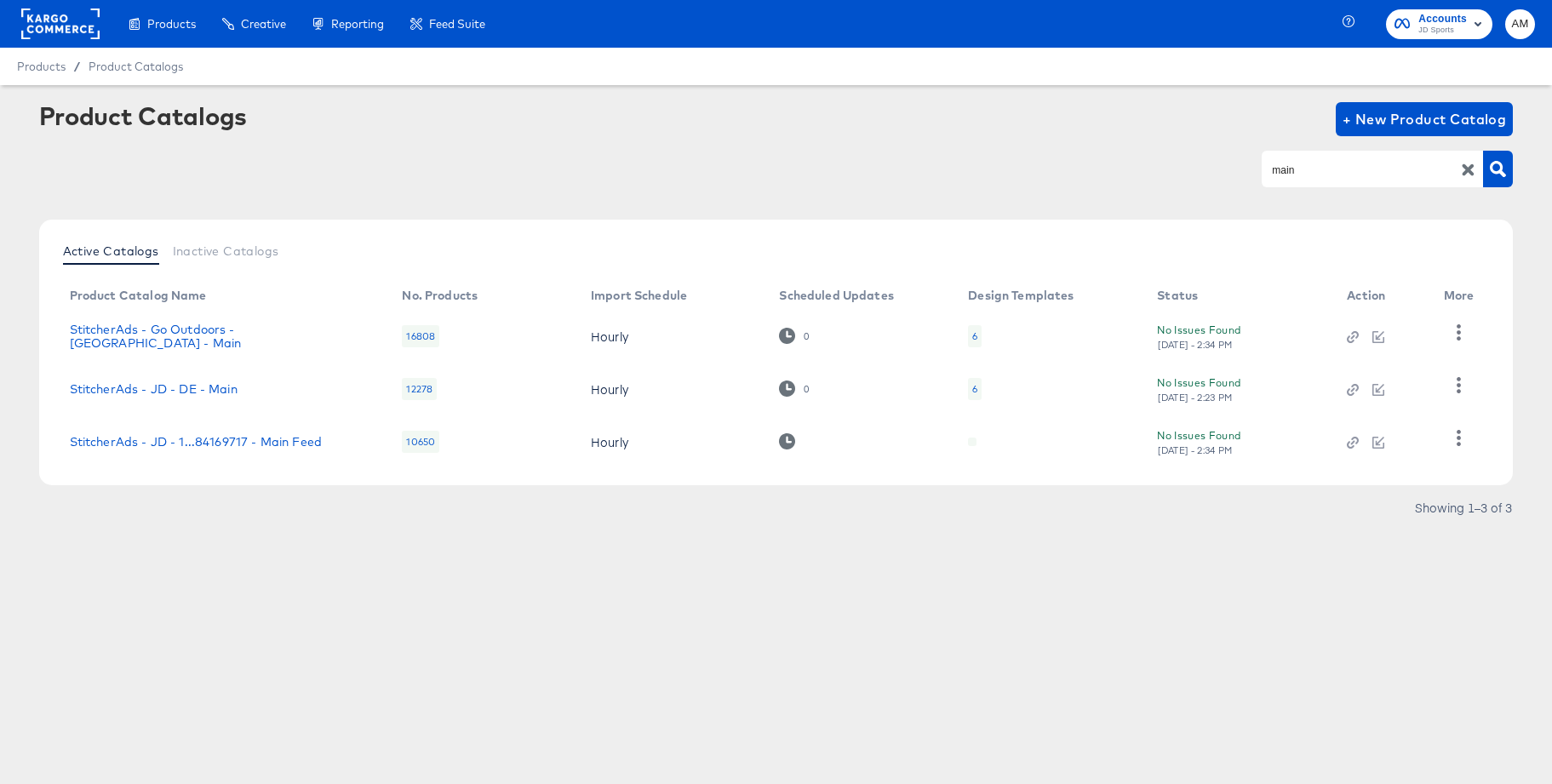 click 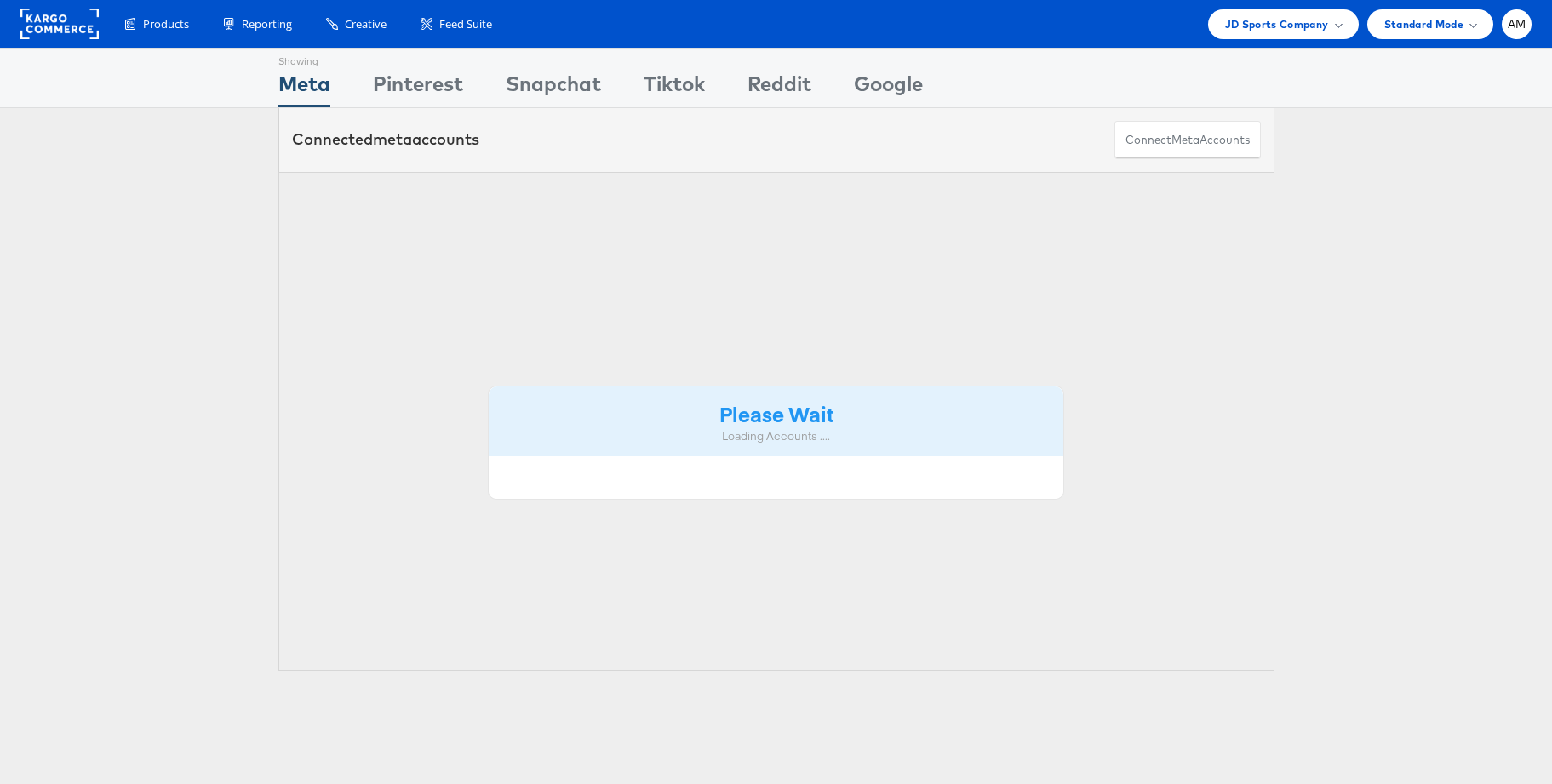 scroll, scrollTop: 0, scrollLeft: 0, axis: both 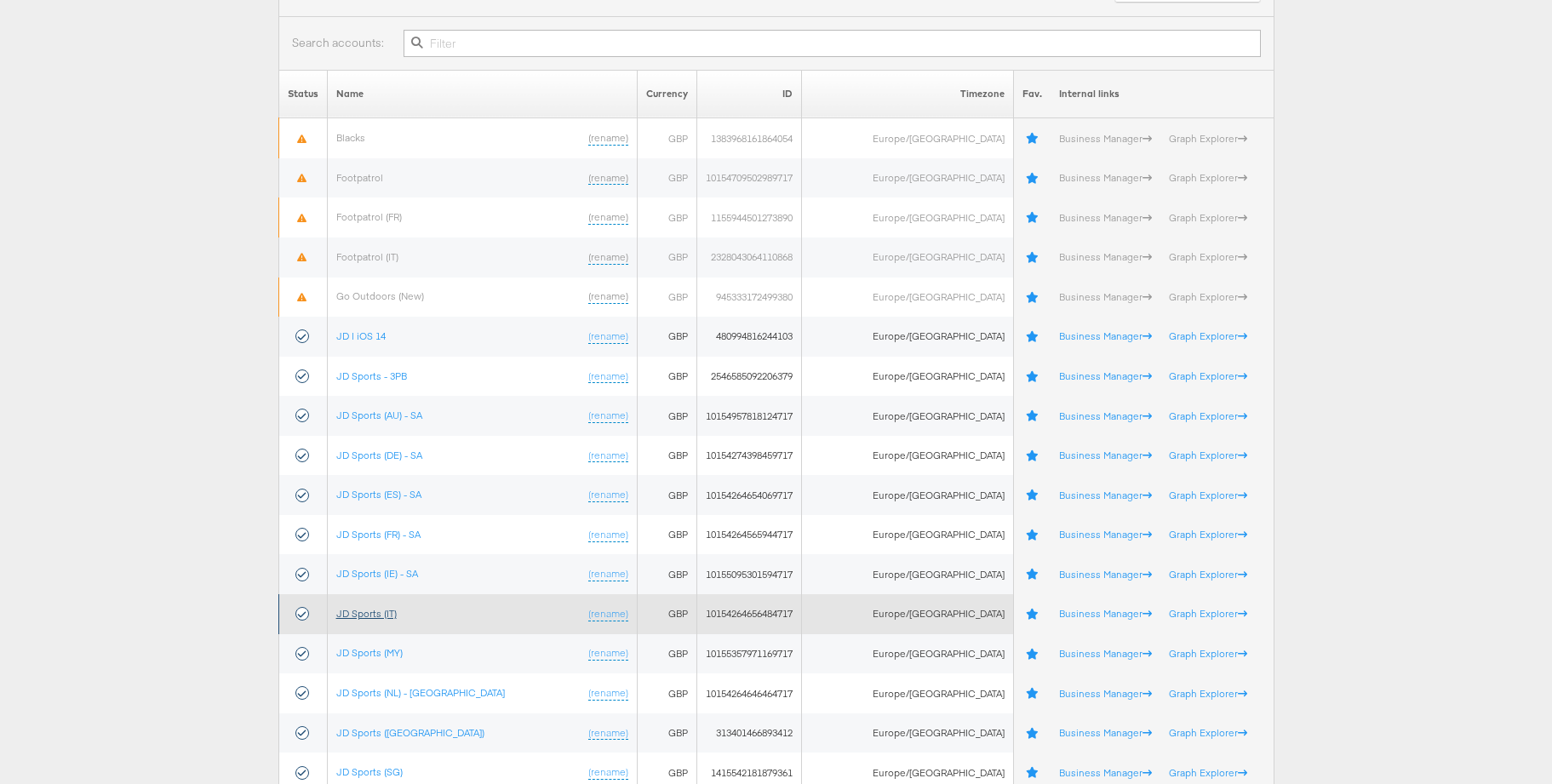 click on "JD Sports (IT)" at bounding box center [366, 613] 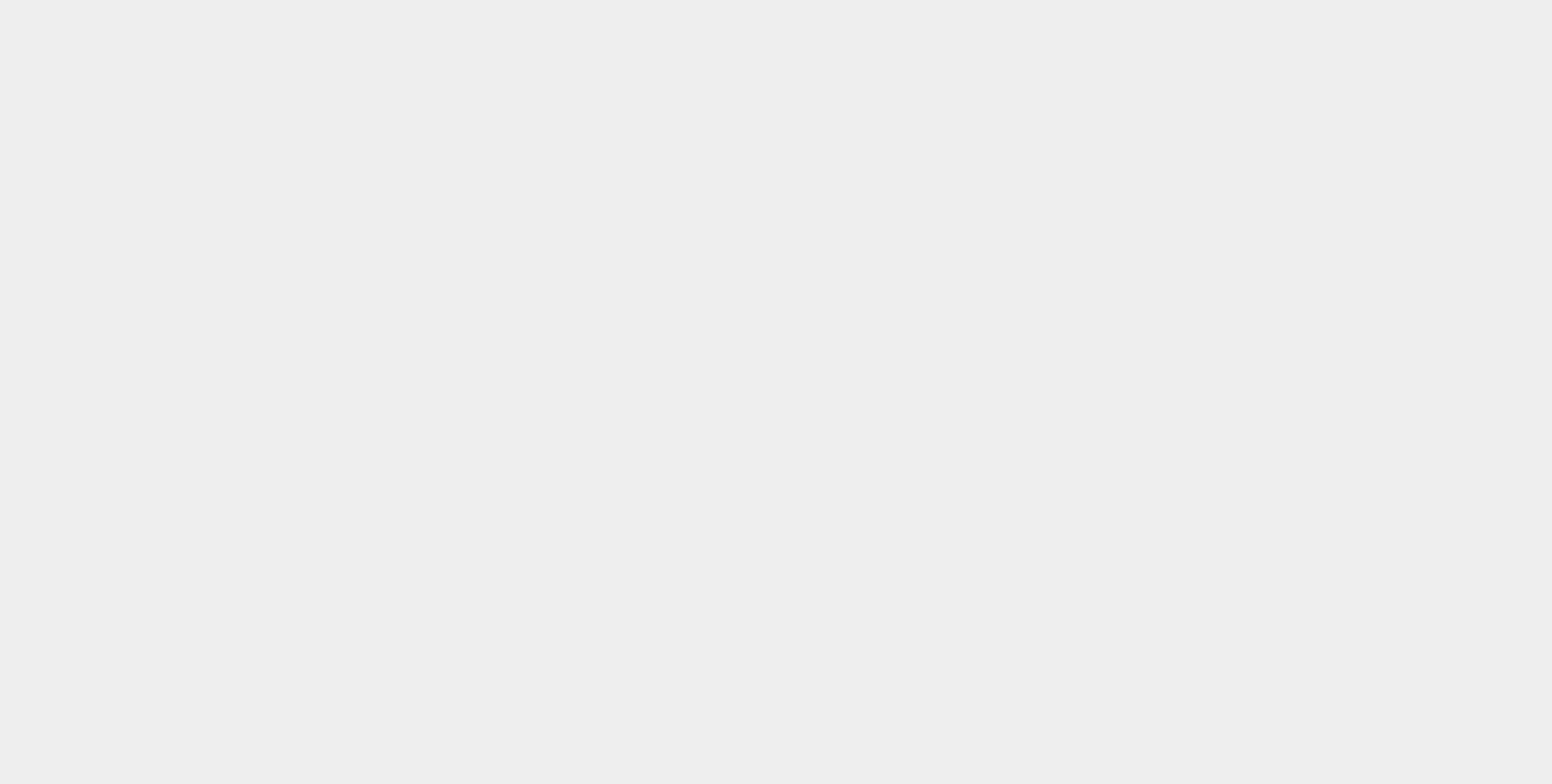 scroll, scrollTop: 0, scrollLeft: 0, axis: both 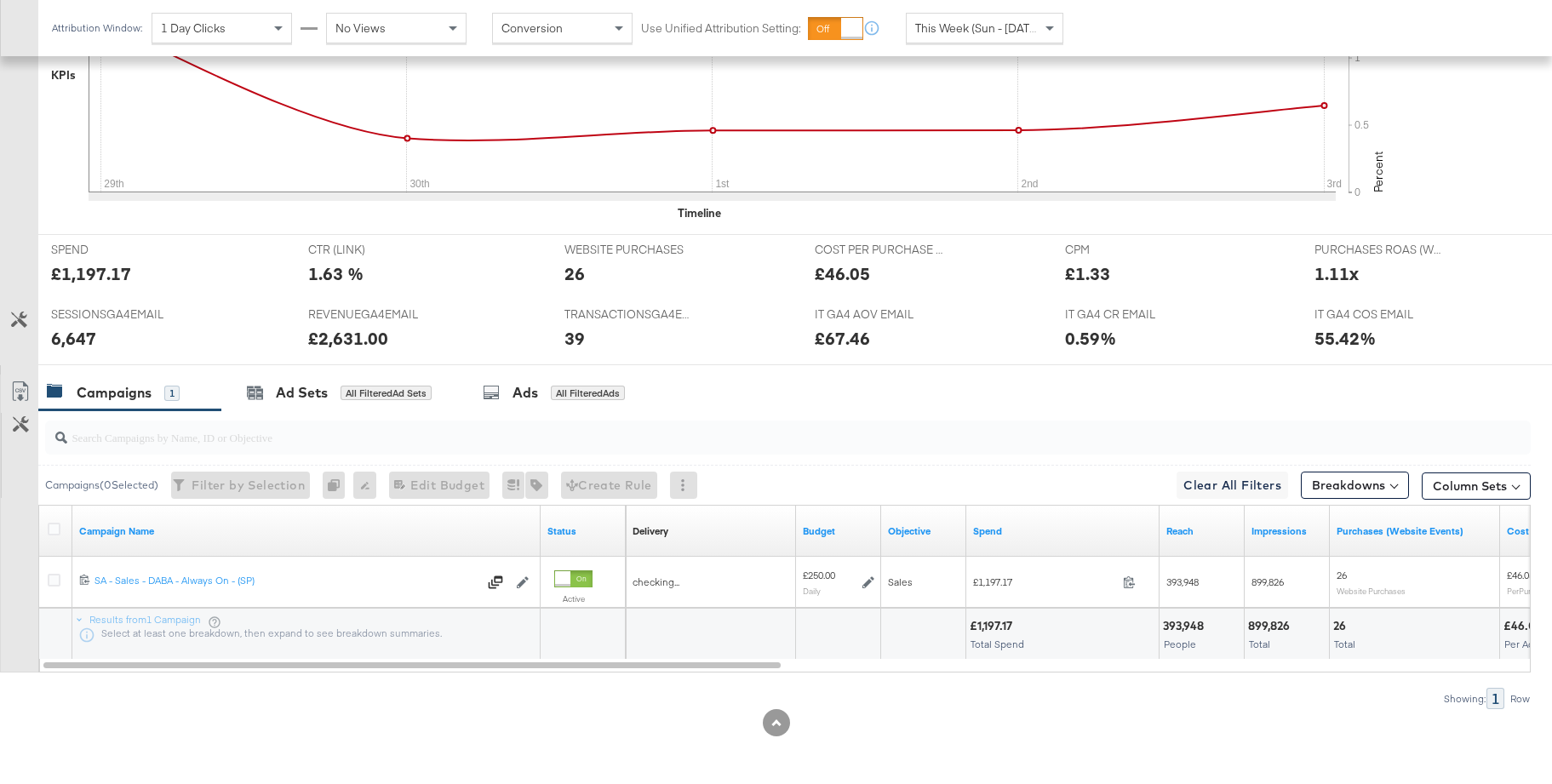 click at bounding box center (54, 529) 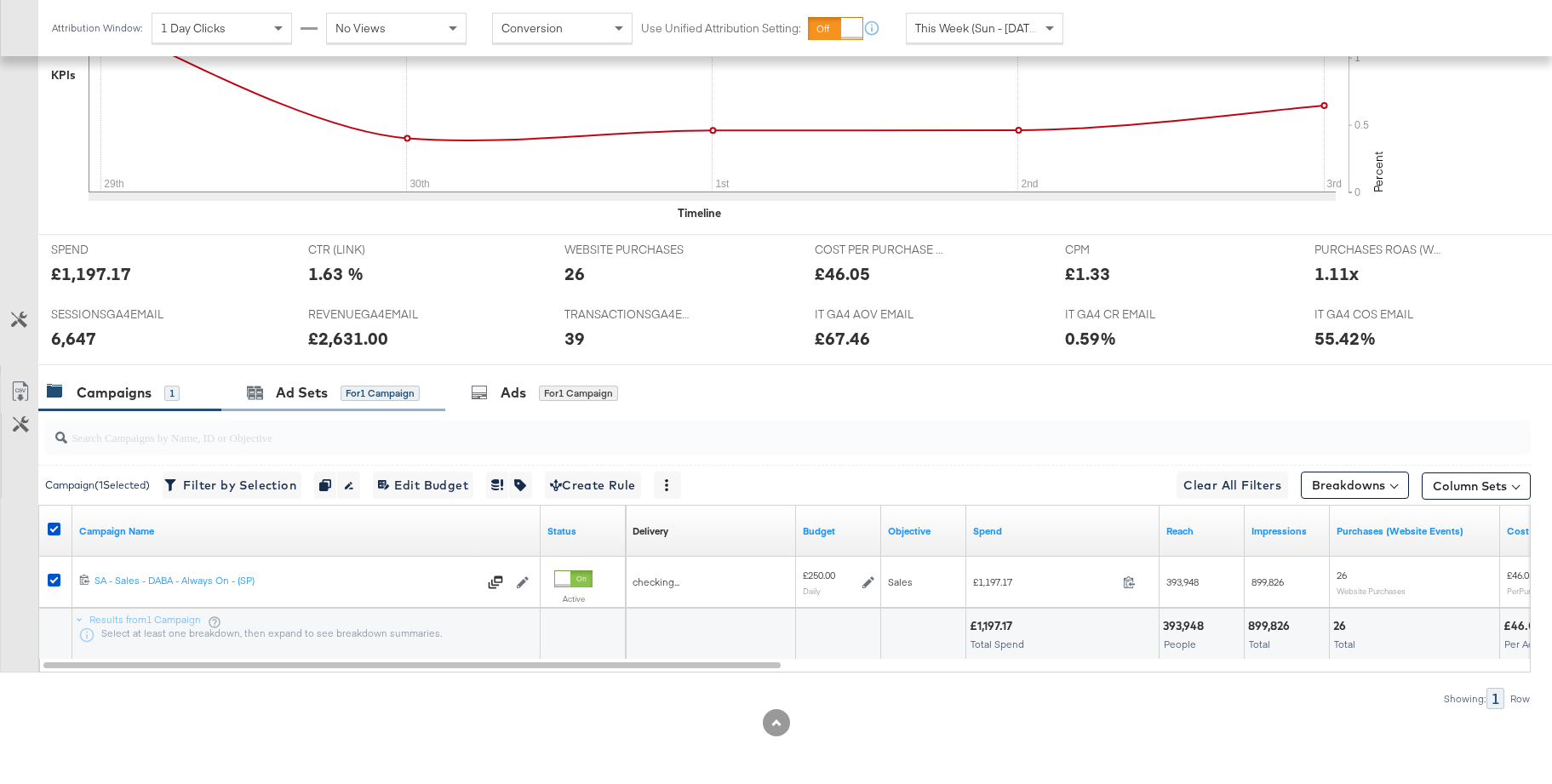 click on "Ad Sets for  1   Campaign" at bounding box center [333, 392] 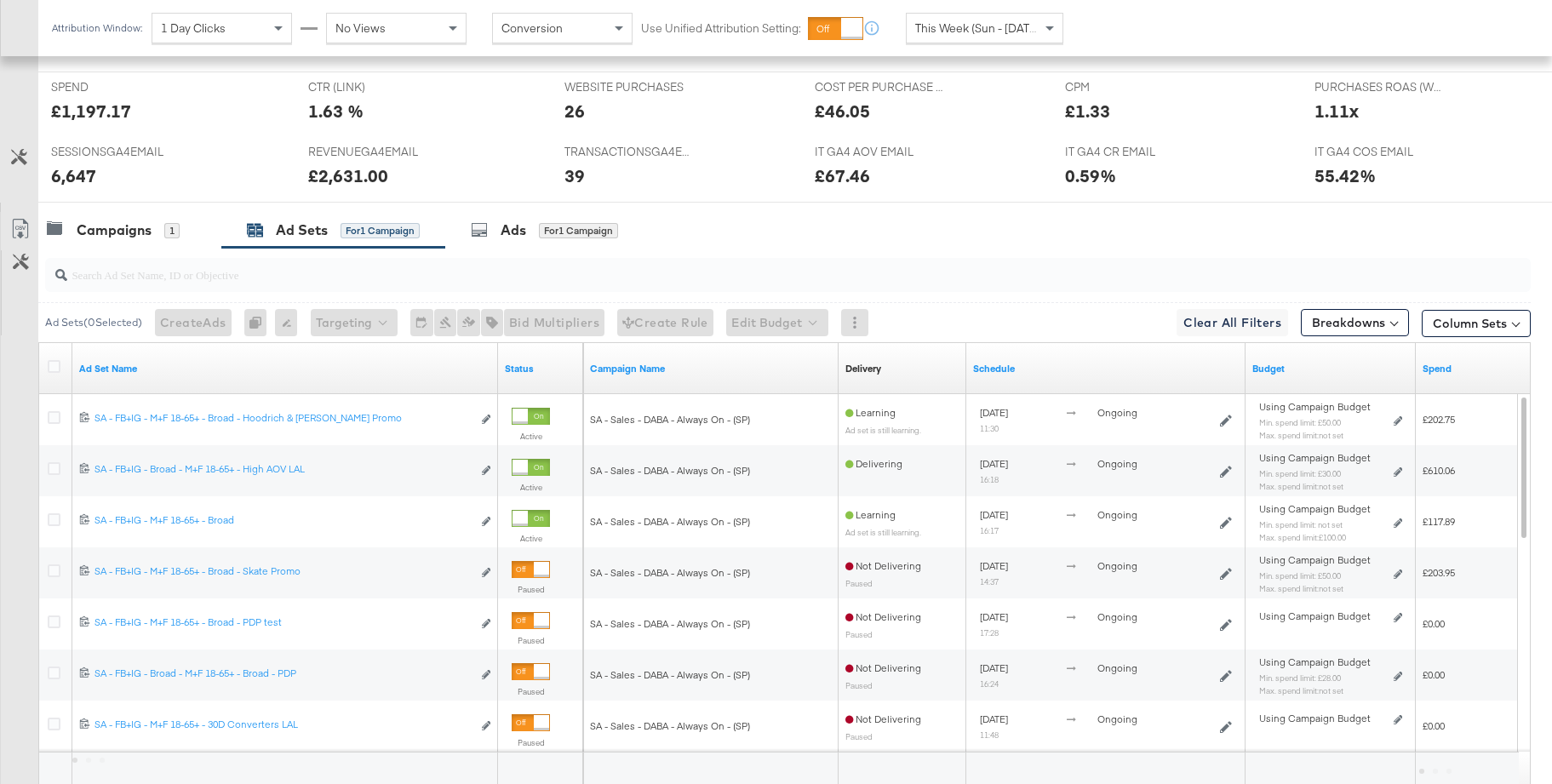 scroll, scrollTop: 753, scrollLeft: 0, axis: vertical 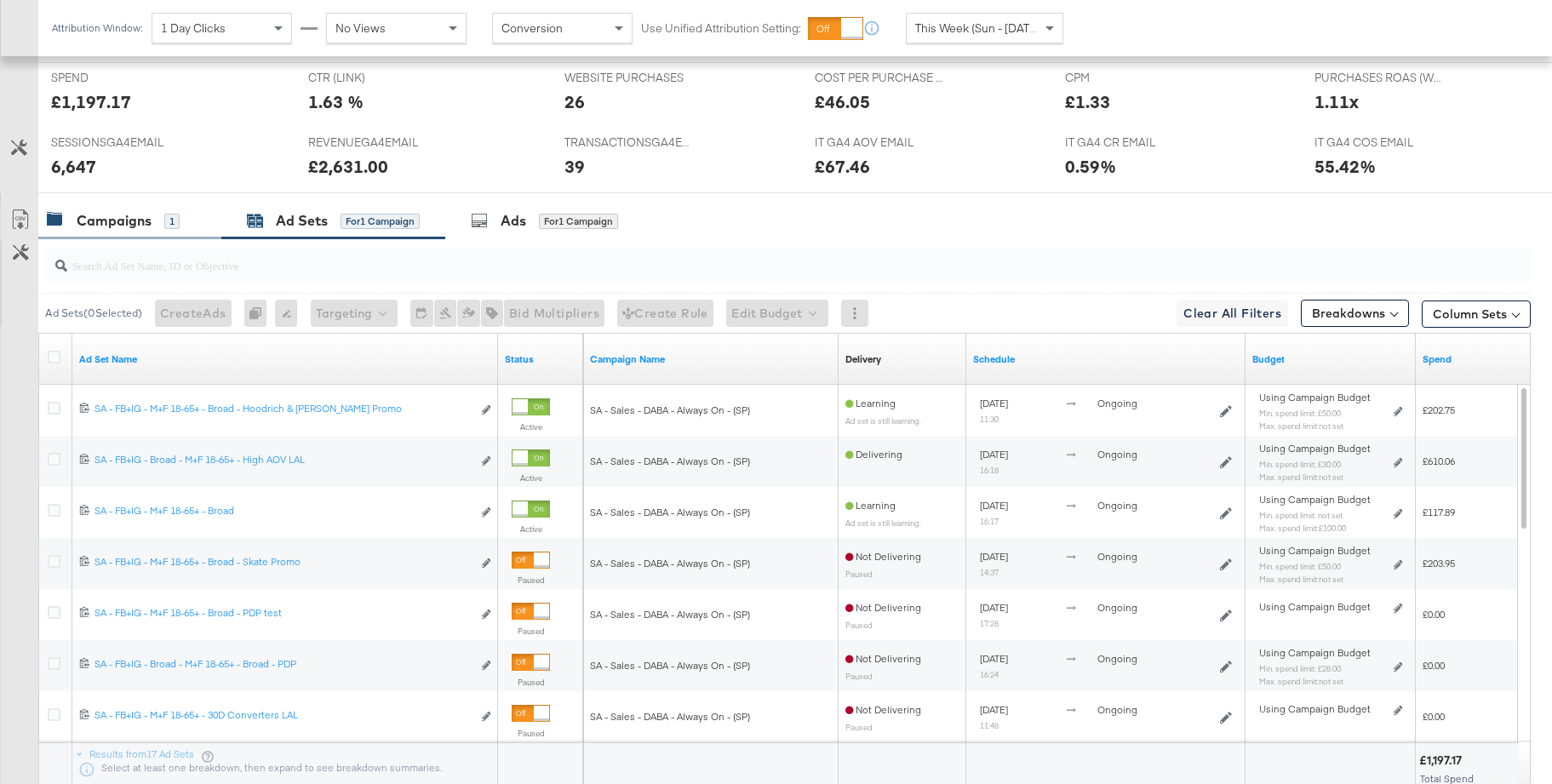 click on "Campaigns" at bounding box center [114, 220] 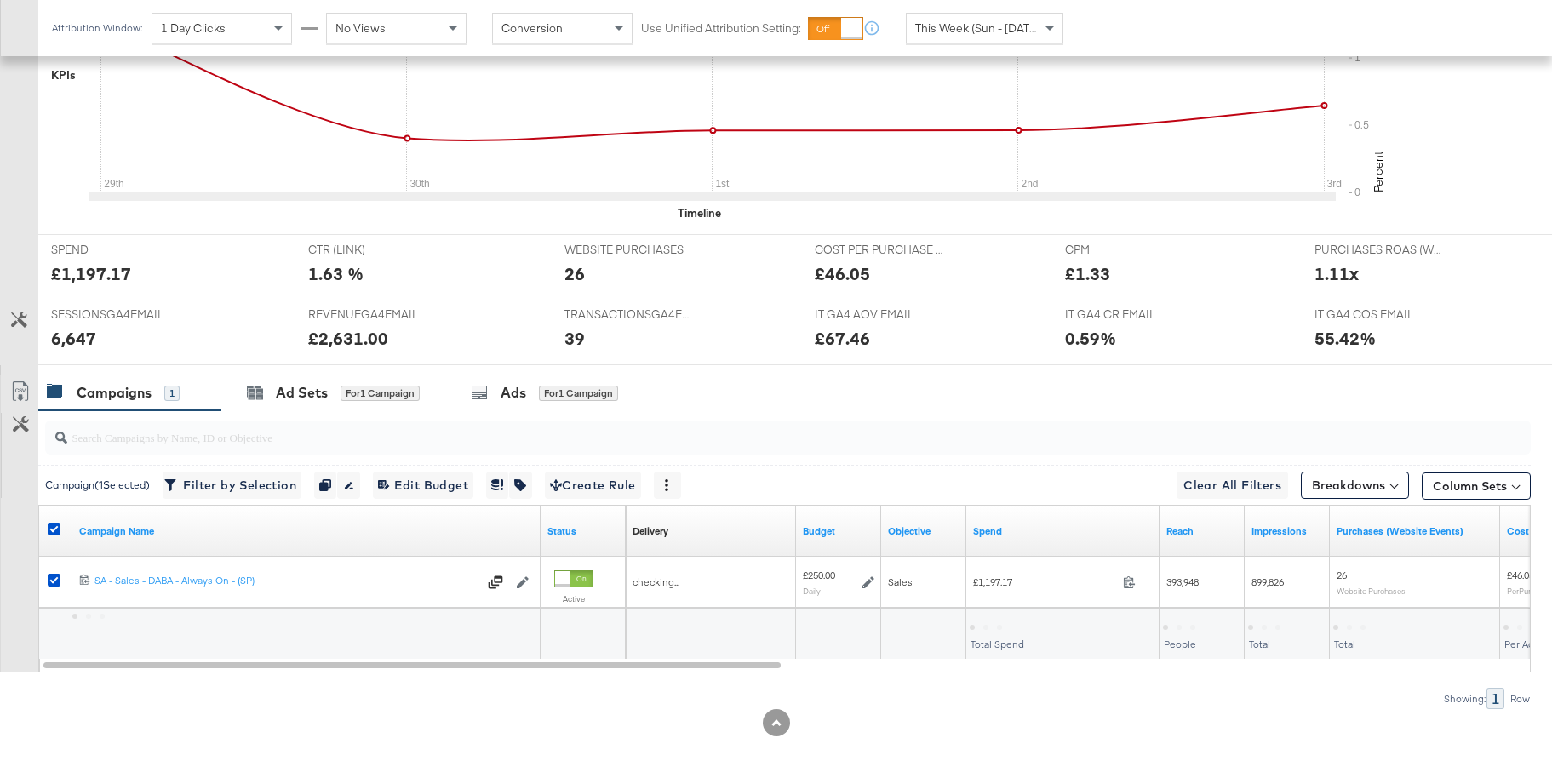scroll, scrollTop: 581, scrollLeft: 0, axis: vertical 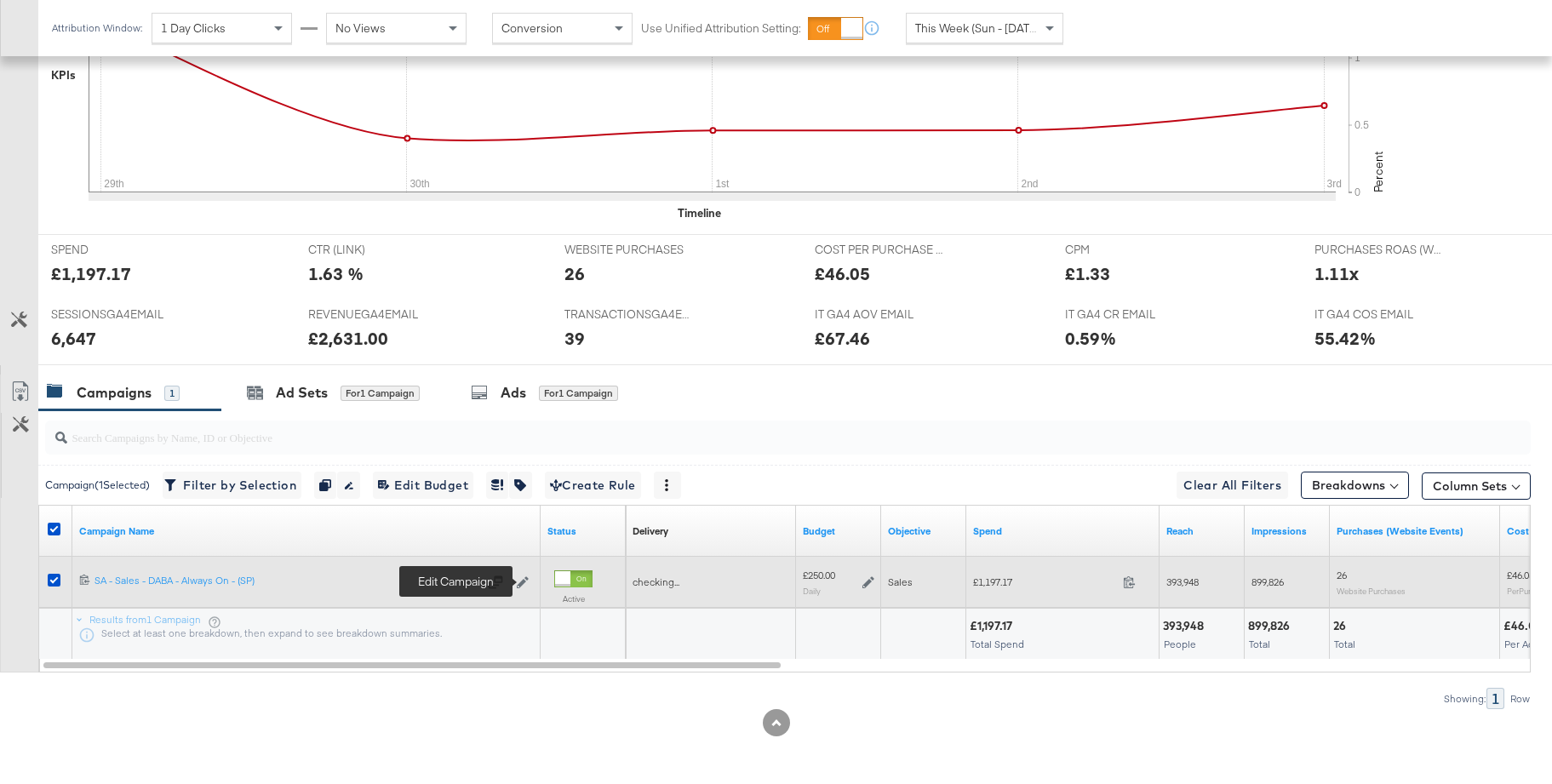 click 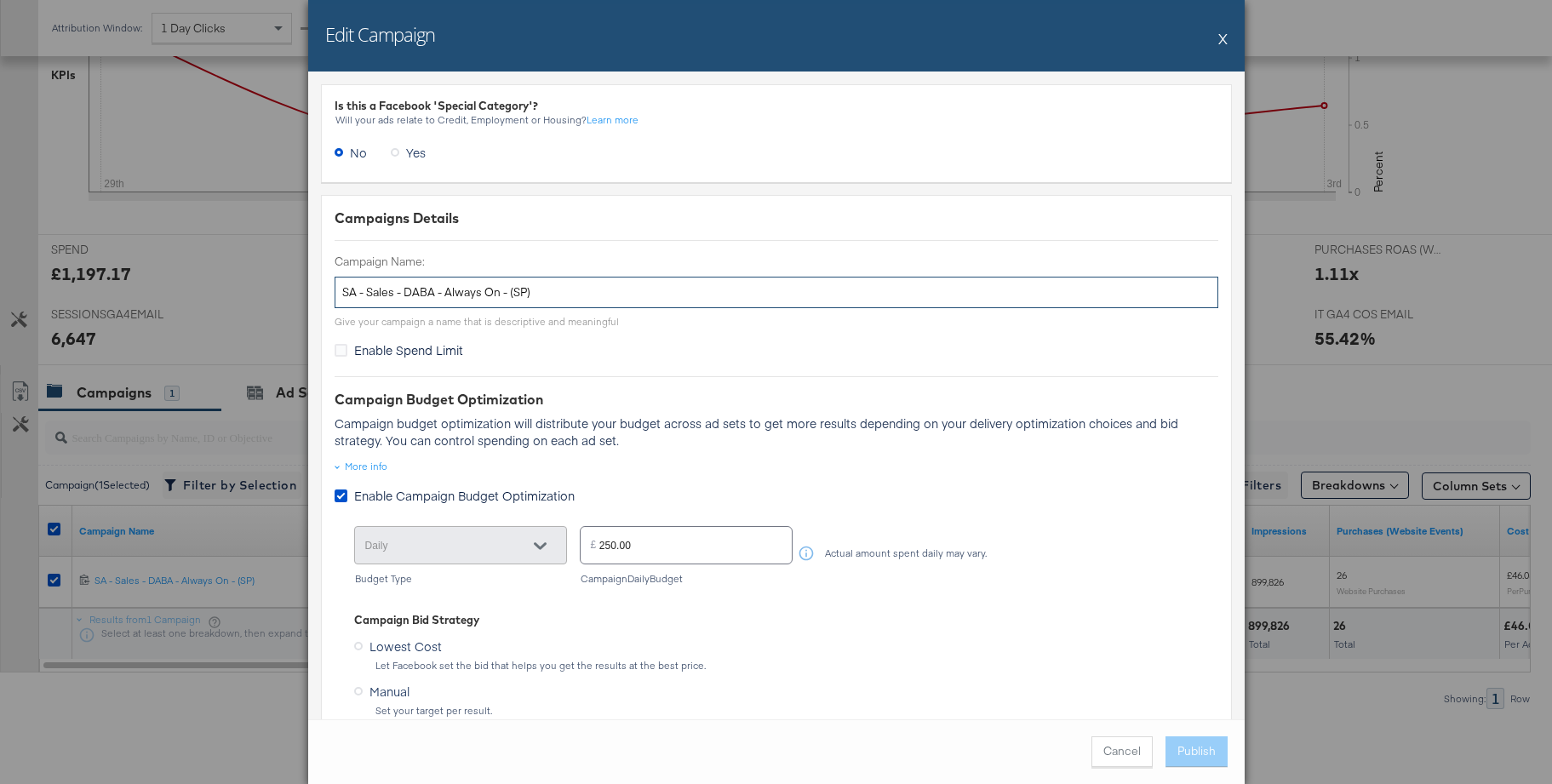 drag, startPoint x: 553, startPoint y: 294, endPoint x: 316, endPoint y: 272, distance: 238.01891 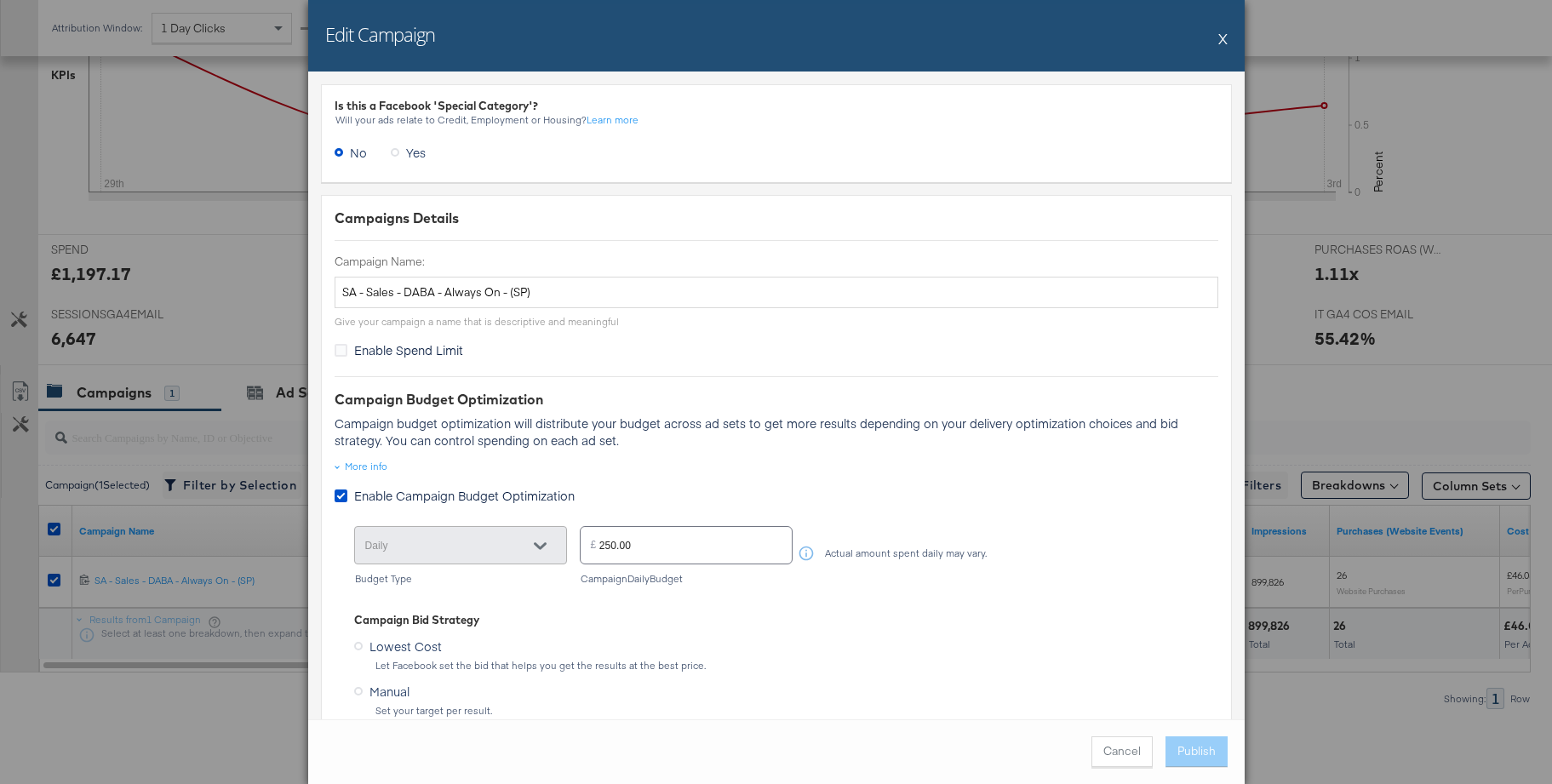 click on "X" at bounding box center (1223, 38) 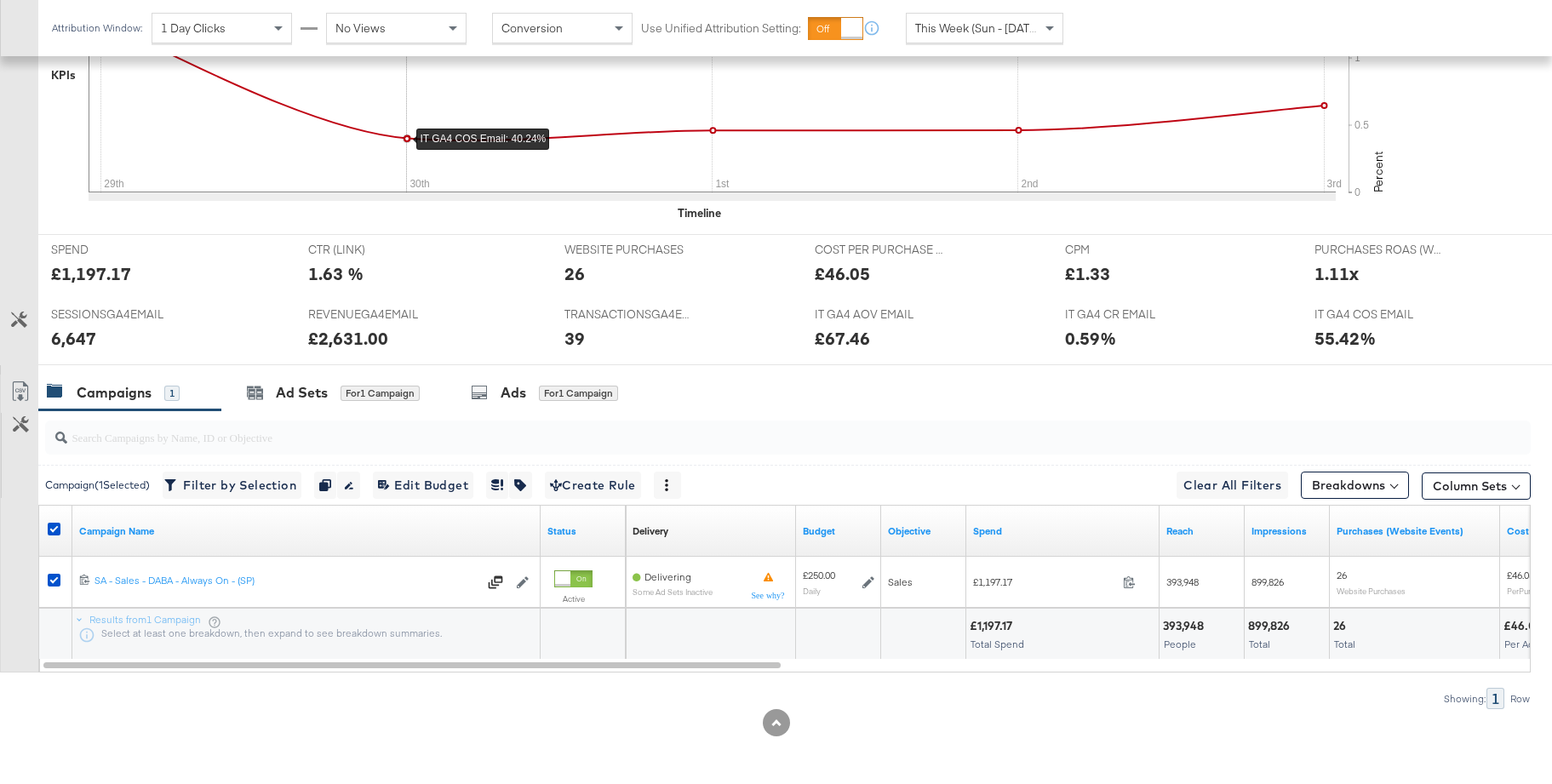scroll, scrollTop: 0, scrollLeft: 0, axis: both 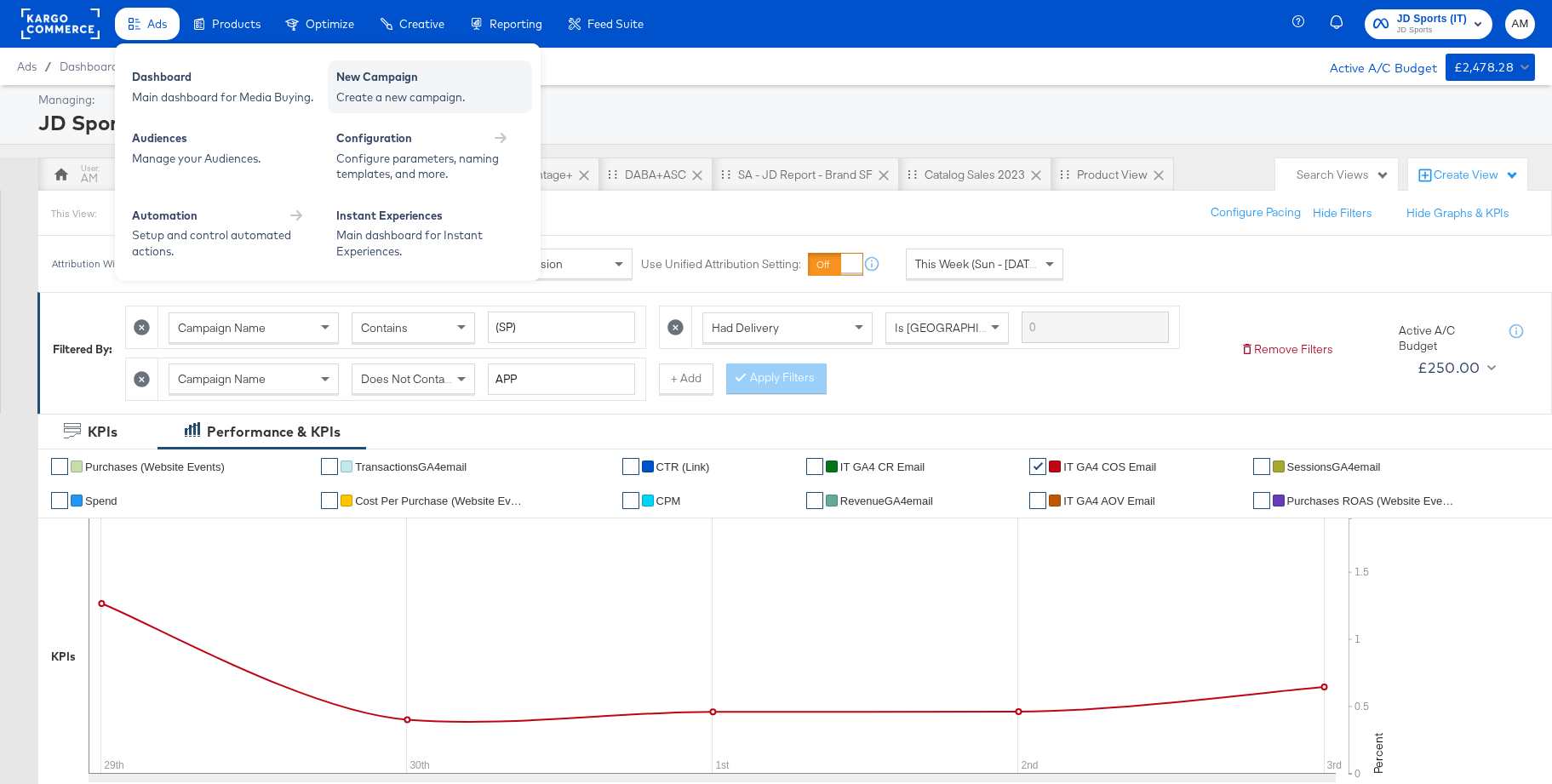 click on "Create a new campaign." at bounding box center [430, 97] 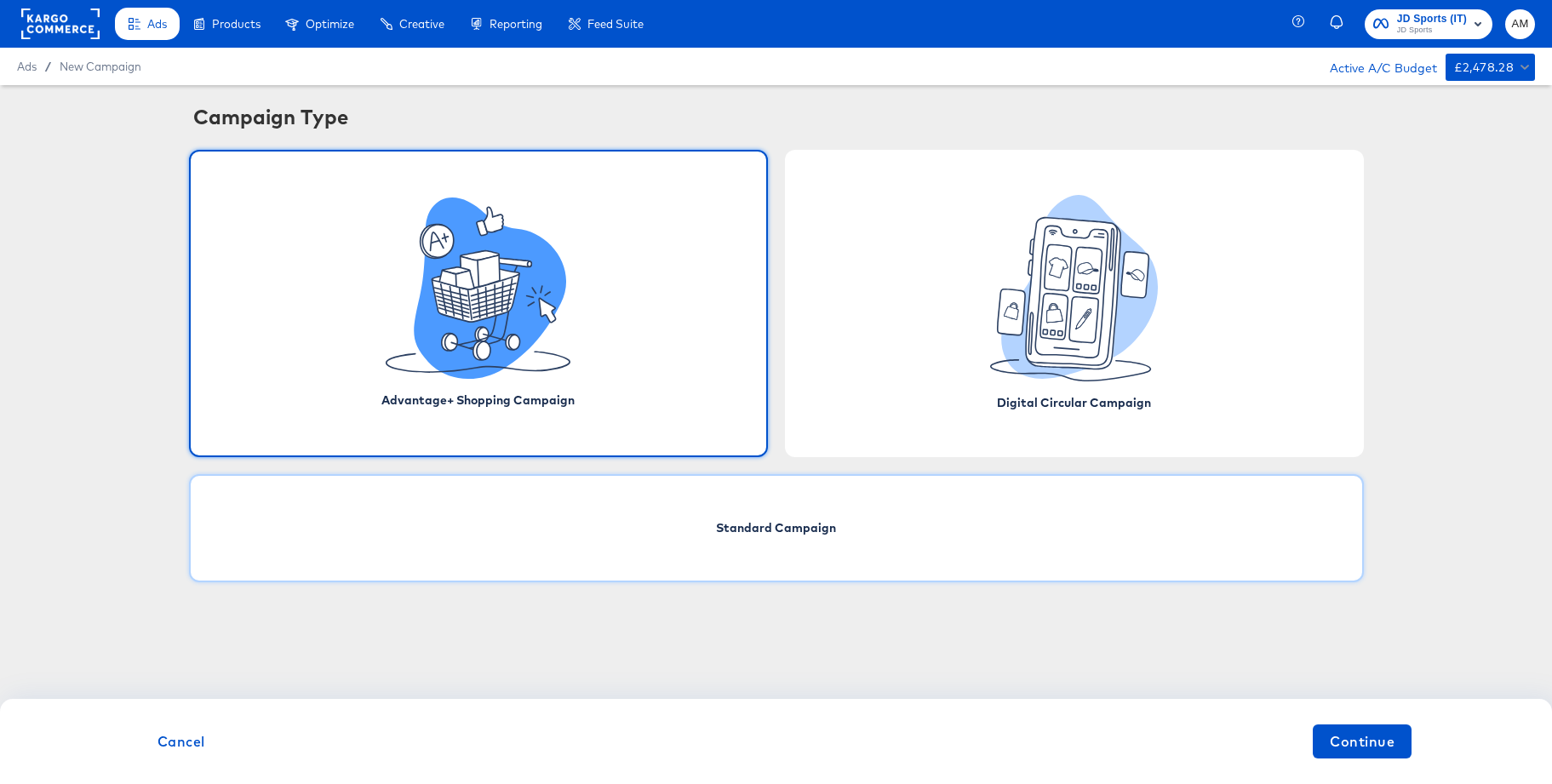 click on "Standard Campaign" at bounding box center (776, 528) 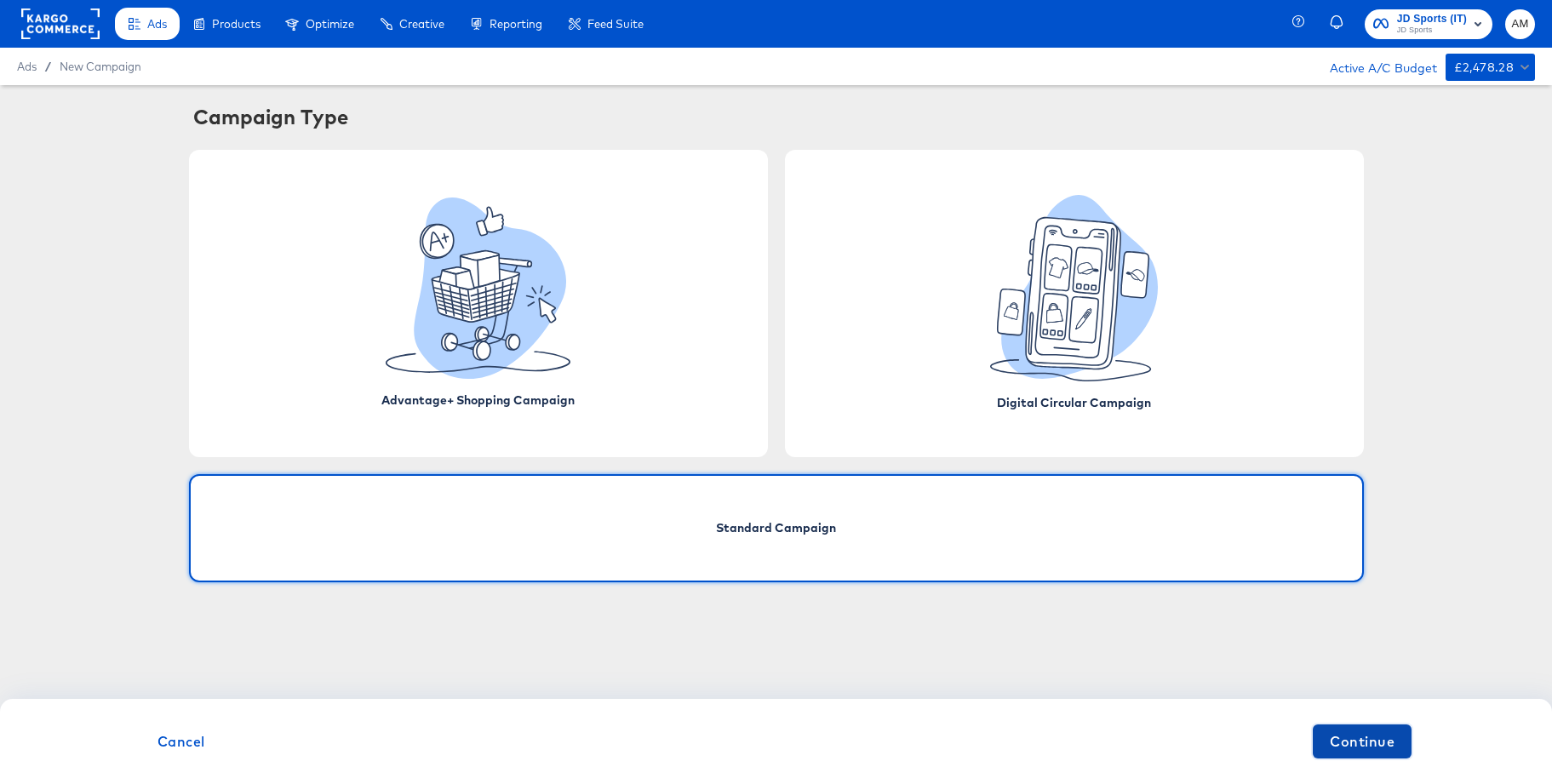 click on "Continue" at bounding box center [1362, 741] 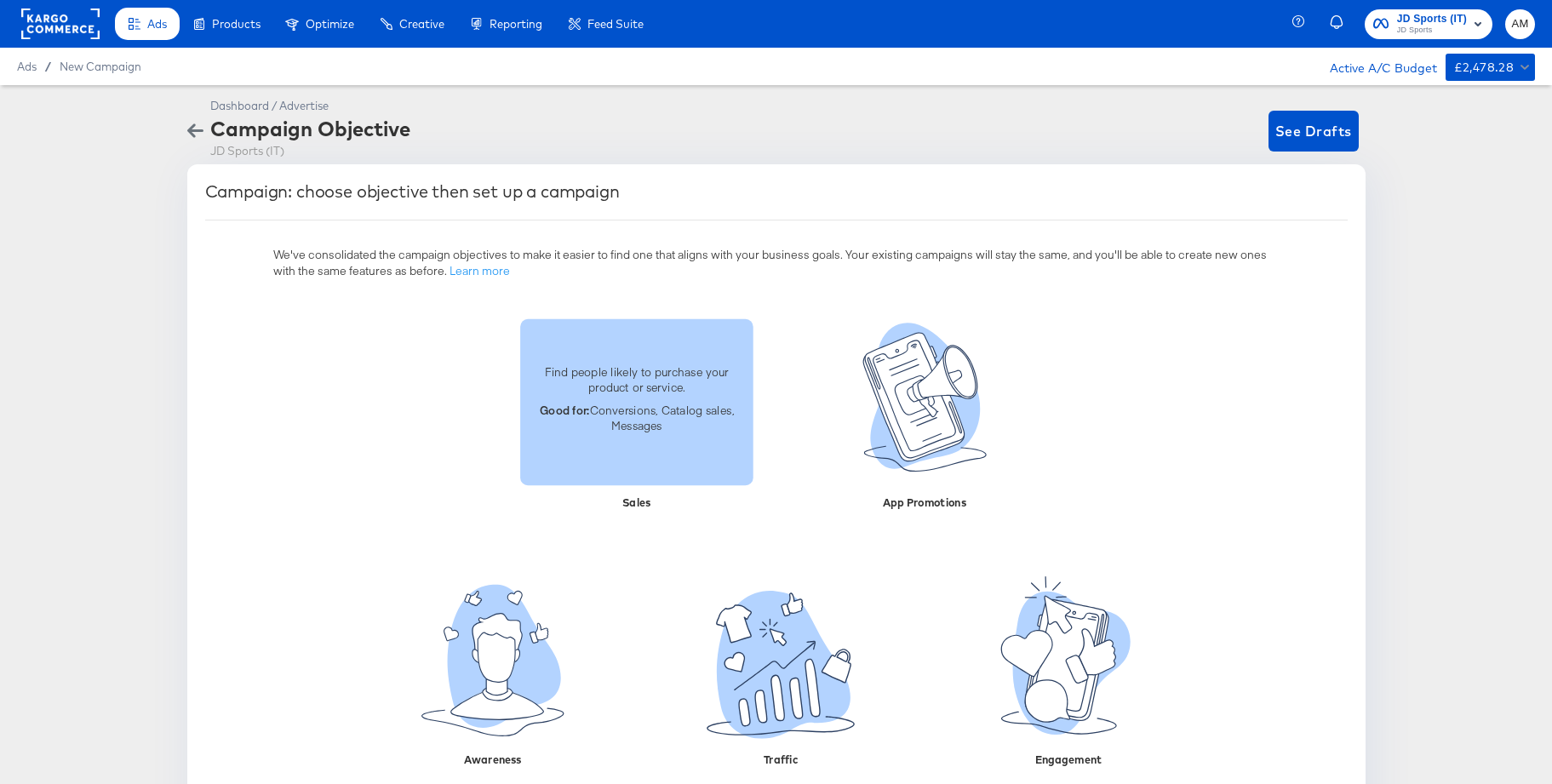click on "Find people likely to purchase your product or service." at bounding box center (636, 379) 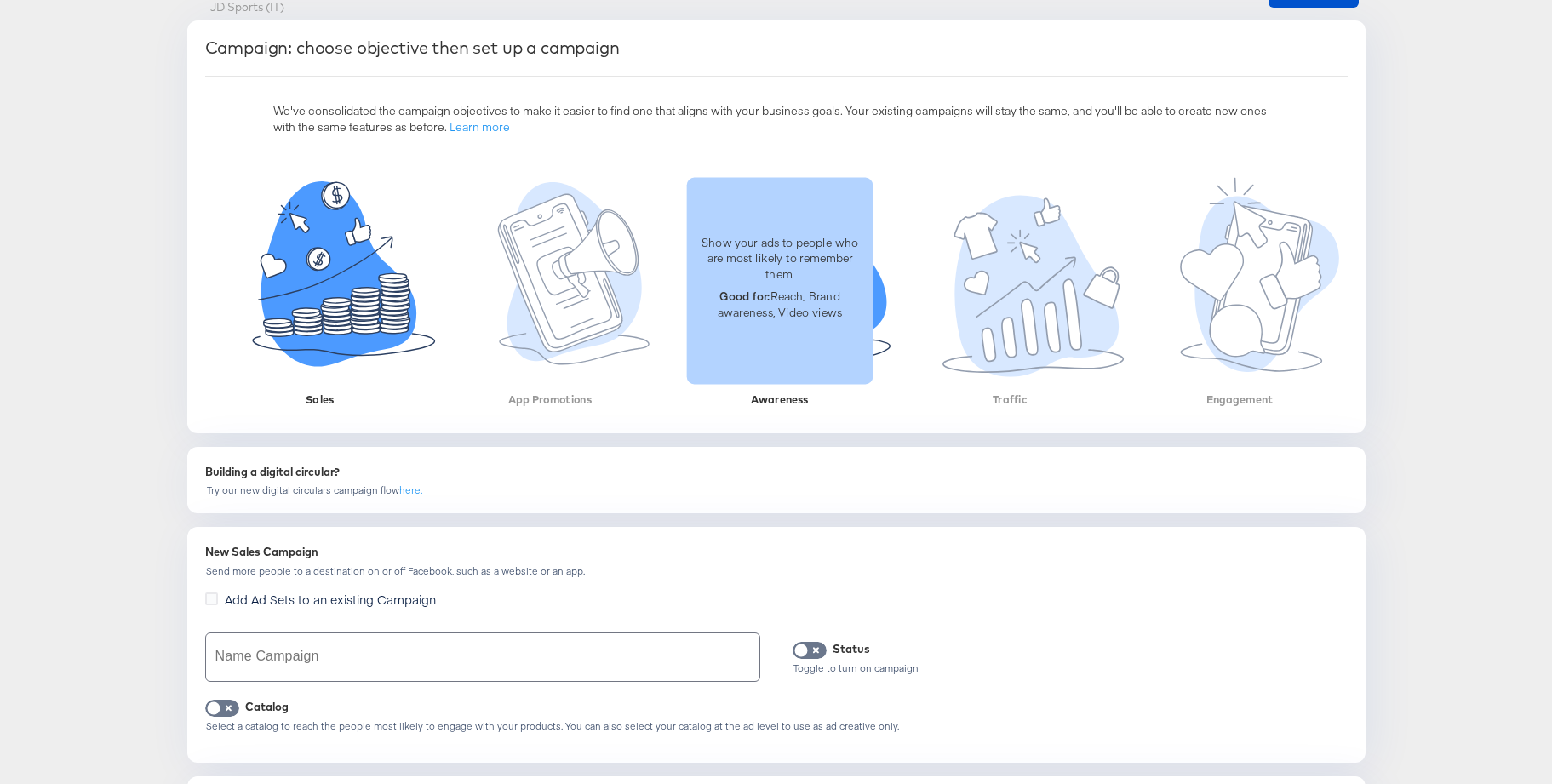 scroll, scrollTop: 292, scrollLeft: 0, axis: vertical 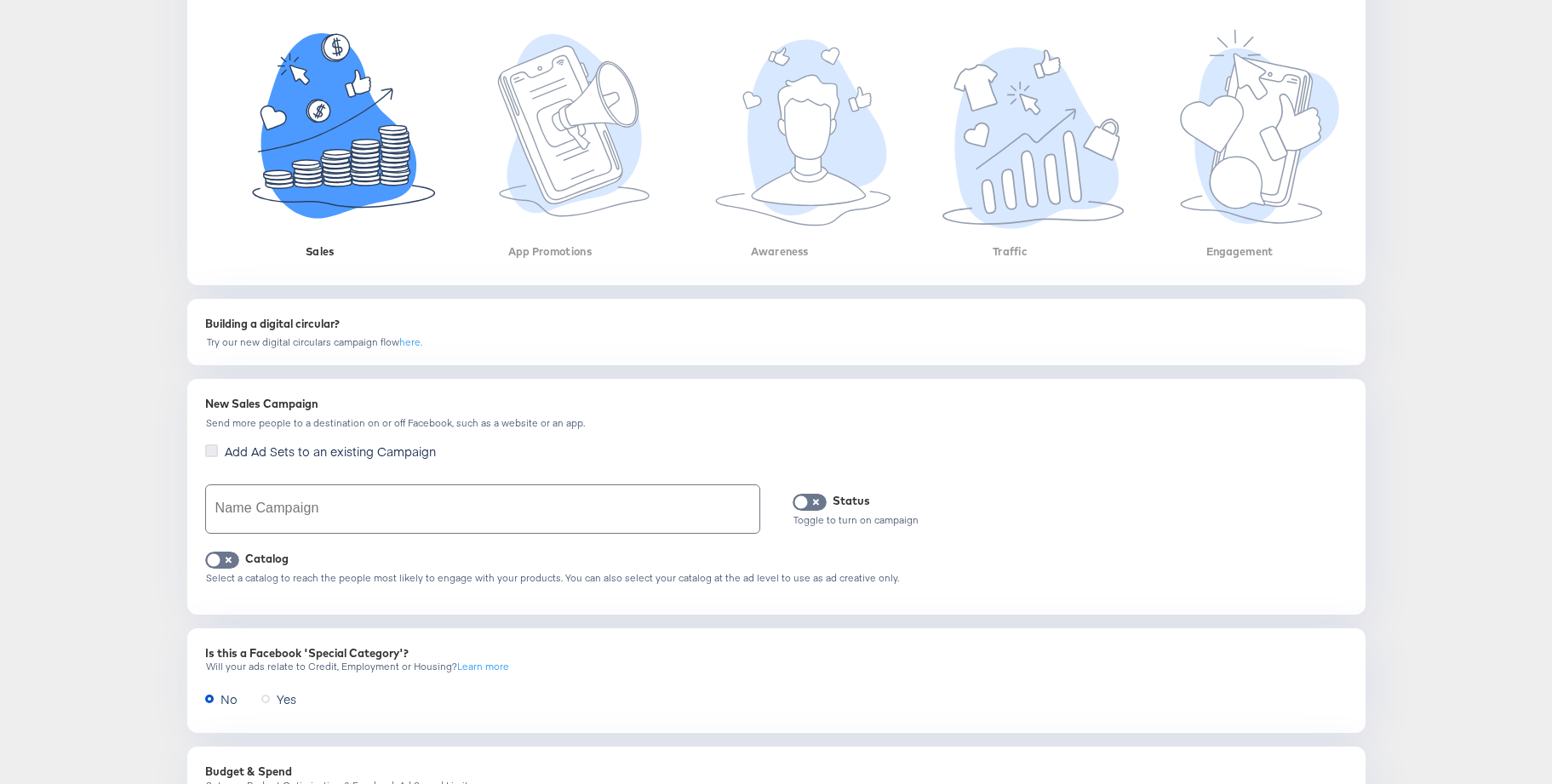 click at bounding box center (211, 450) 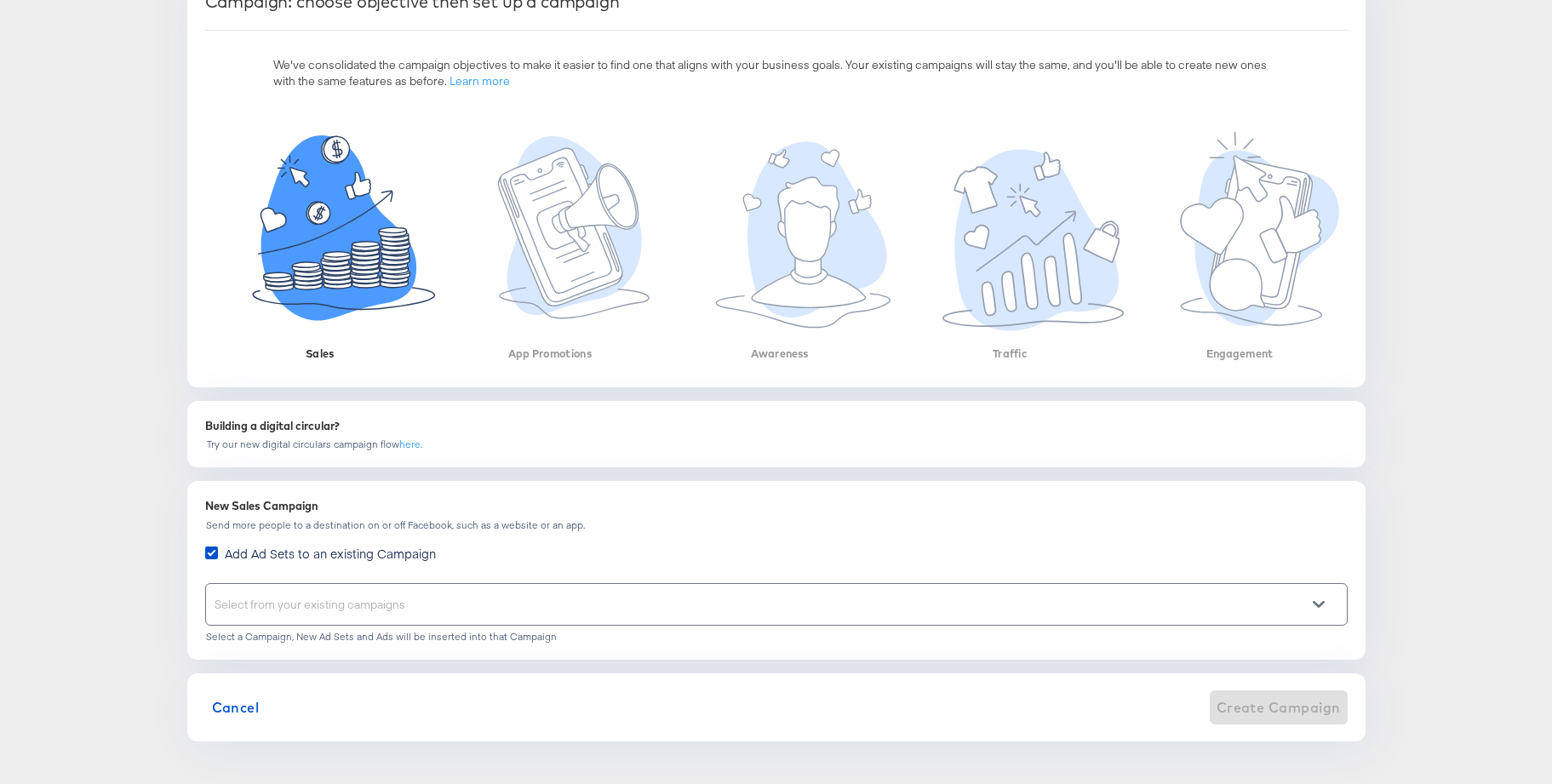 click on "Select from your existing campaigns" at bounding box center [776, 604] 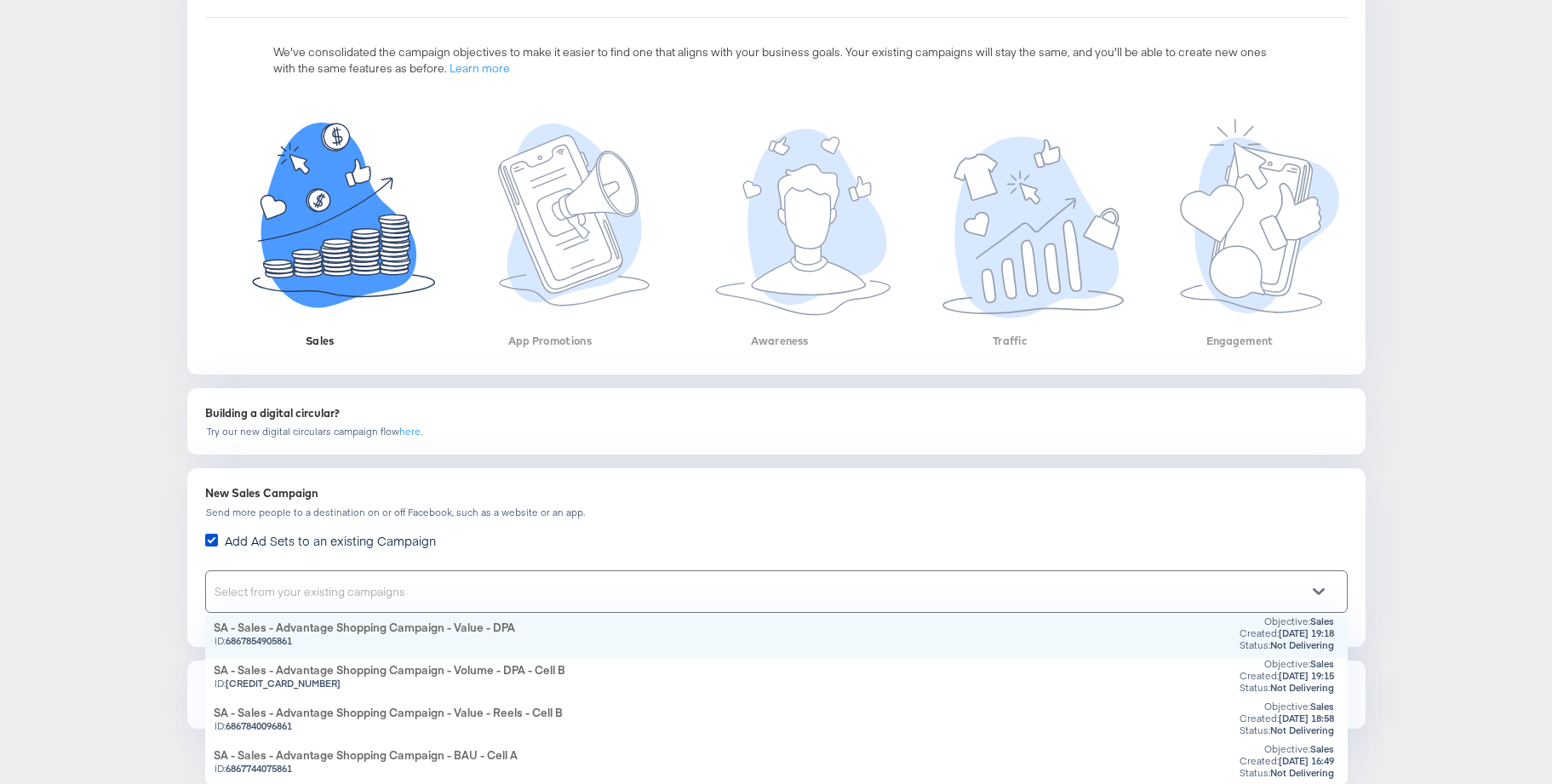scroll, scrollTop: 1, scrollLeft: 1, axis: both 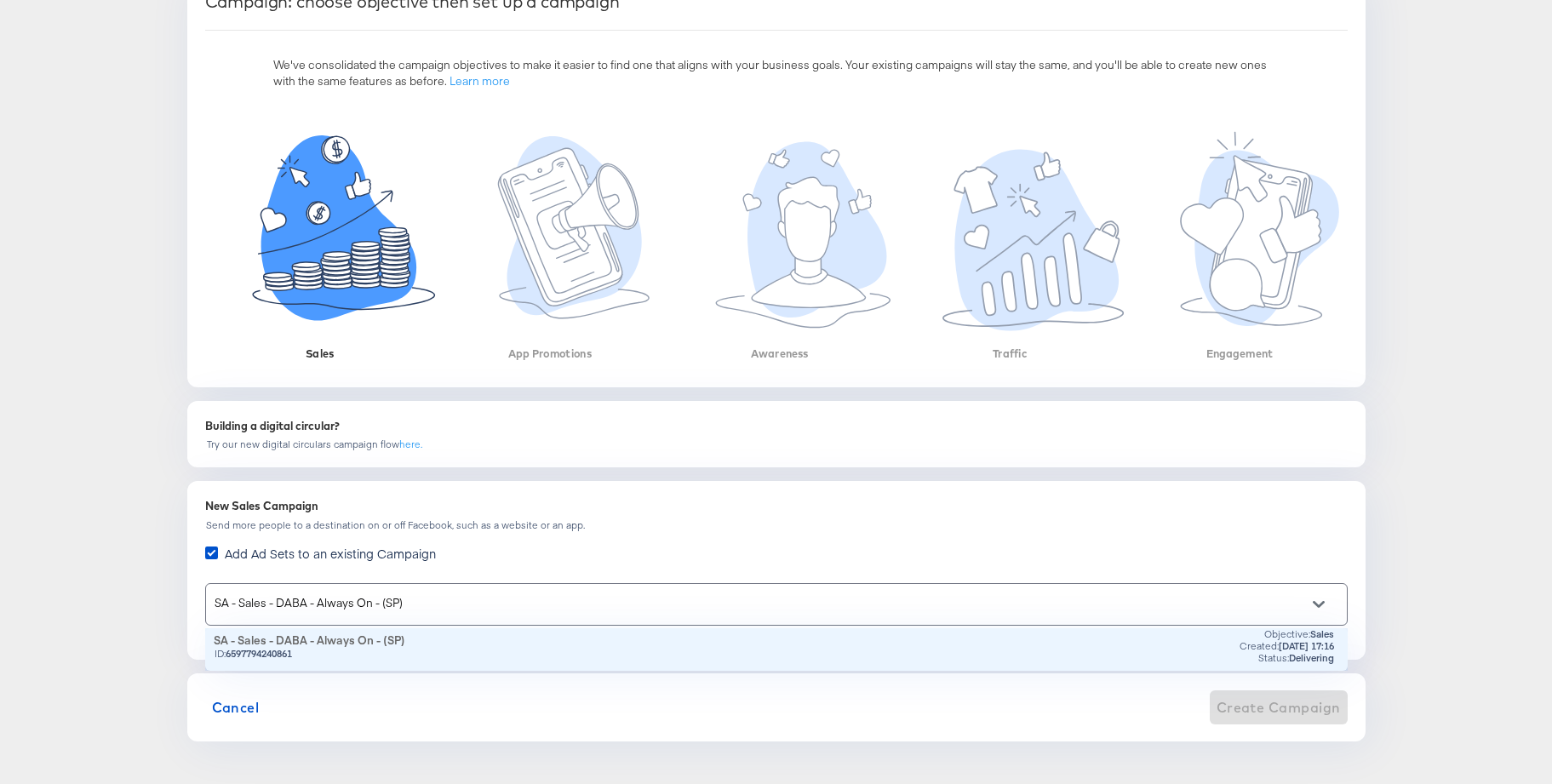 click on "SA - Sales - DABA - Always On - (SP)" at bounding box center [309, 640] 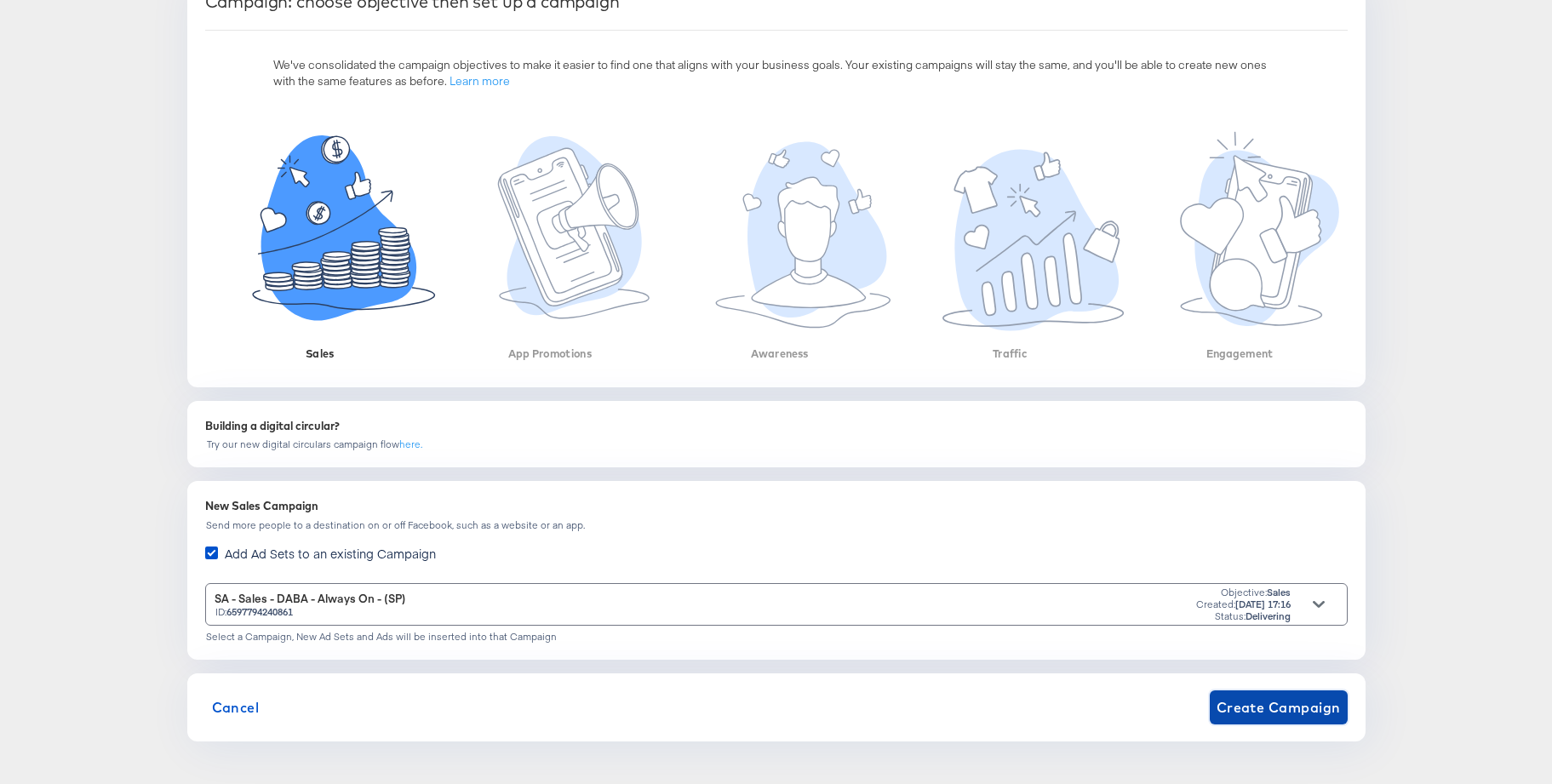 click on "Create Campaign" at bounding box center [1279, 707] 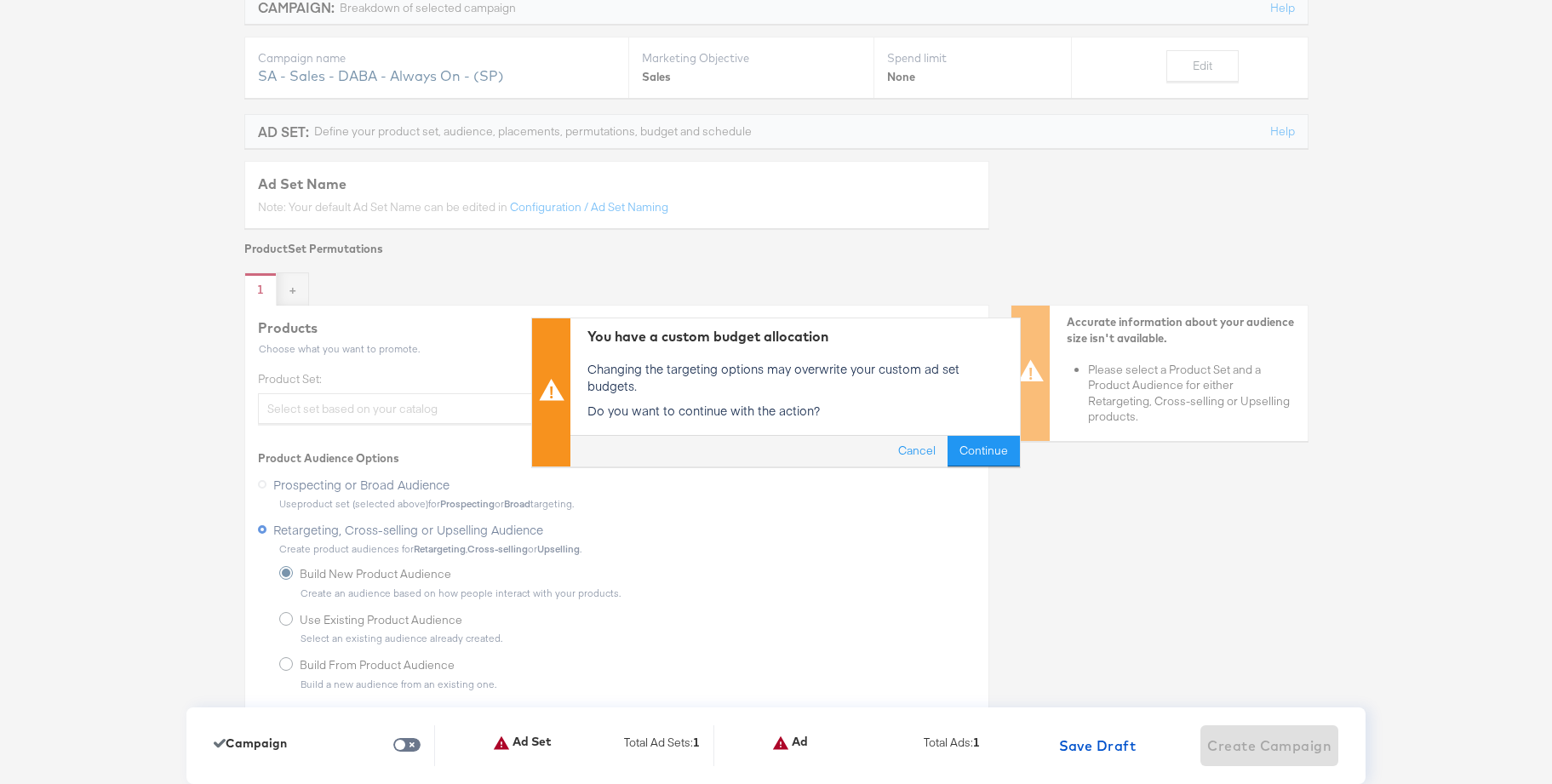 scroll, scrollTop: 0, scrollLeft: 0, axis: both 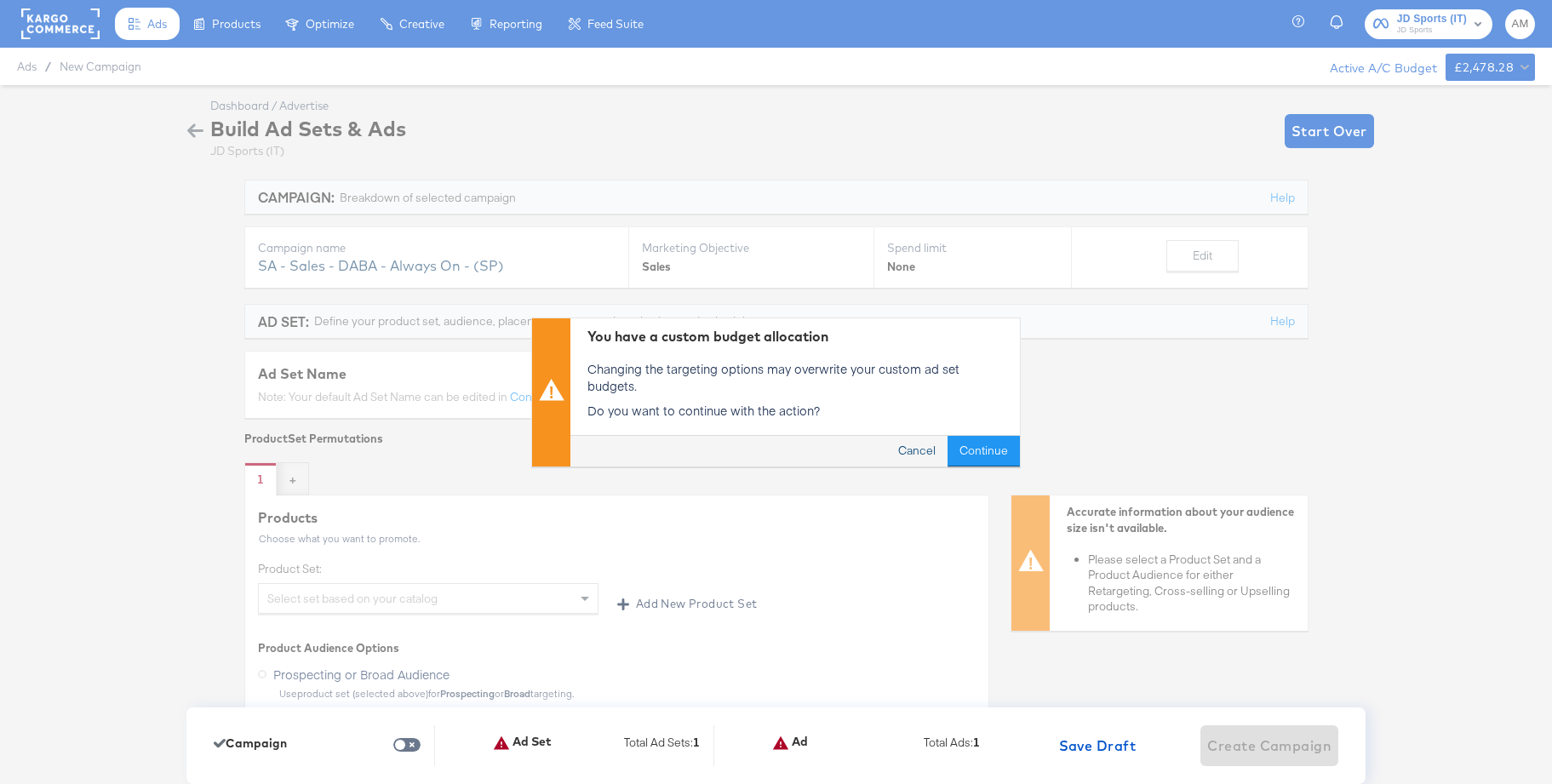 click on "Cancel" at bounding box center (917, 451) 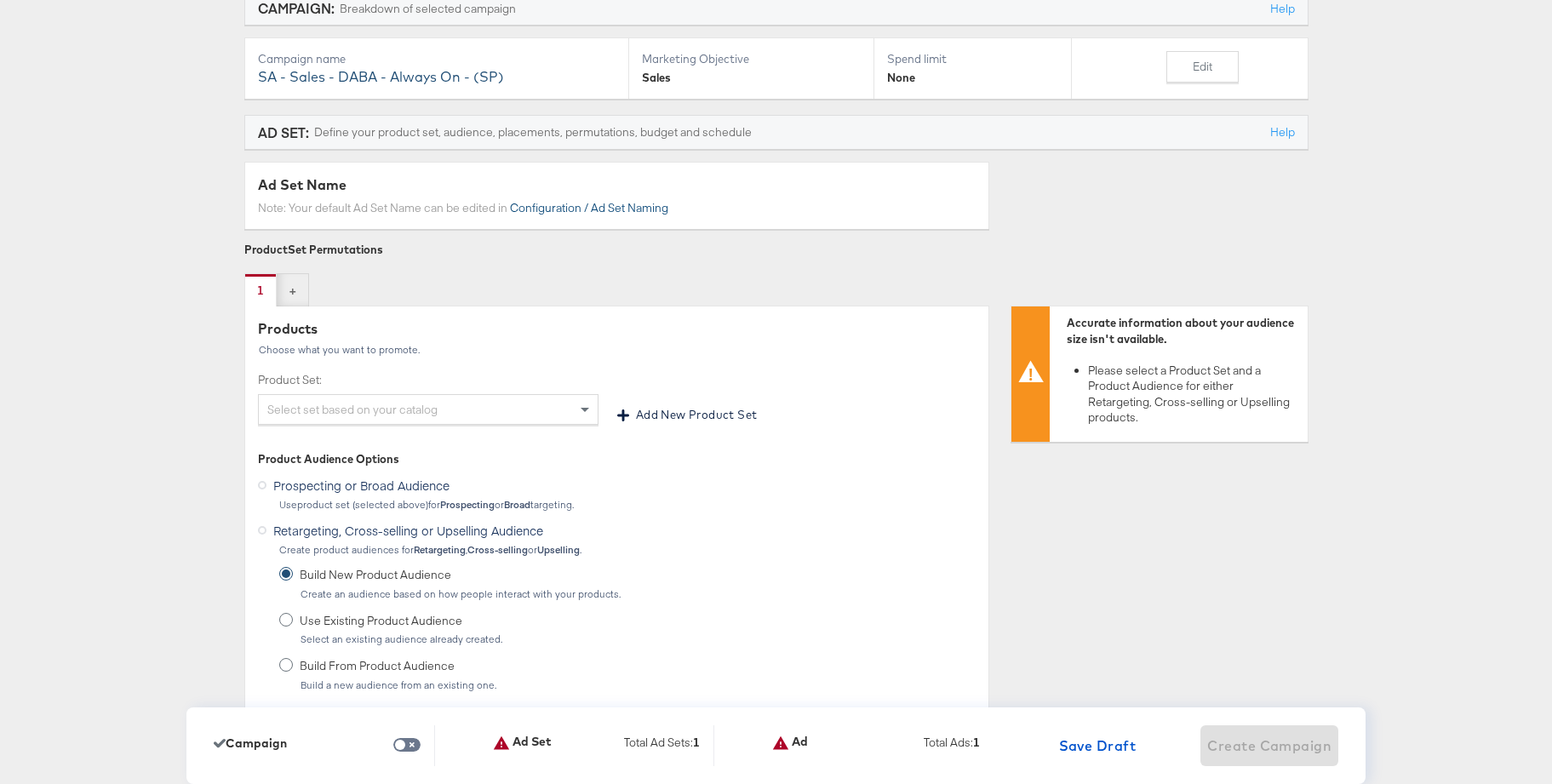 scroll, scrollTop: 213, scrollLeft: 0, axis: vertical 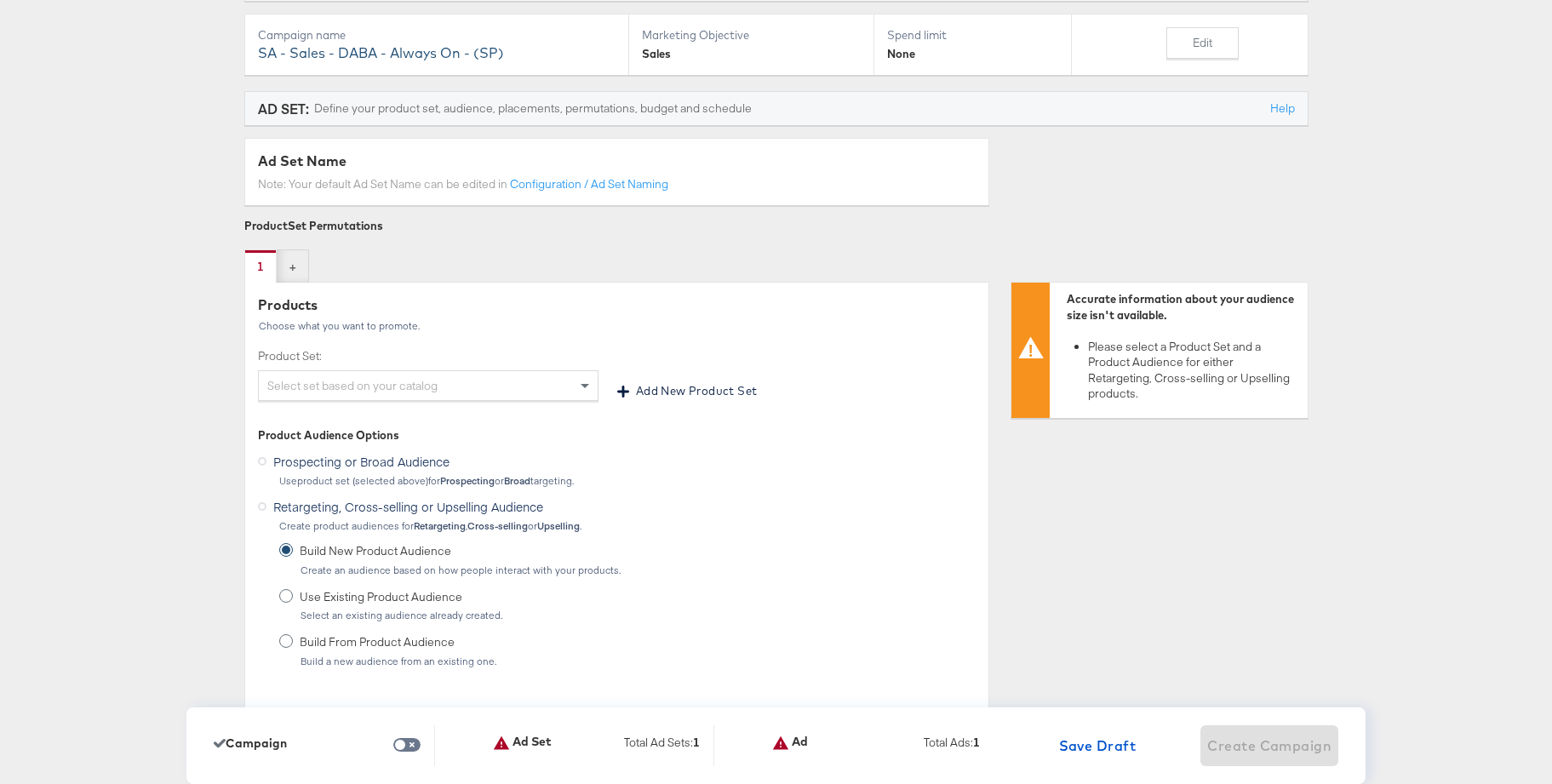 click at bounding box center [262, 461] 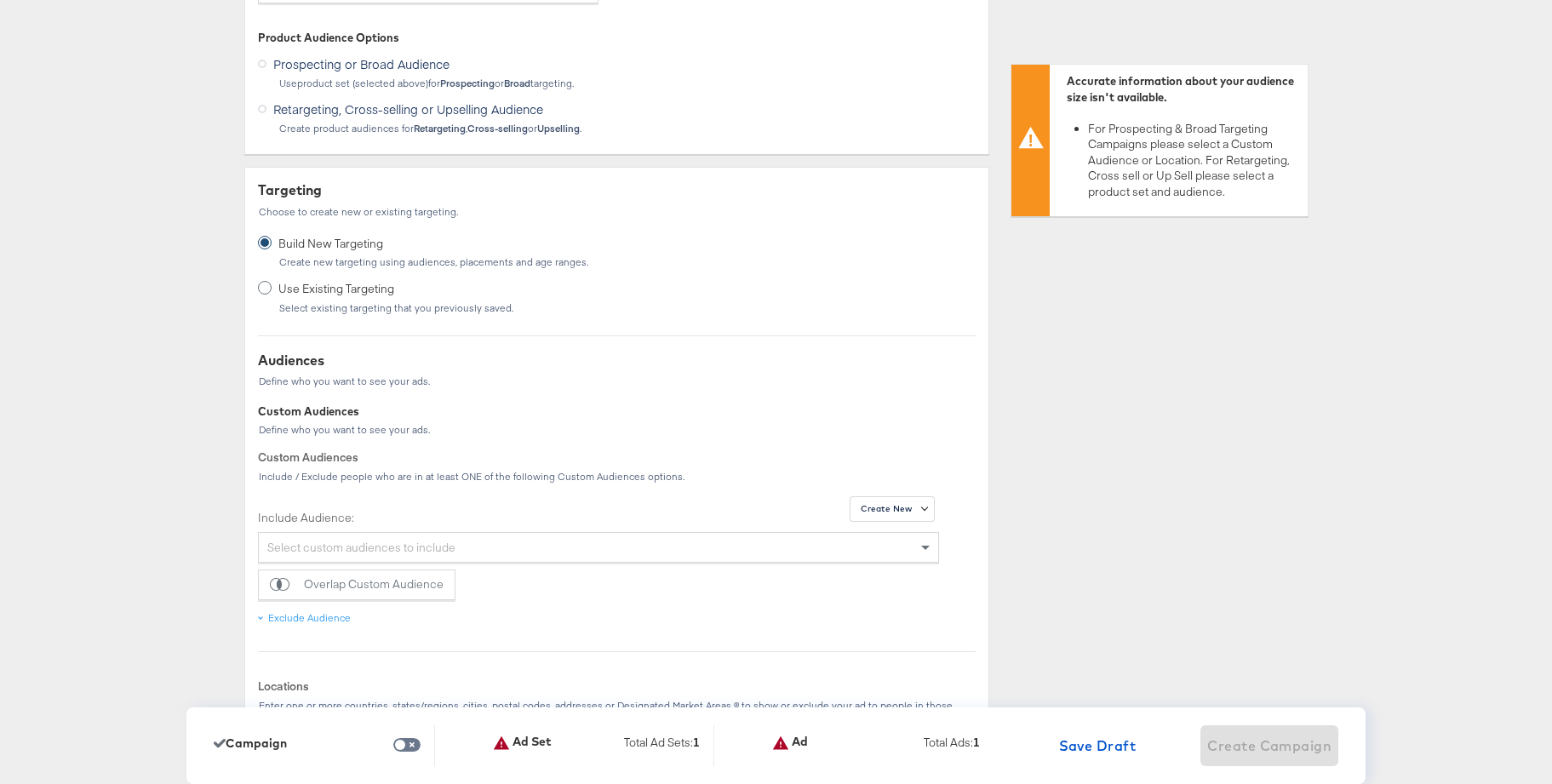 scroll, scrollTop: 615, scrollLeft: 0, axis: vertical 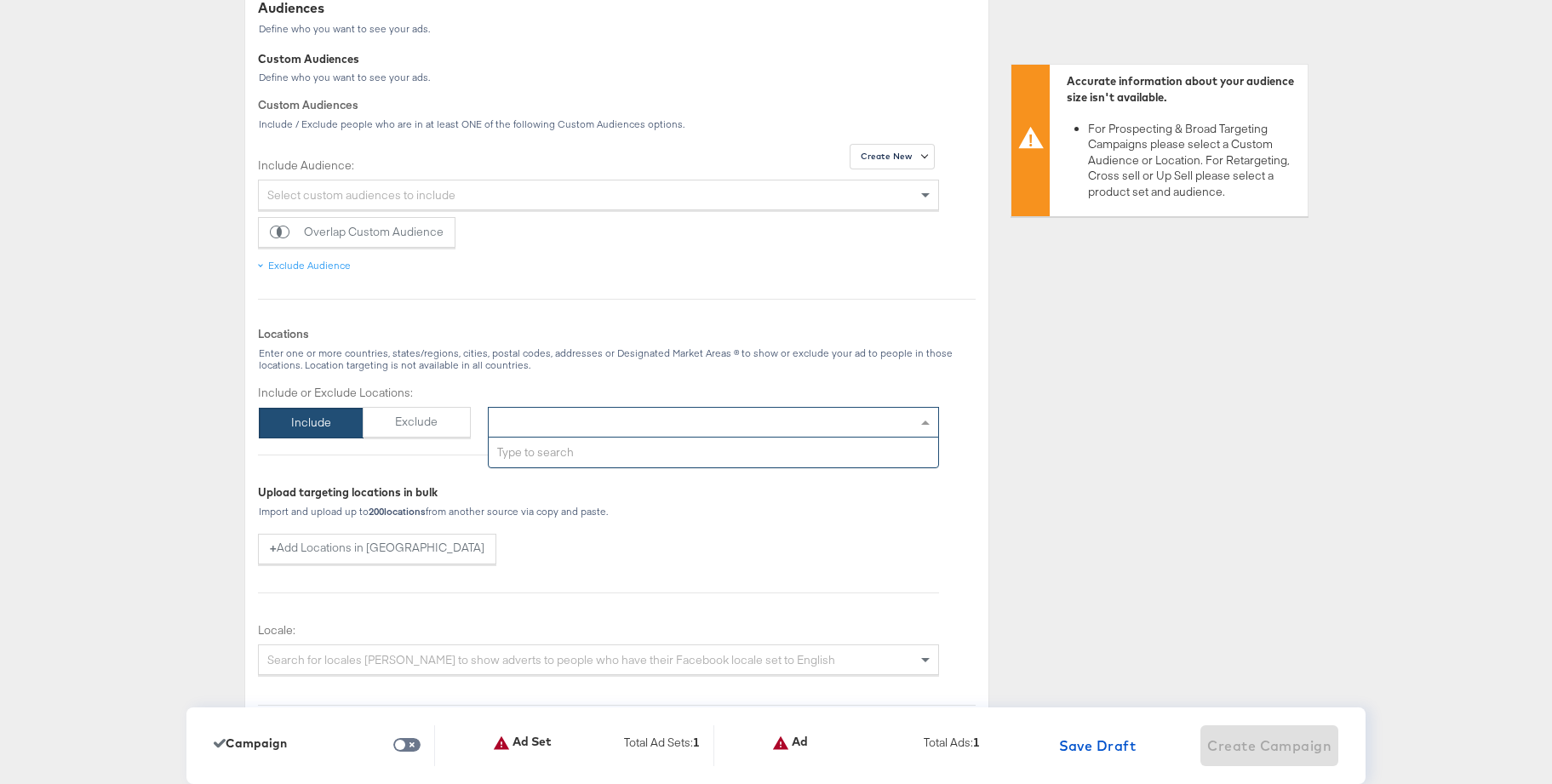click on "Type to add locations" at bounding box center (713, 422) 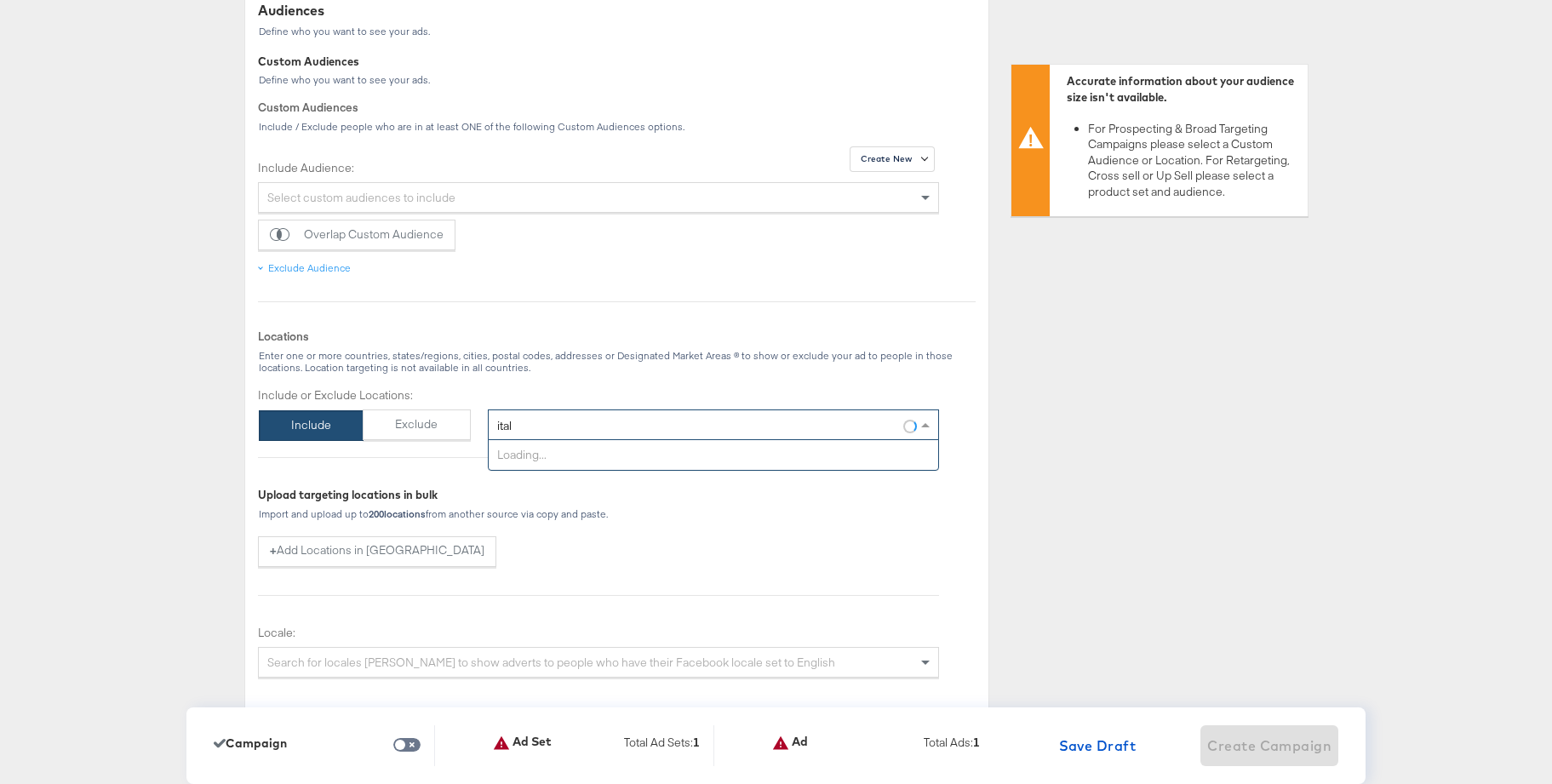 type on "italy" 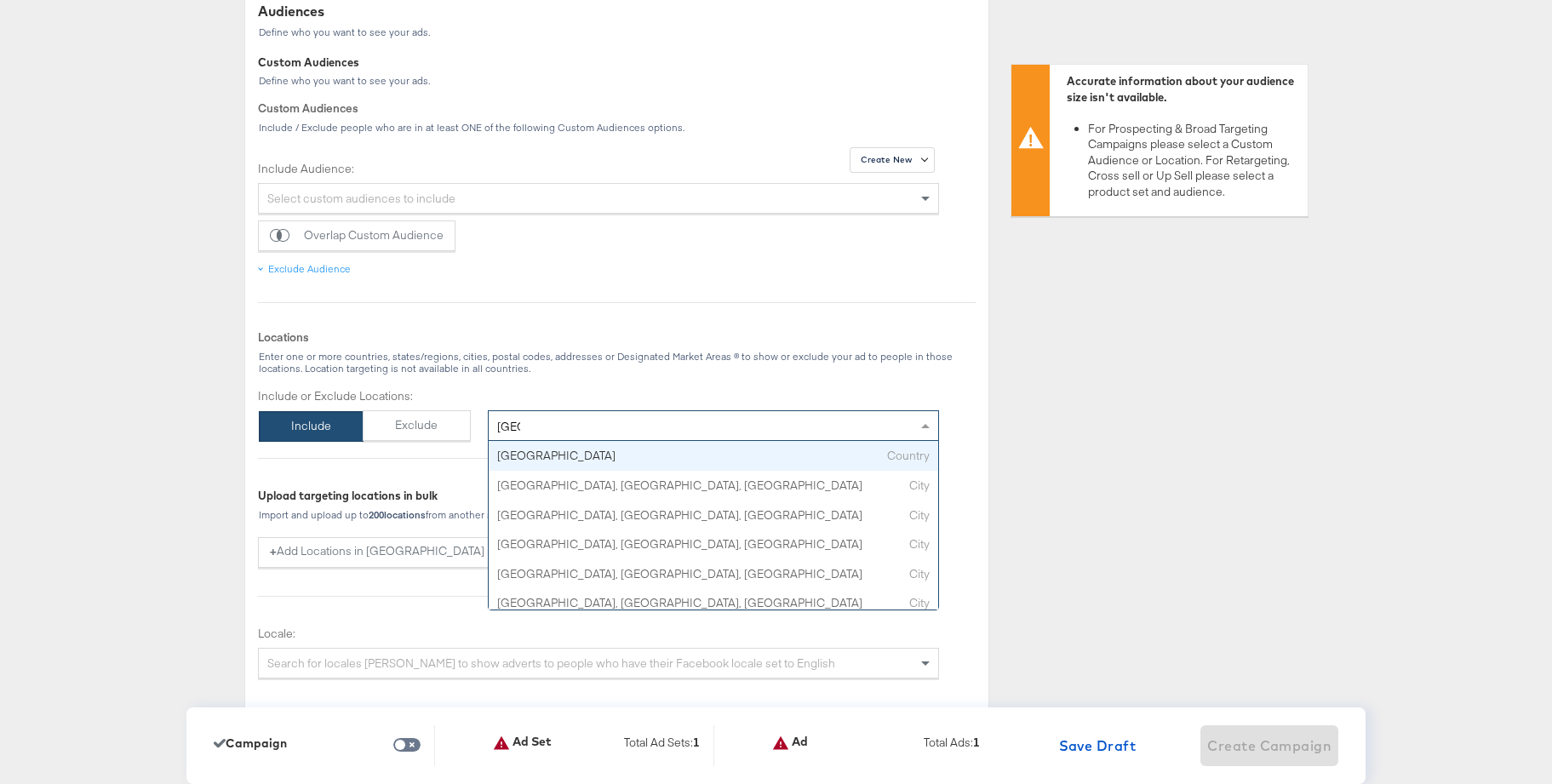 type 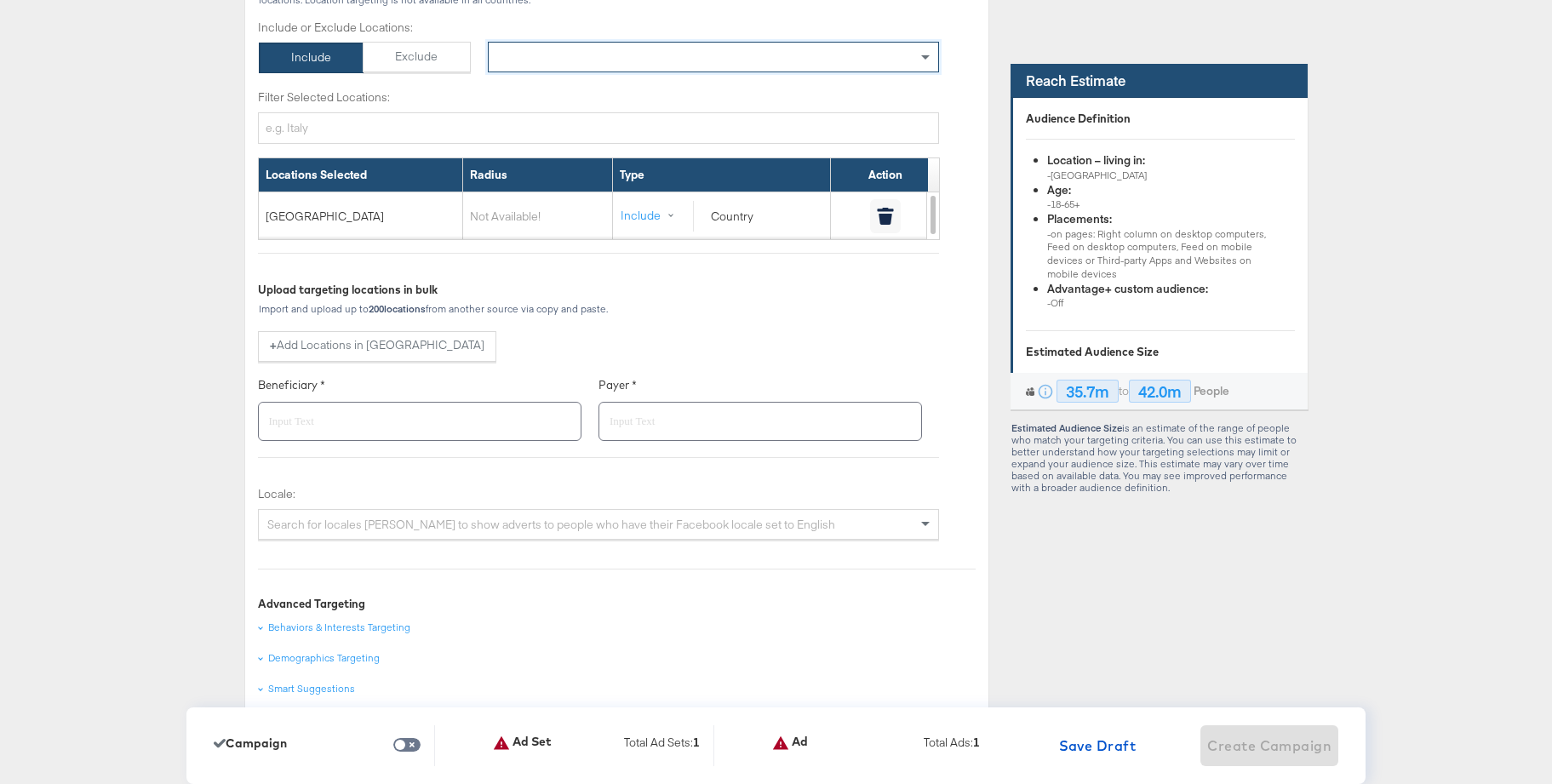 scroll, scrollTop: 1364, scrollLeft: 0, axis: vertical 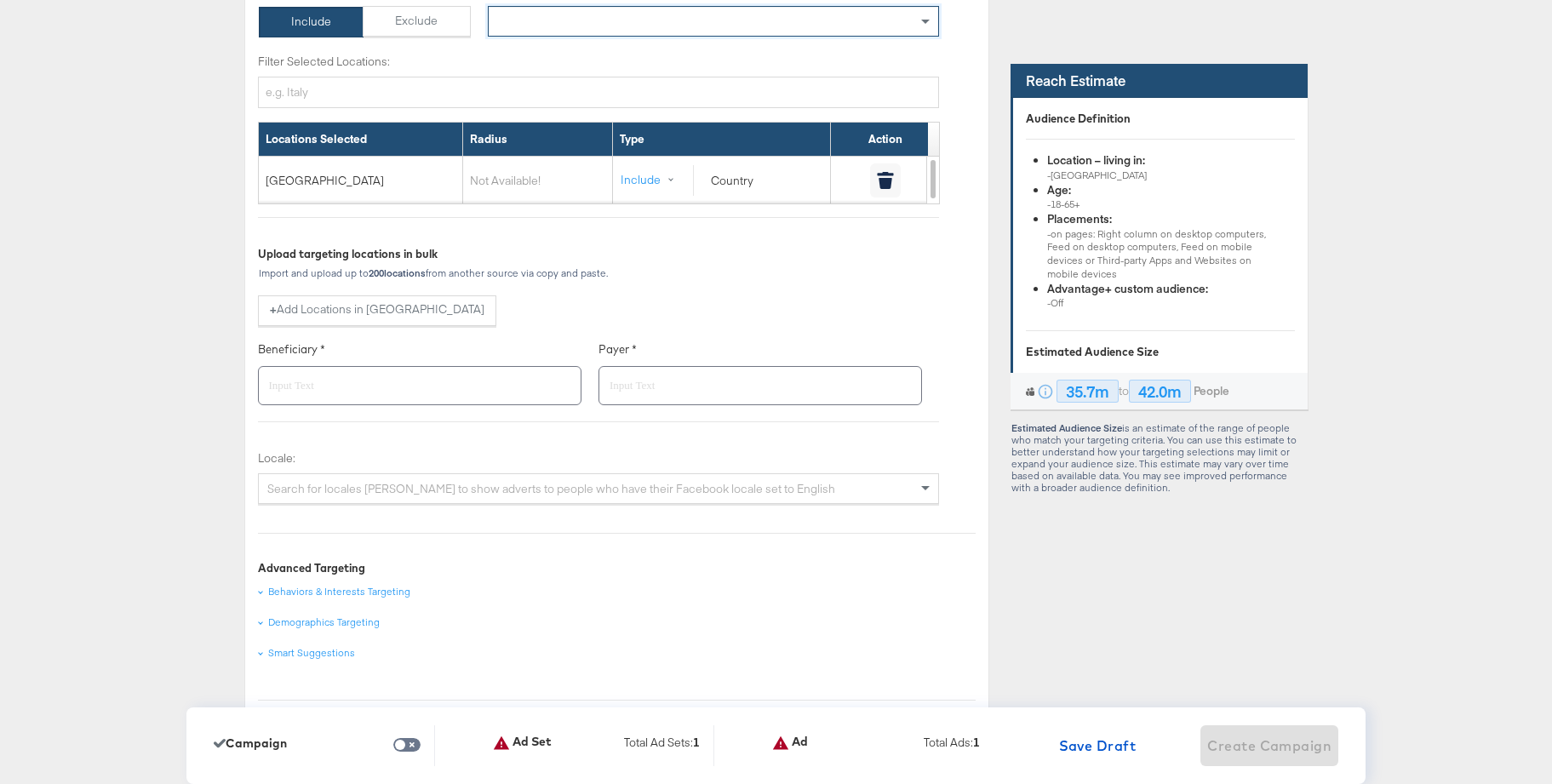 click at bounding box center (420, 378) 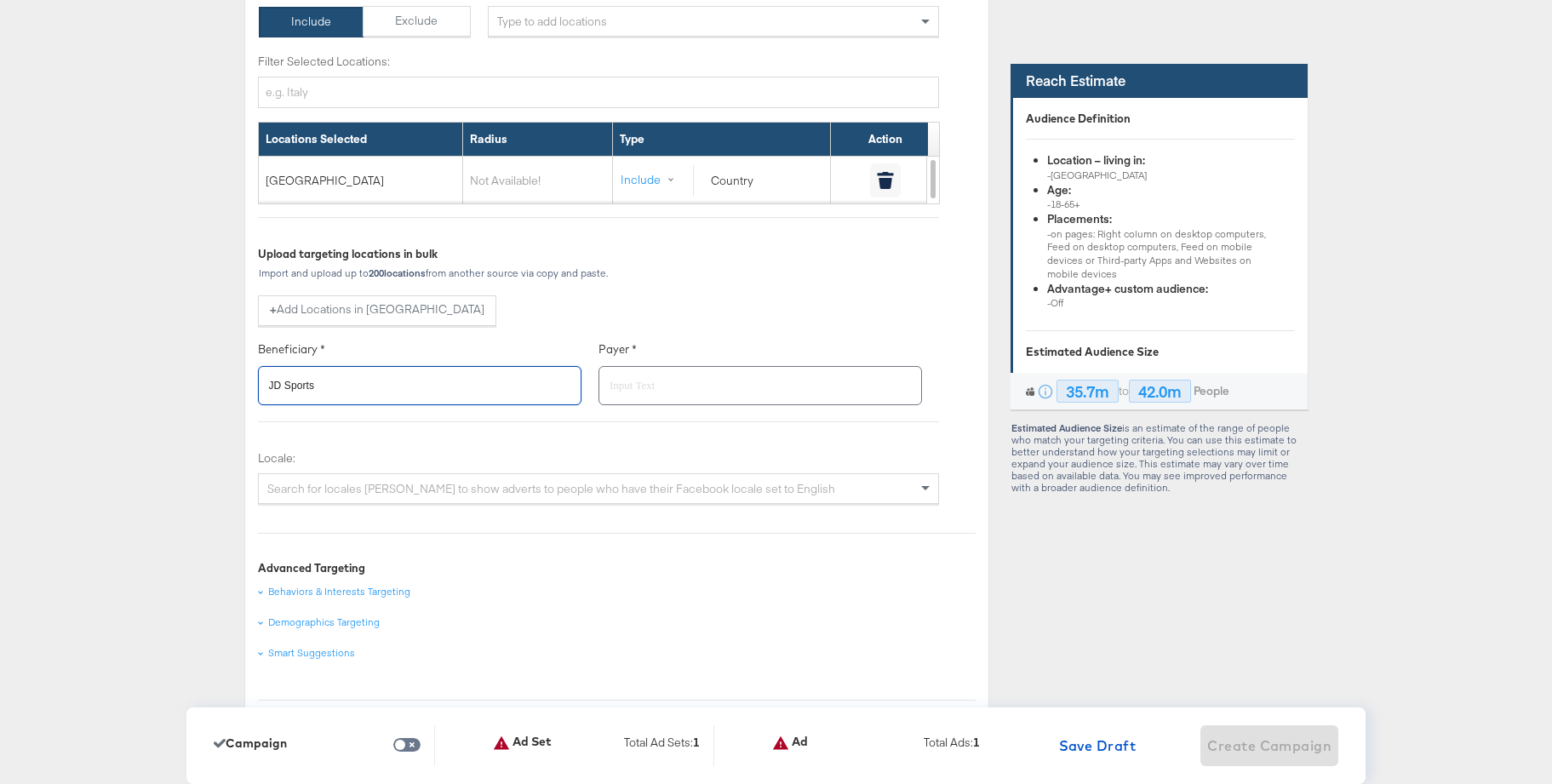 drag, startPoint x: 280, startPoint y: 378, endPoint x: 216, endPoint y: 372, distance: 64.28063 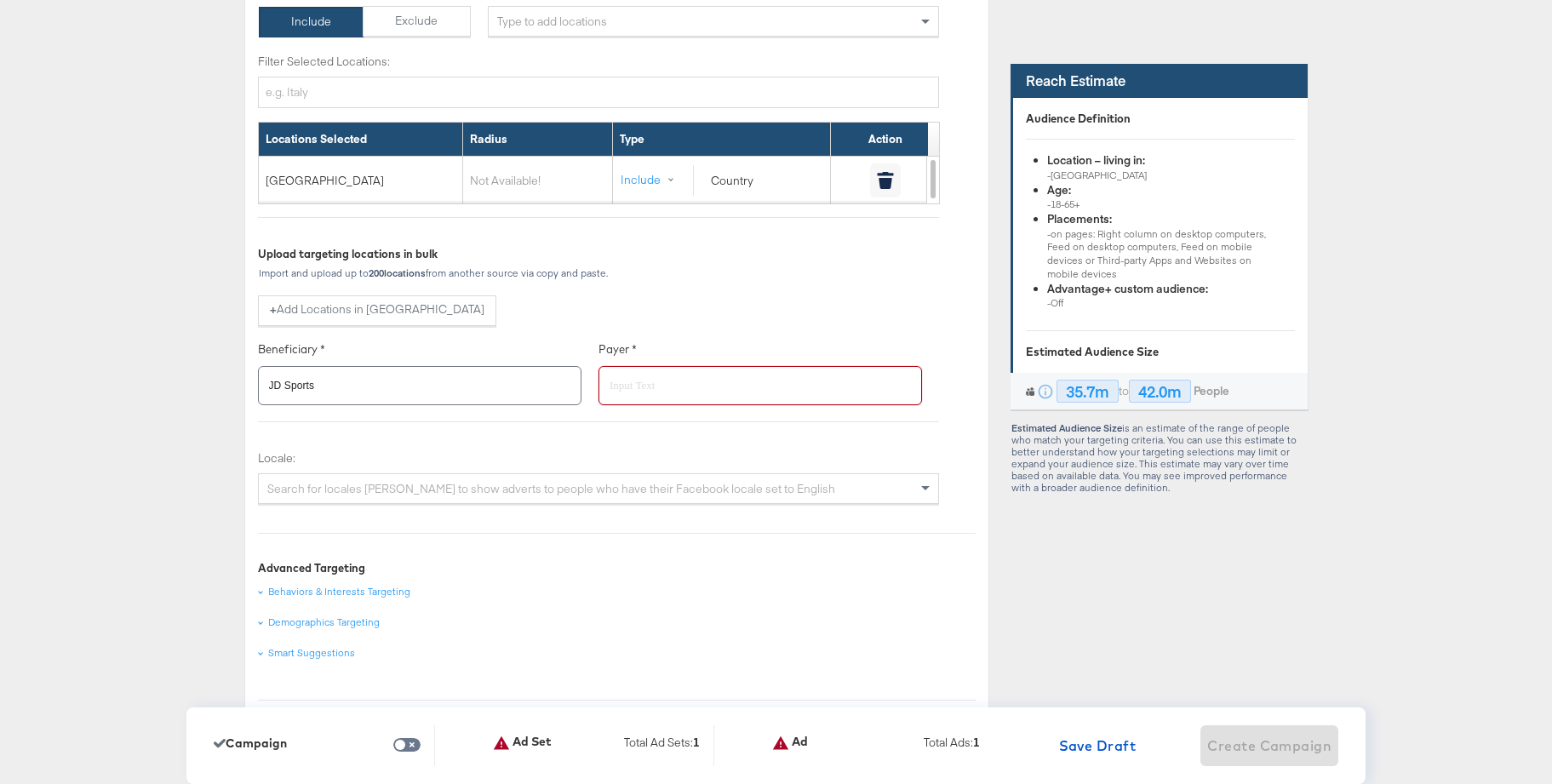 click at bounding box center (760, 378) 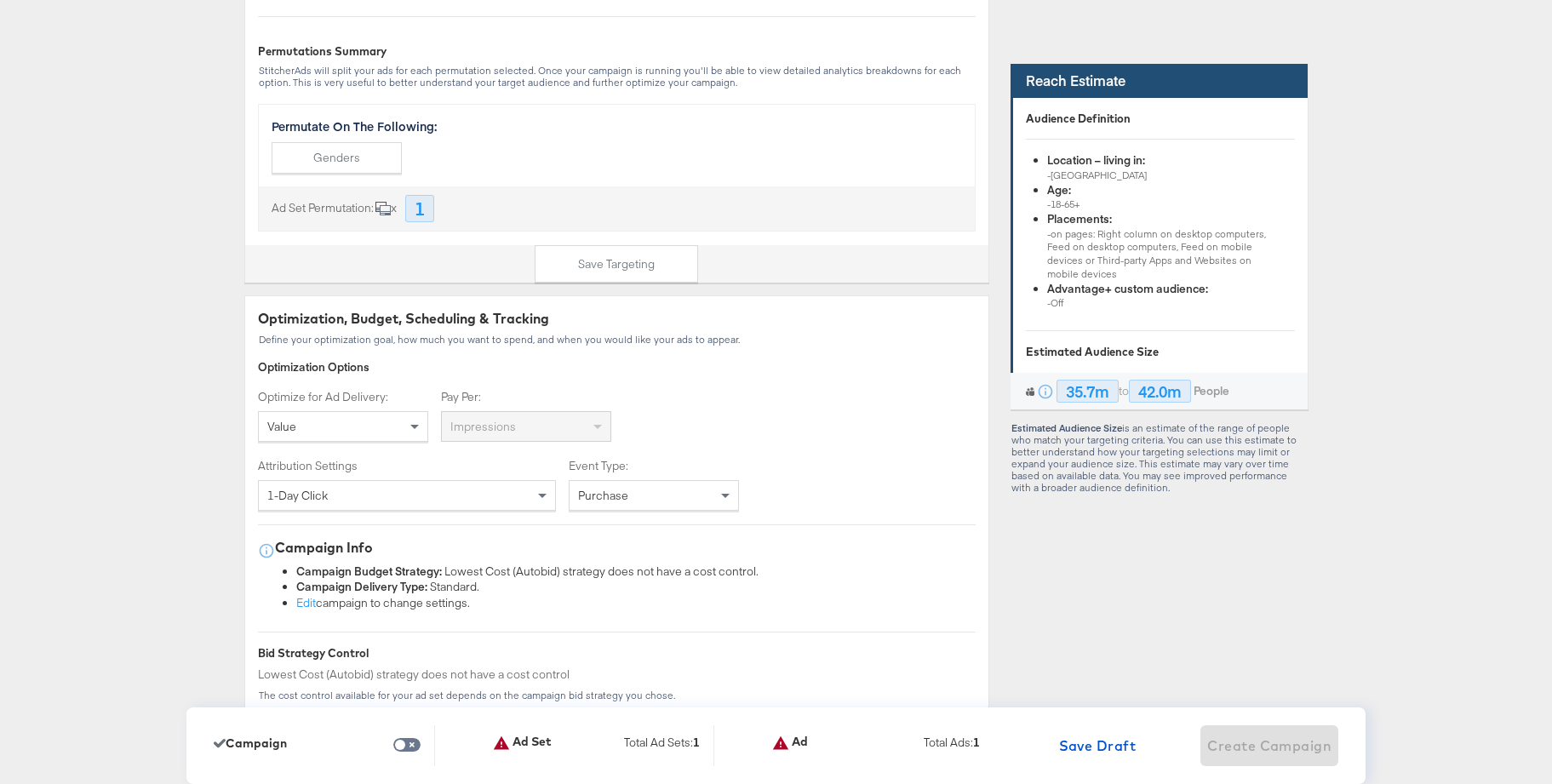 scroll, scrollTop: 2642, scrollLeft: 0, axis: vertical 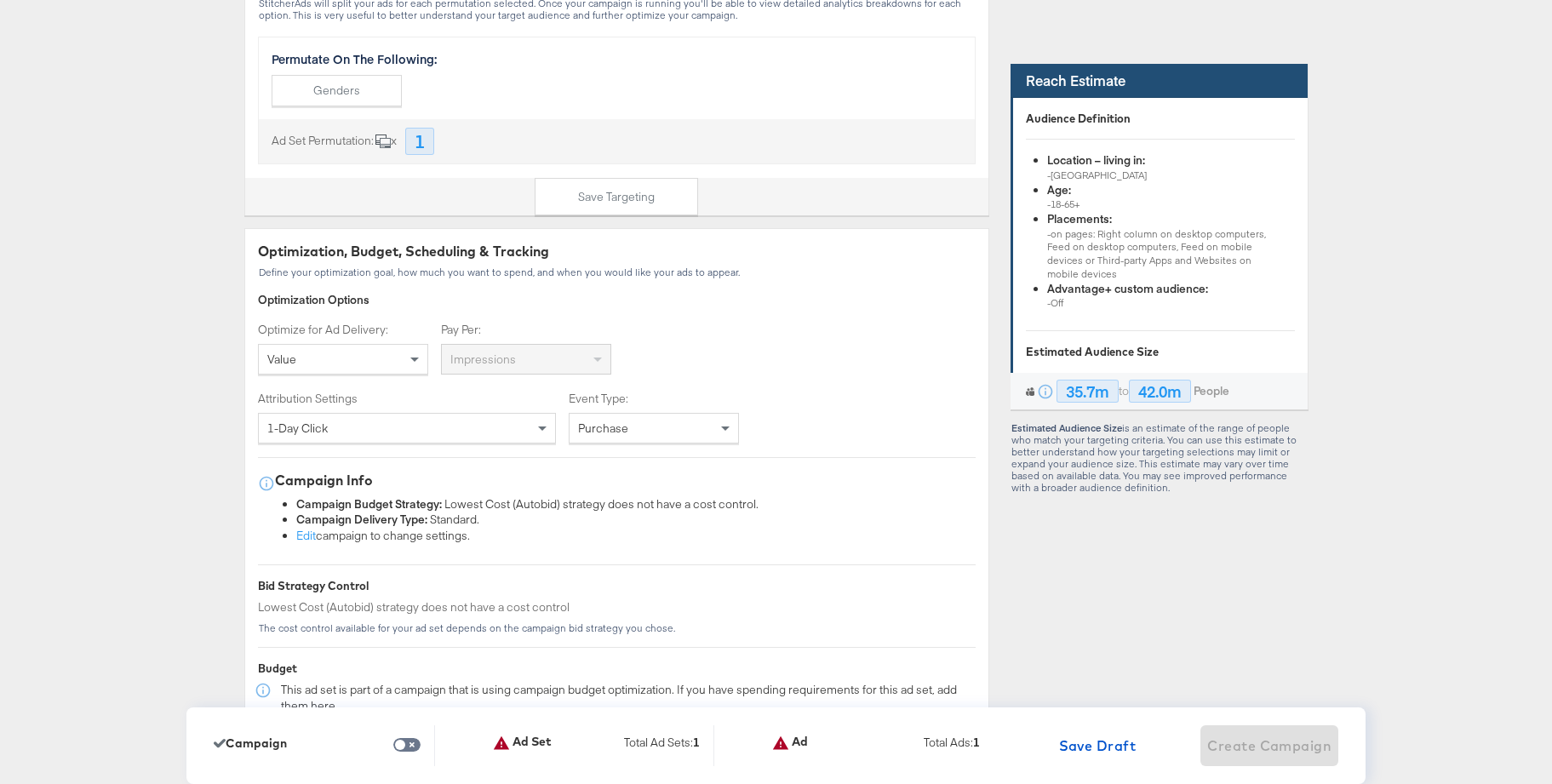 type on "JD Sports" 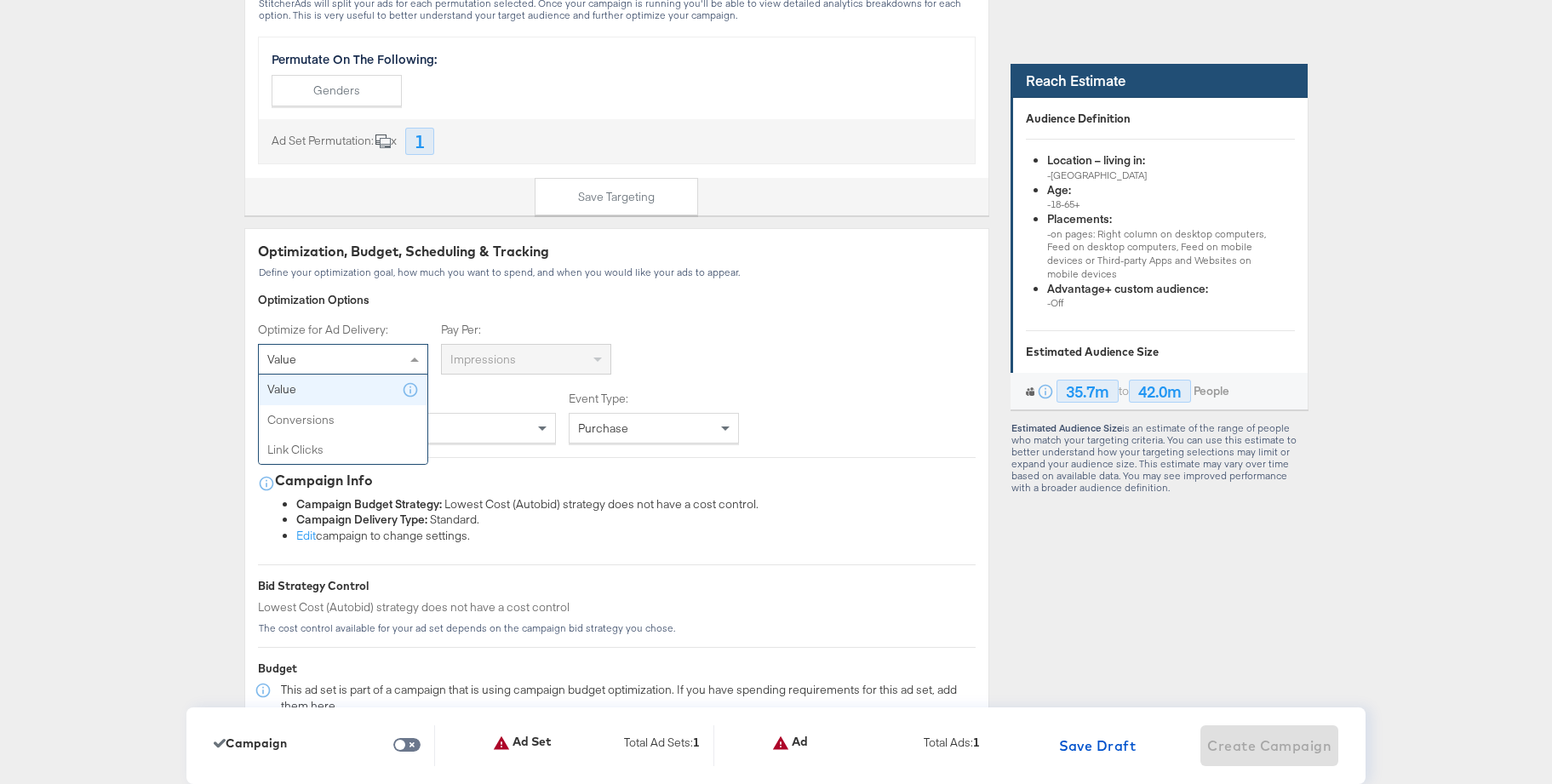 click on "Value" at bounding box center (343, 359) 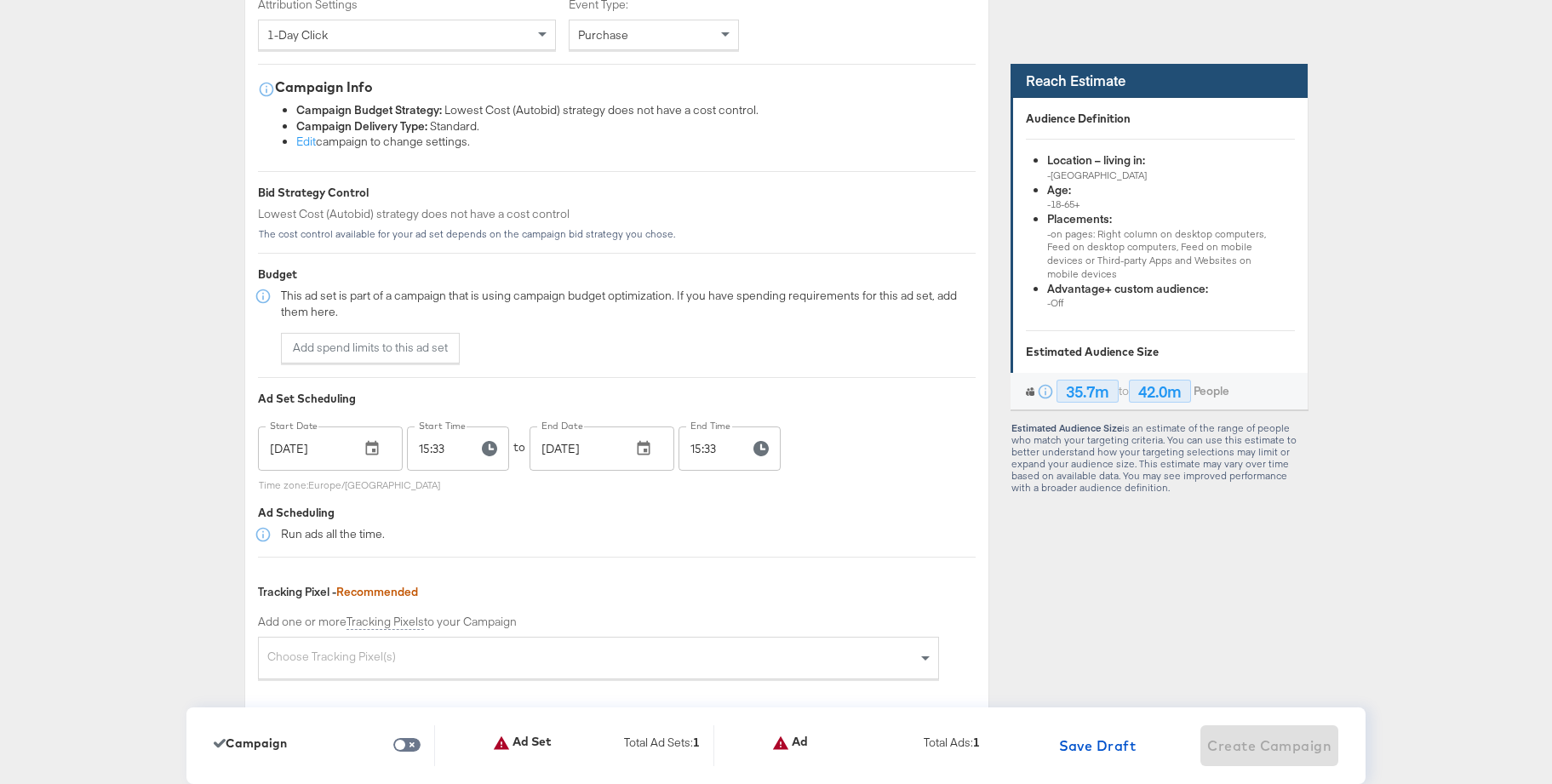scroll, scrollTop: 3223, scrollLeft: 0, axis: vertical 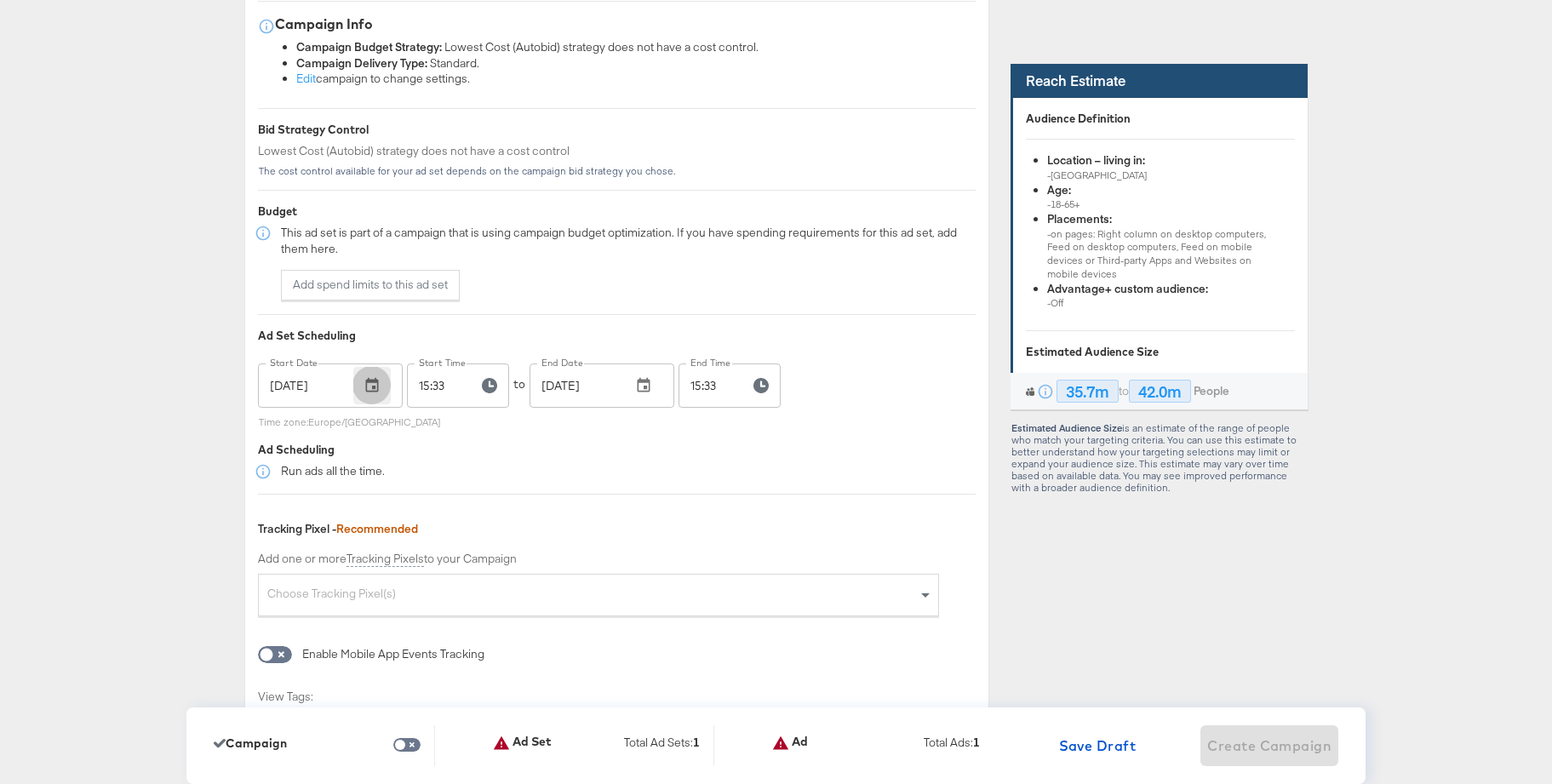 click 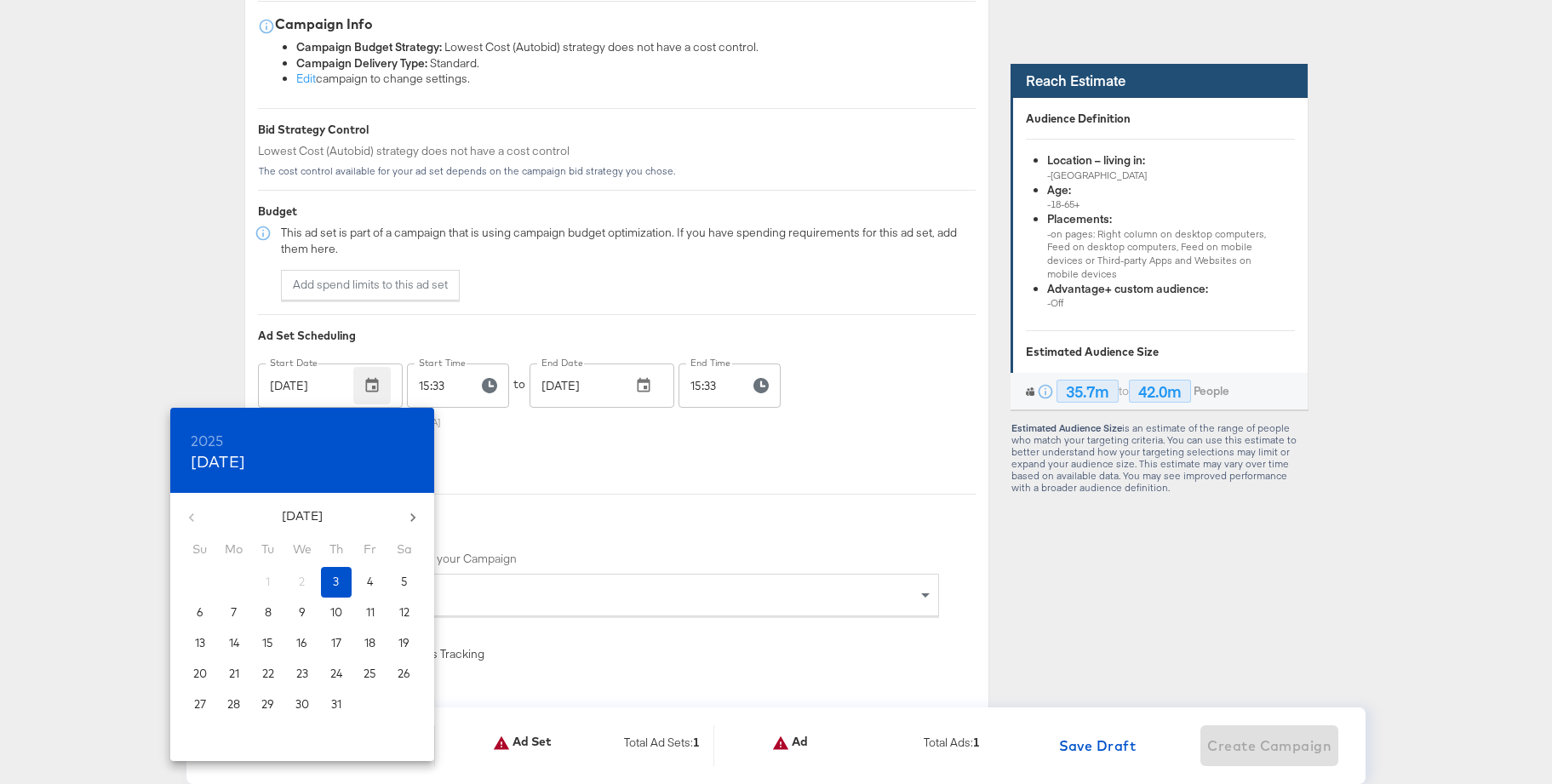 scroll, scrollTop: 3224, scrollLeft: 0, axis: vertical 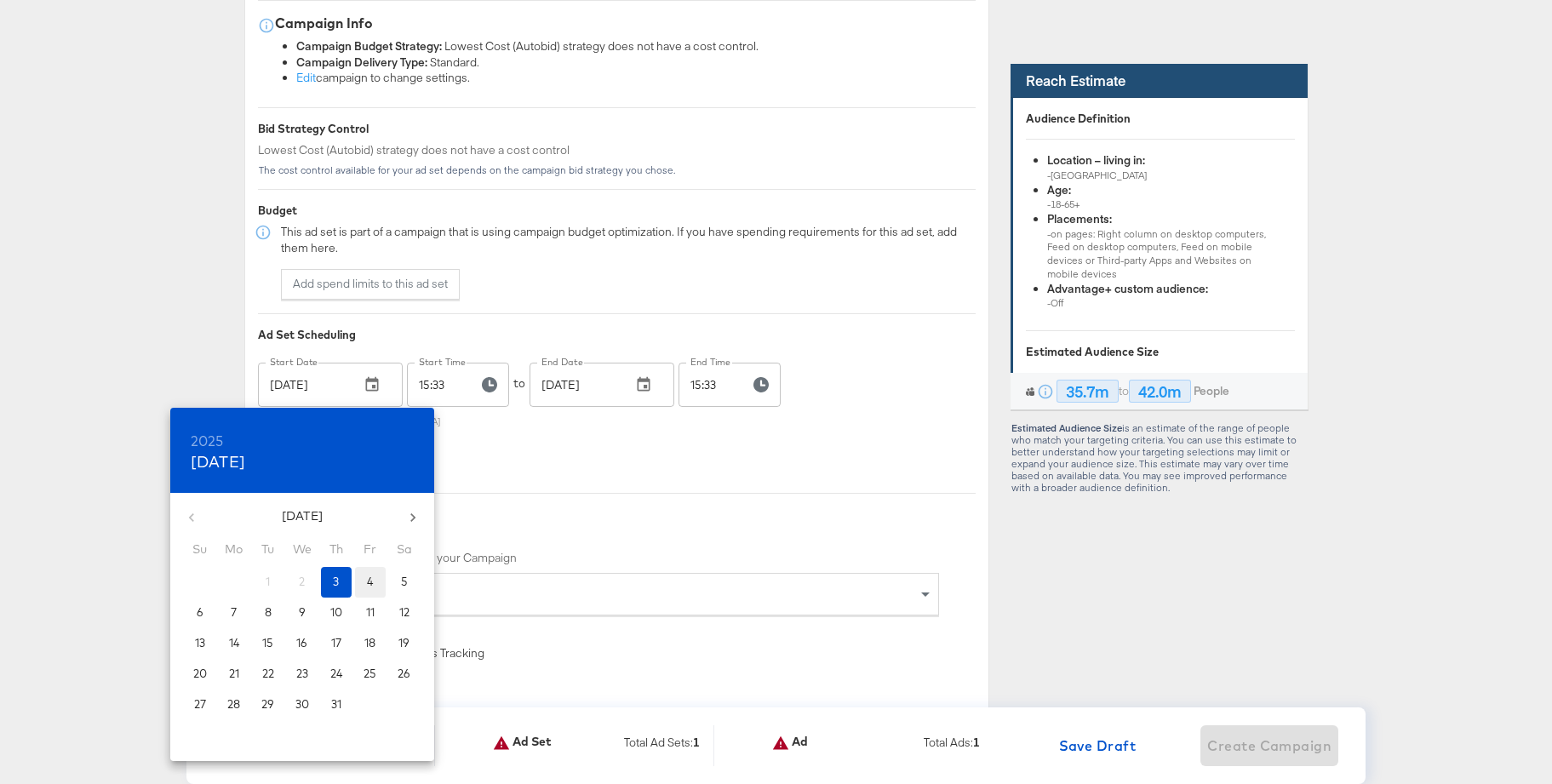 click on "4" at bounding box center [369, 581] 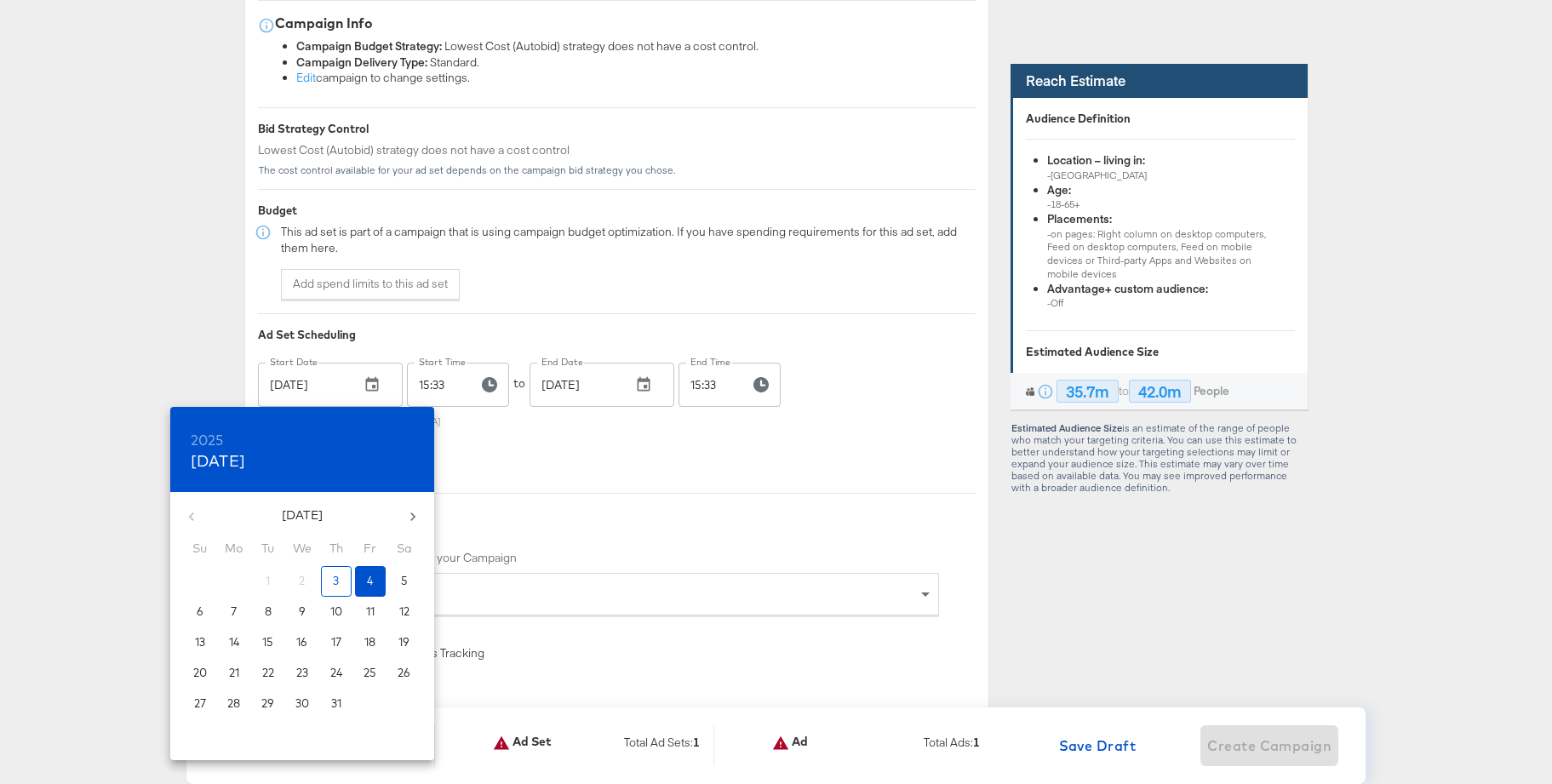 click at bounding box center [776, 392] 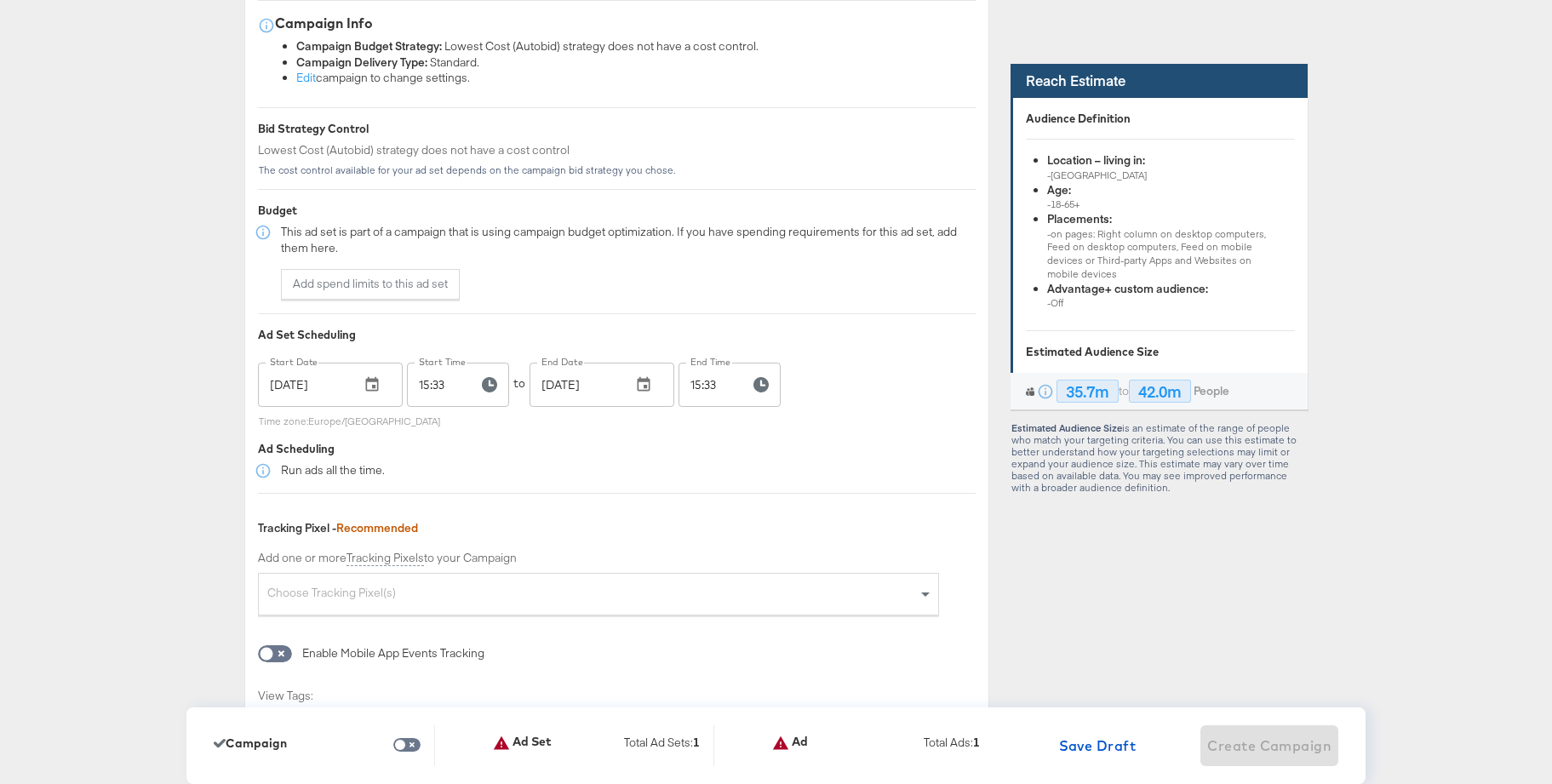 click 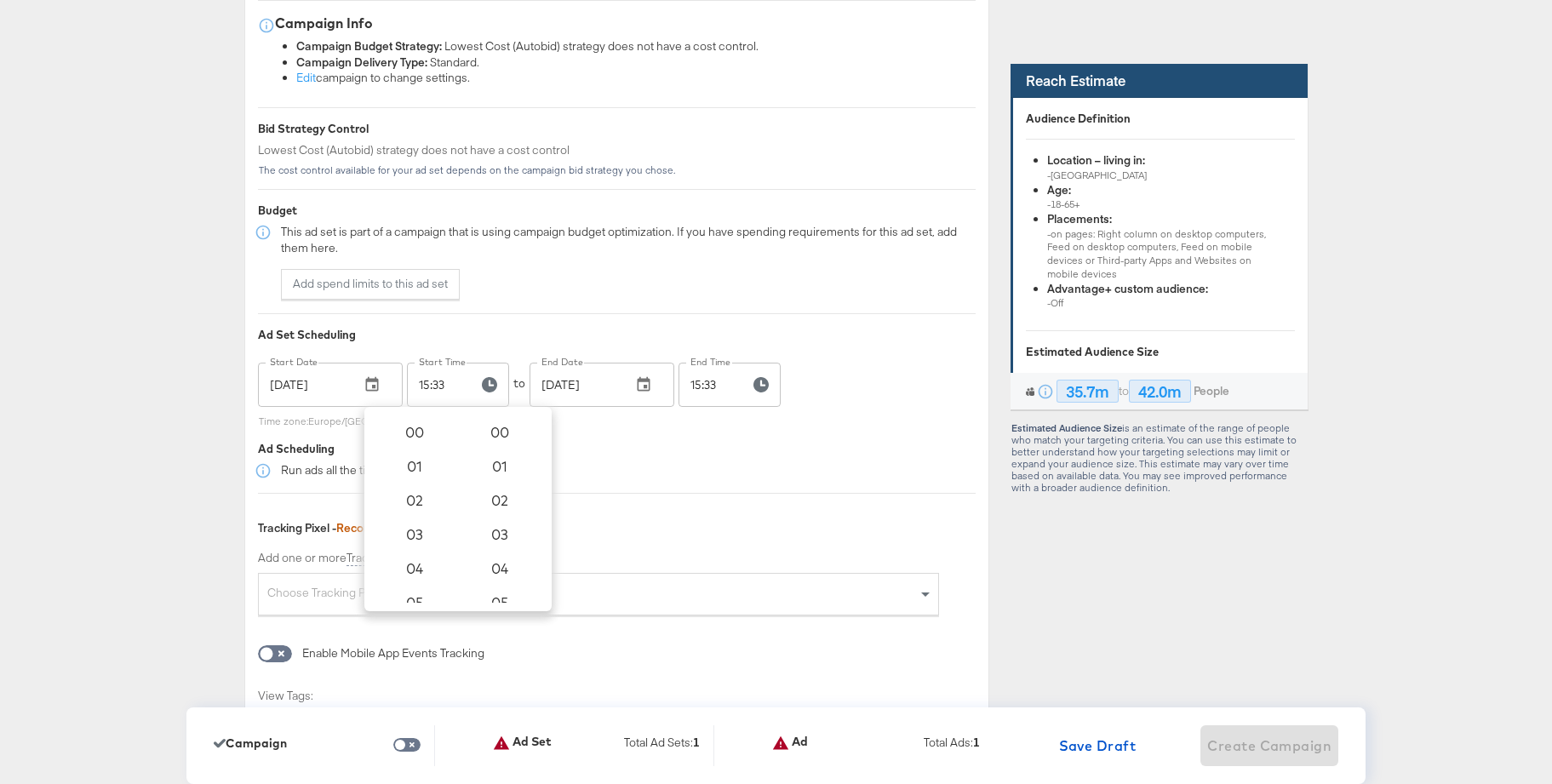 scroll, scrollTop: 3340, scrollLeft: 0, axis: vertical 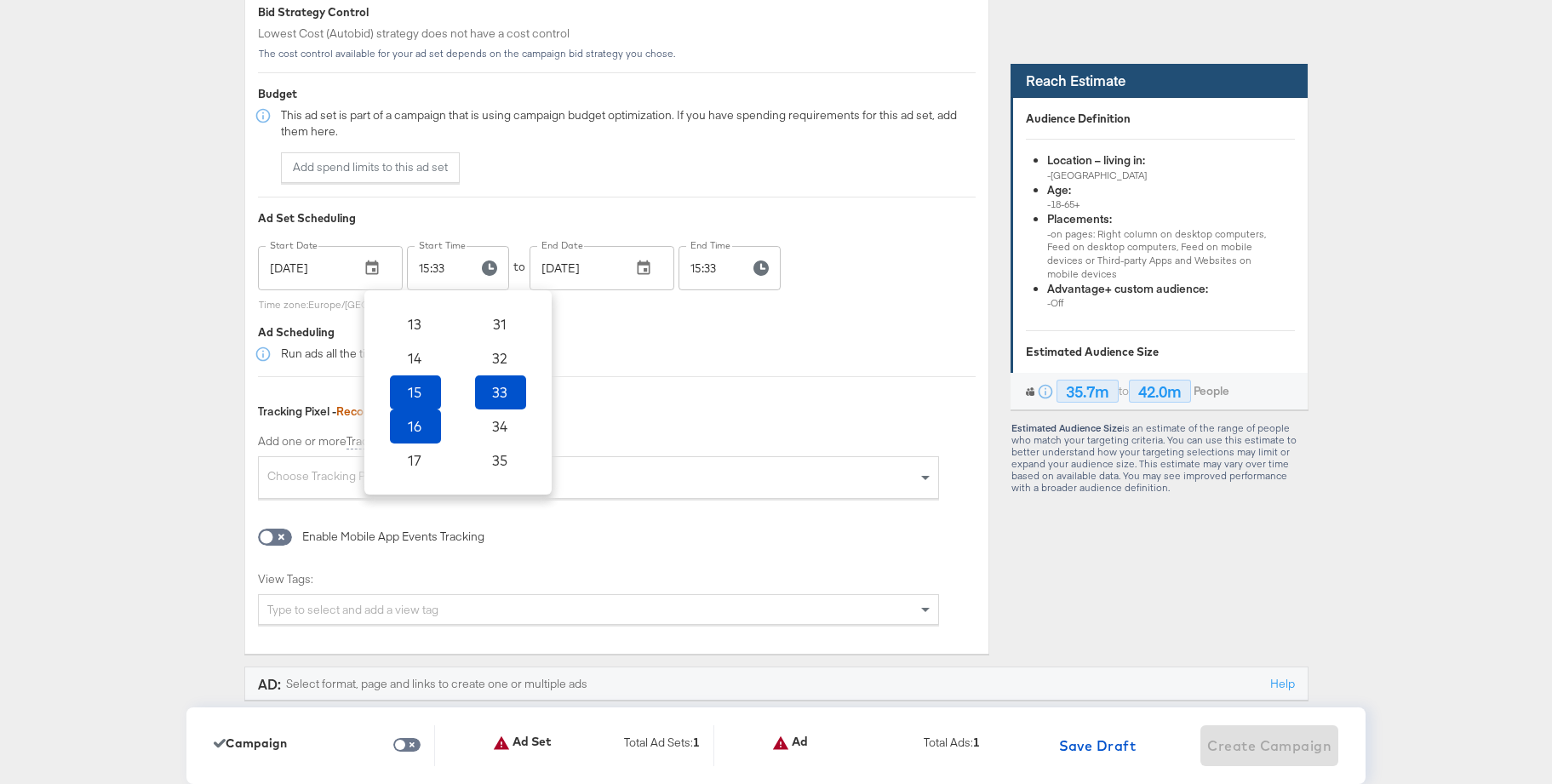 click on "16" at bounding box center (415, 426) 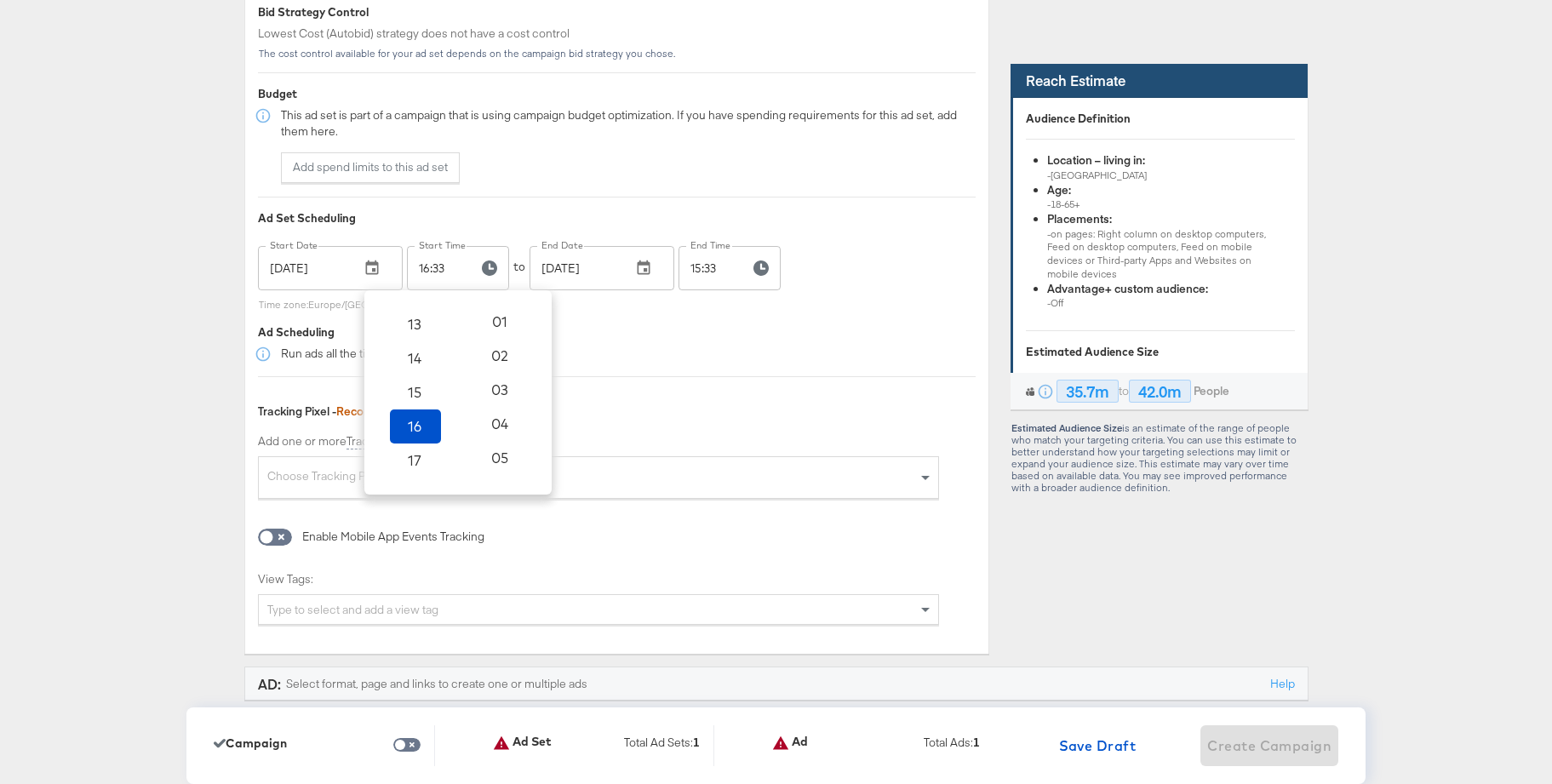 scroll, scrollTop: 0, scrollLeft: 0, axis: both 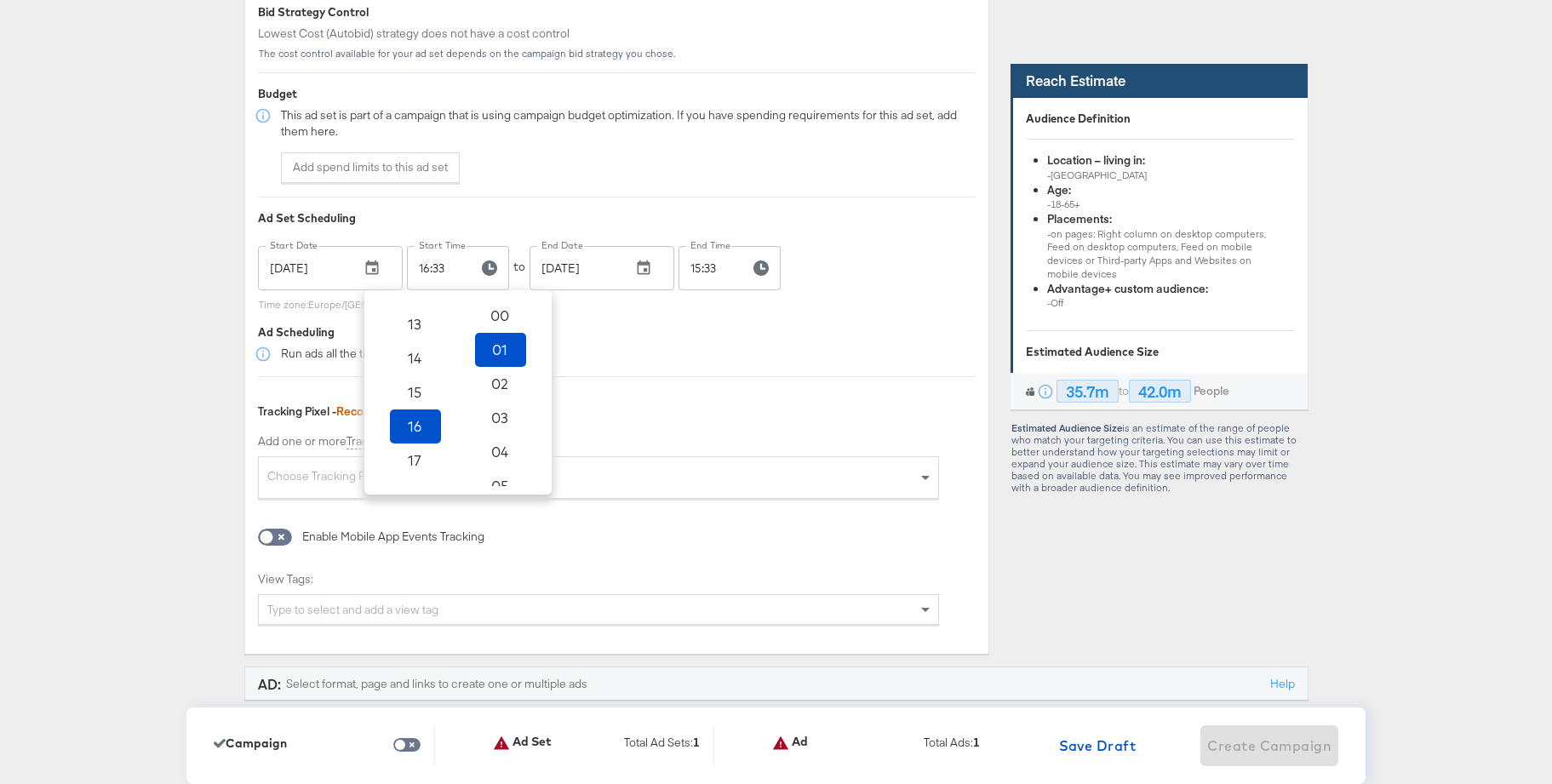 click on "01" at bounding box center (501, 350) 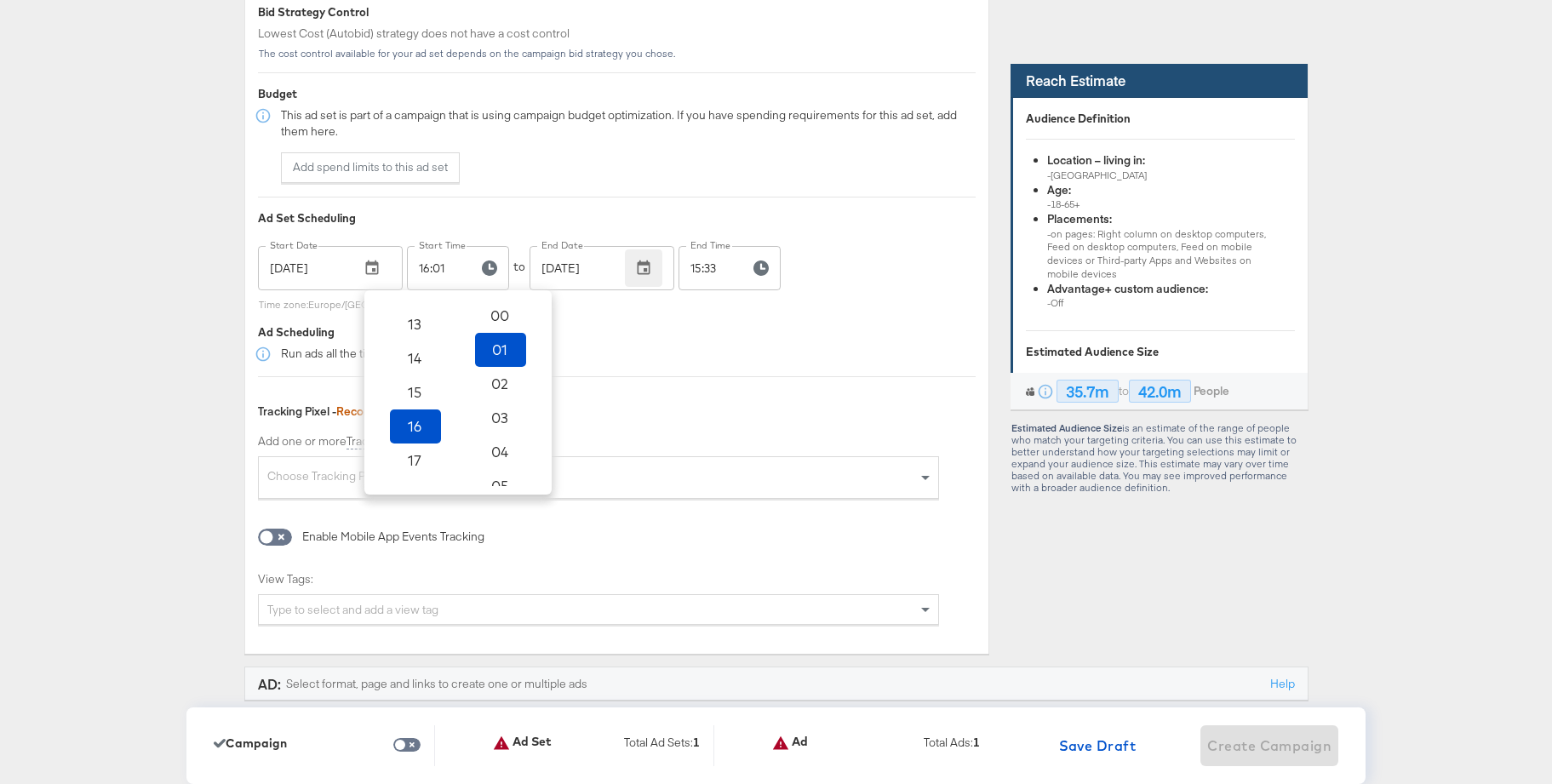 click 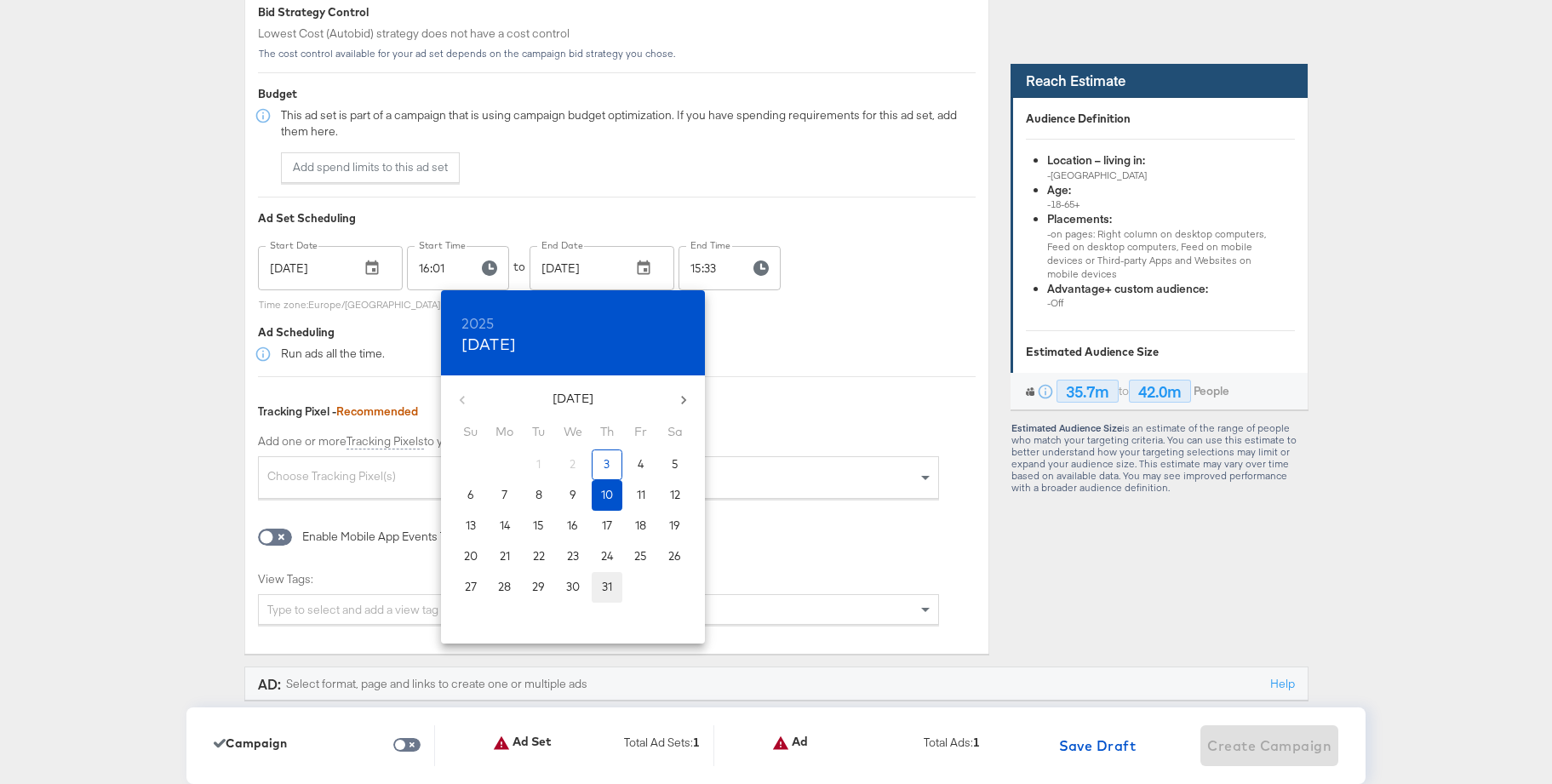 click on "31" at bounding box center [607, 587] 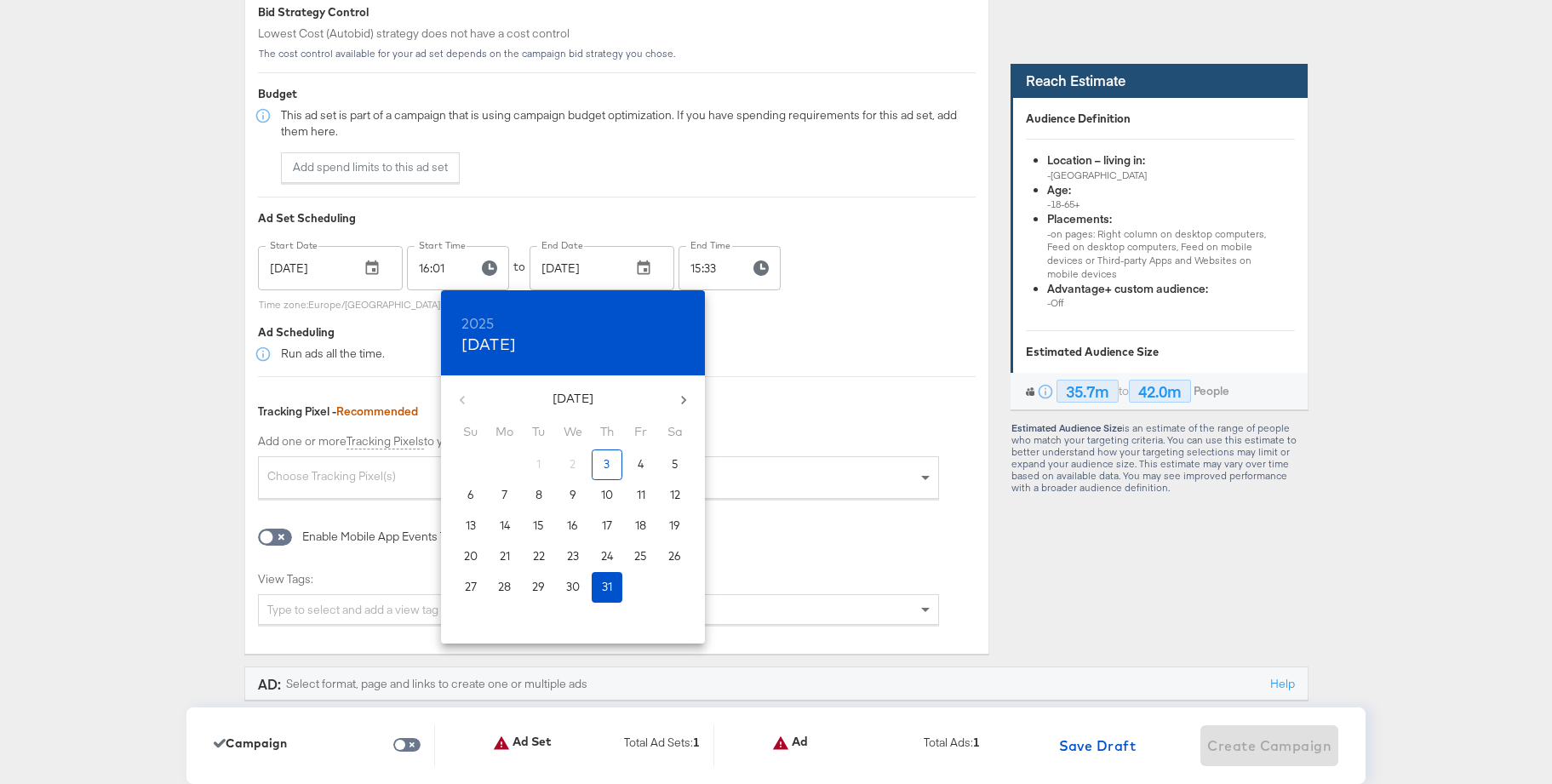 click at bounding box center (776, 392) 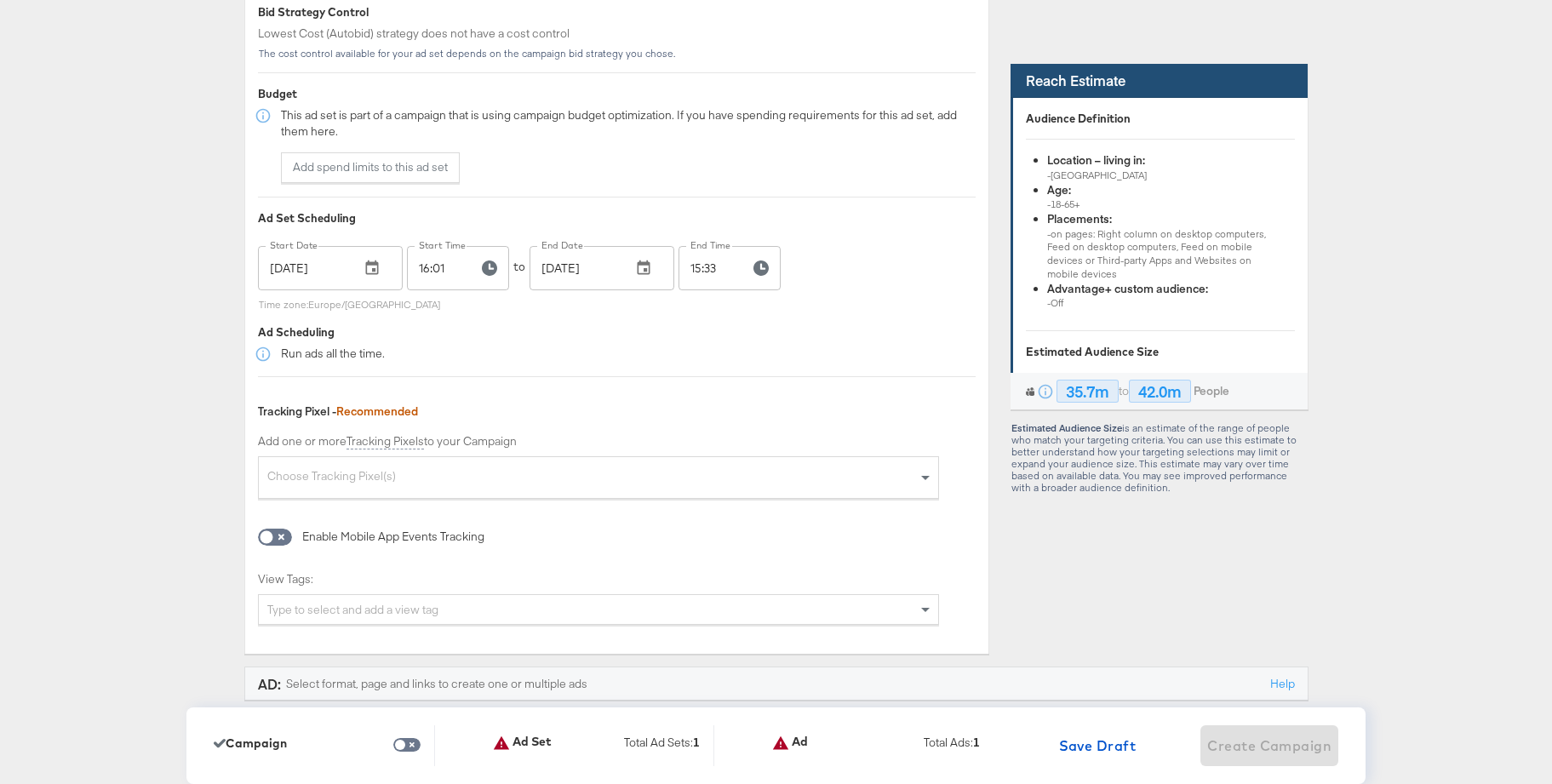 scroll, scrollTop: 3529, scrollLeft: 0, axis: vertical 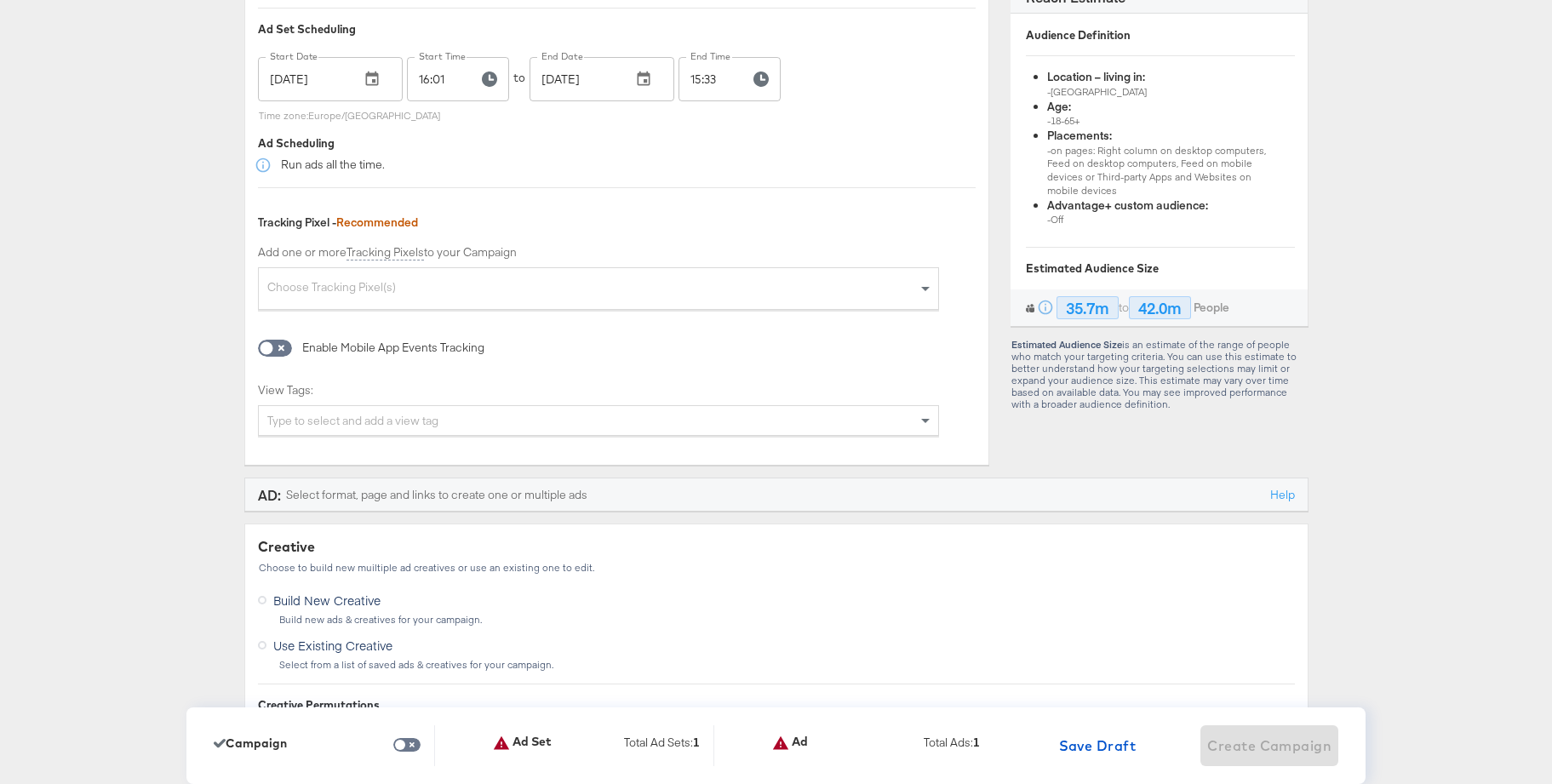 click on "Choose Tracking Pixel(s)" at bounding box center (598, 290) 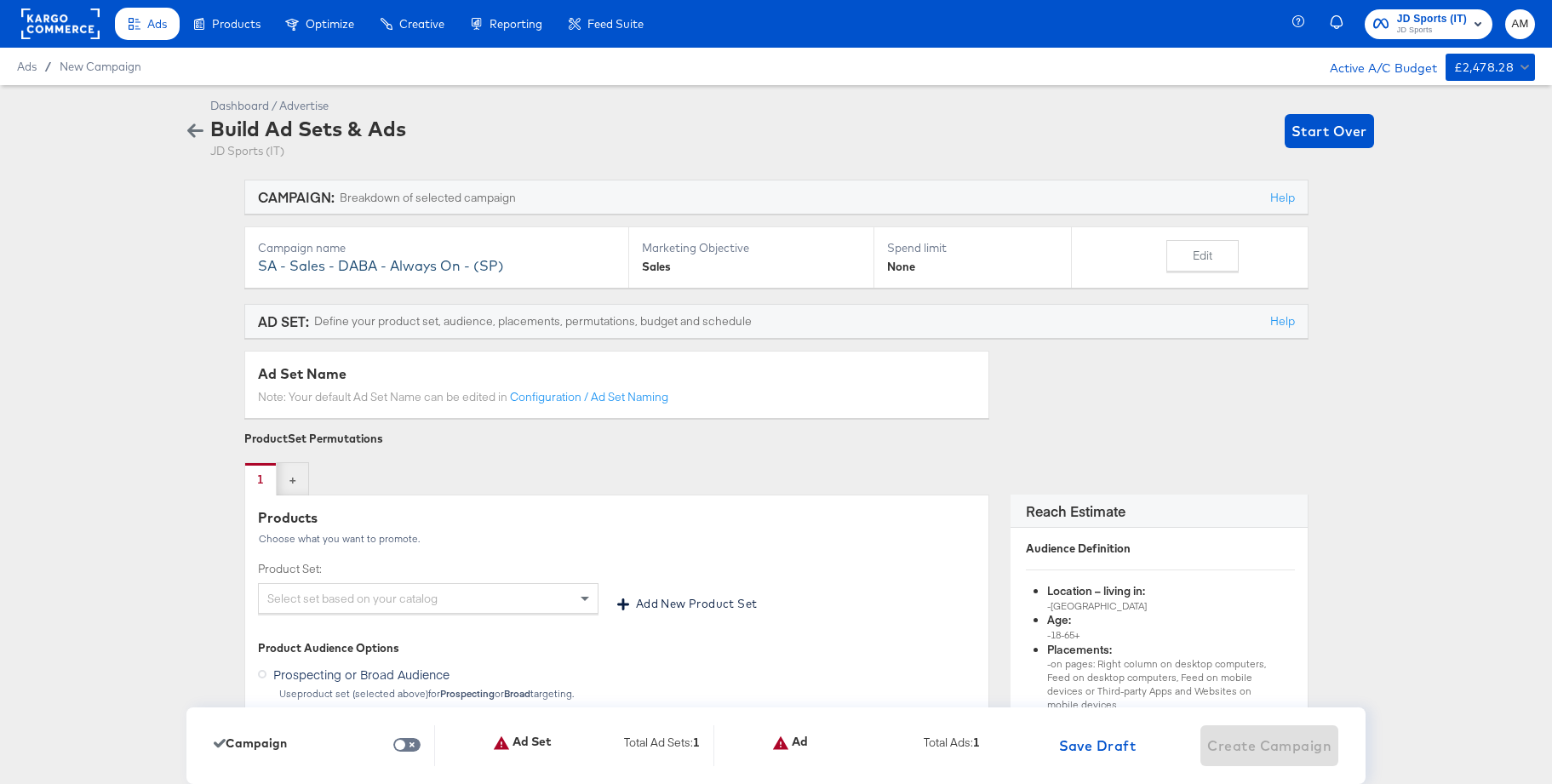 scroll, scrollTop: 224, scrollLeft: 0, axis: vertical 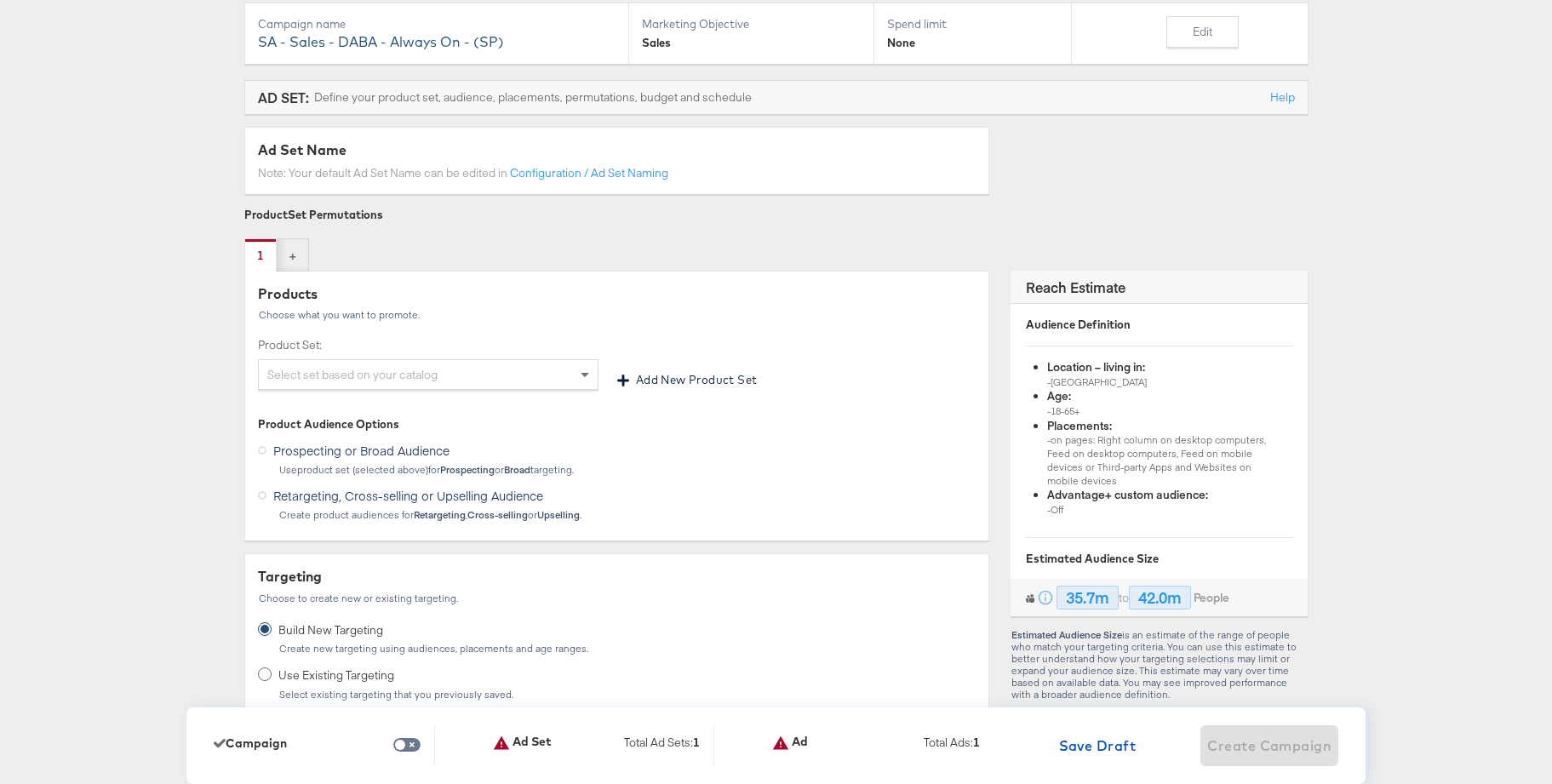 click on "Select set based on your catalog" at bounding box center [428, 375] 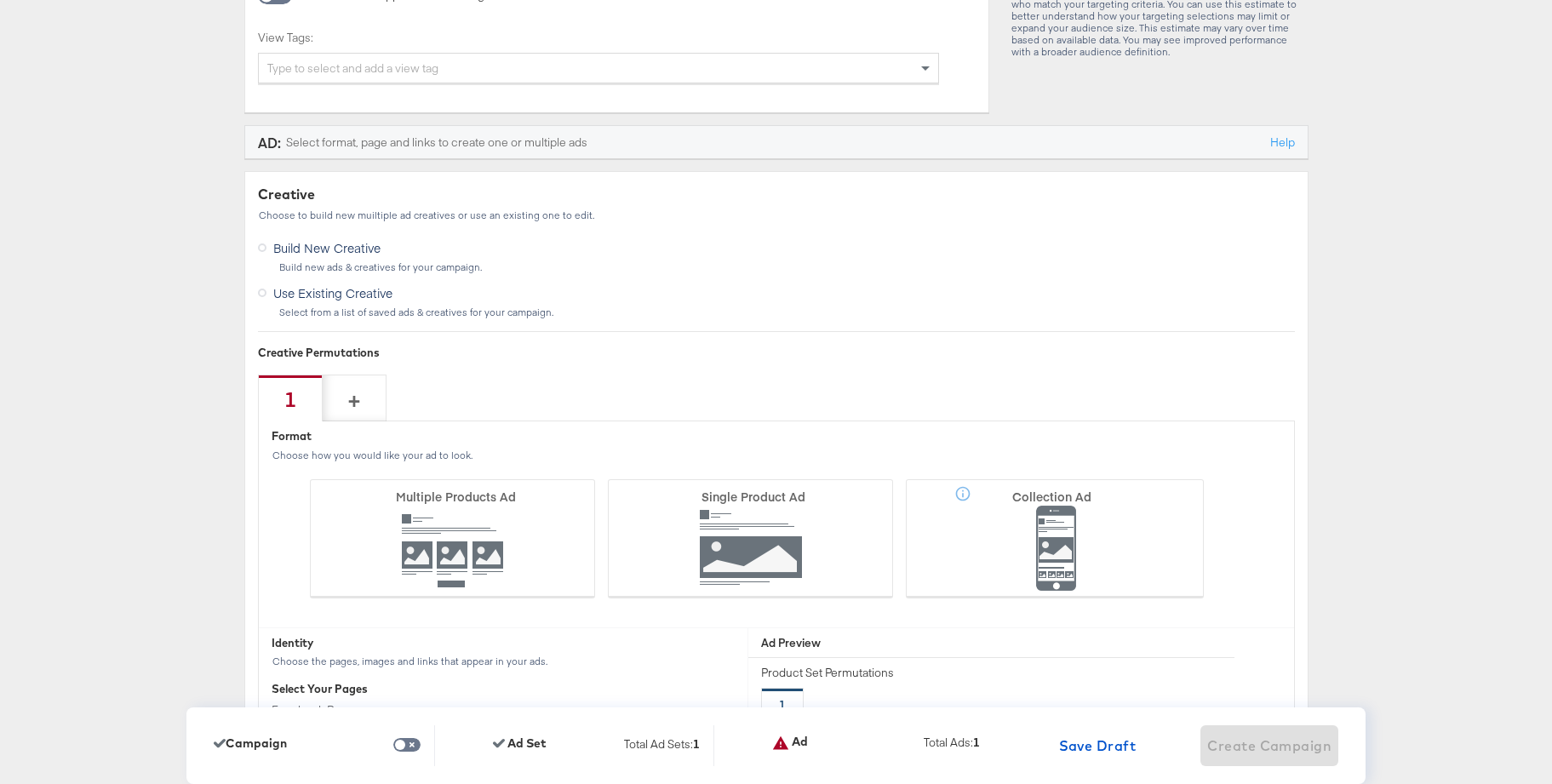 scroll, scrollTop: 4138, scrollLeft: 0, axis: vertical 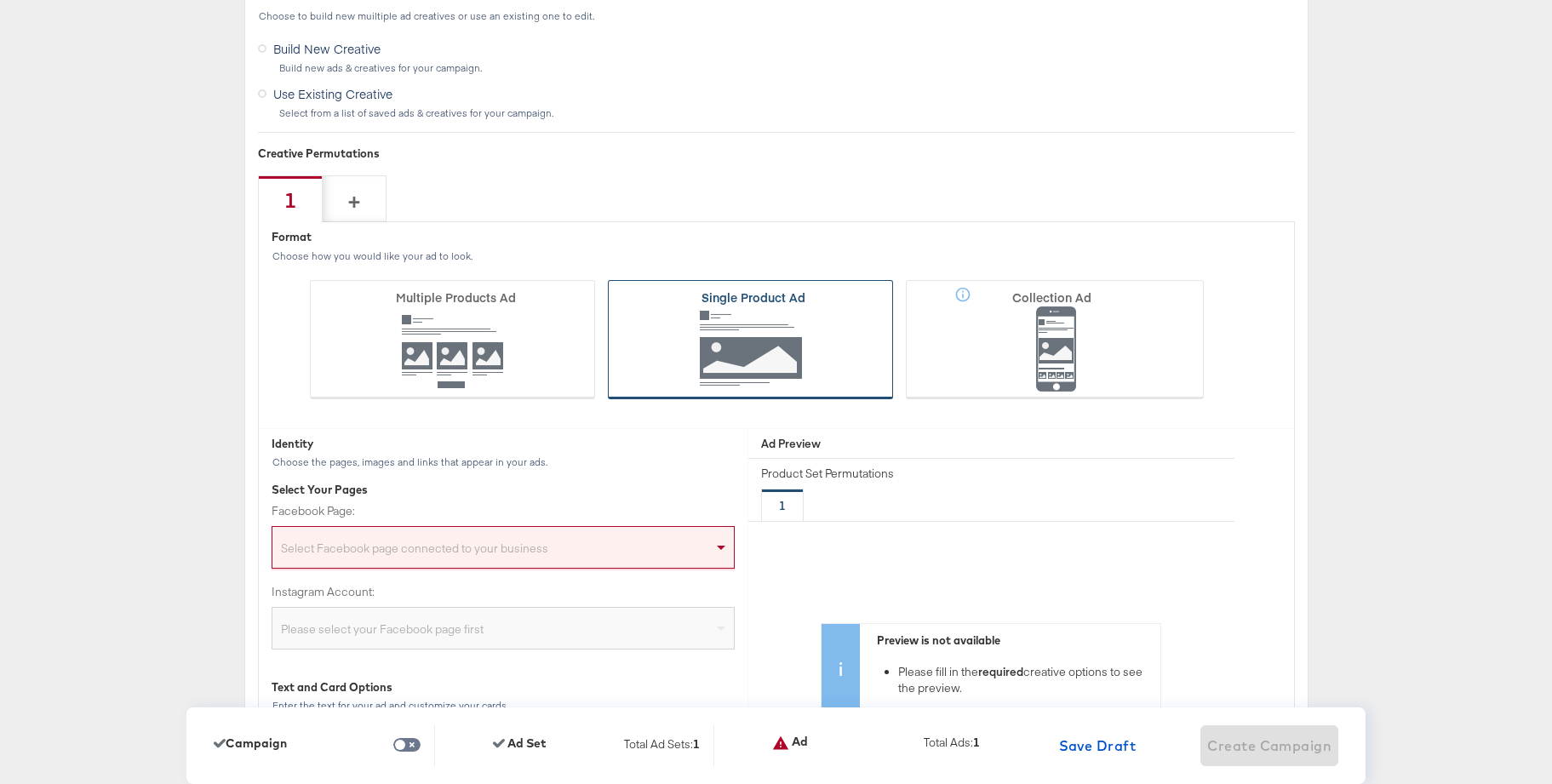 click at bounding box center (750, 340) 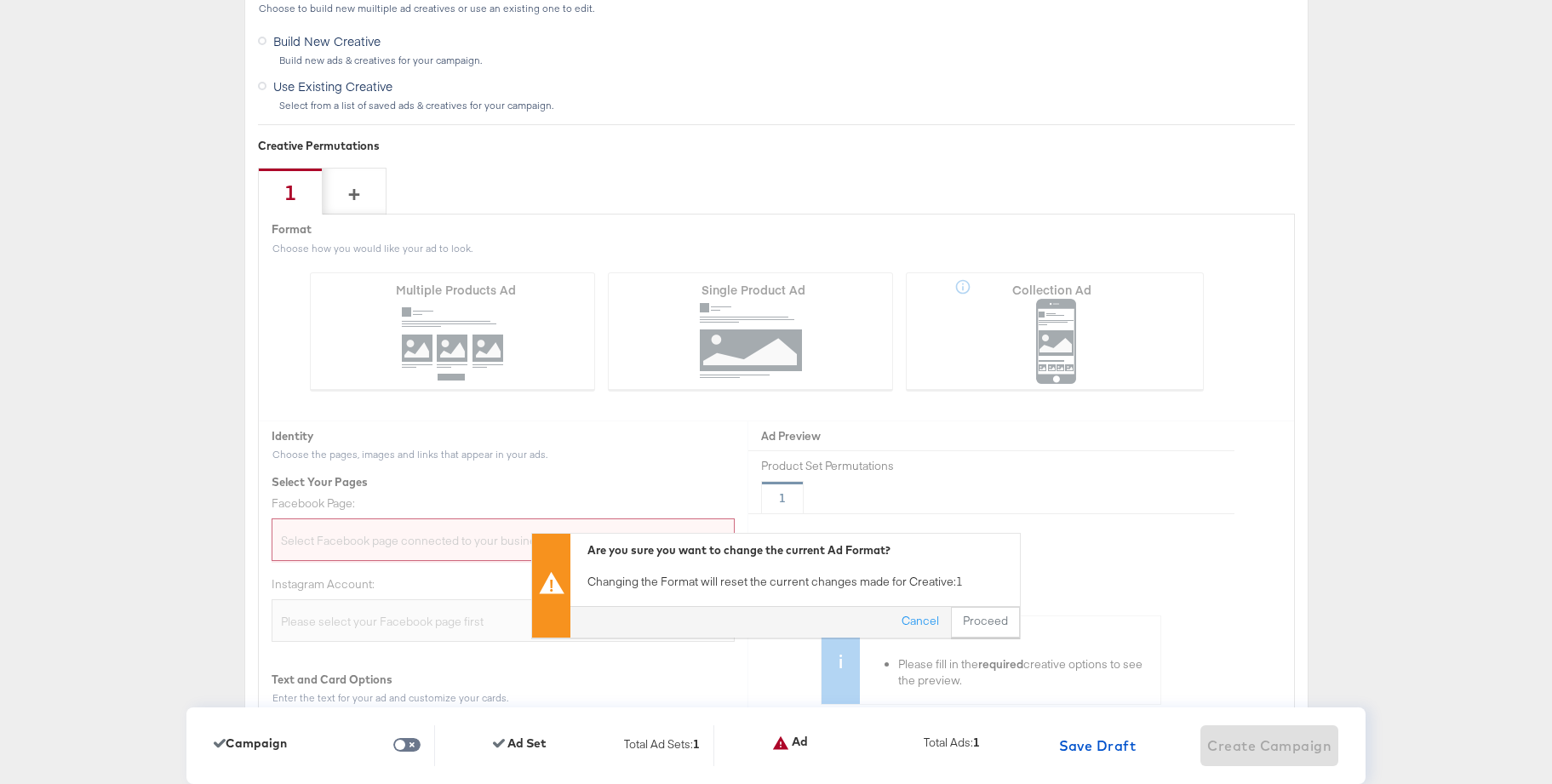 scroll, scrollTop: 4135, scrollLeft: 0, axis: vertical 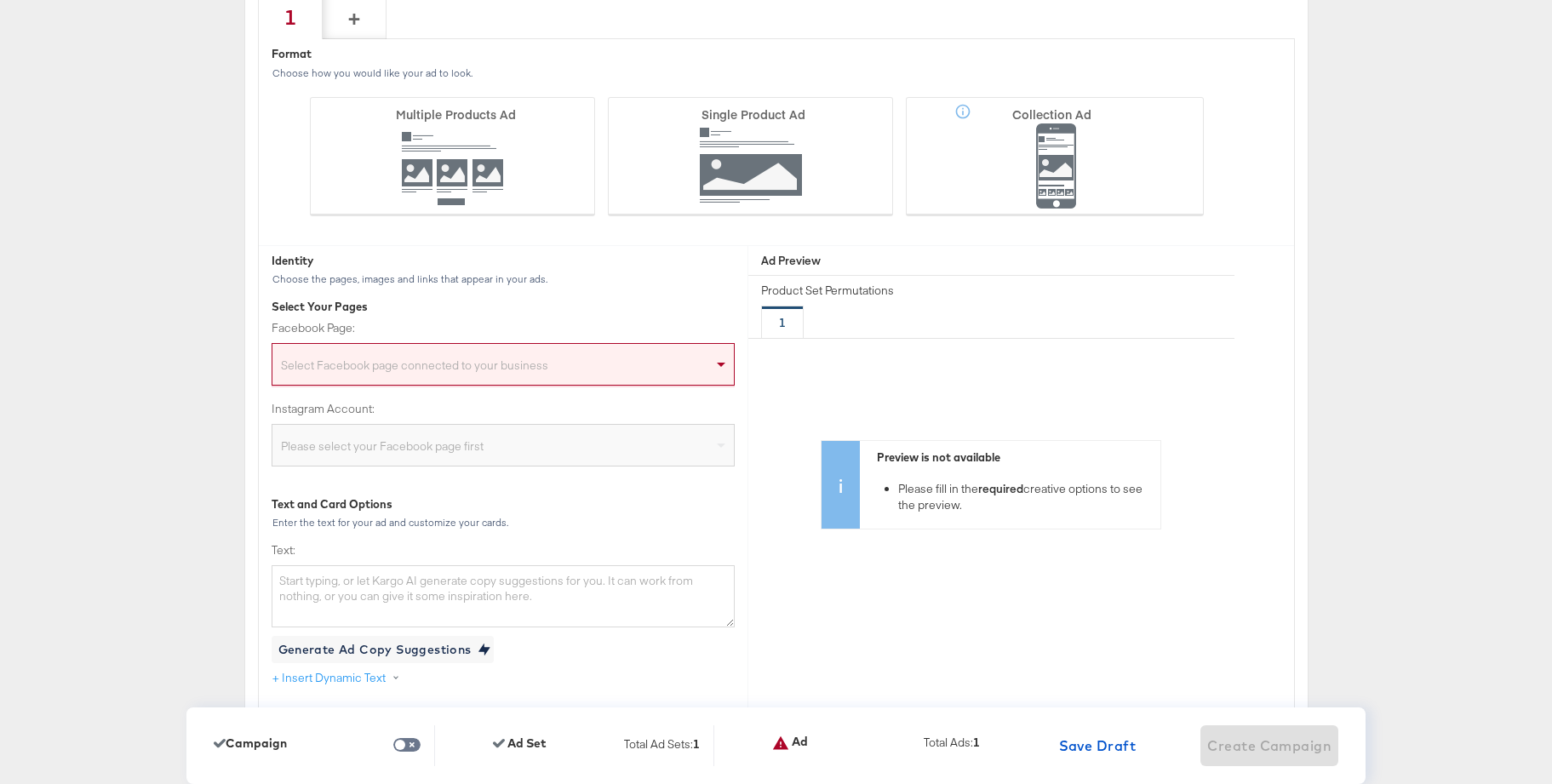 click on "Select Facebook page connected to your business" at bounding box center (503, 368) 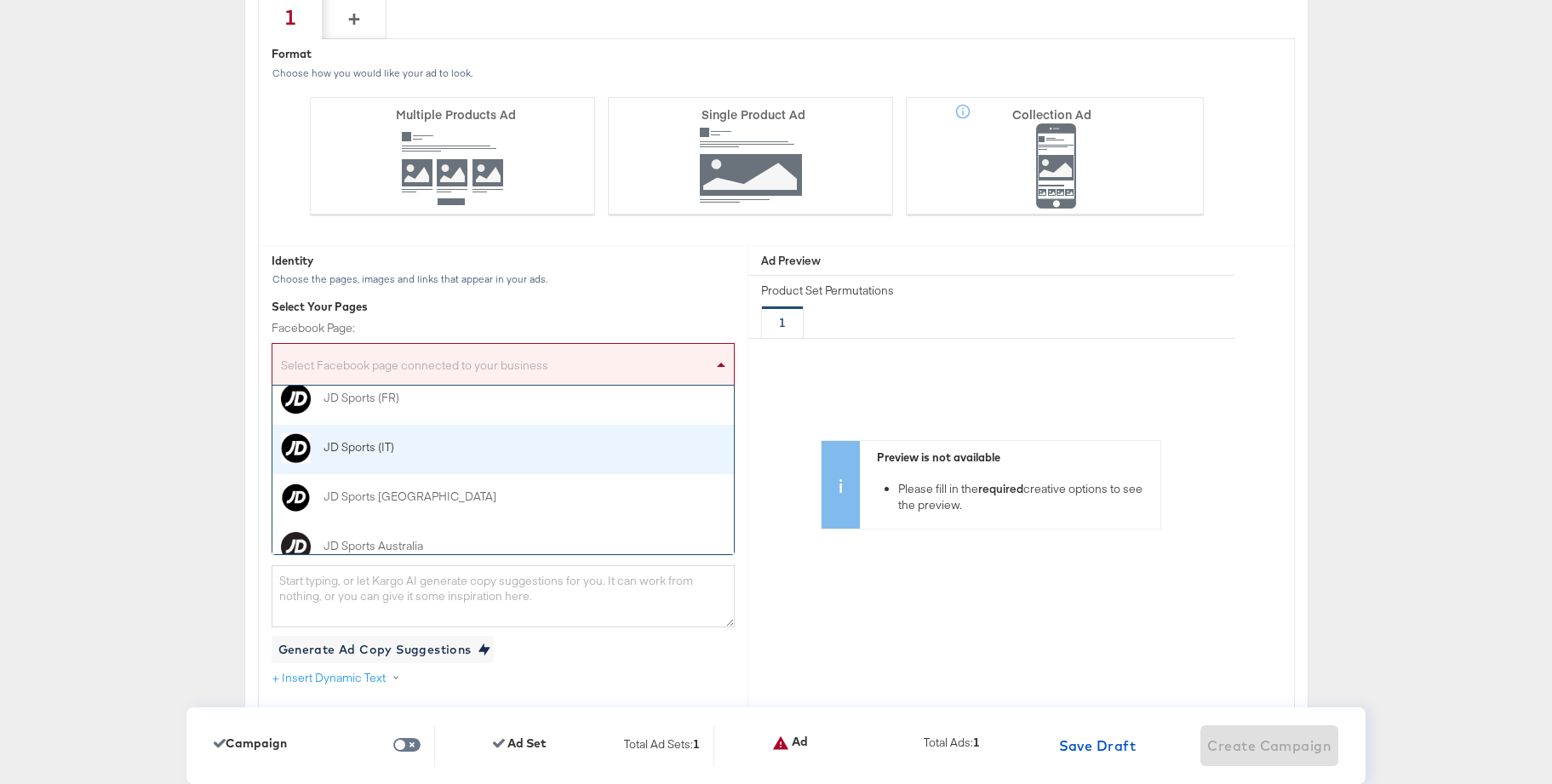 scroll, scrollTop: 123, scrollLeft: 0, axis: vertical 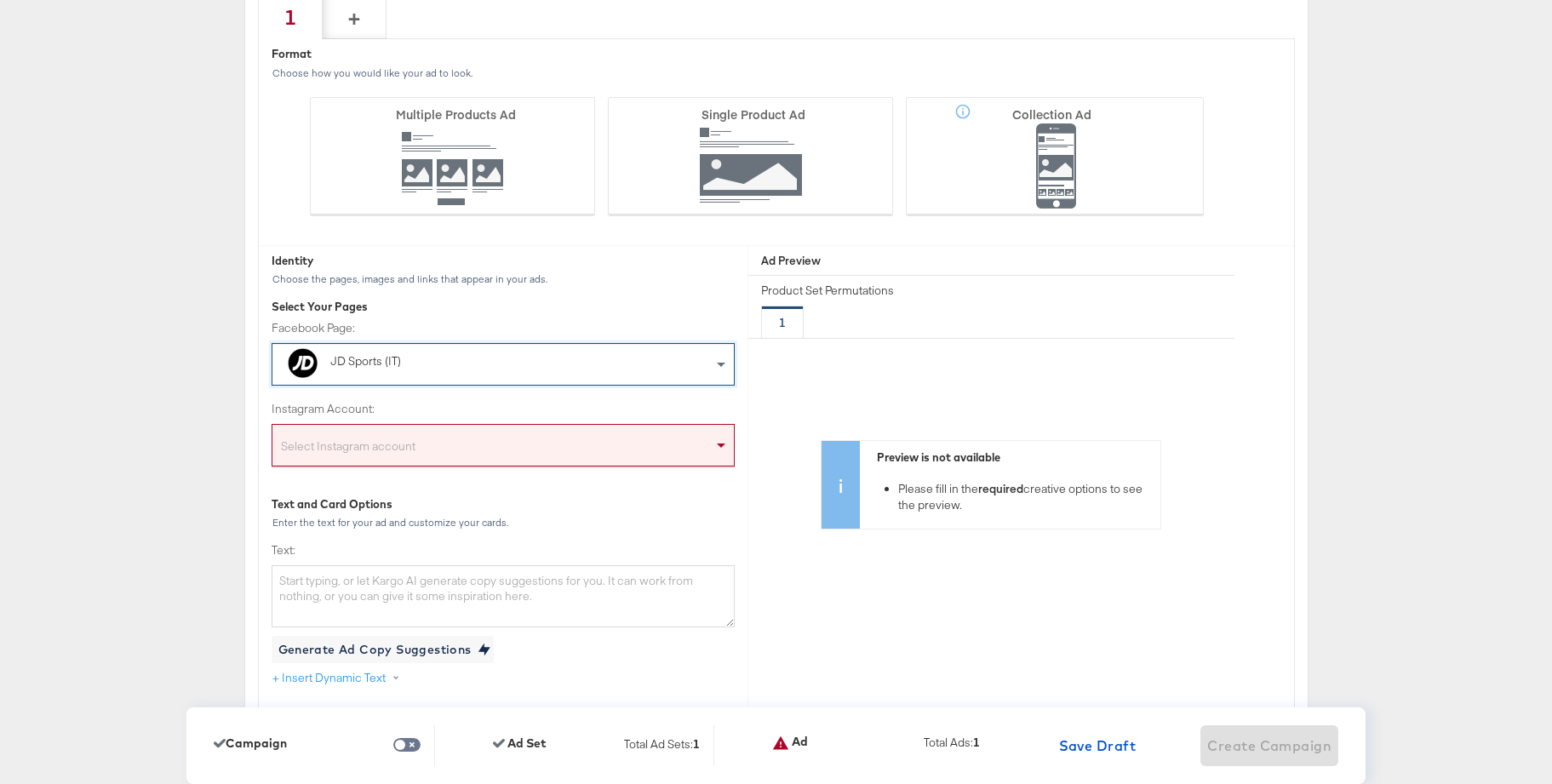 click on "Select Instagram account" at bounding box center (503, 449) 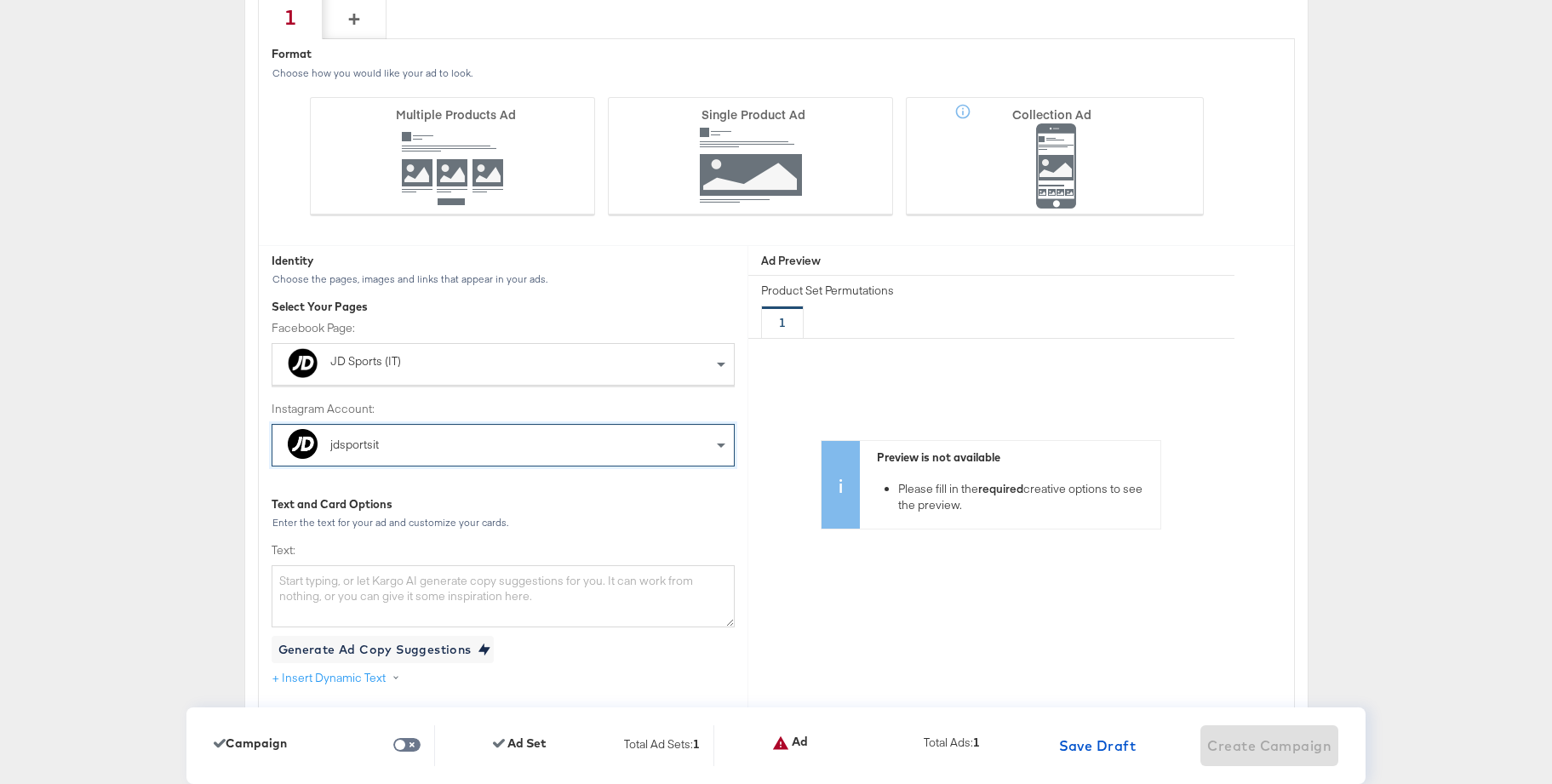 scroll, scrollTop: 4565, scrollLeft: 0, axis: vertical 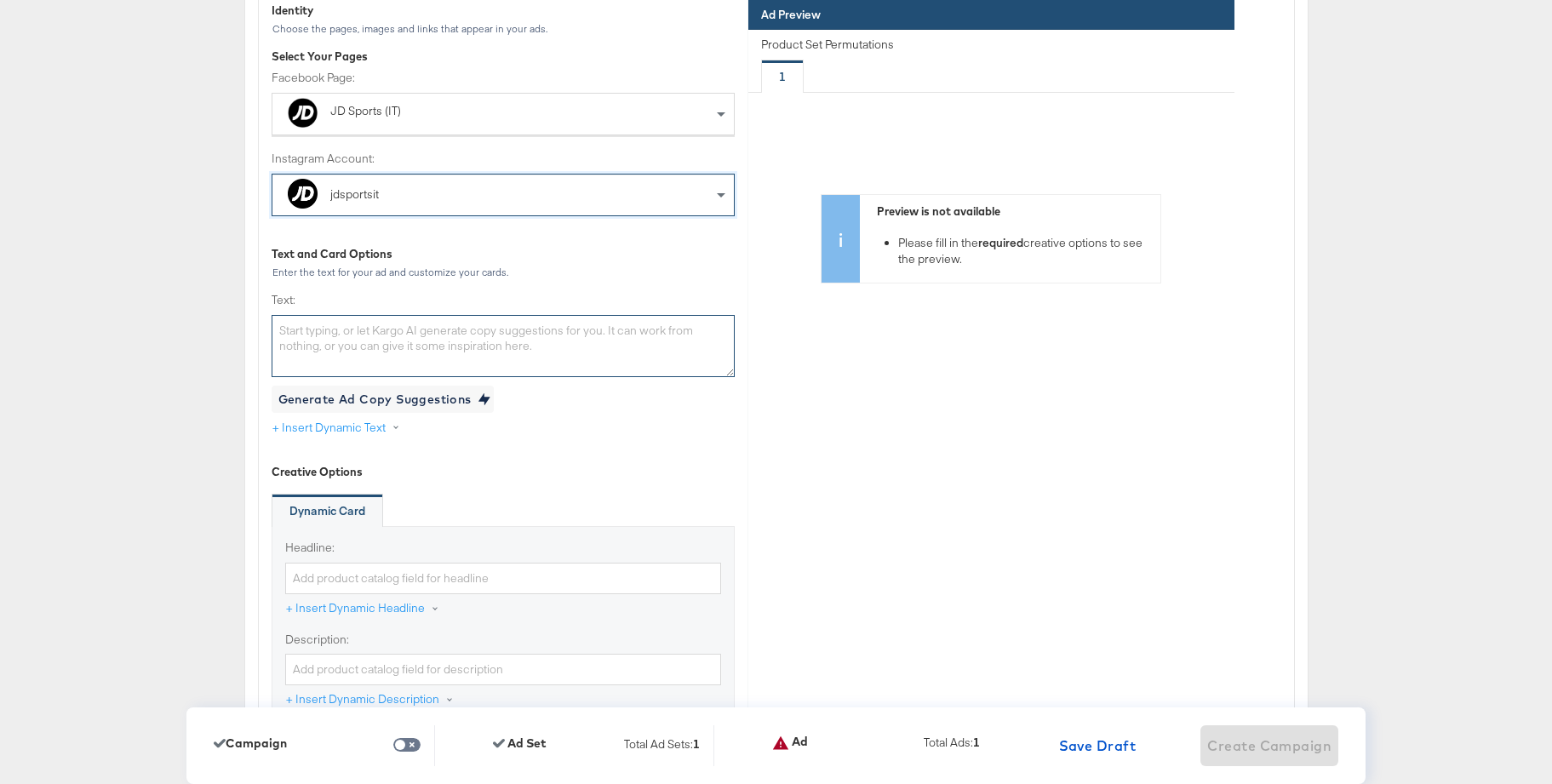 click on "Text:" at bounding box center [503, 346] 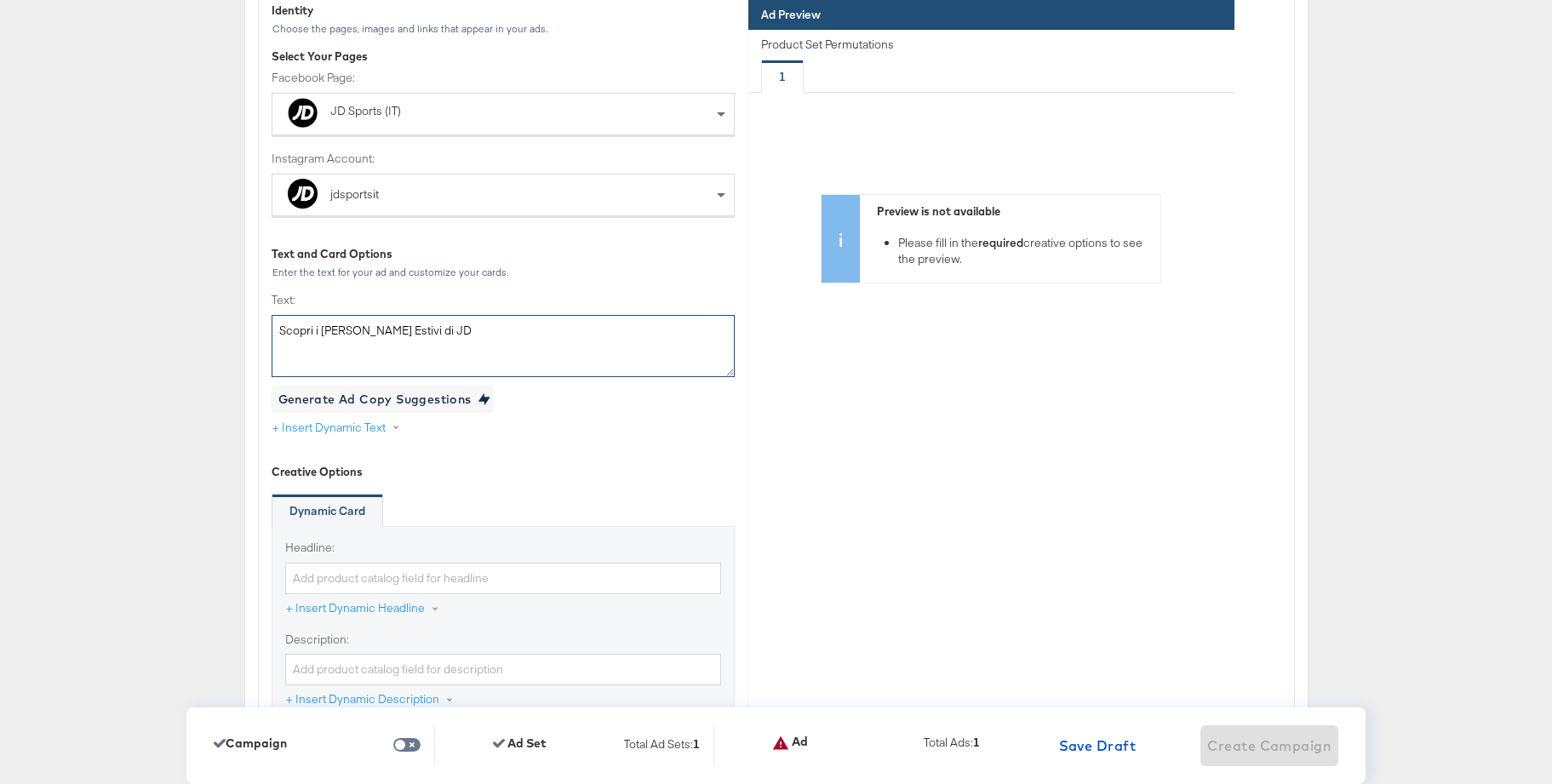scroll, scrollTop: 4780, scrollLeft: 0, axis: vertical 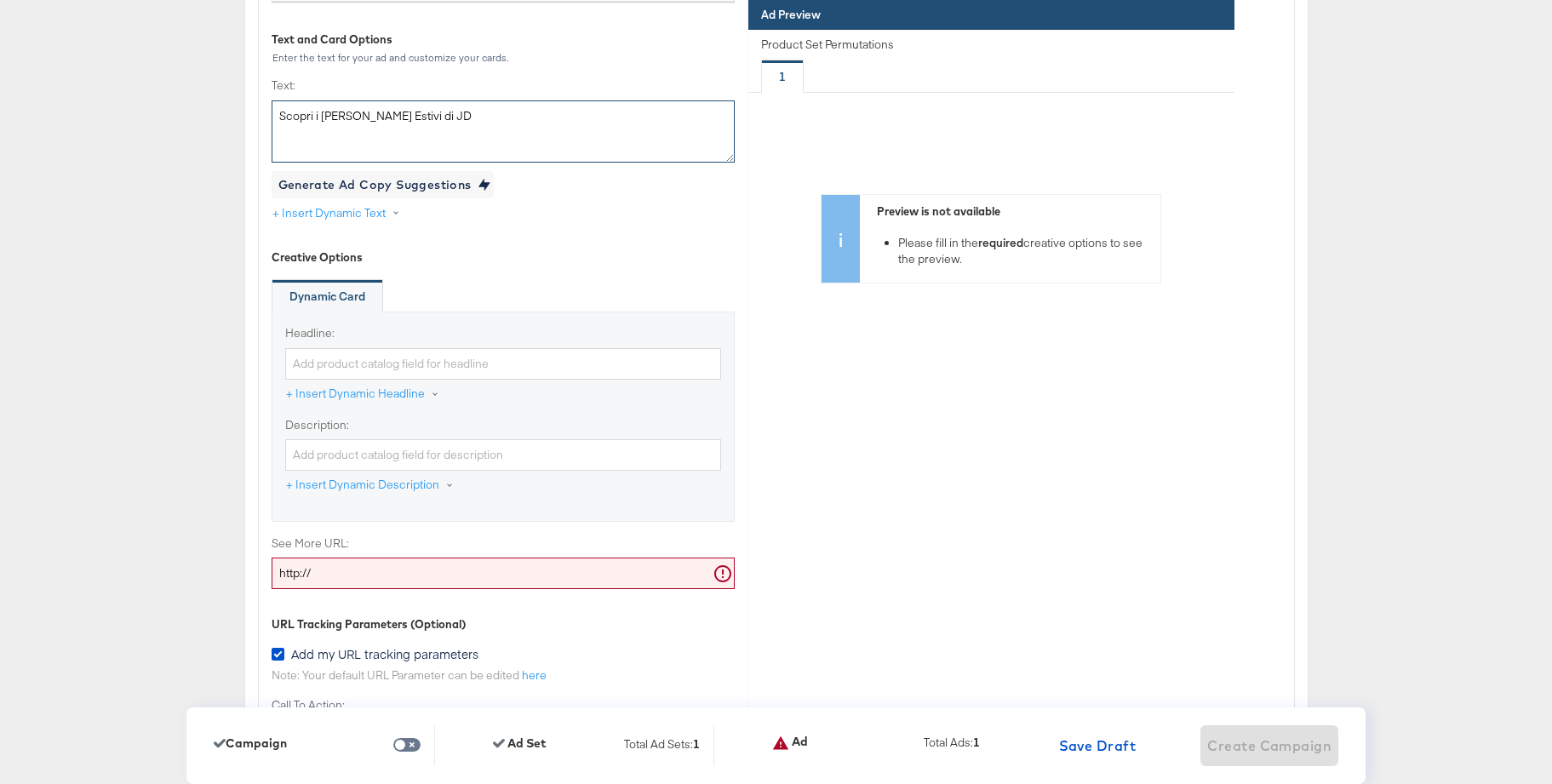 type on "Scopri i Saldi Estivi di JD" 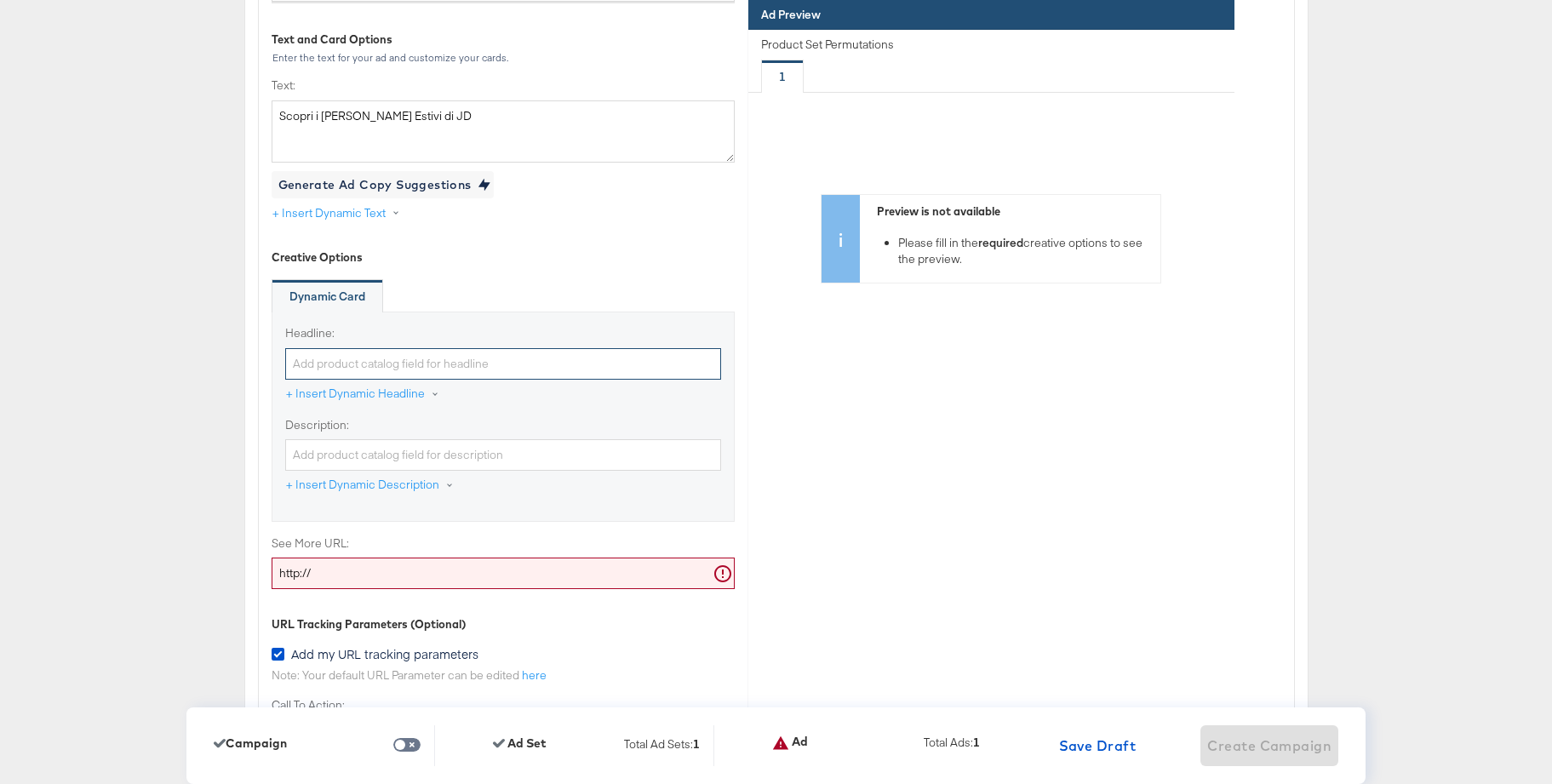 click on "Headline:" at bounding box center [503, 363] 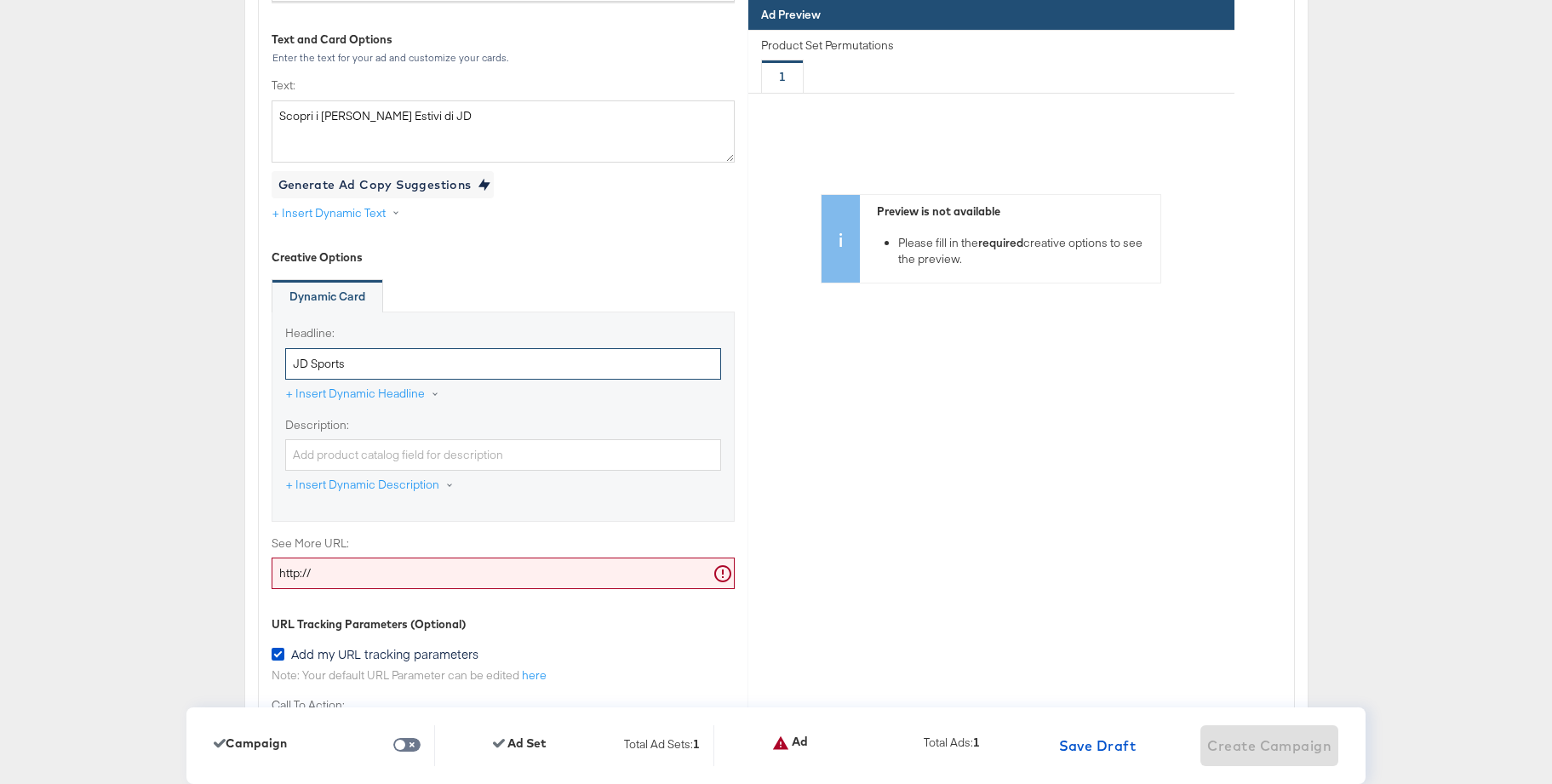 type on "JD Sports" 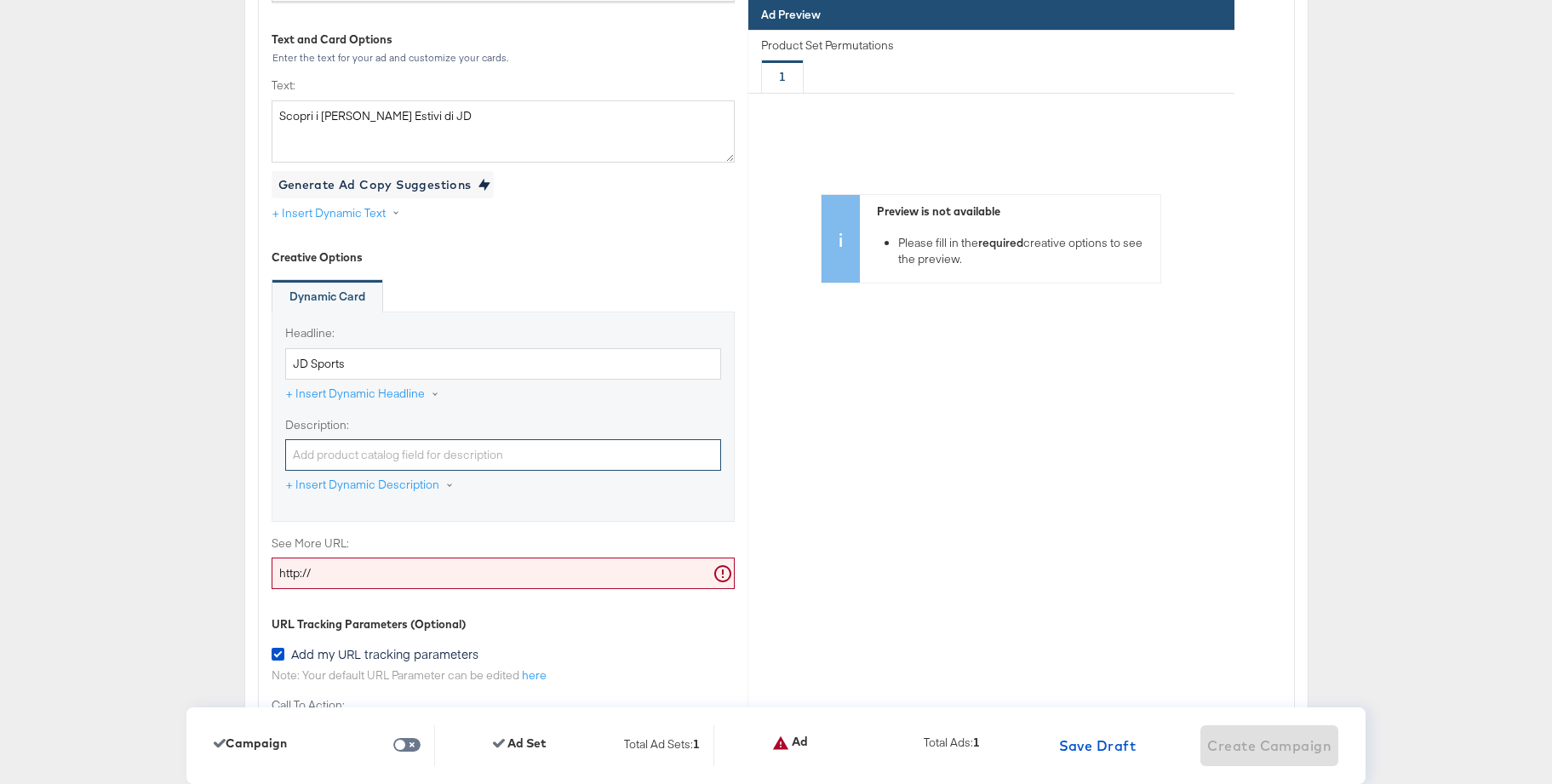 click on "Description:" at bounding box center (503, 455) 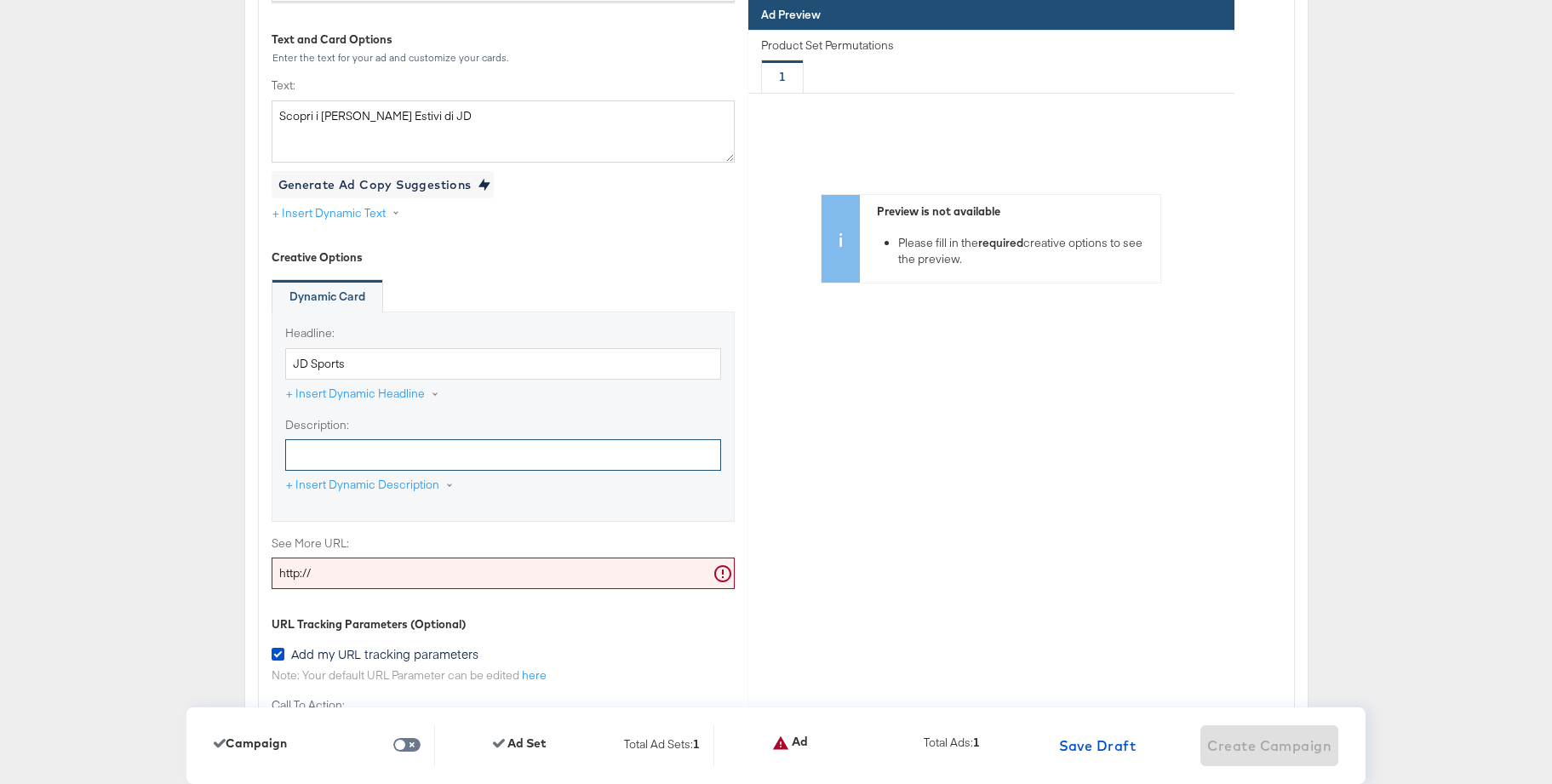 type 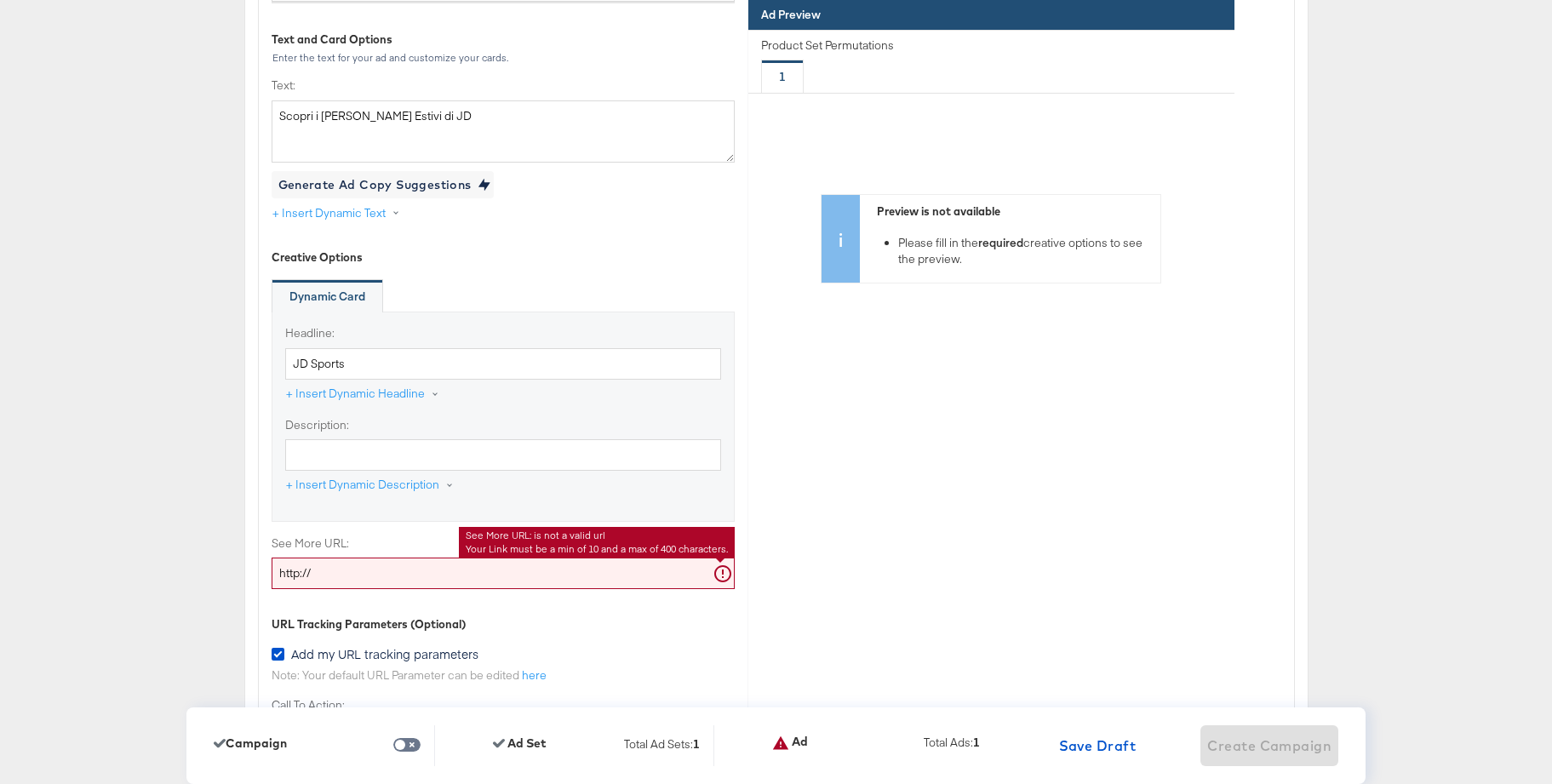 drag, startPoint x: 324, startPoint y: 577, endPoint x: 203, endPoint y: 573, distance: 121.0661 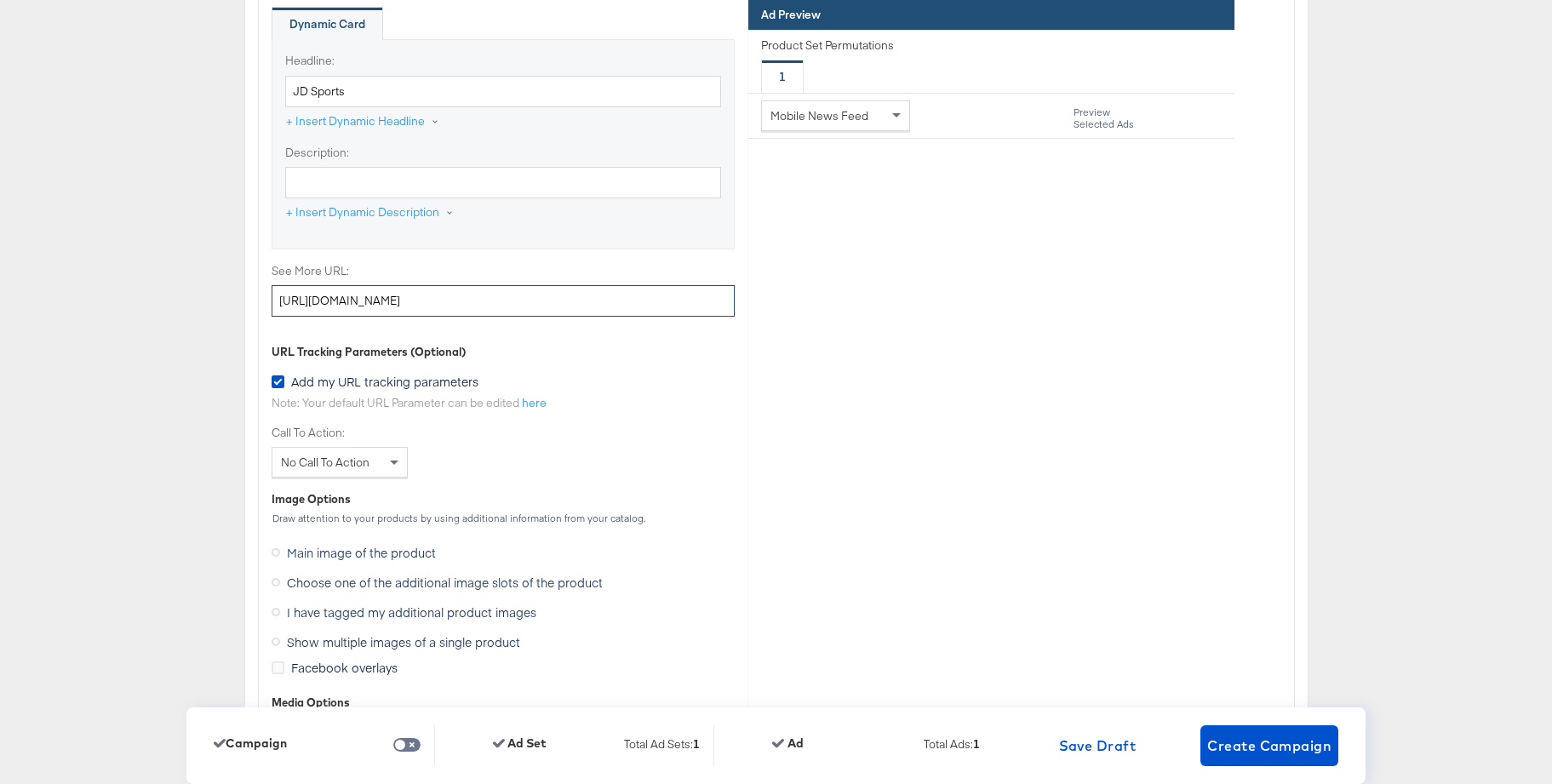 scroll, scrollTop: 5166, scrollLeft: 0, axis: vertical 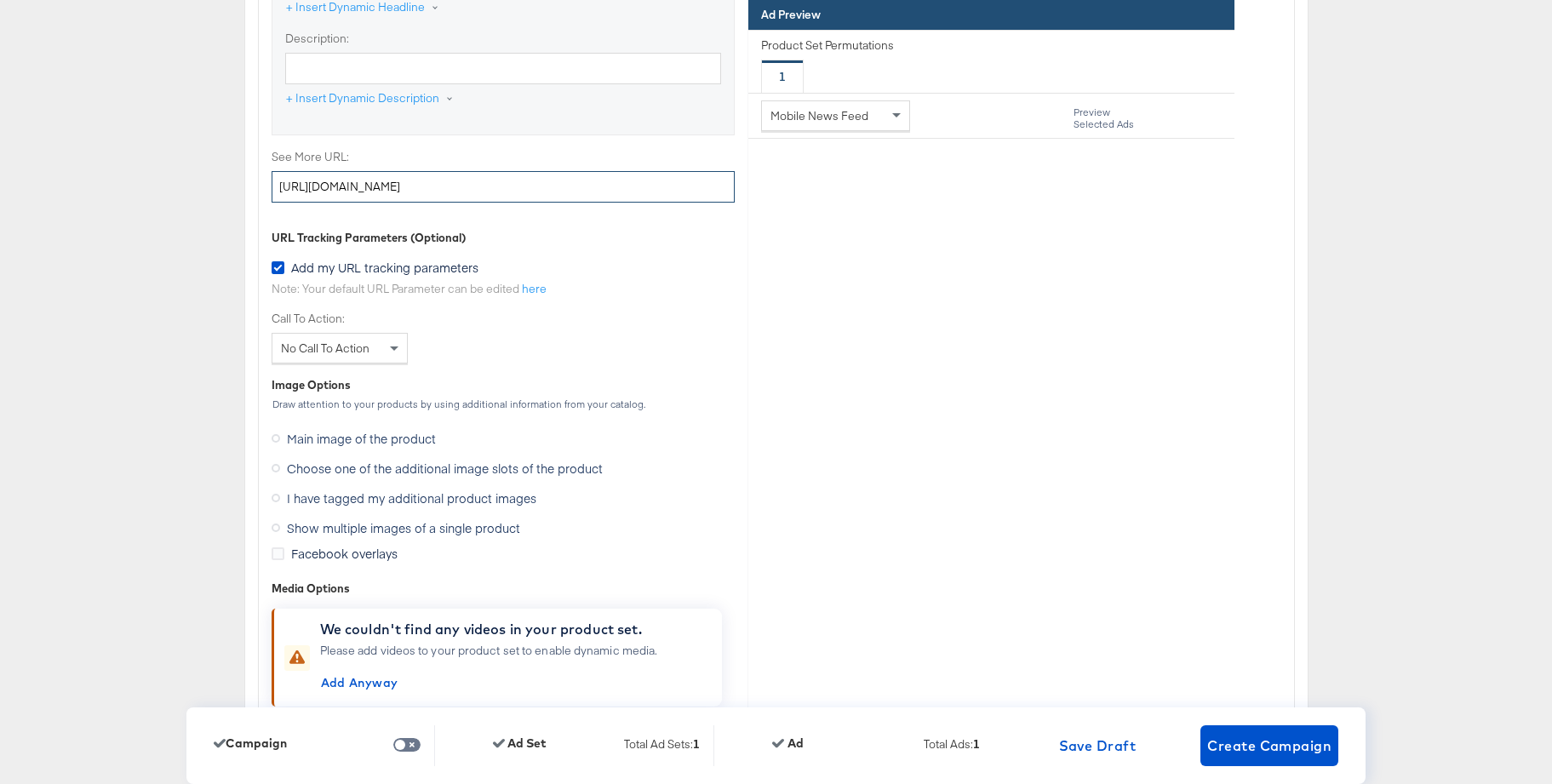 type on "https://www.jdsports.it/" 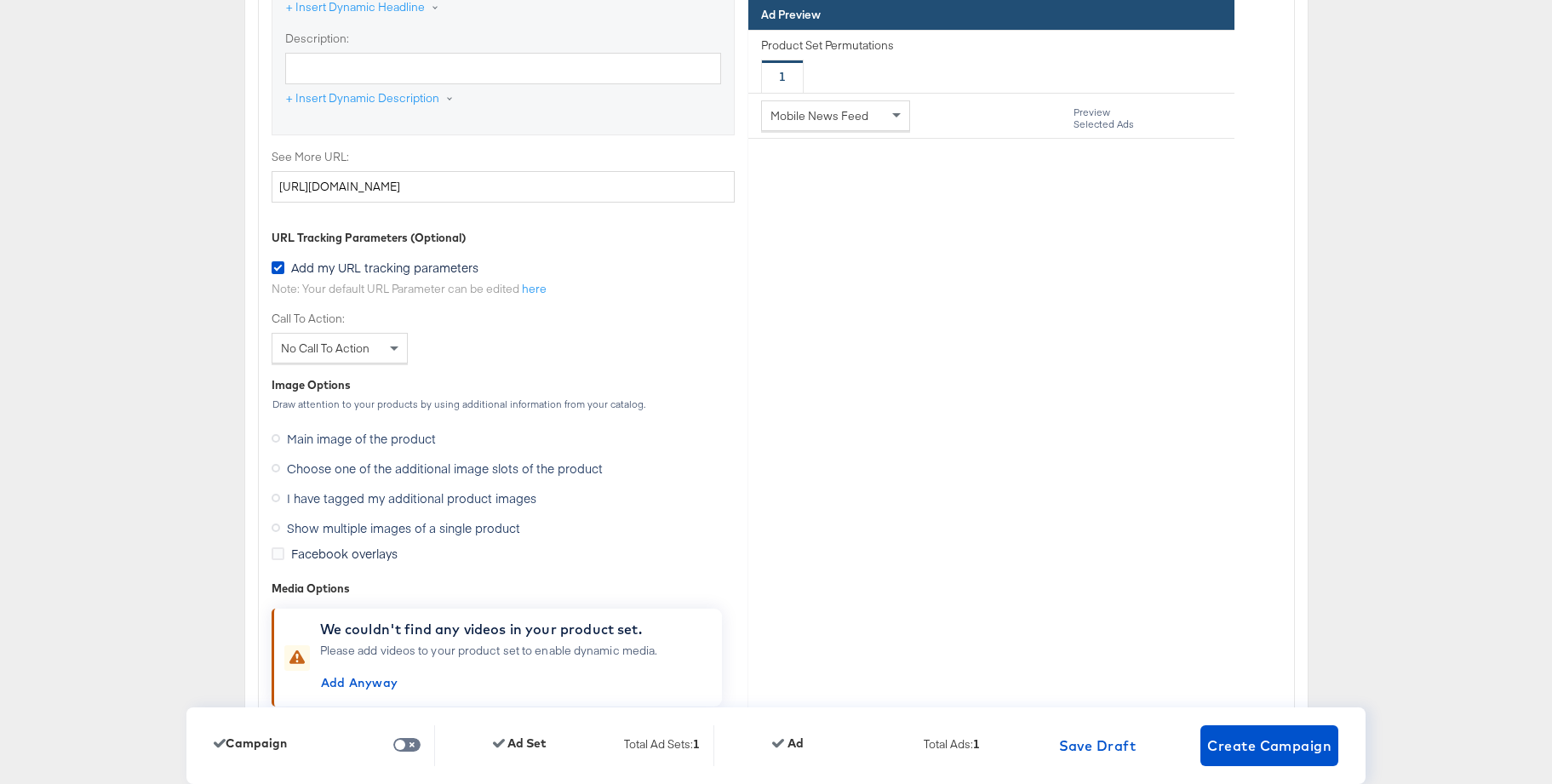 click on "No Call To Action" at bounding box center (325, 348) 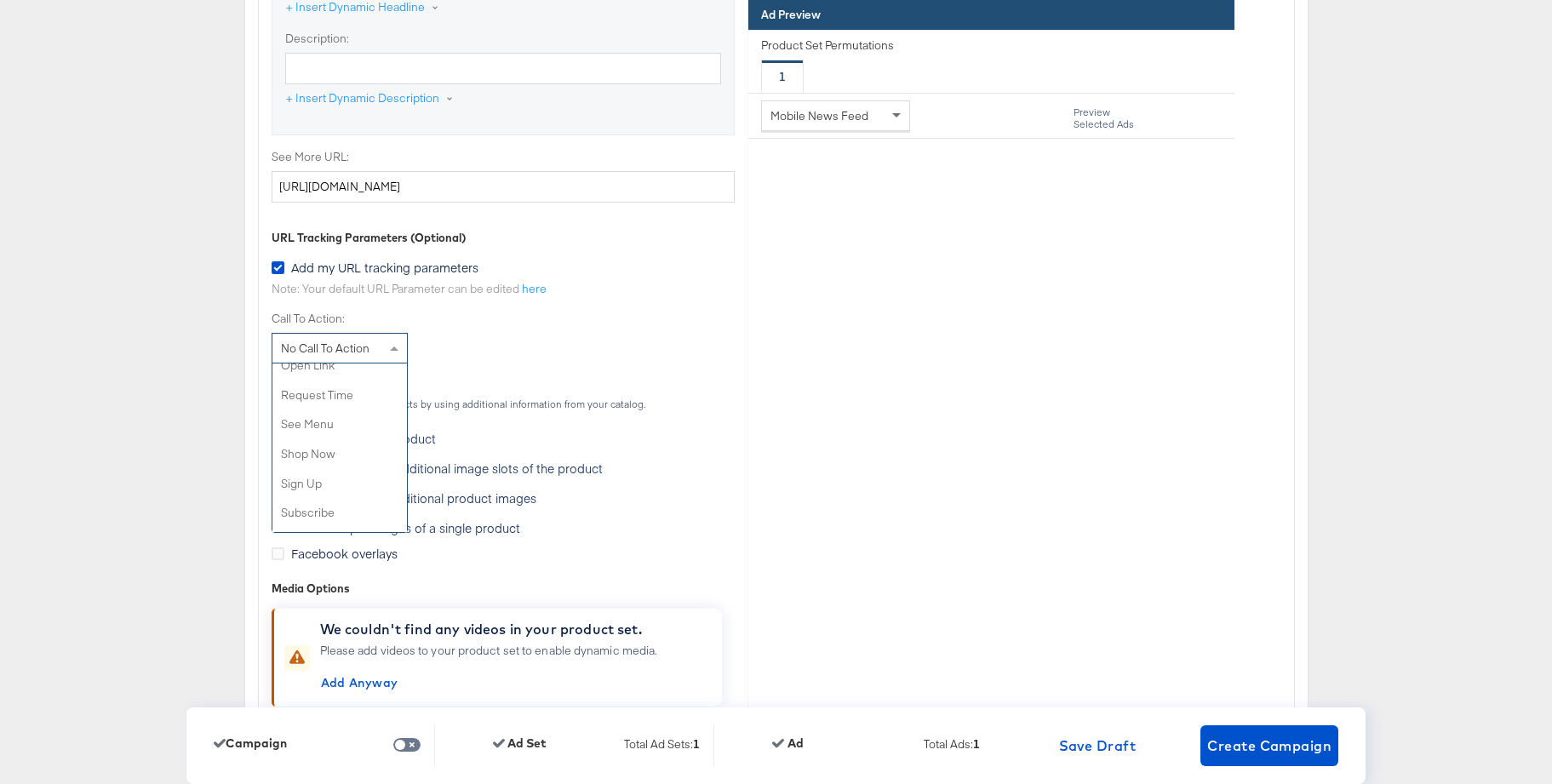 scroll, scrollTop: 361, scrollLeft: 0, axis: vertical 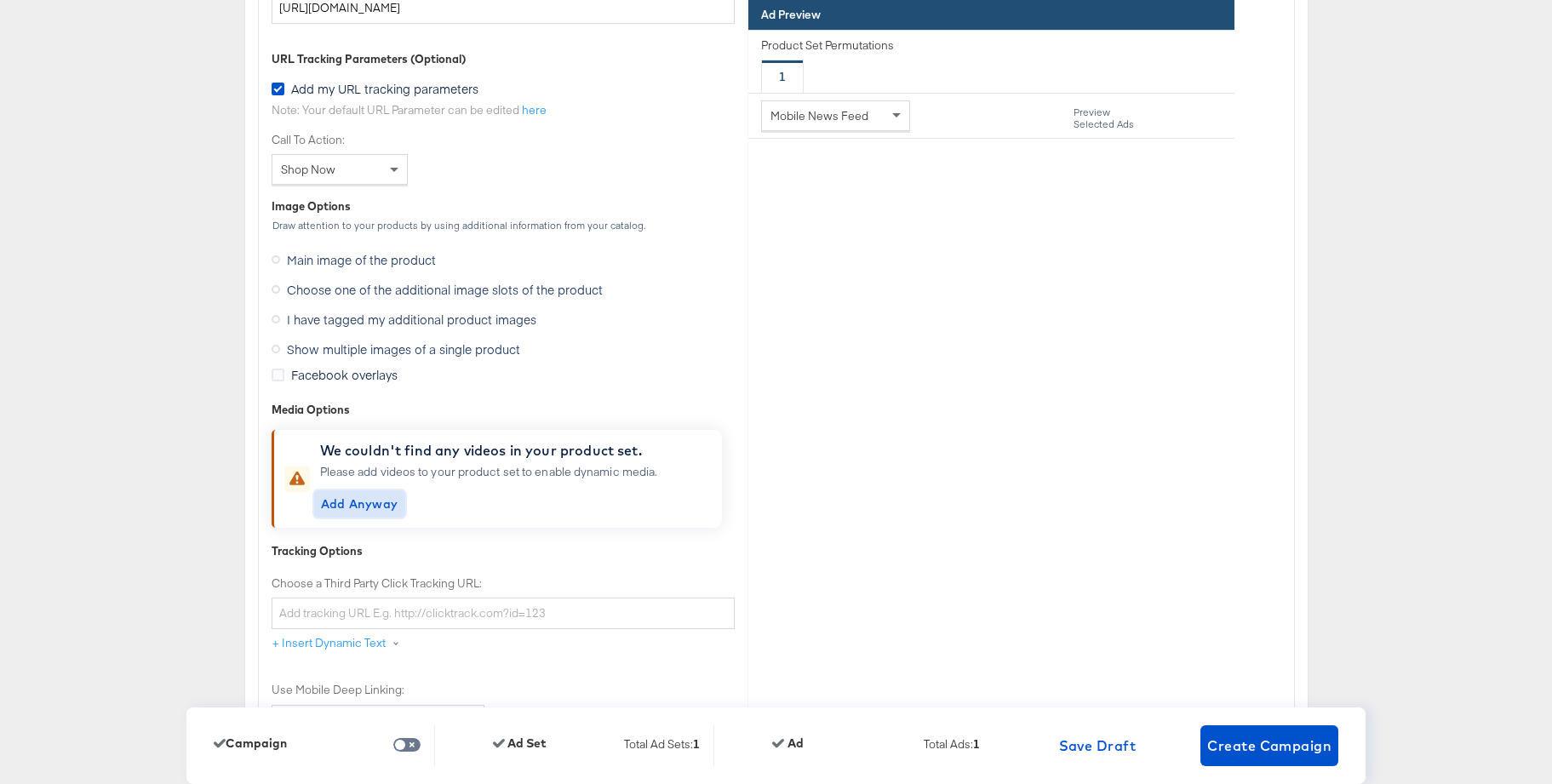 click on "Add Anyway" at bounding box center [359, 504] 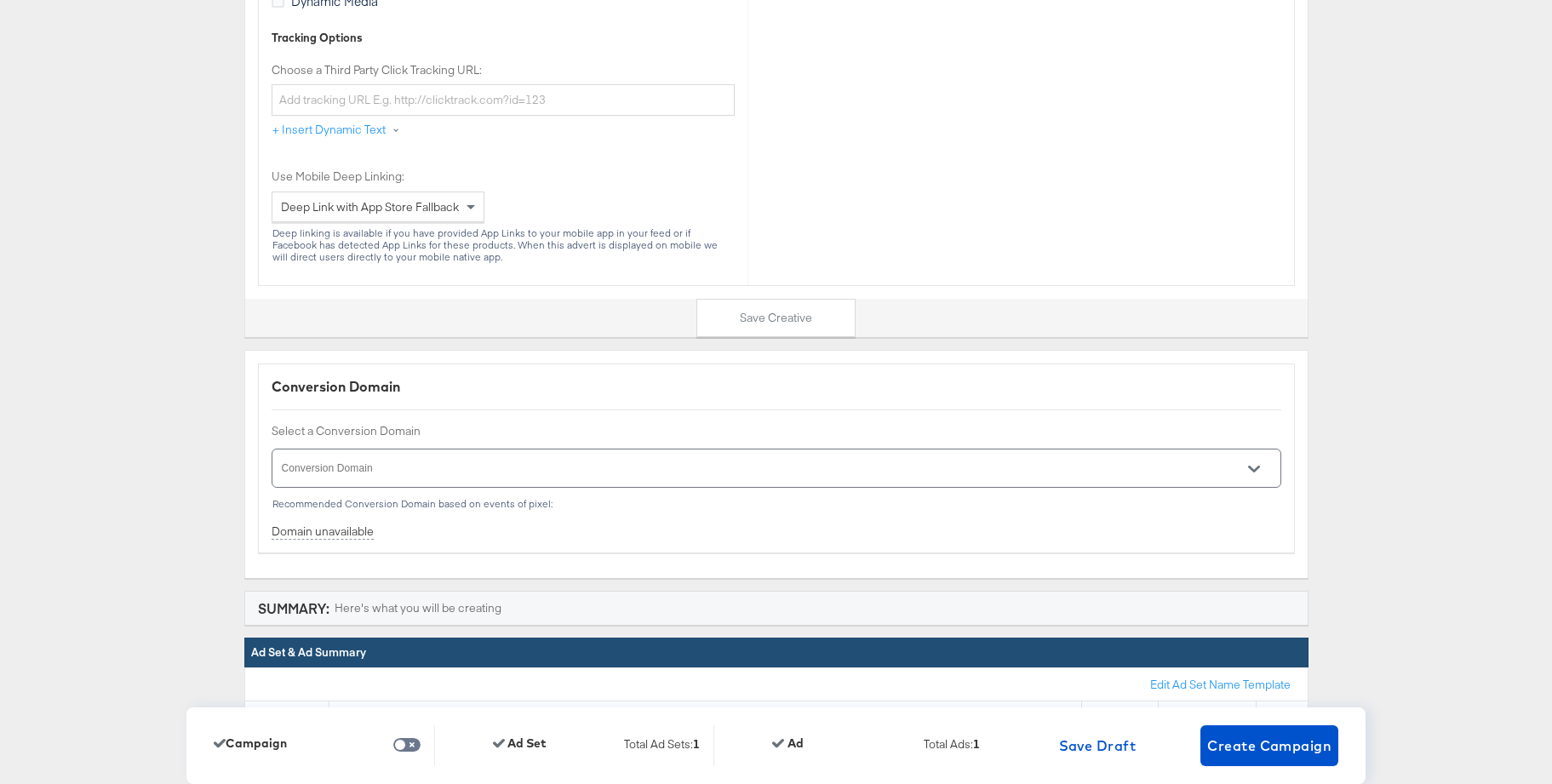 scroll, scrollTop: 5811, scrollLeft: 0, axis: vertical 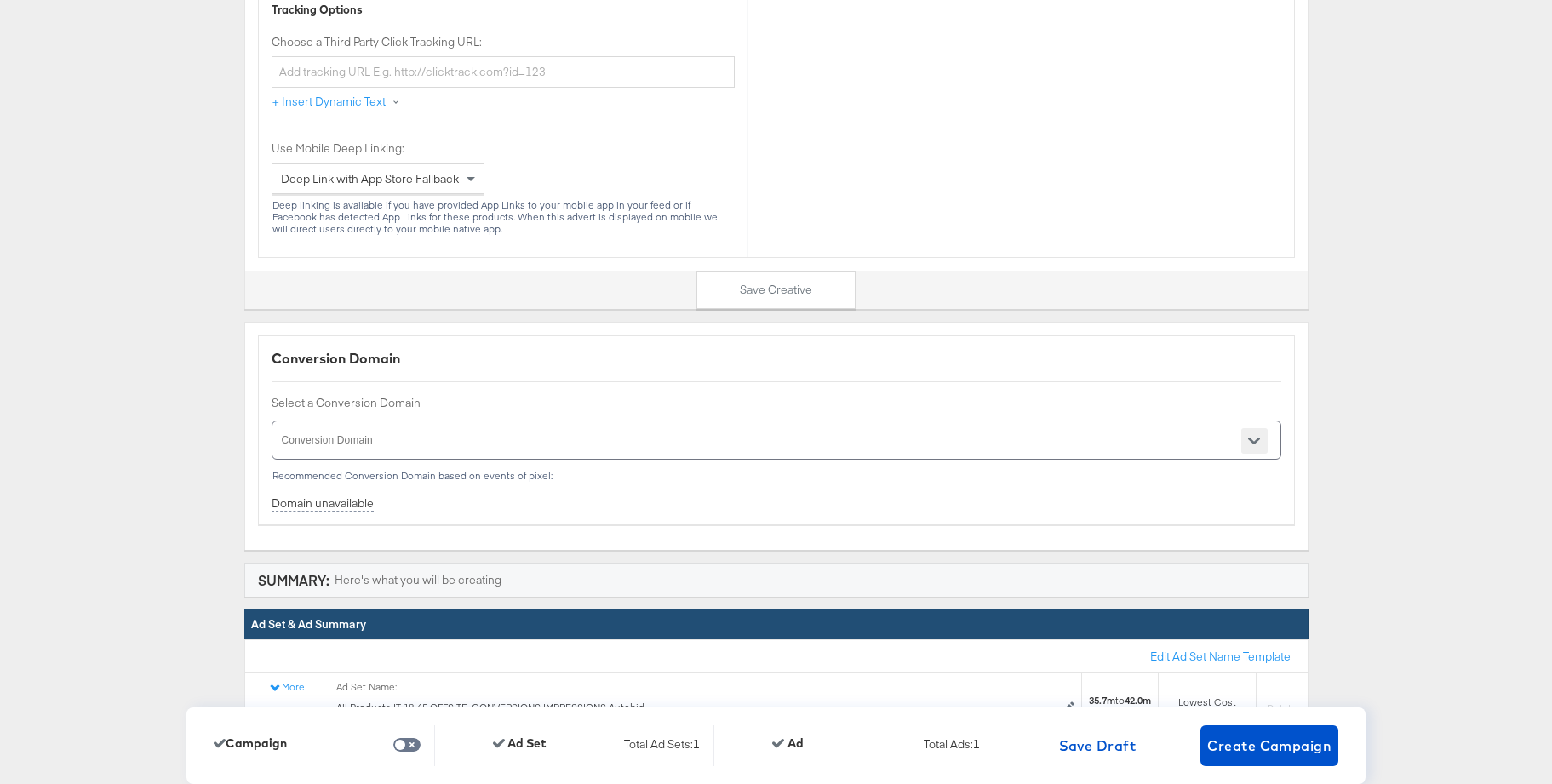 click 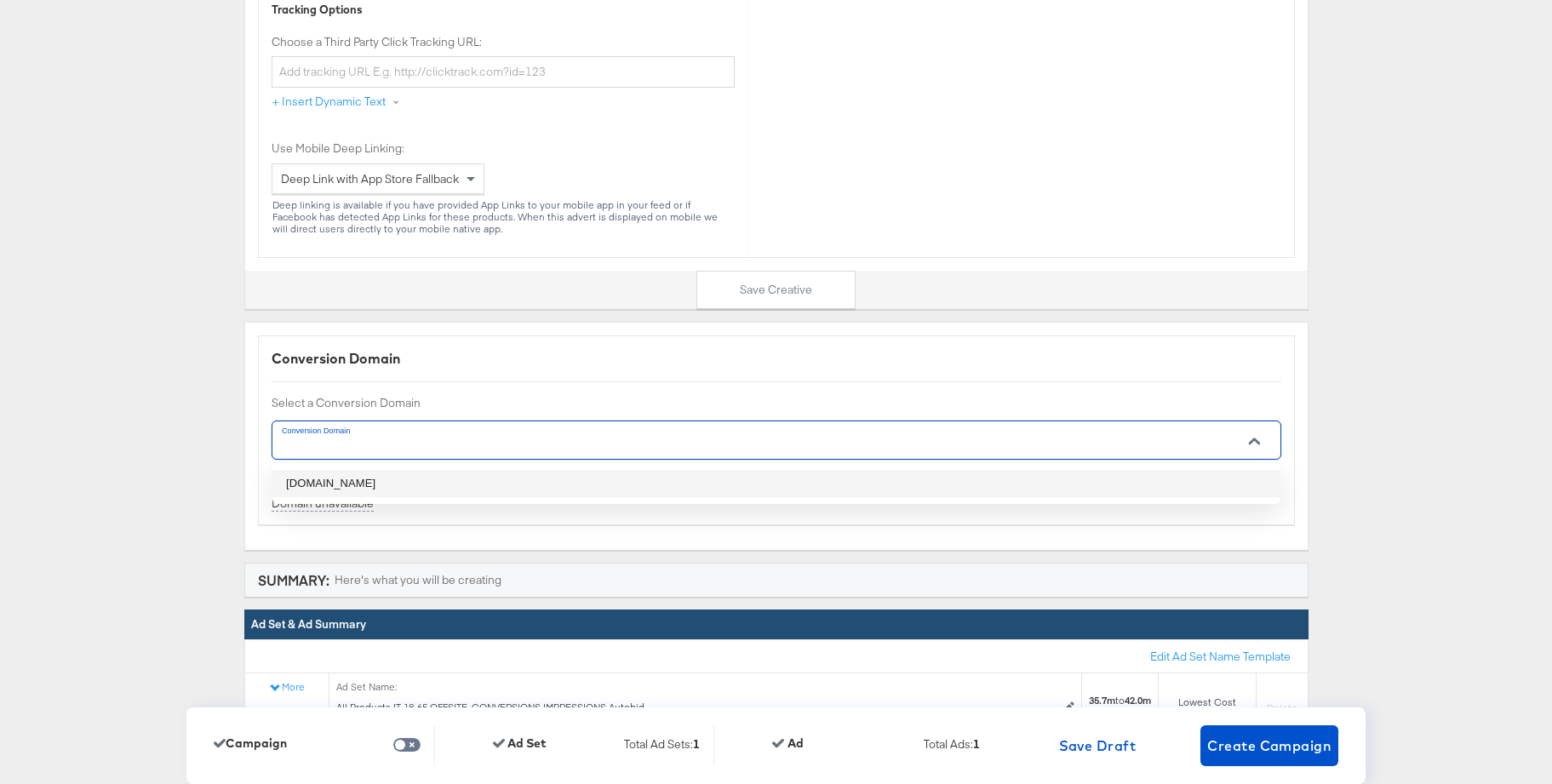 click on "jdsports.it" at bounding box center [776, 484] 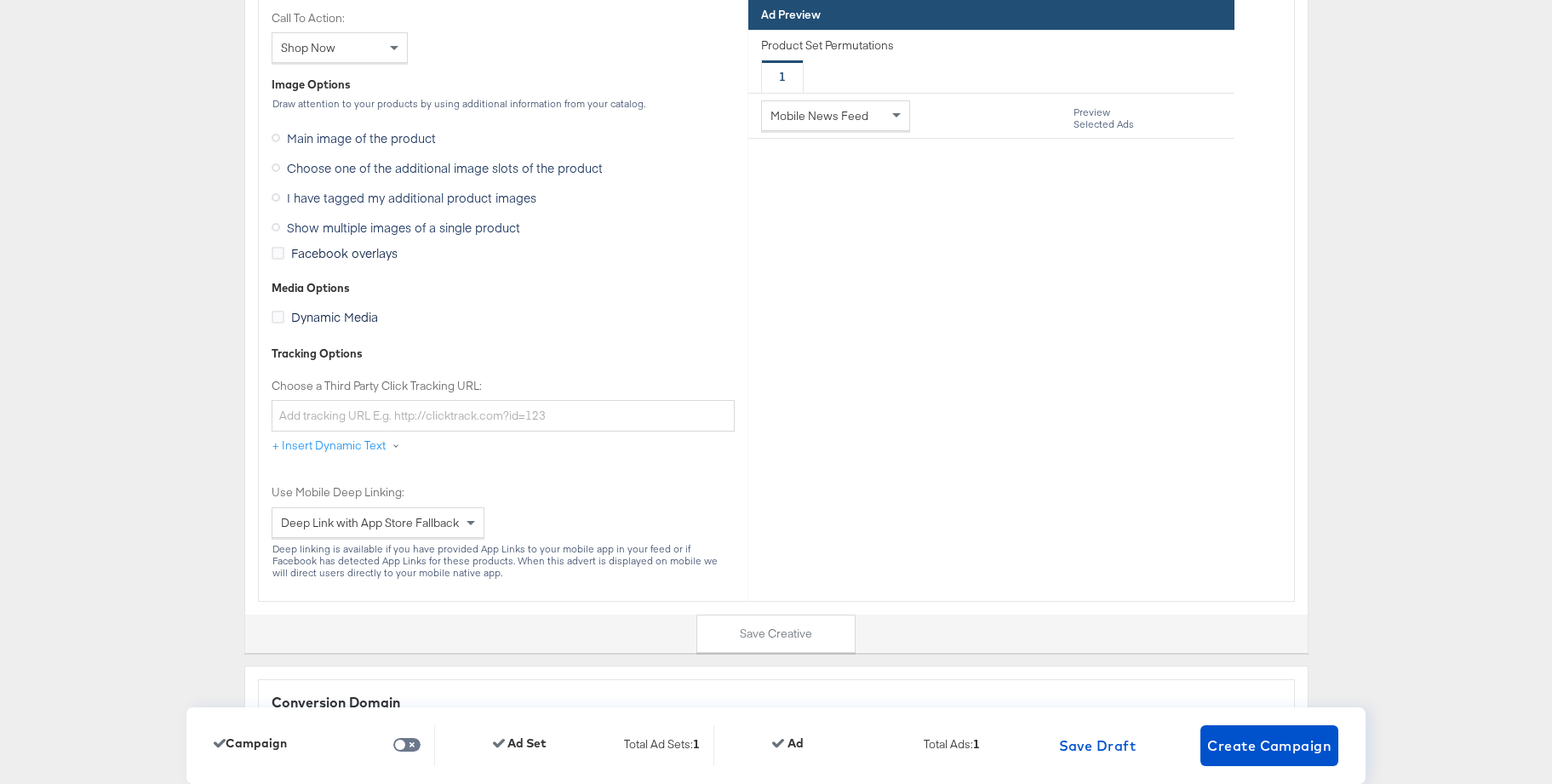 scroll, scrollTop: 5518, scrollLeft: 0, axis: vertical 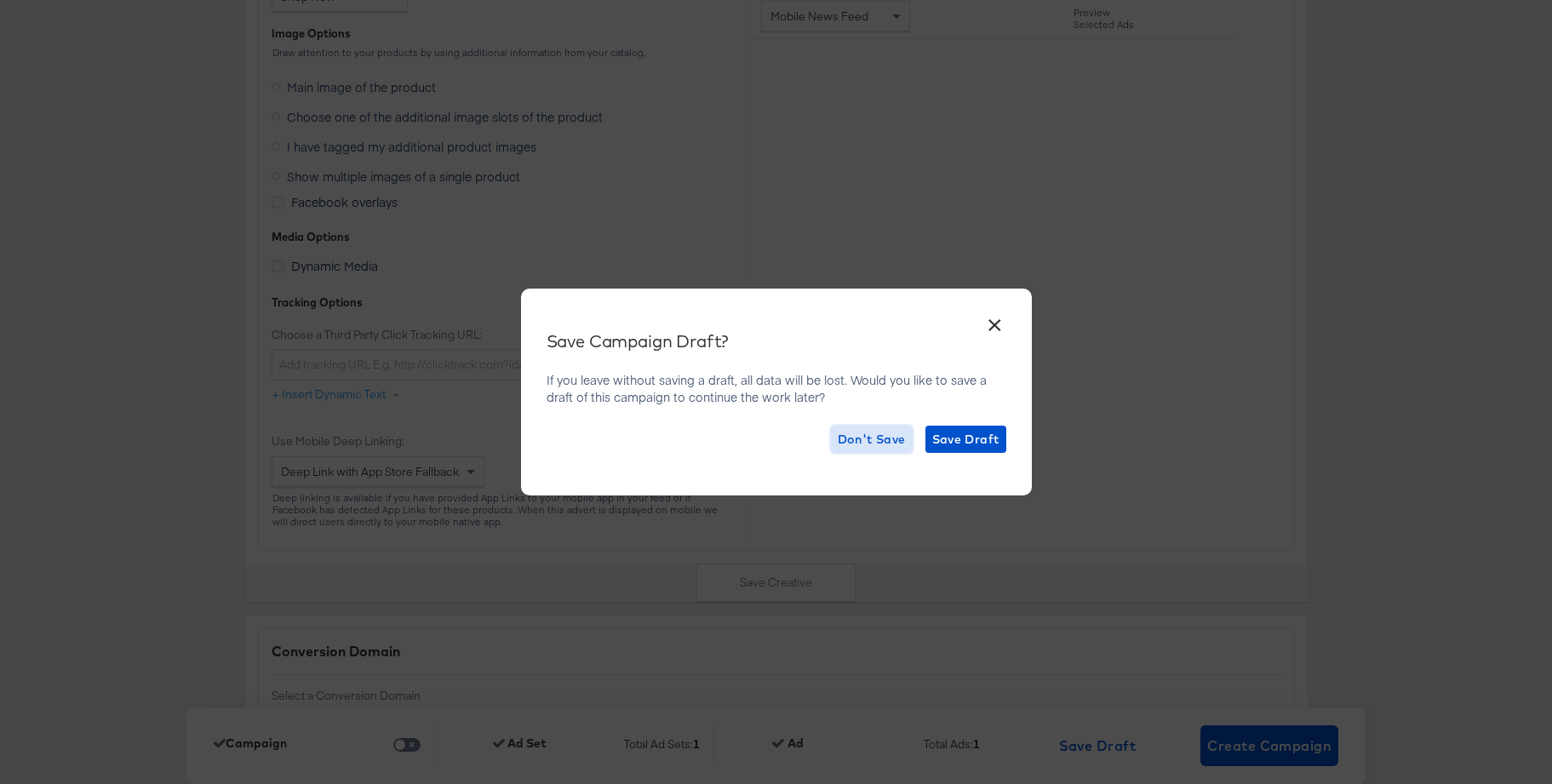 click on "Don't Save" at bounding box center [872, 439] 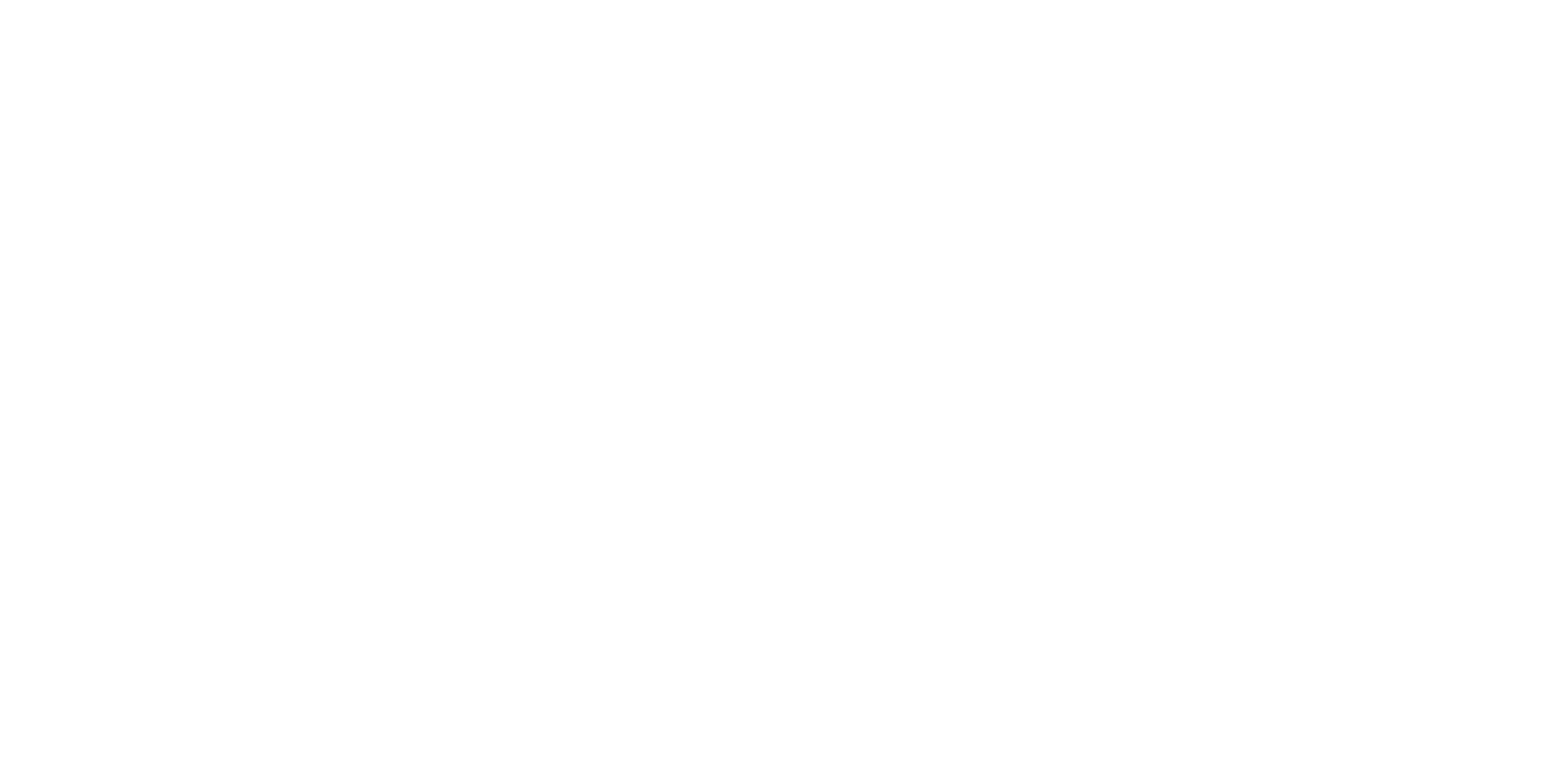scroll, scrollTop: 0, scrollLeft: 0, axis: both 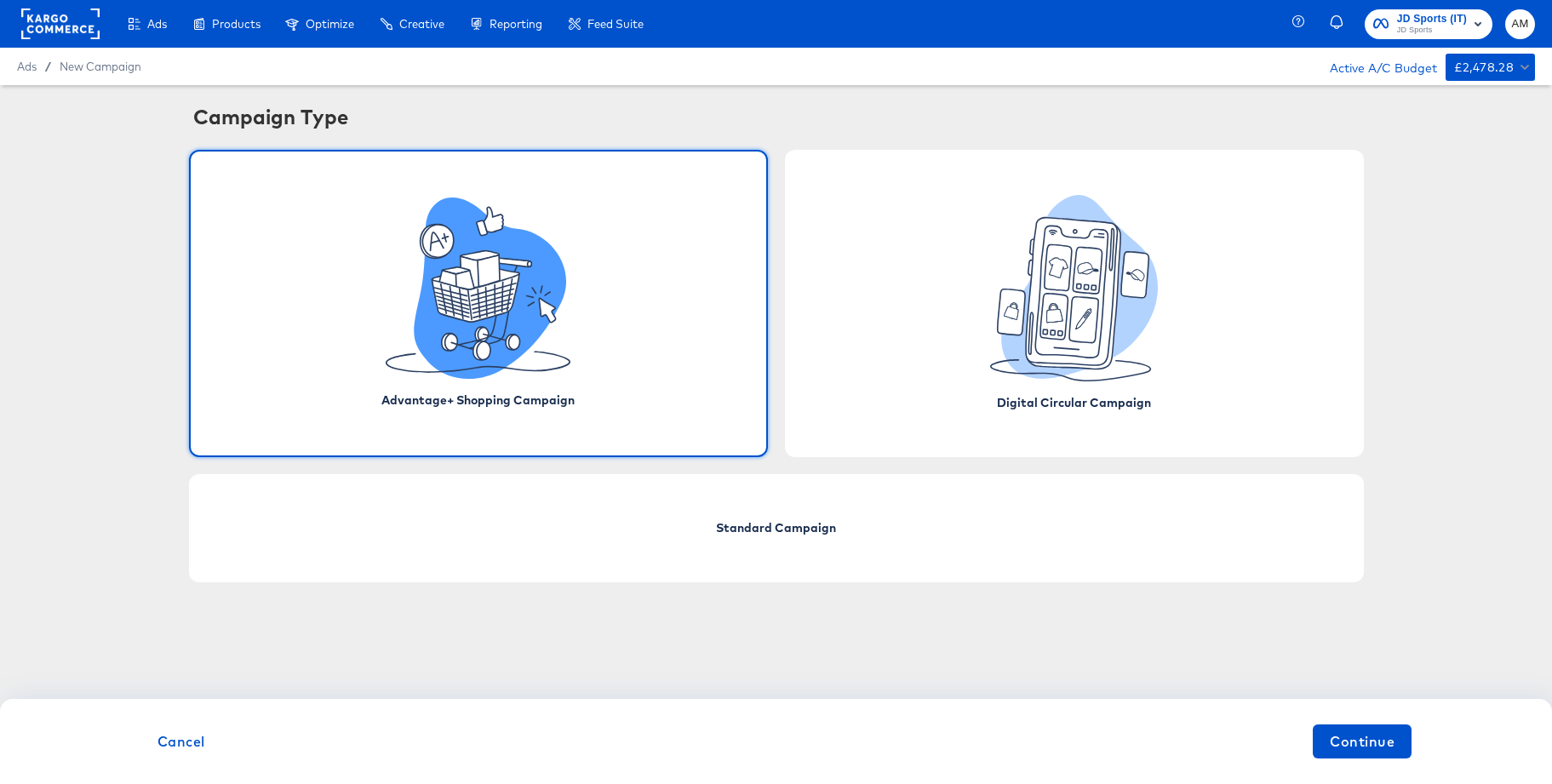 click 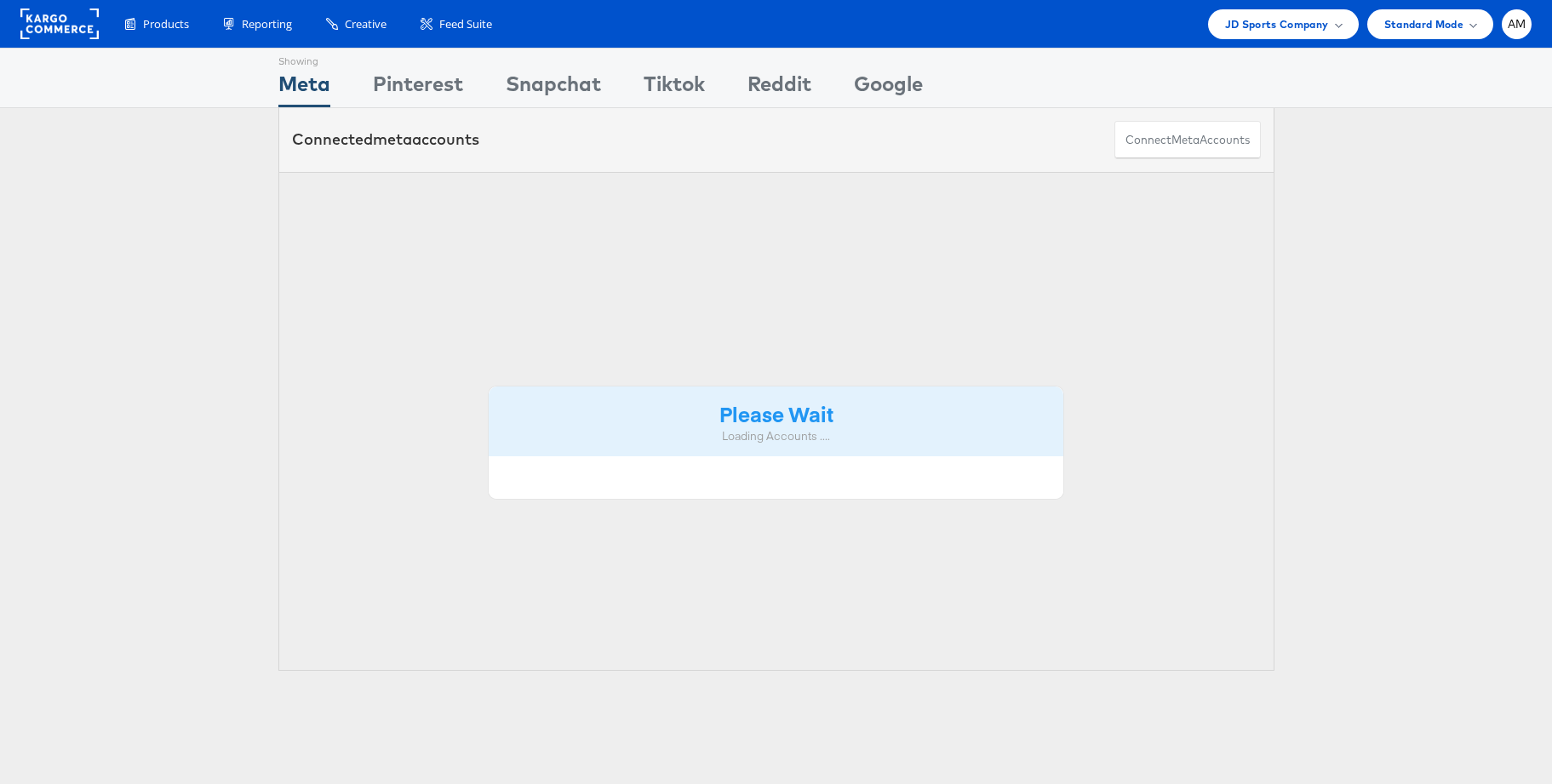 scroll, scrollTop: 0, scrollLeft: 0, axis: both 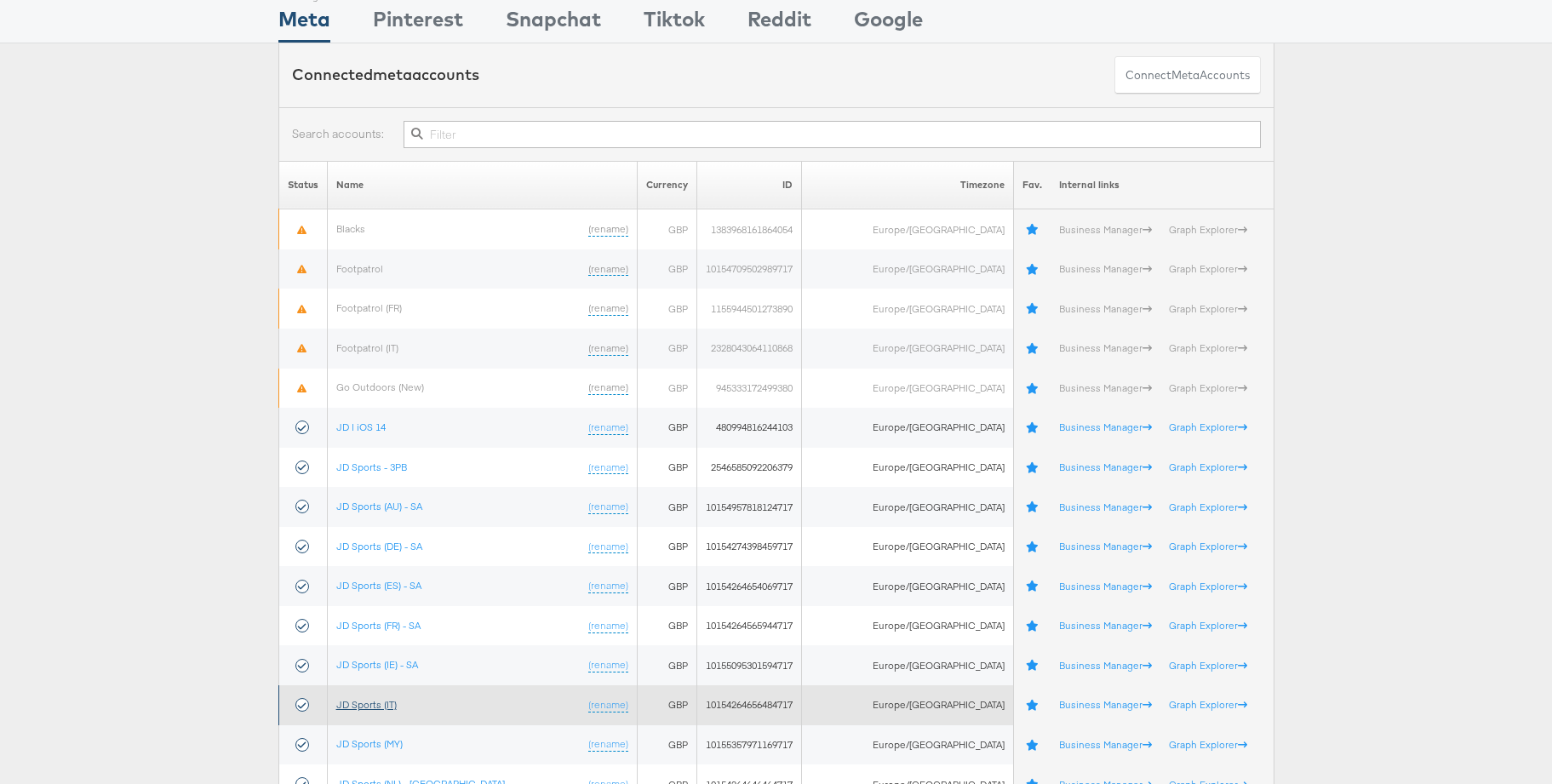 click on "JD Sports (IT)" at bounding box center (366, 704) 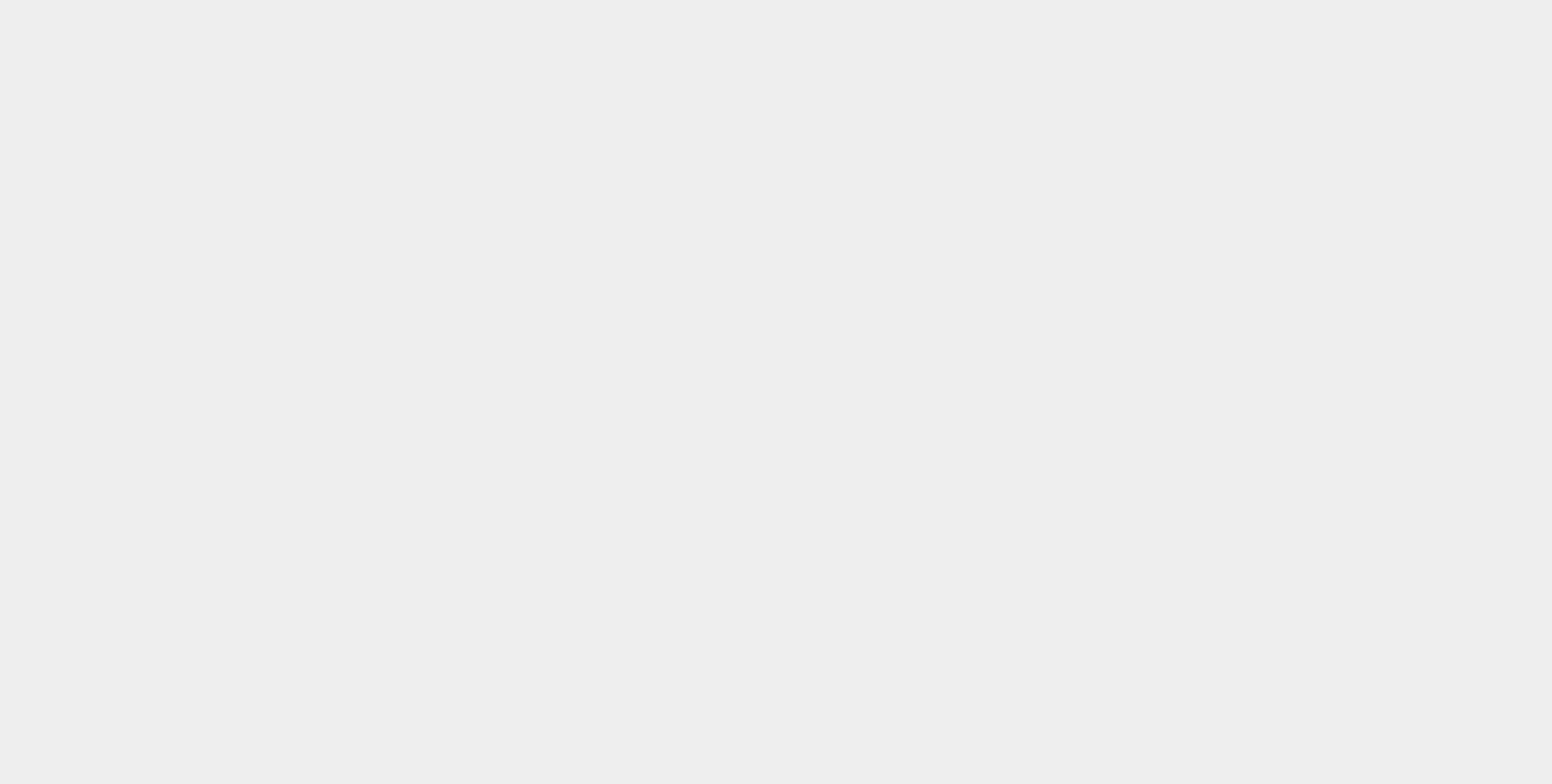 scroll, scrollTop: 0, scrollLeft: 0, axis: both 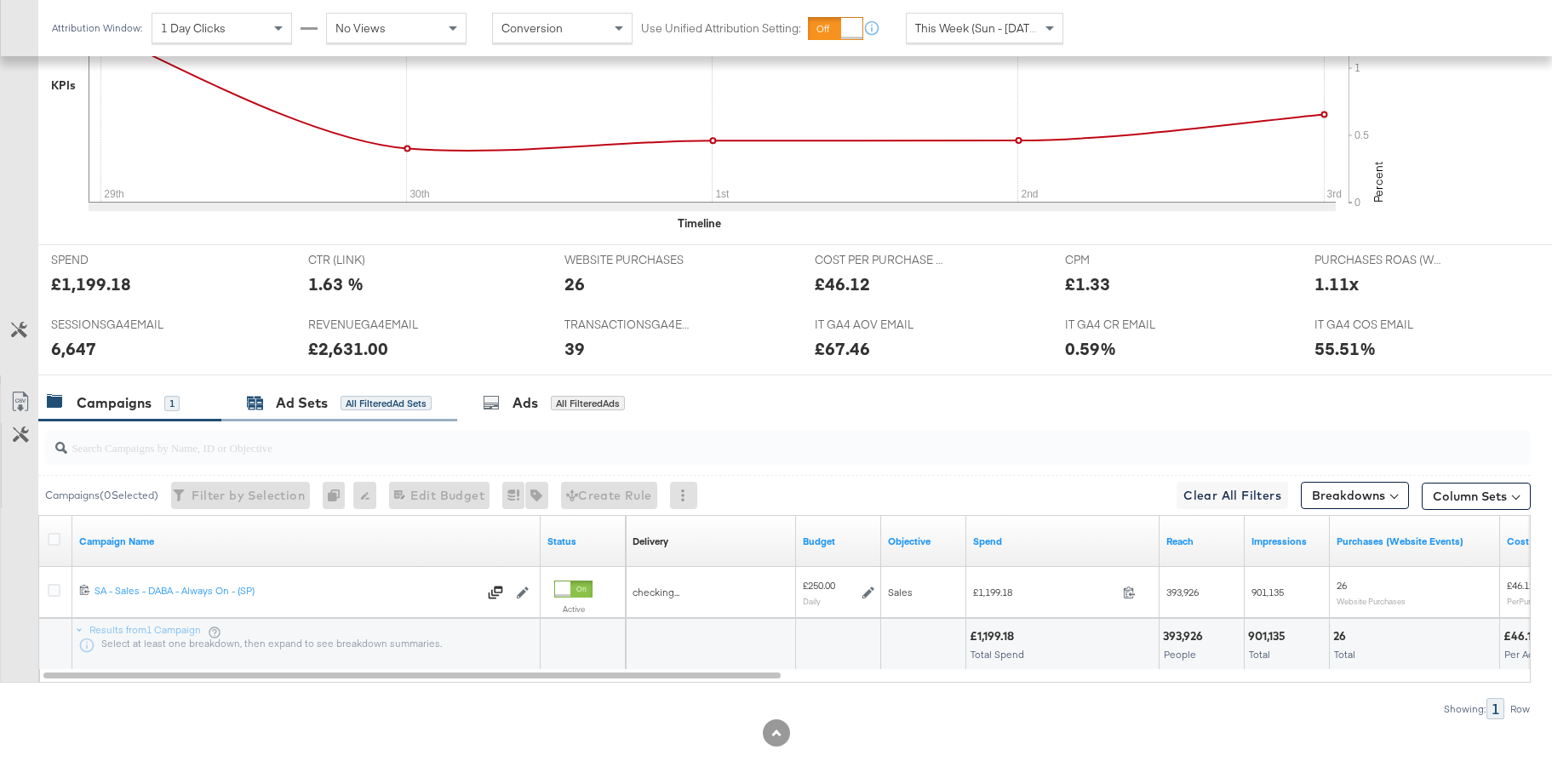 click on "Ad Sets" at bounding box center [301, 403] 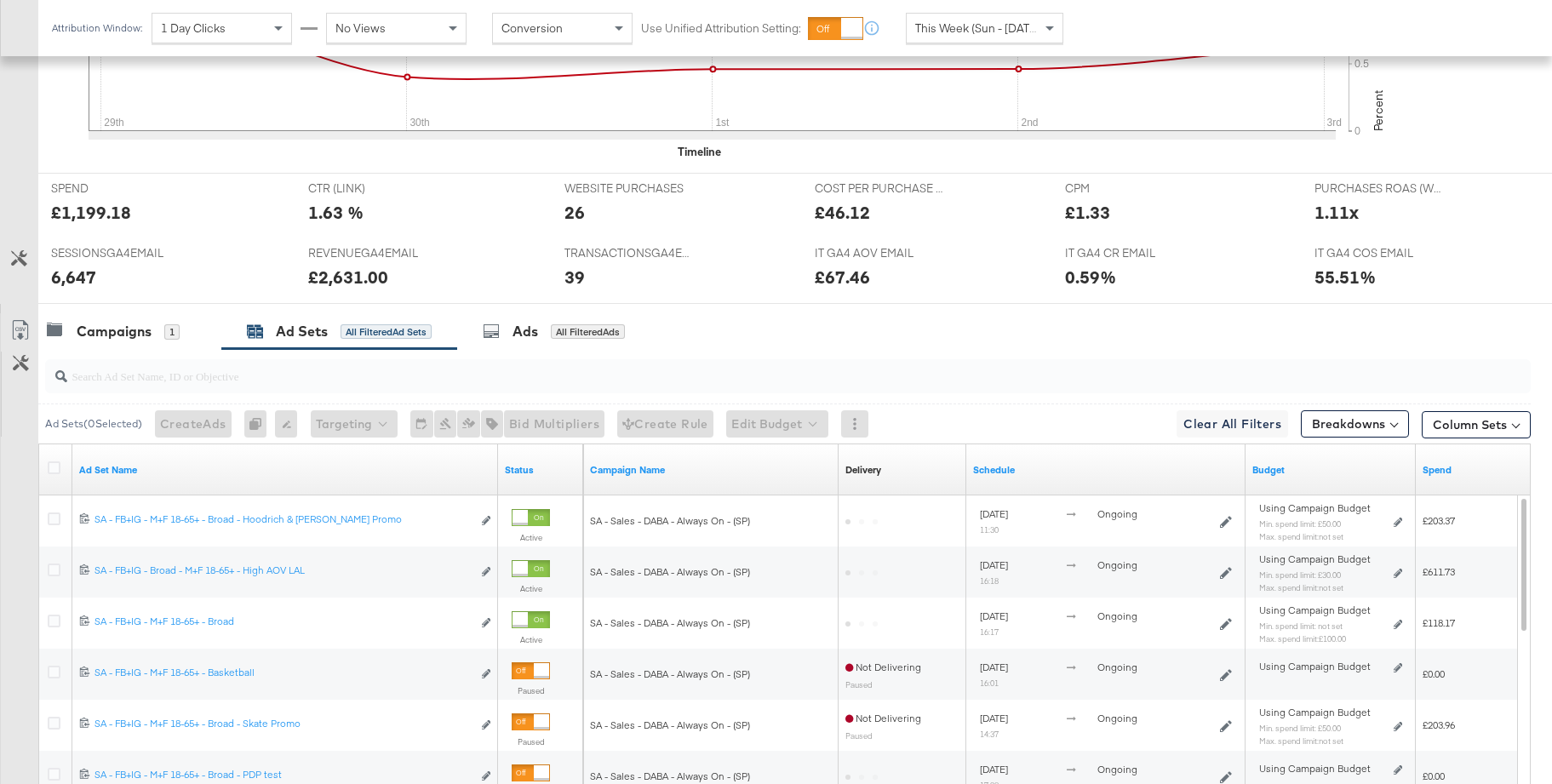 scroll, scrollTop: 682, scrollLeft: 0, axis: vertical 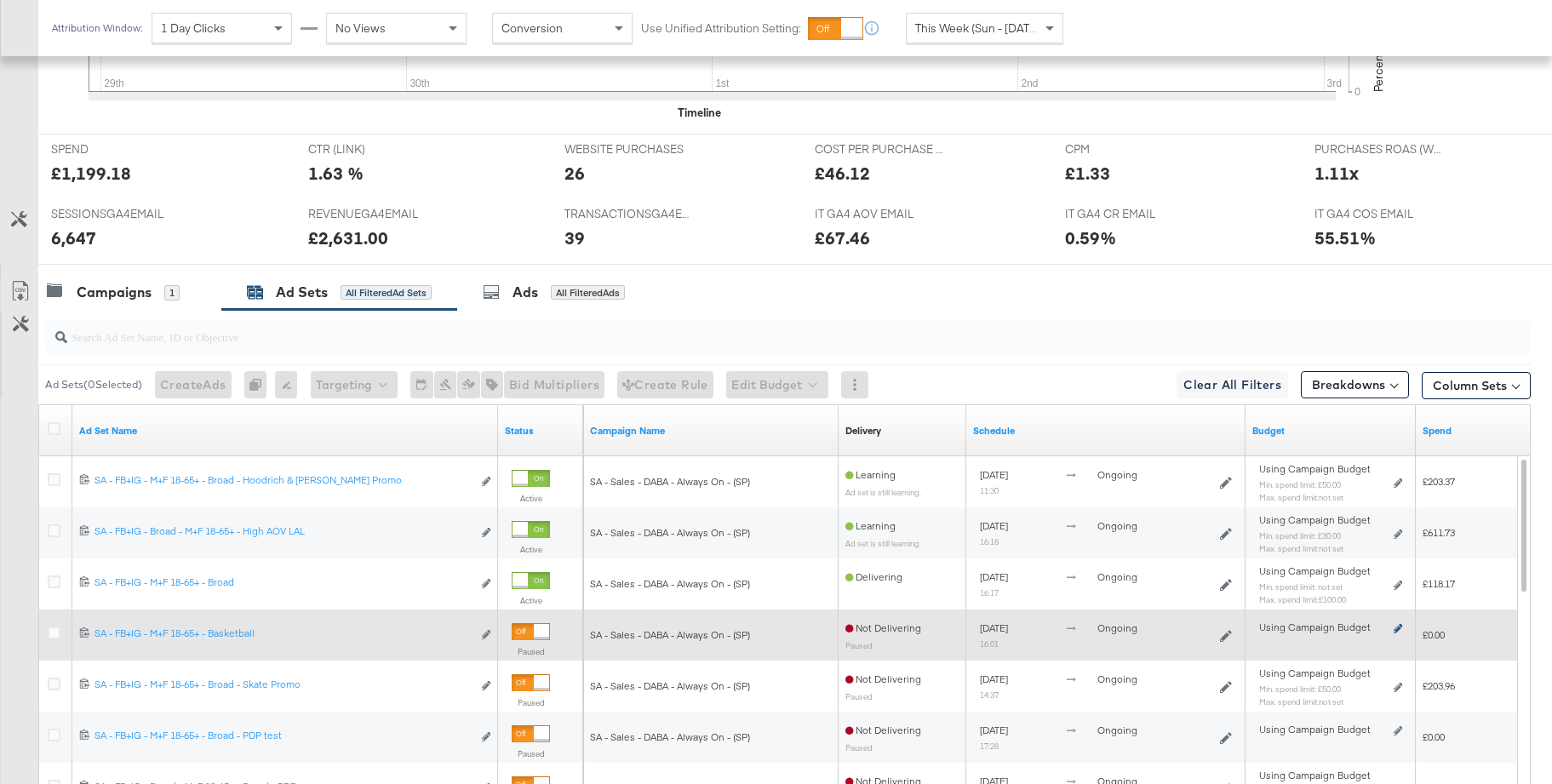 click at bounding box center (1398, 628) 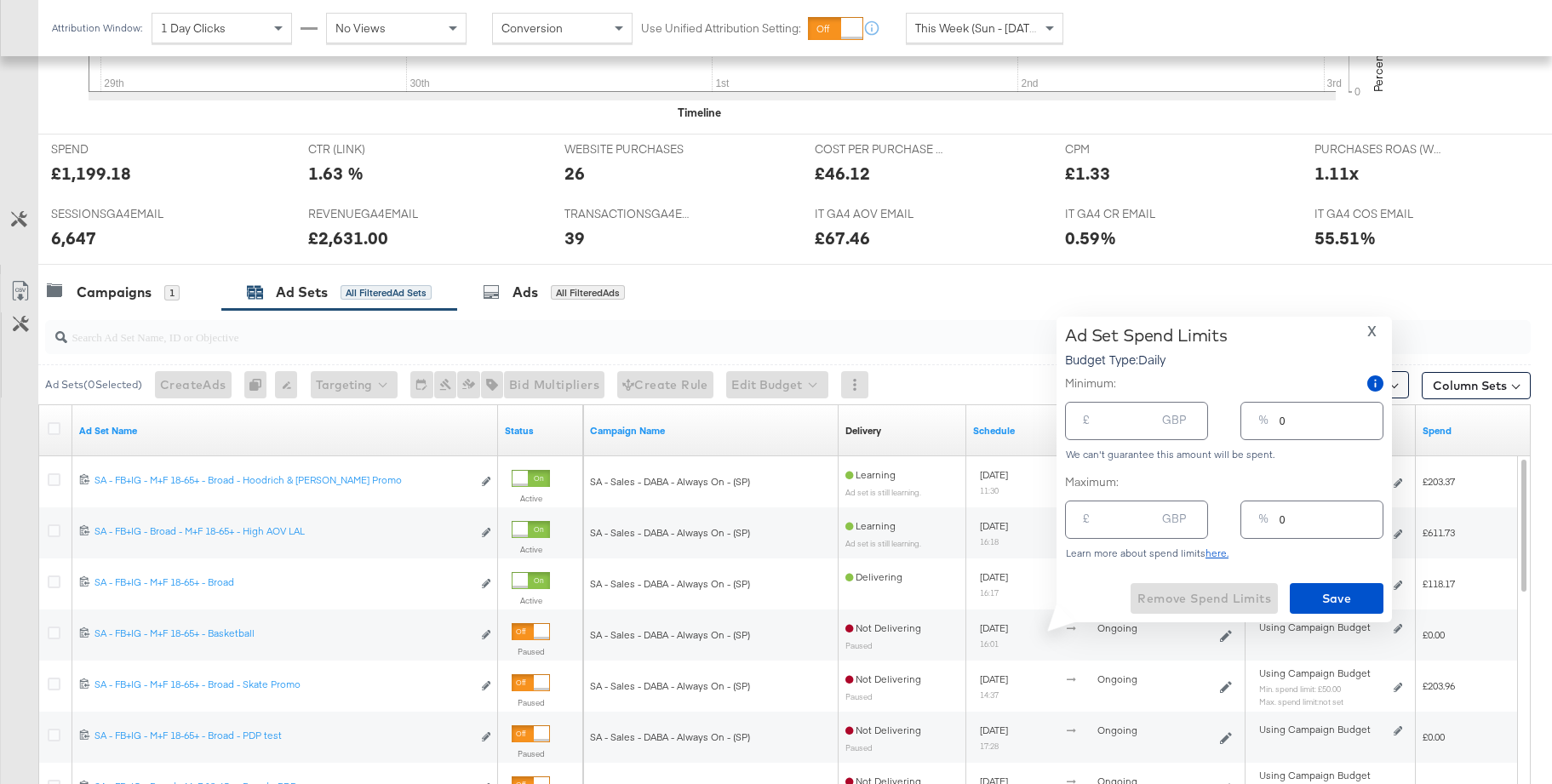 click at bounding box center (1128, 414) 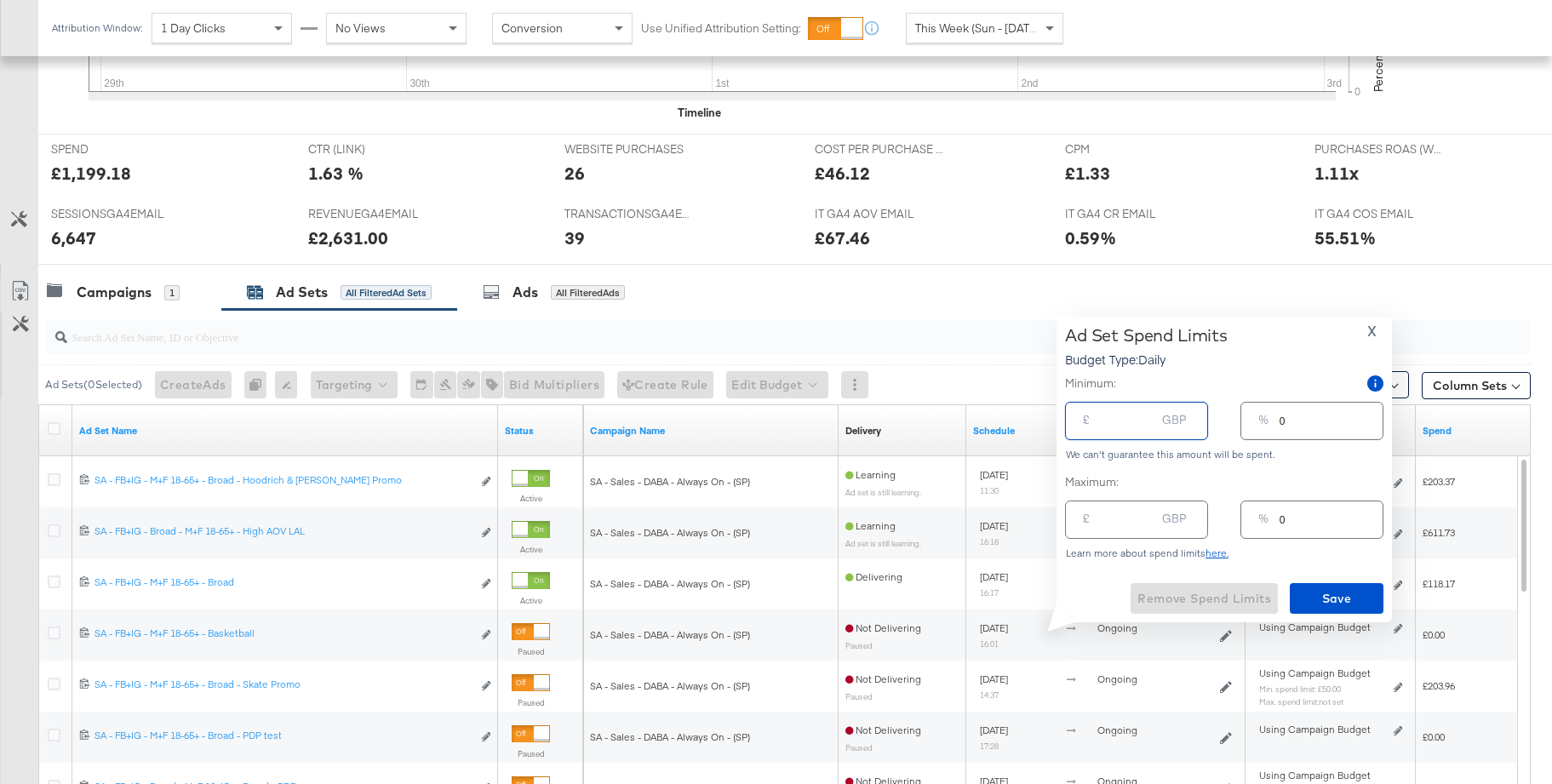 type on "3" 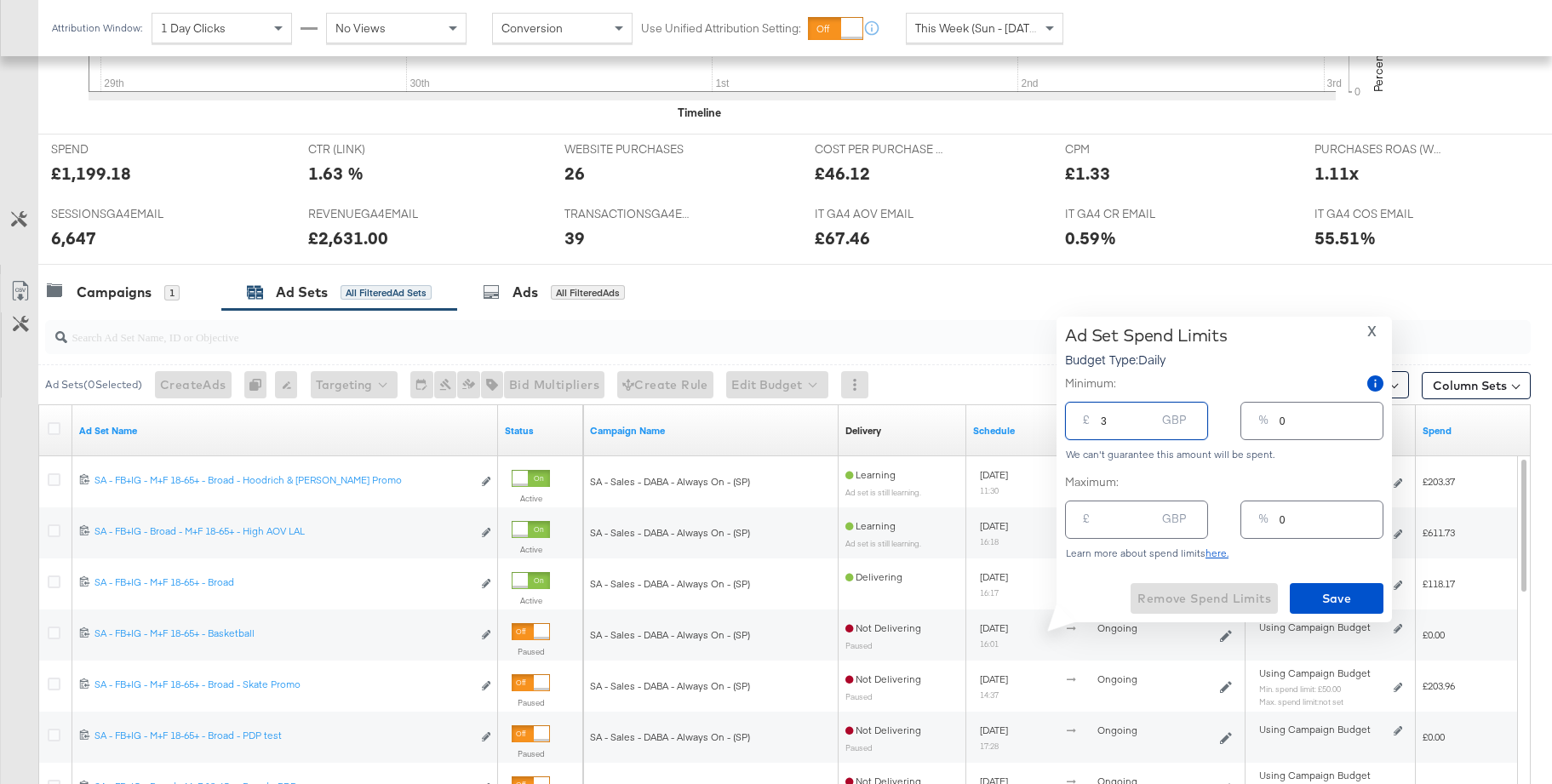 type on "1" 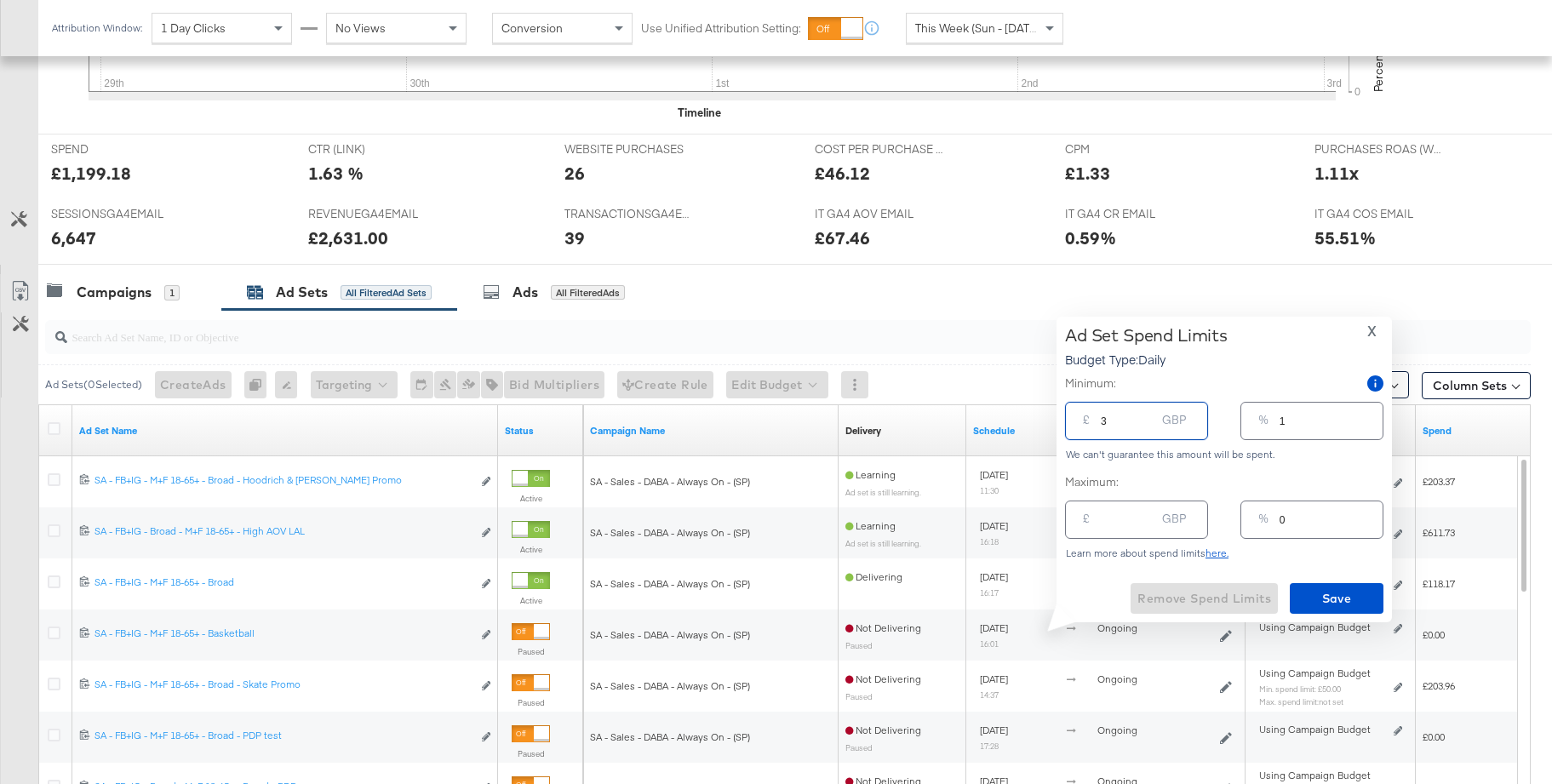 type on "30" 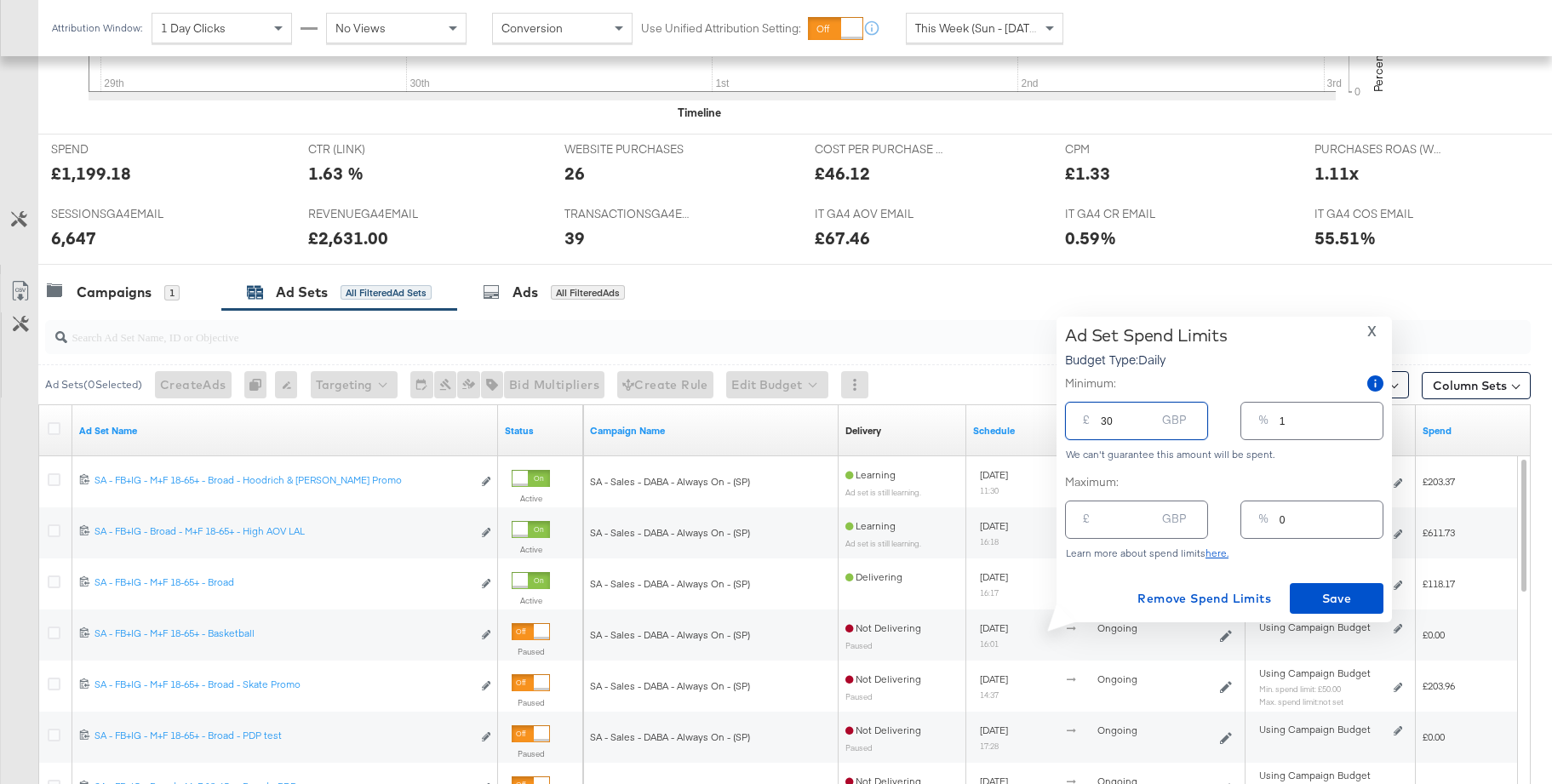type on "12" 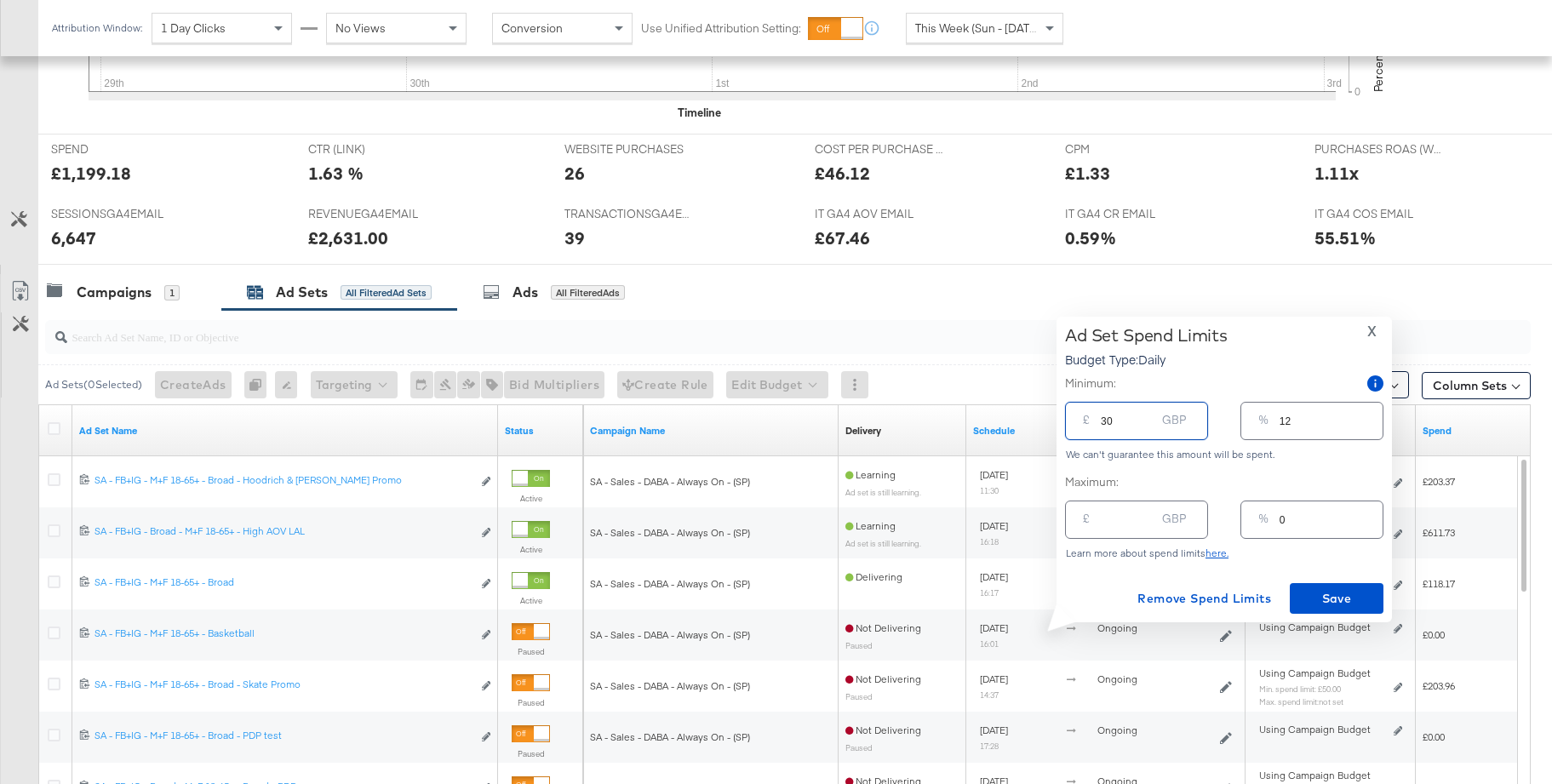 type on "30.00" 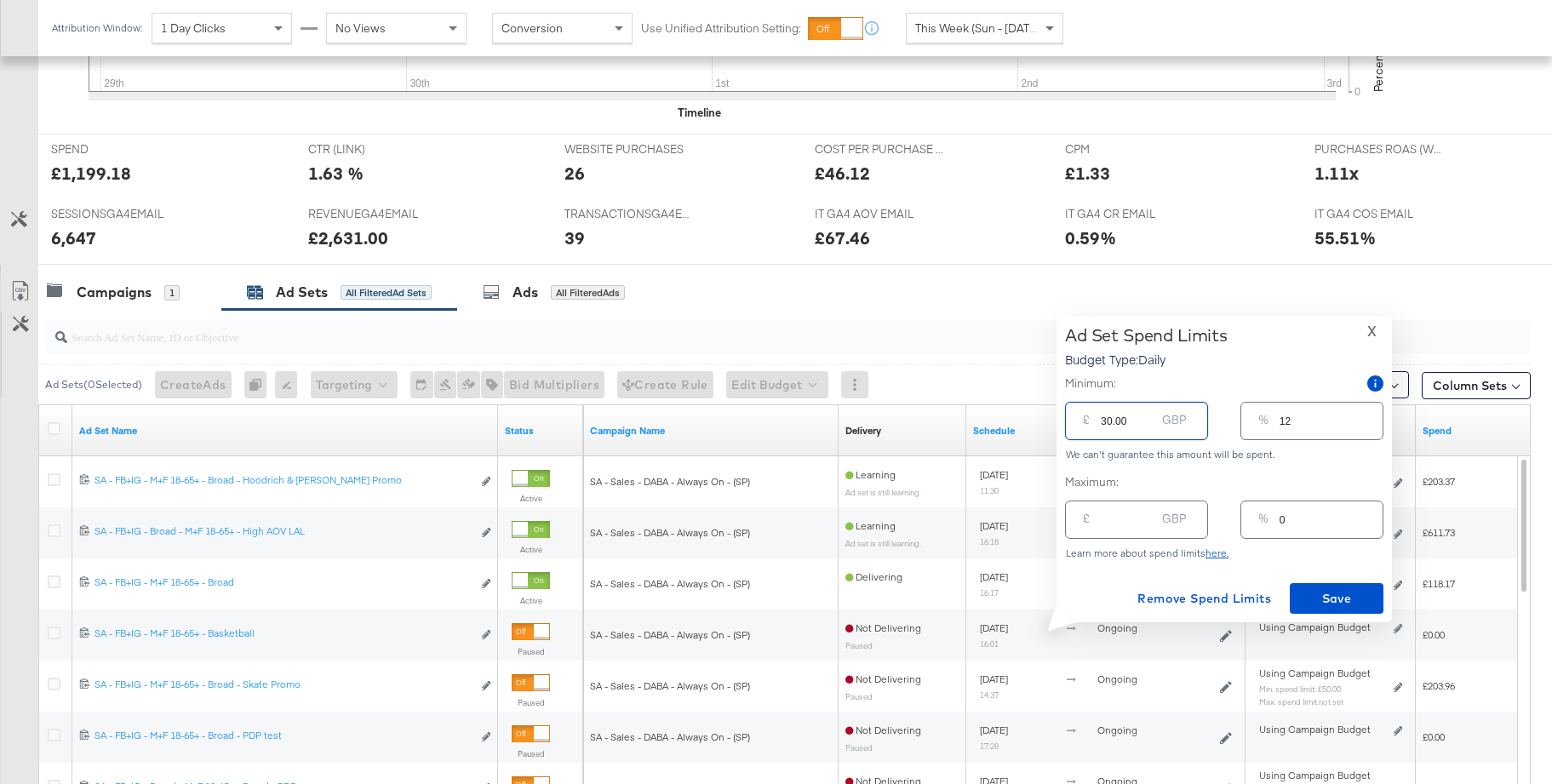 click at bounding box center [1128, 512] 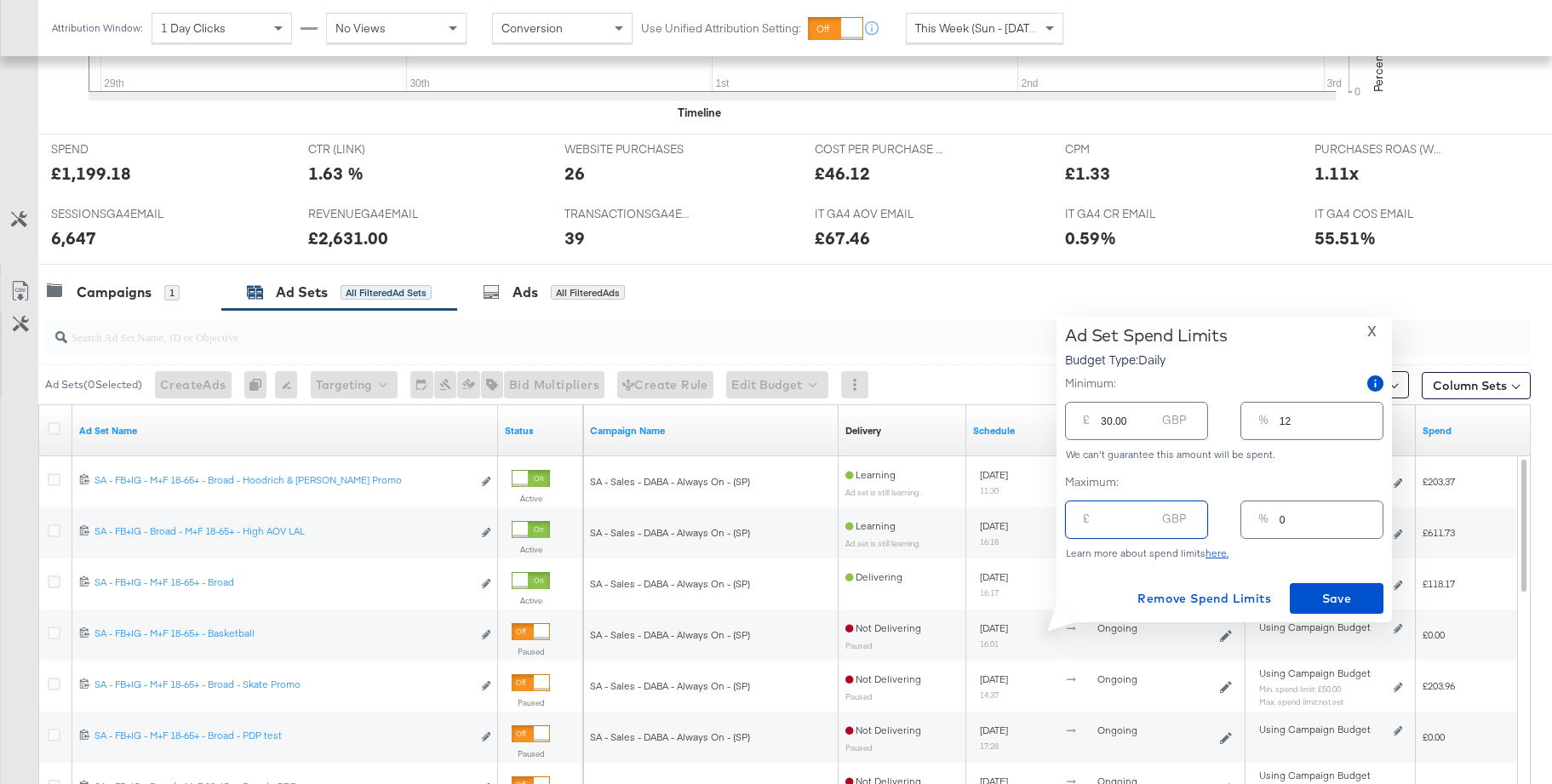 type on "4" 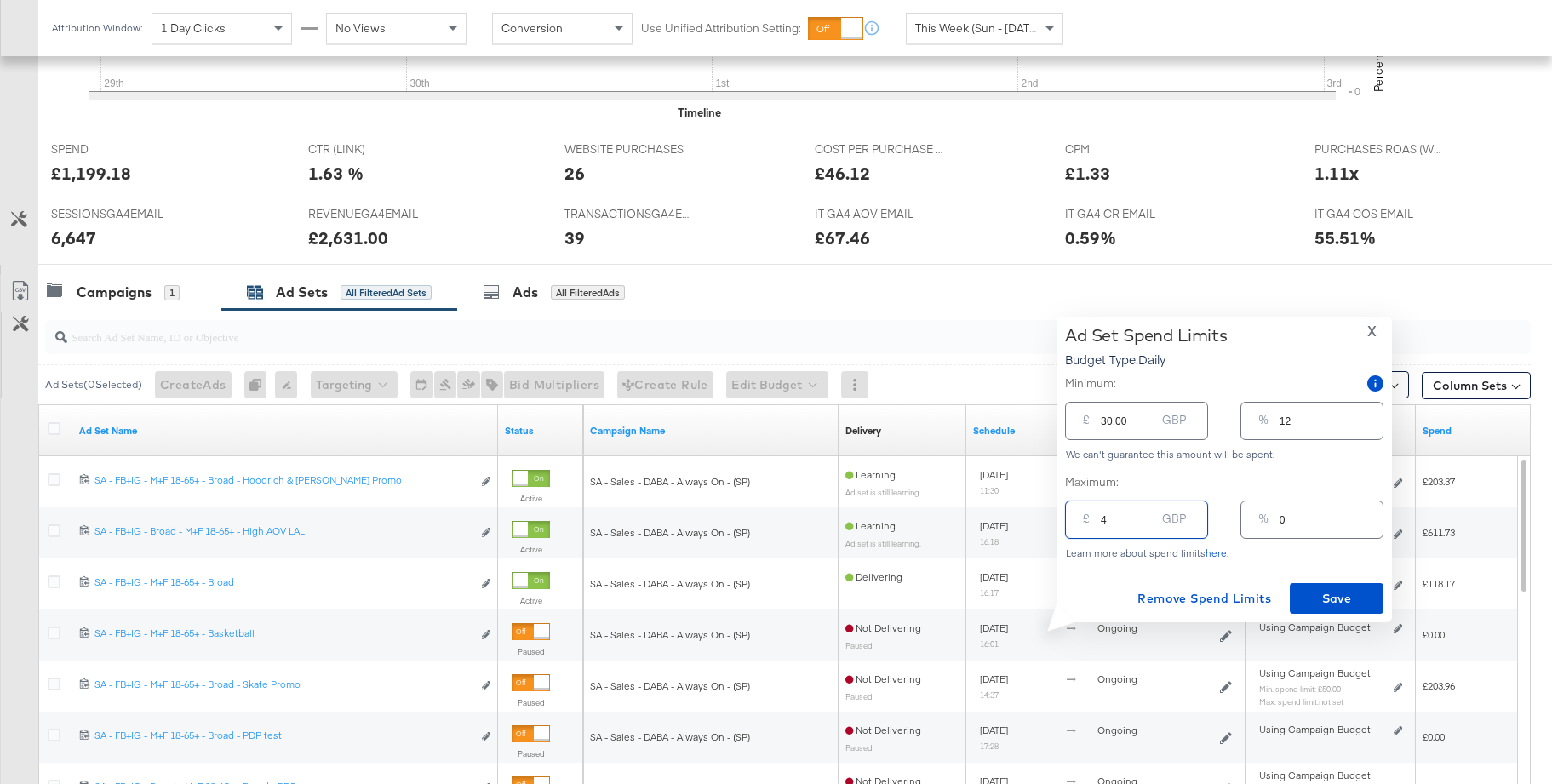 type on "2" 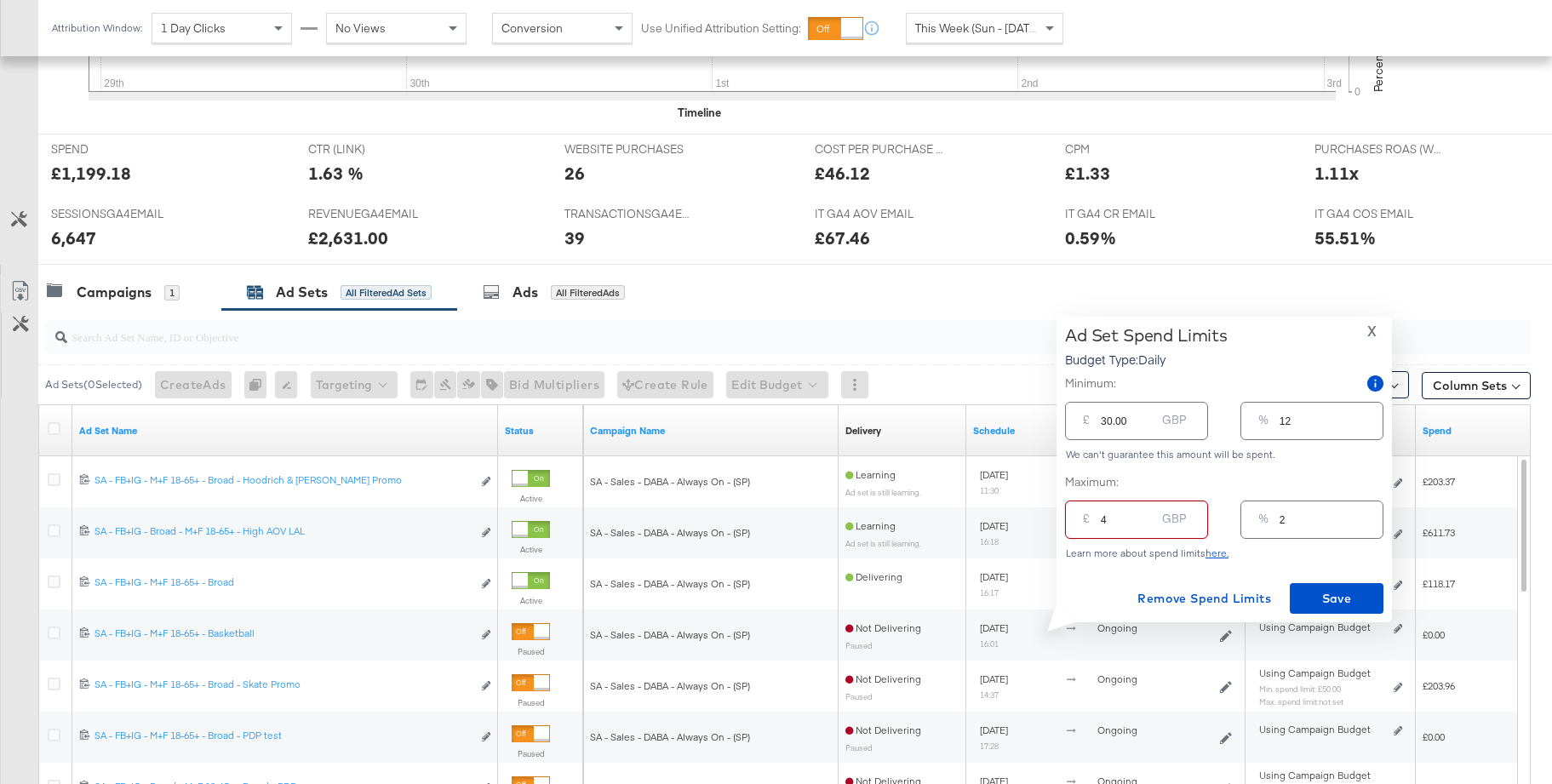 type on "40" 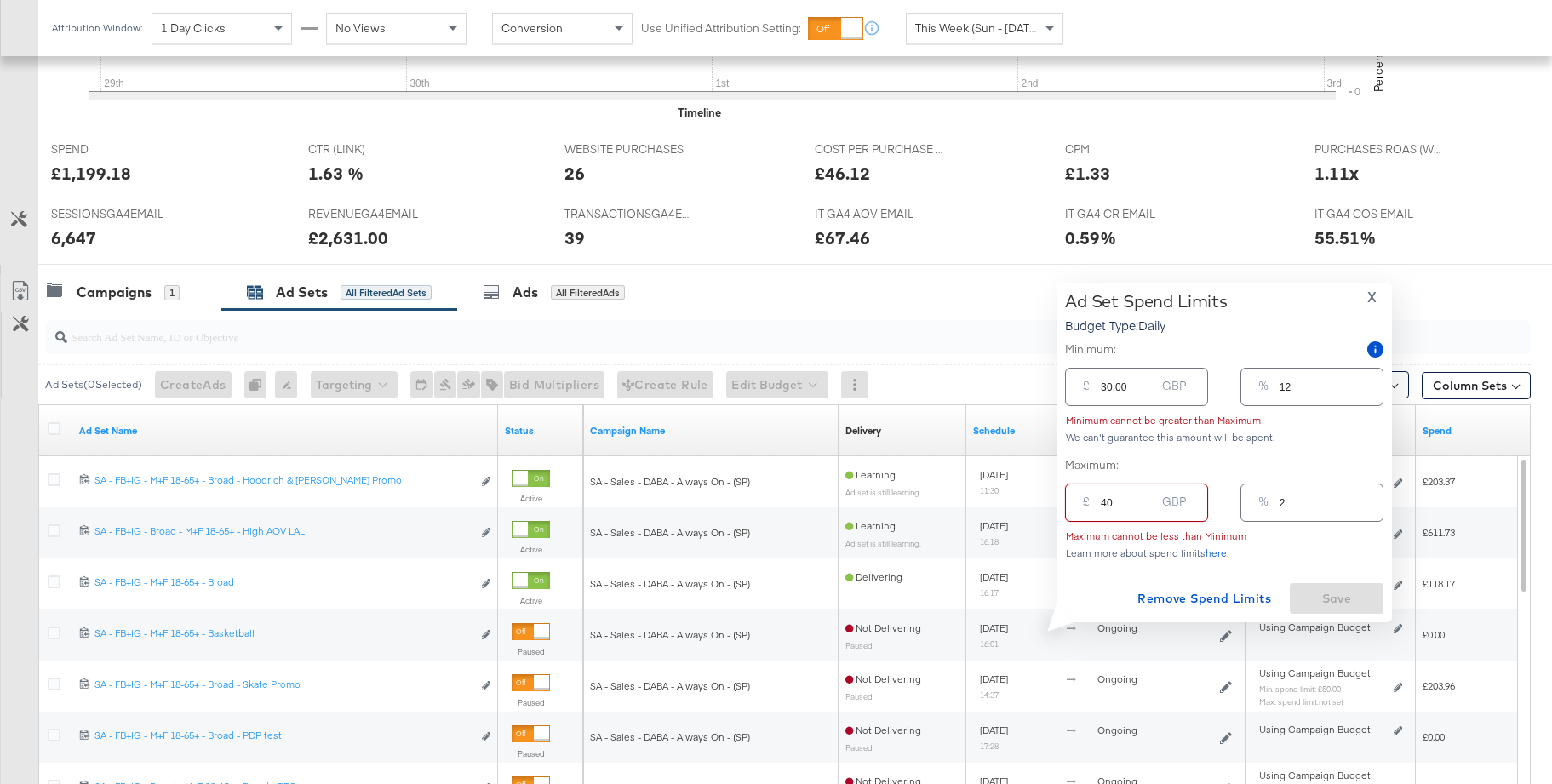 type on "16" 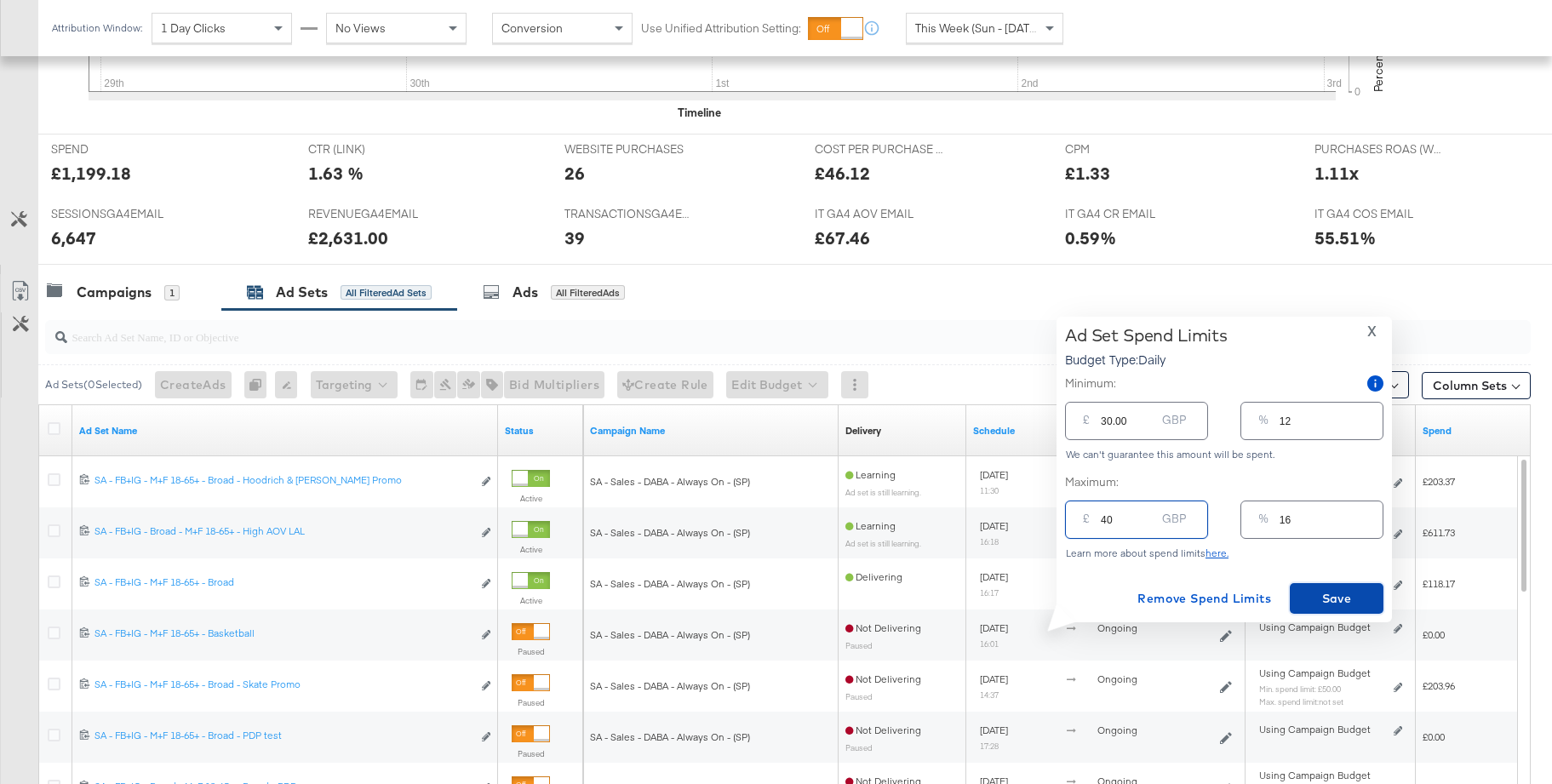 type on "40.00" 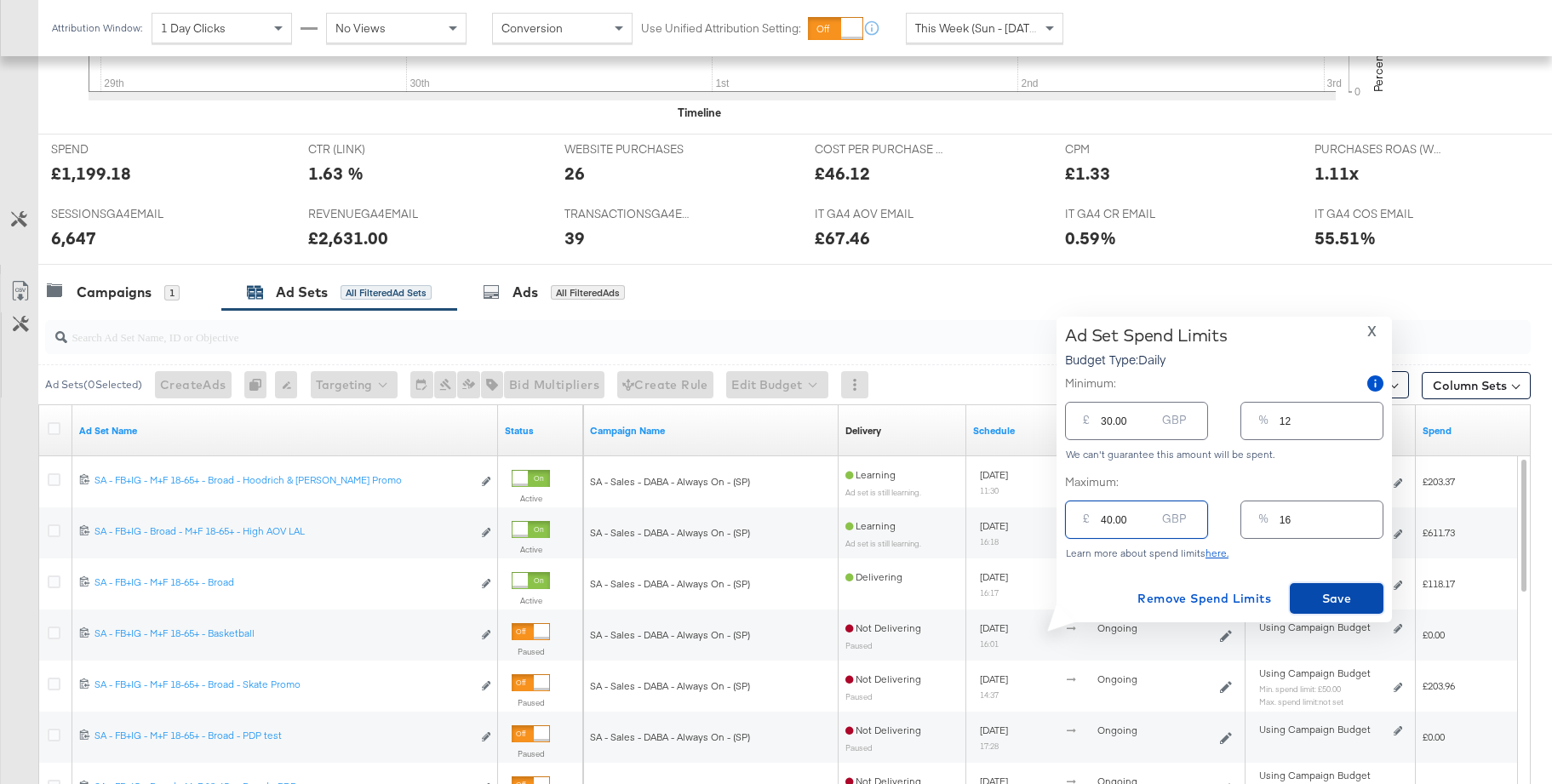 click on "Save" at bounding box center (1337, 598) 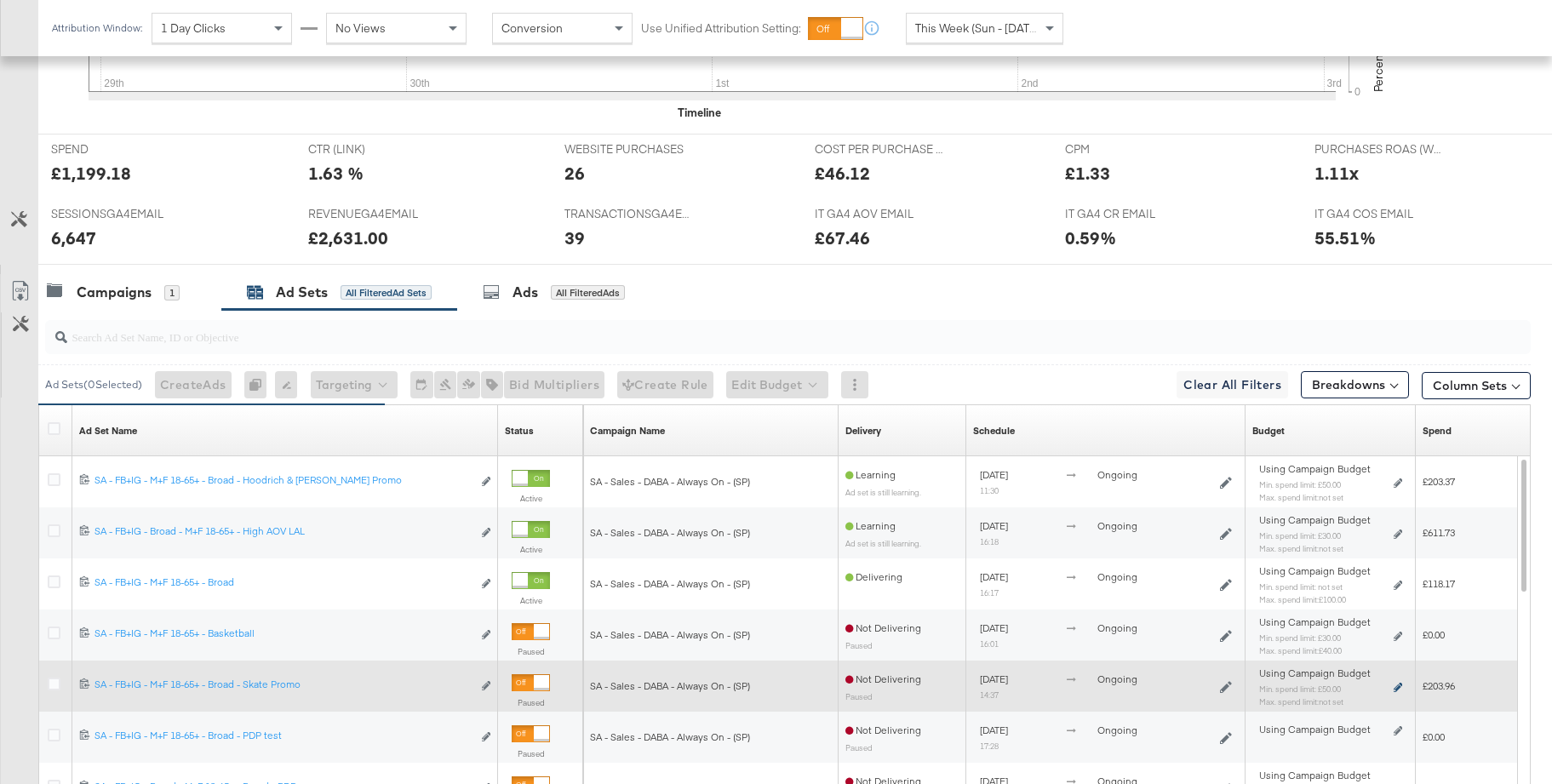 click at bounding box center (1398, 687) 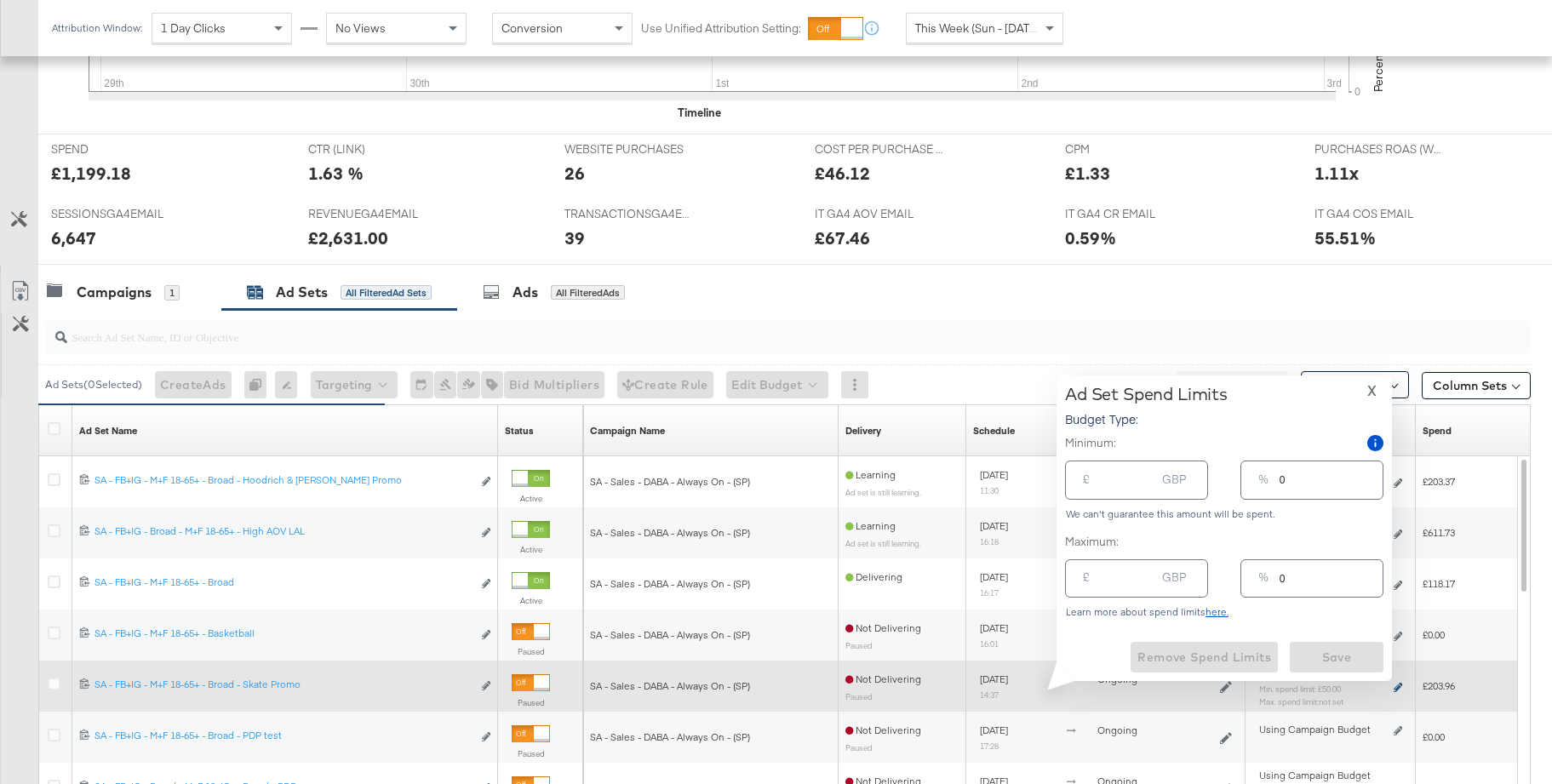type on "50.00" 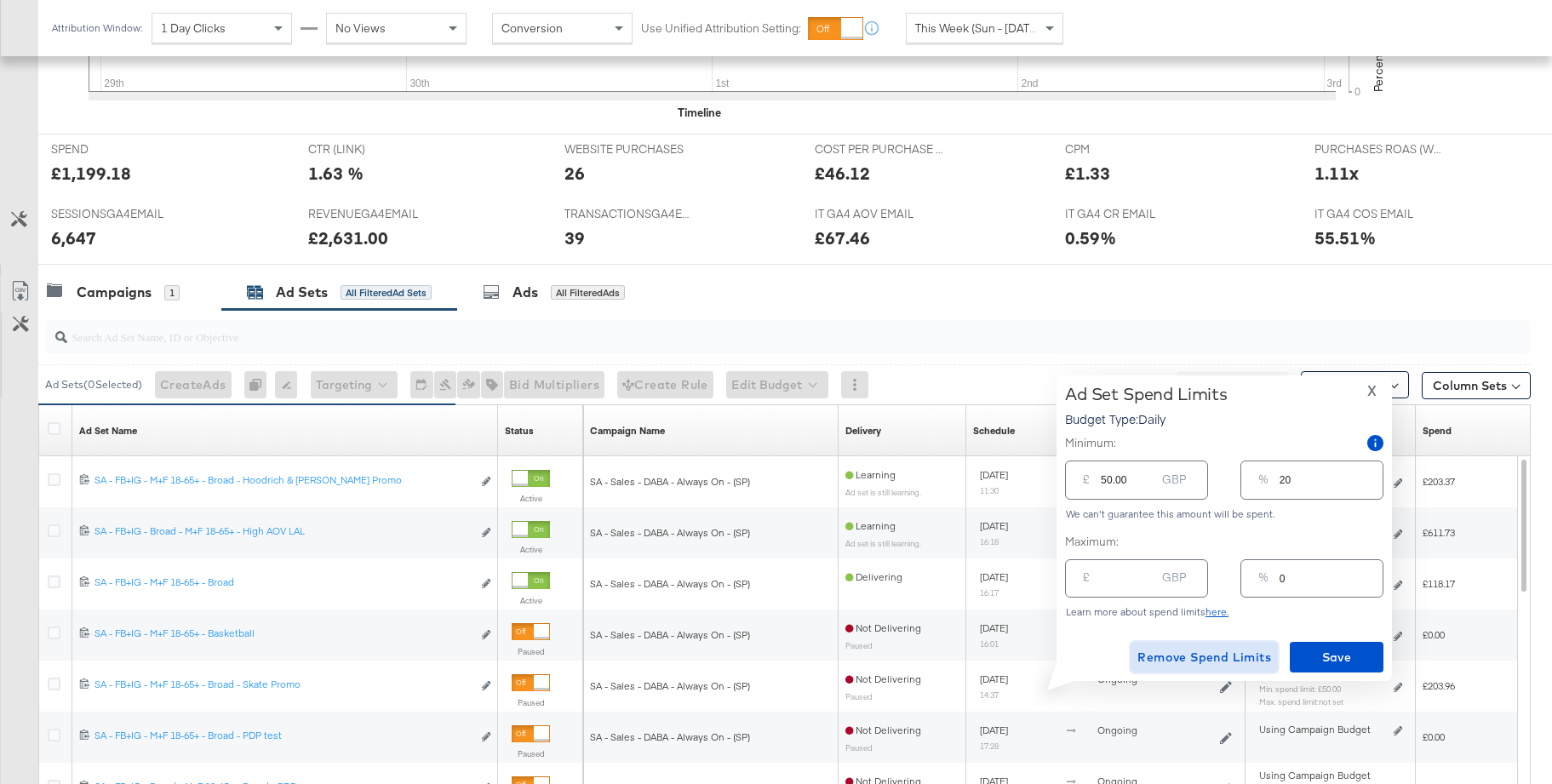 click on "Remove Spend Limits" at bounding box center [1204, 657] 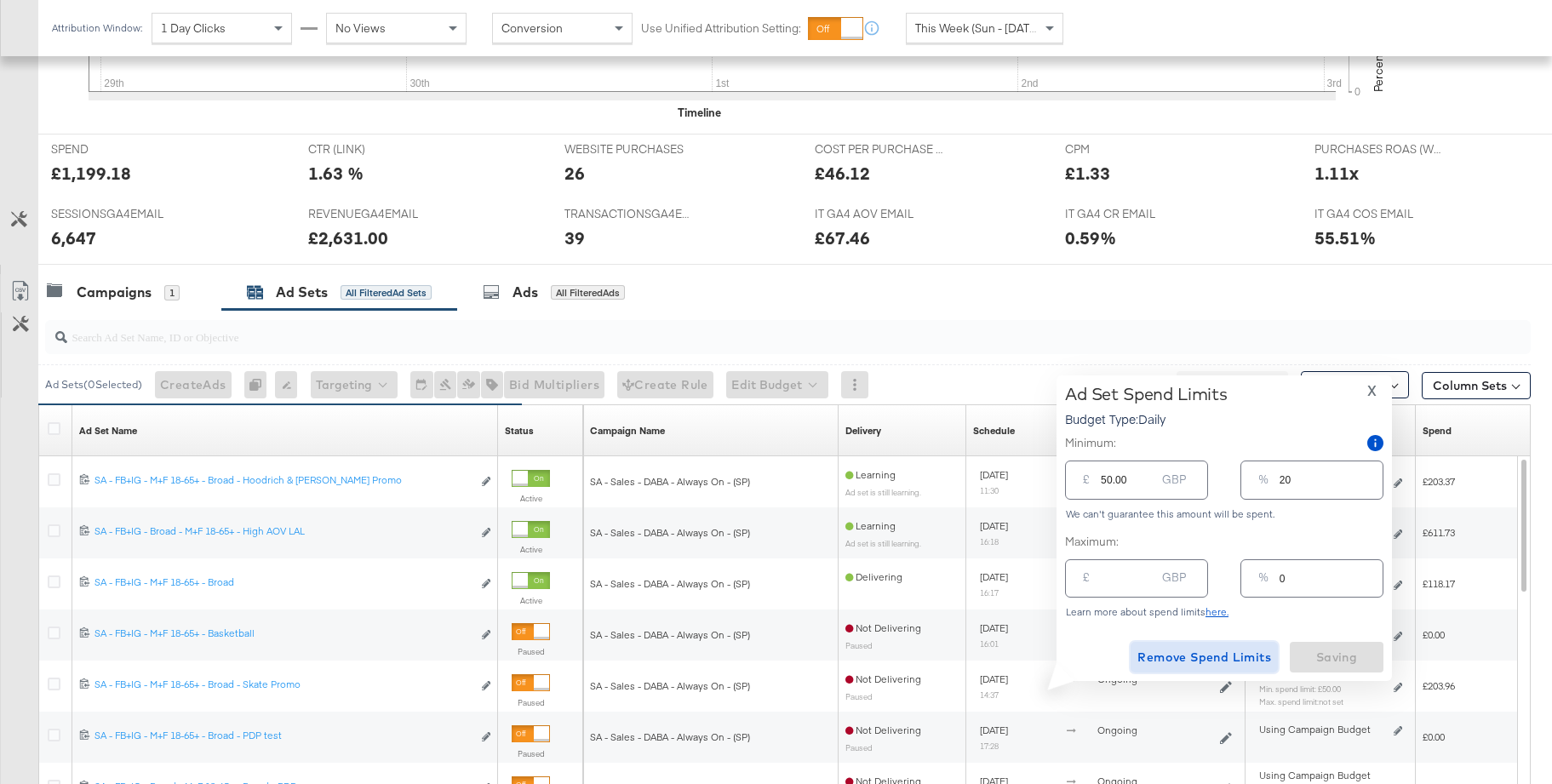 type 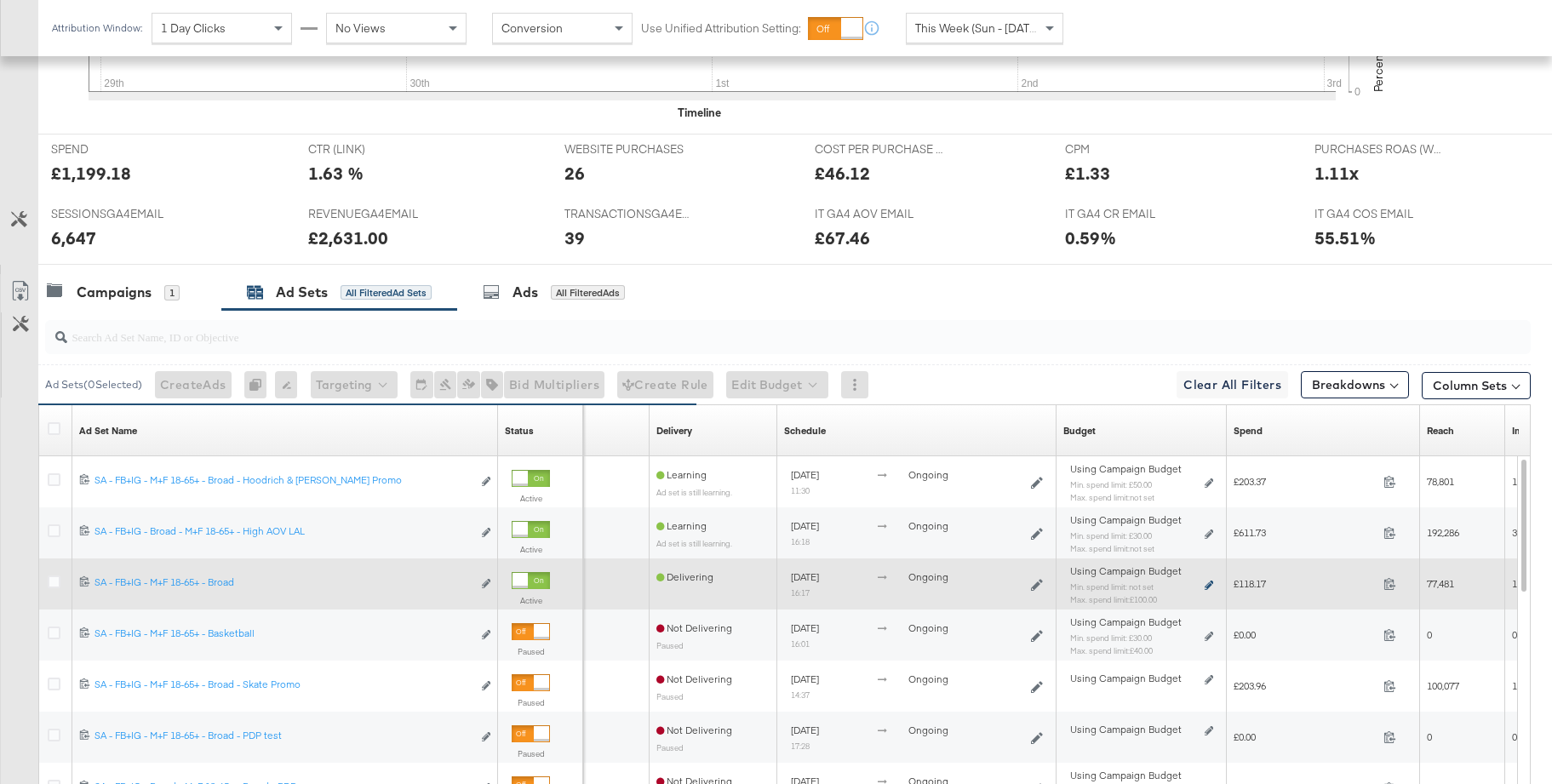 click at bounding box center (1209, 585) 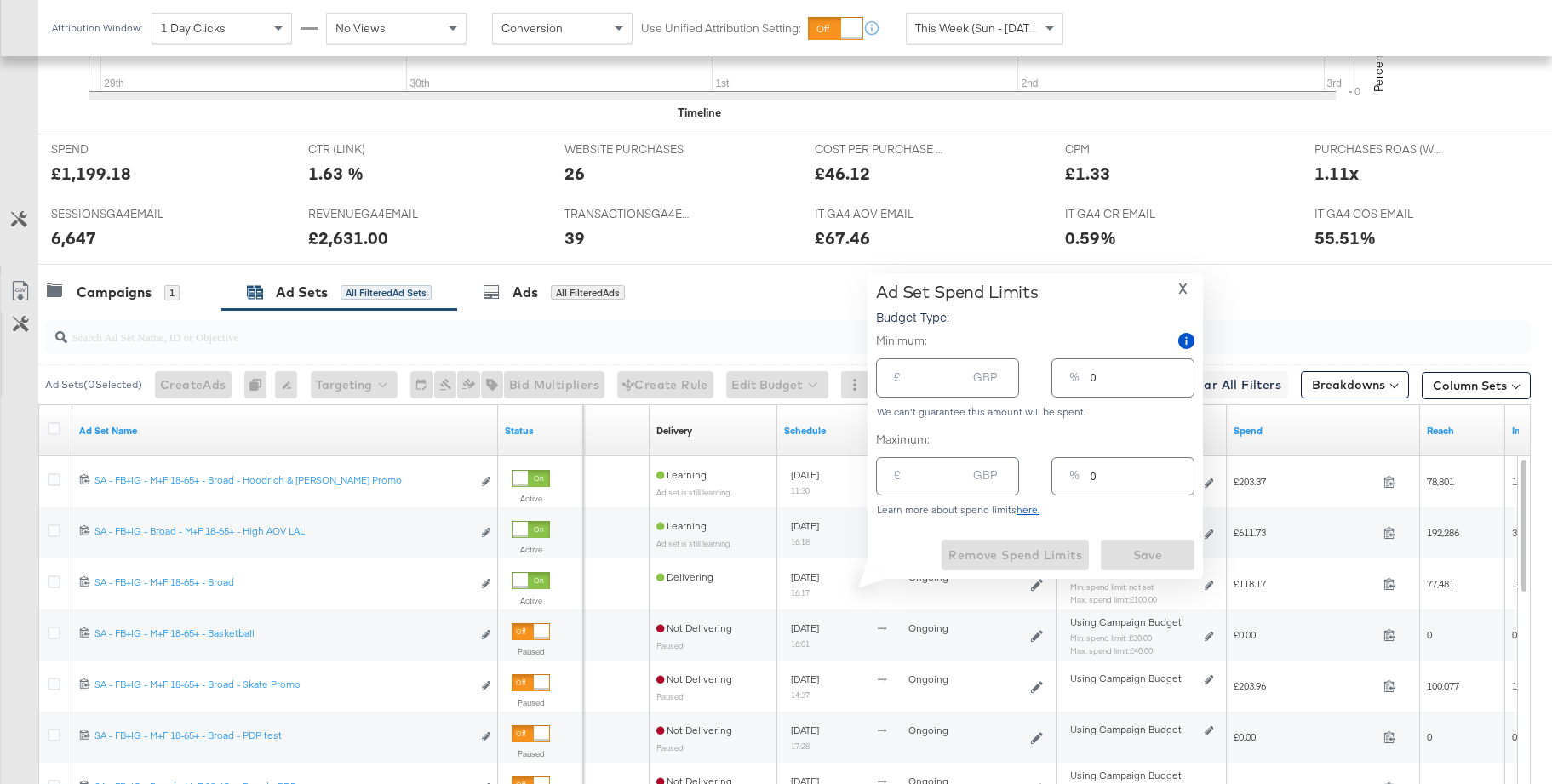 type 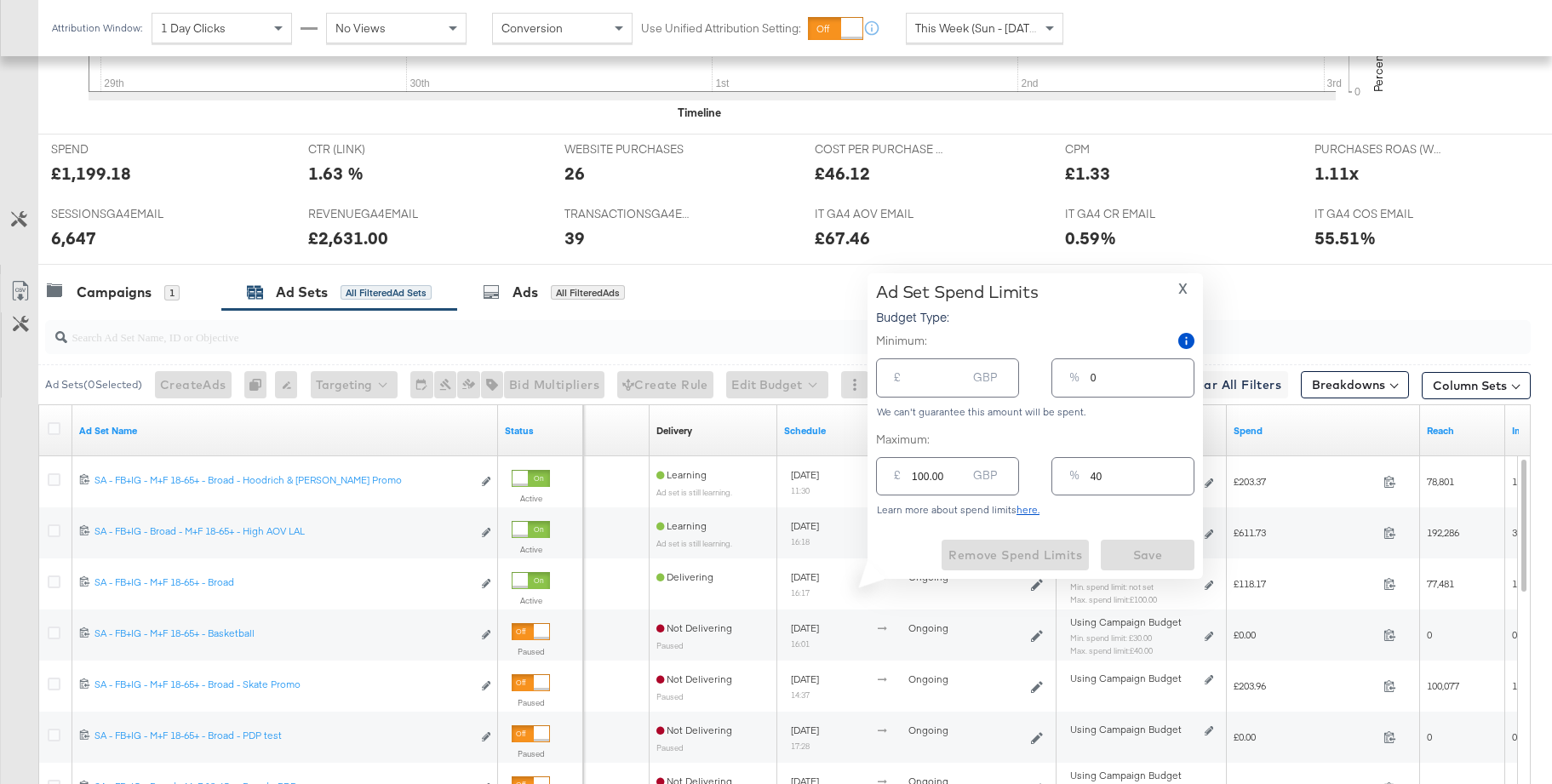 type 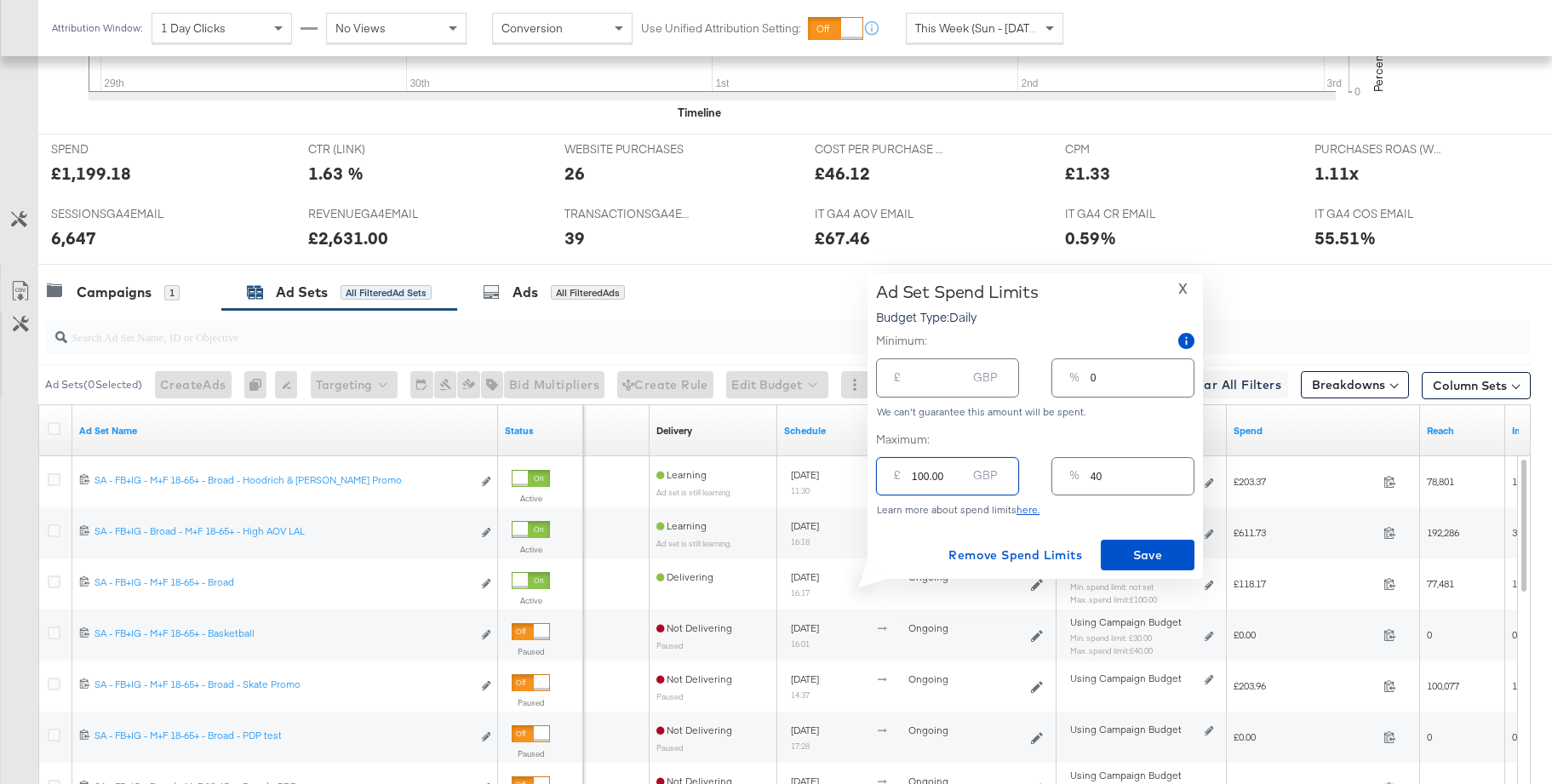 drag, startPoint x: 951, startPoint y: 474, endPoint x: 856, endPoint y: 475, distance: 95.0053 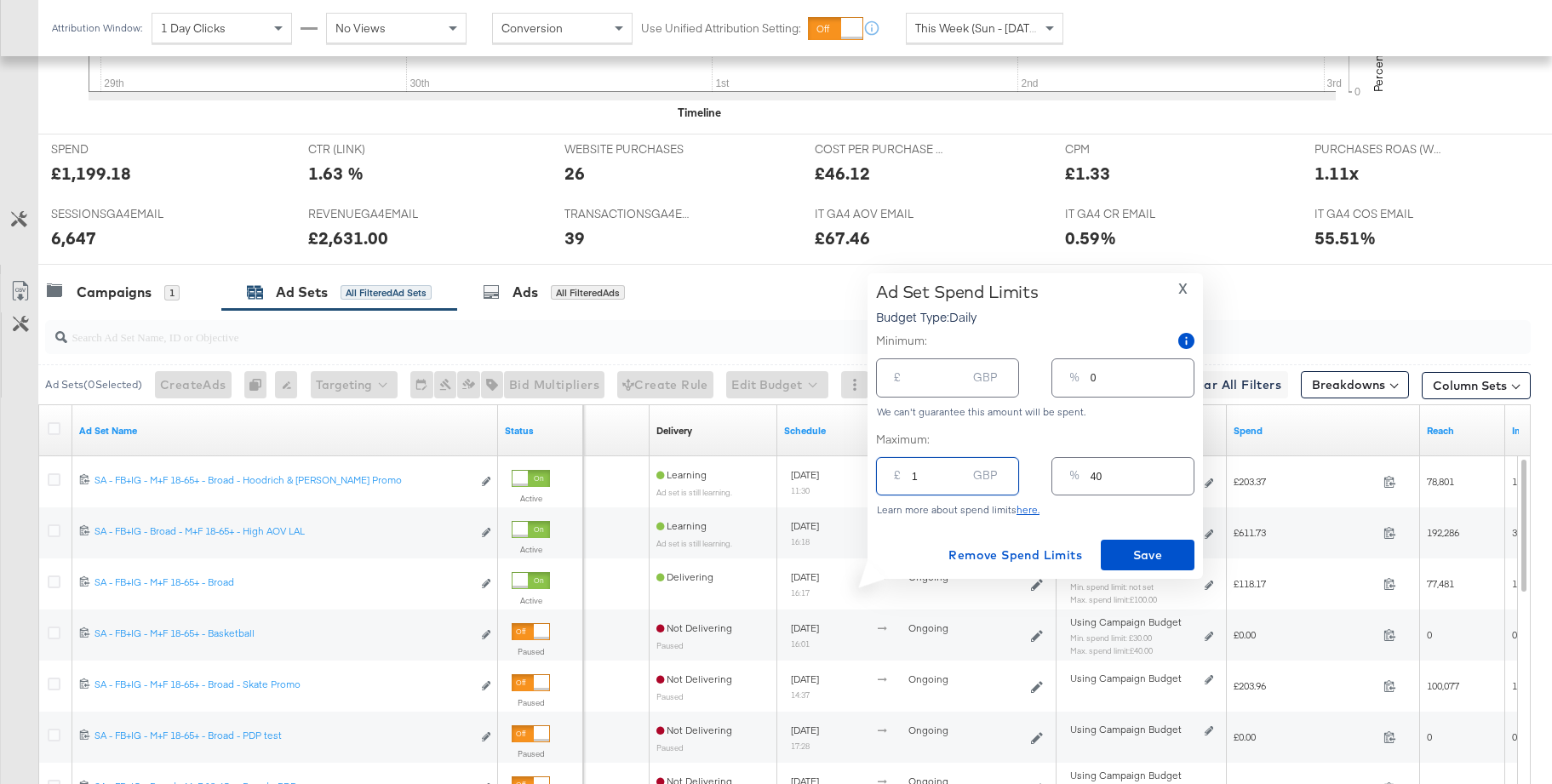 type 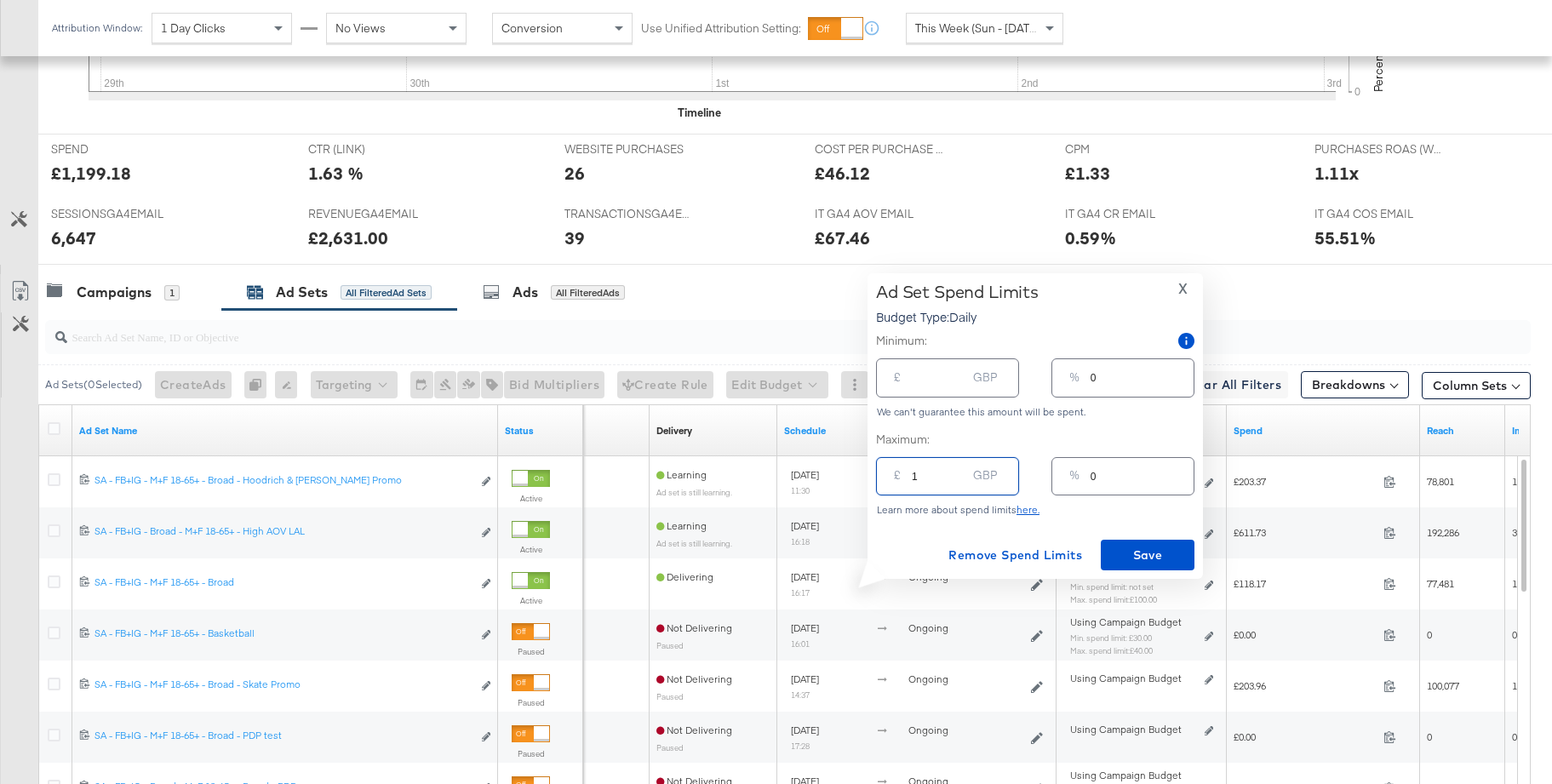 type on "15" 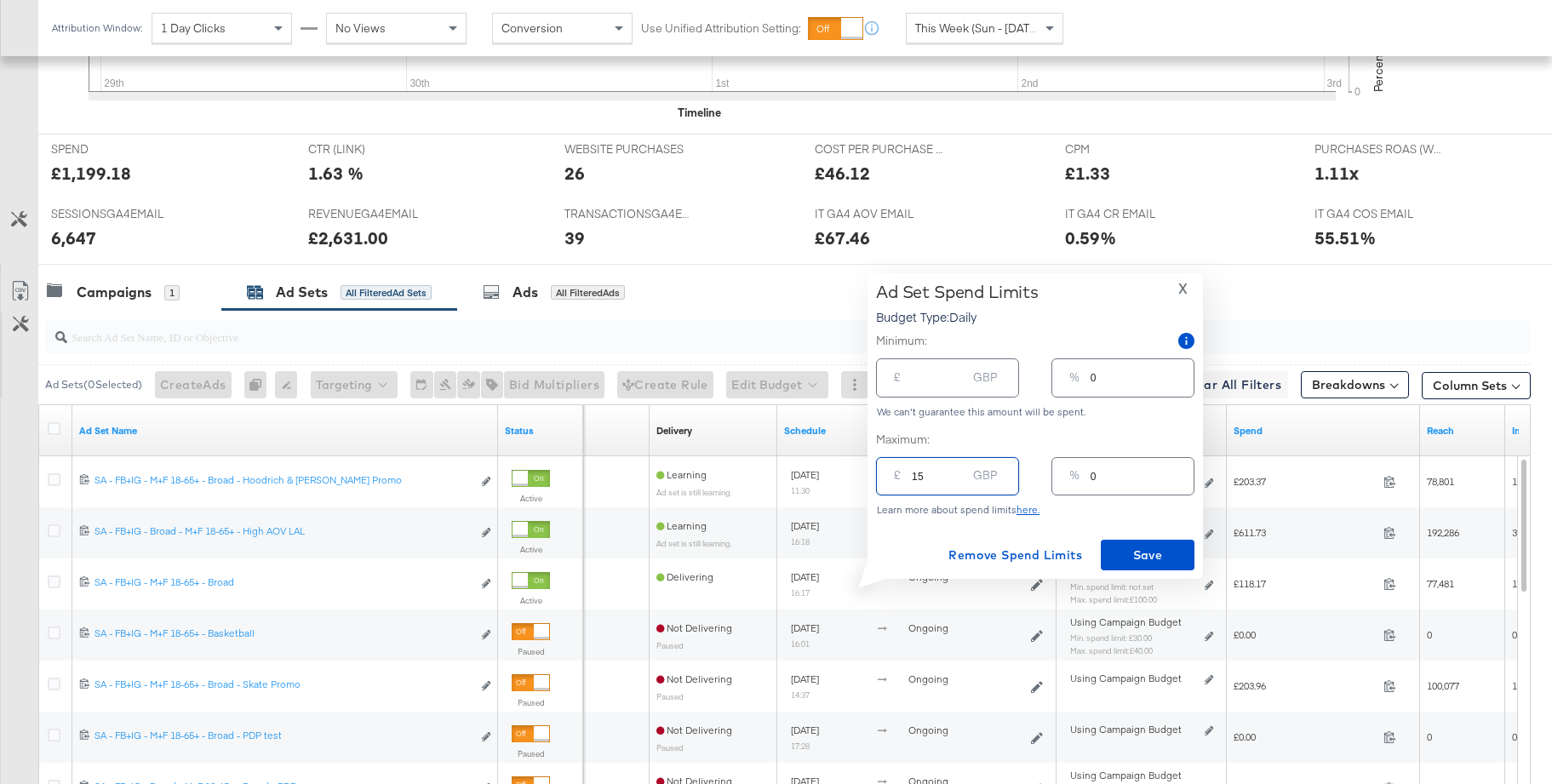 type 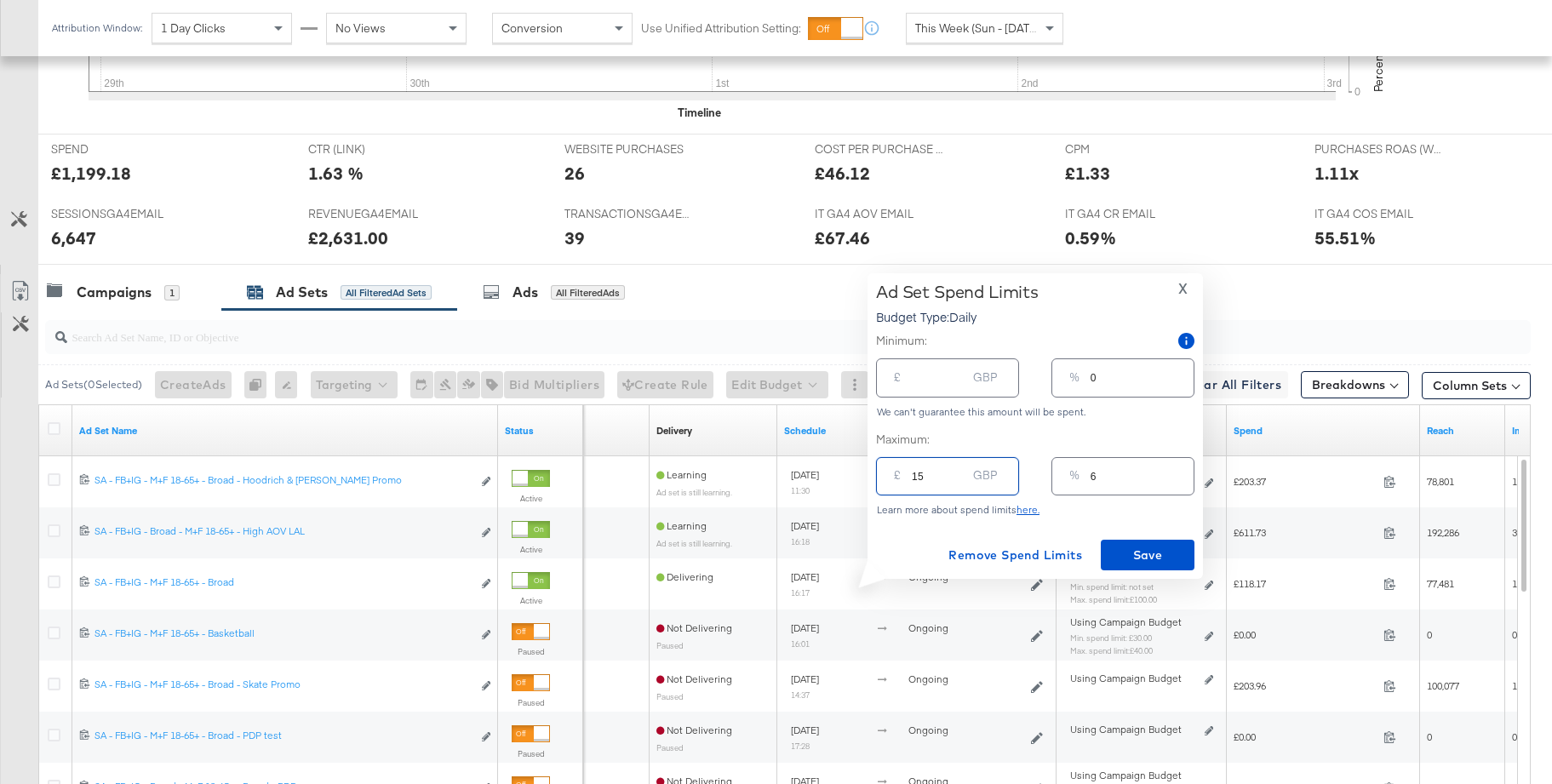type on "150" 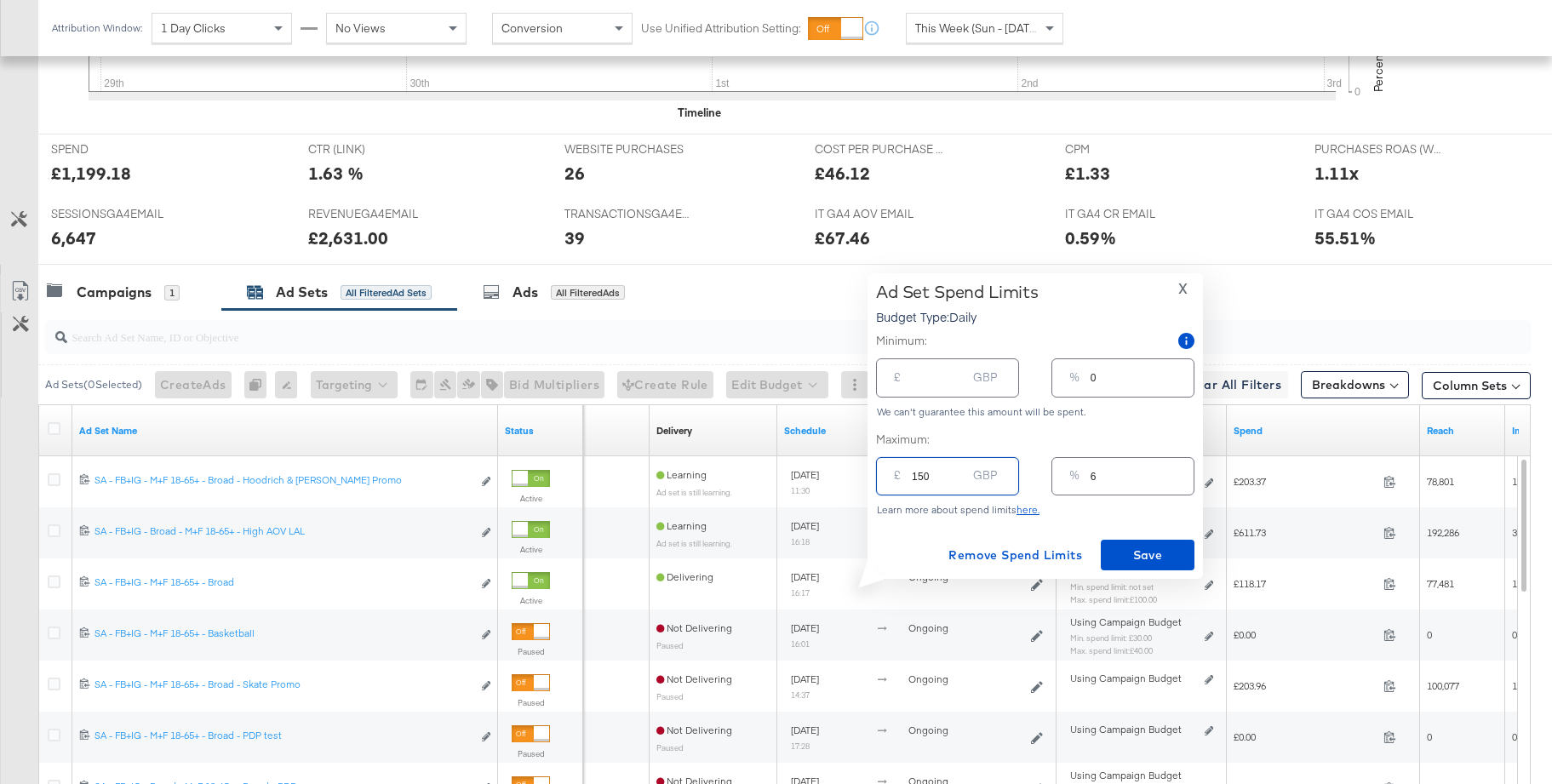 type 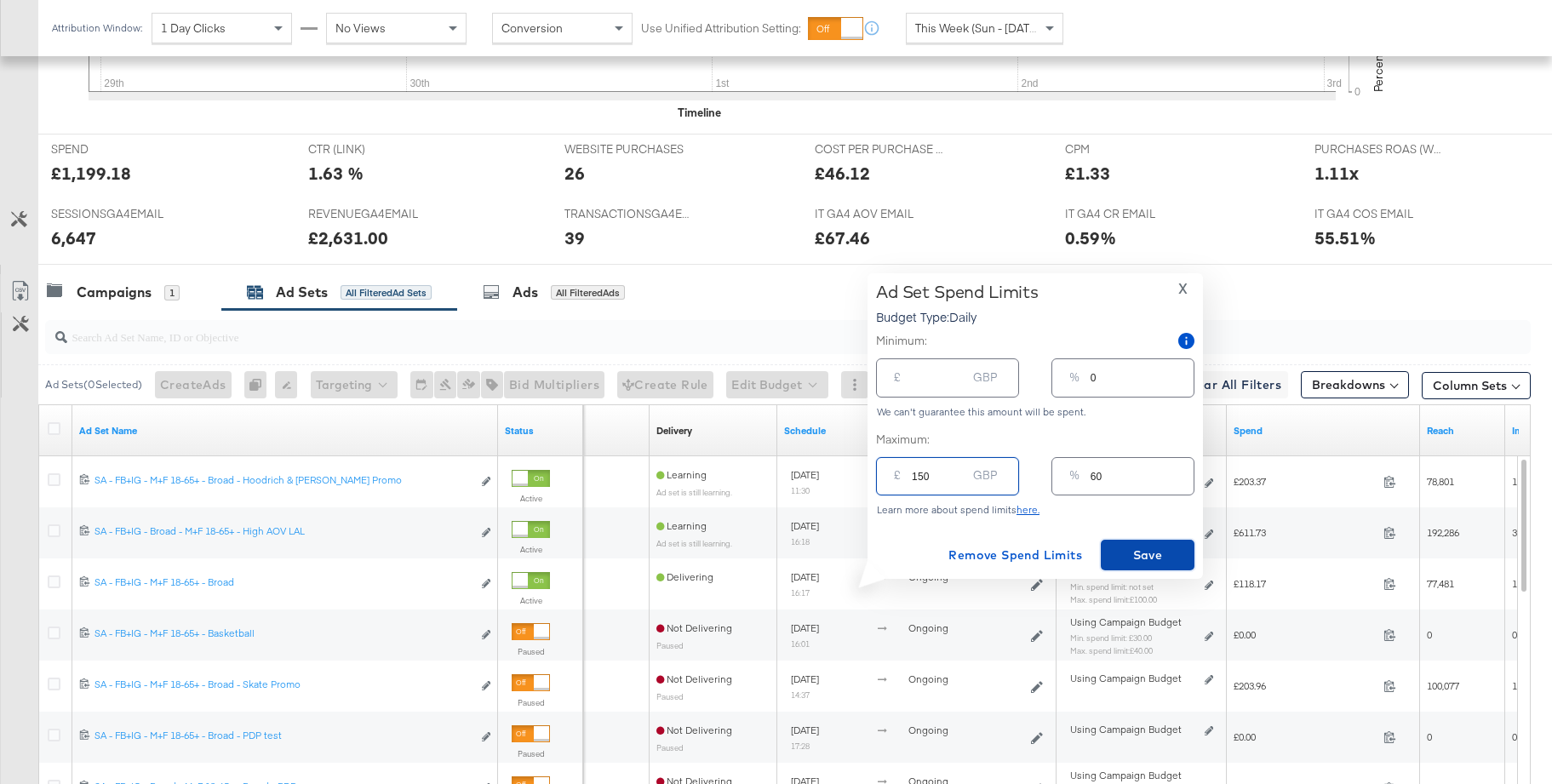 type on "150.00" 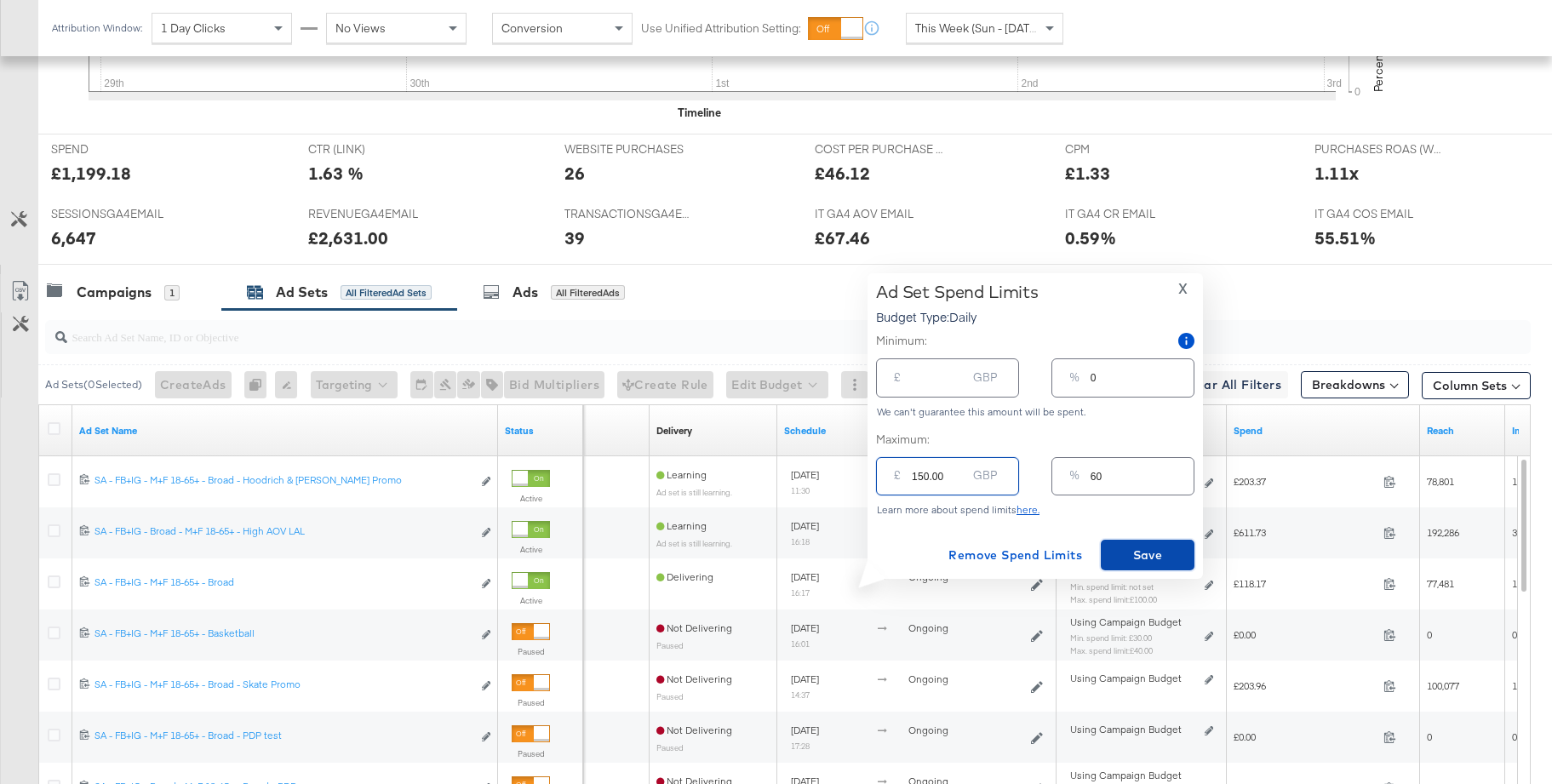 click on "Save" at bounding box center [1148, 555] 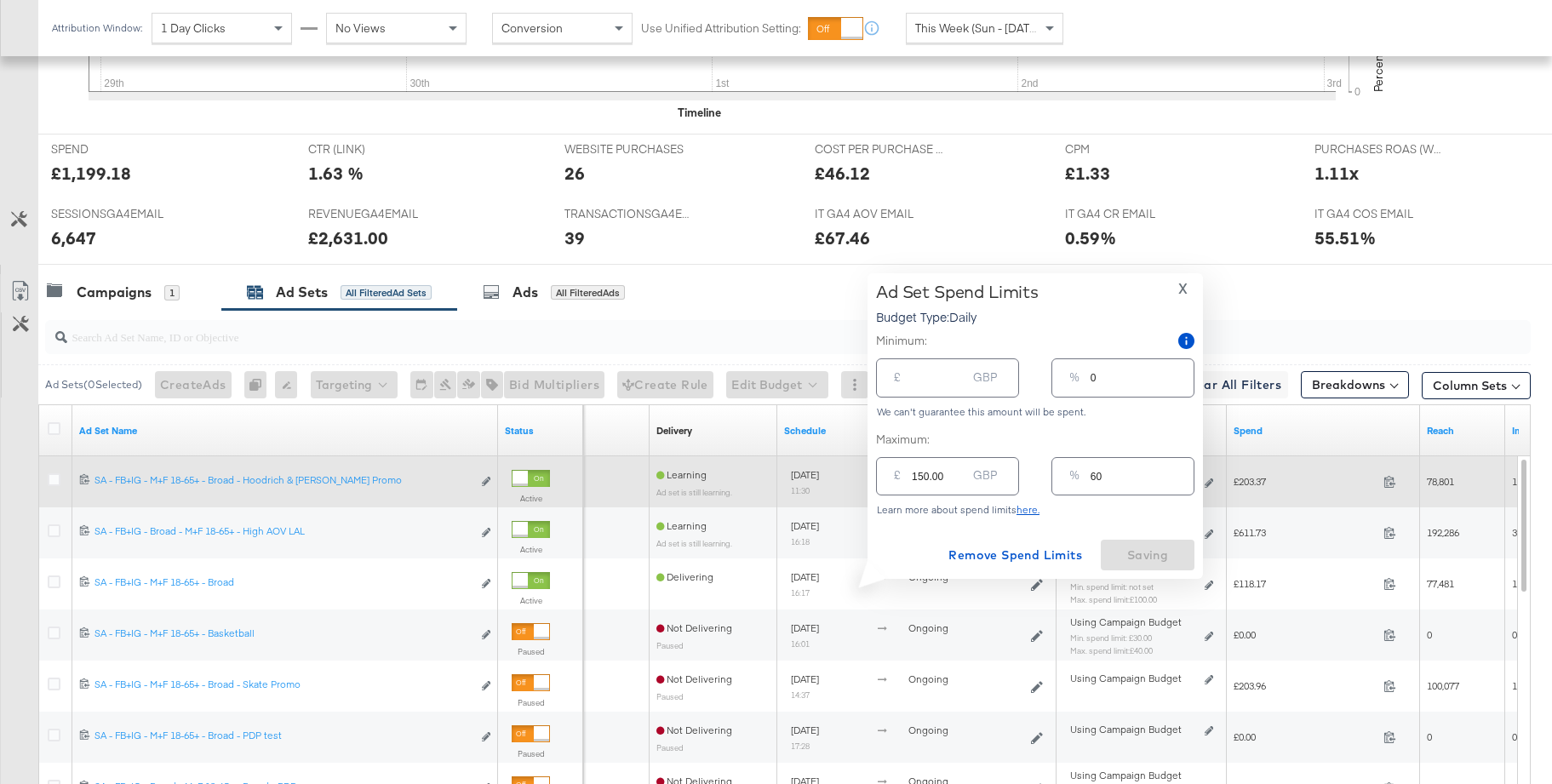 type 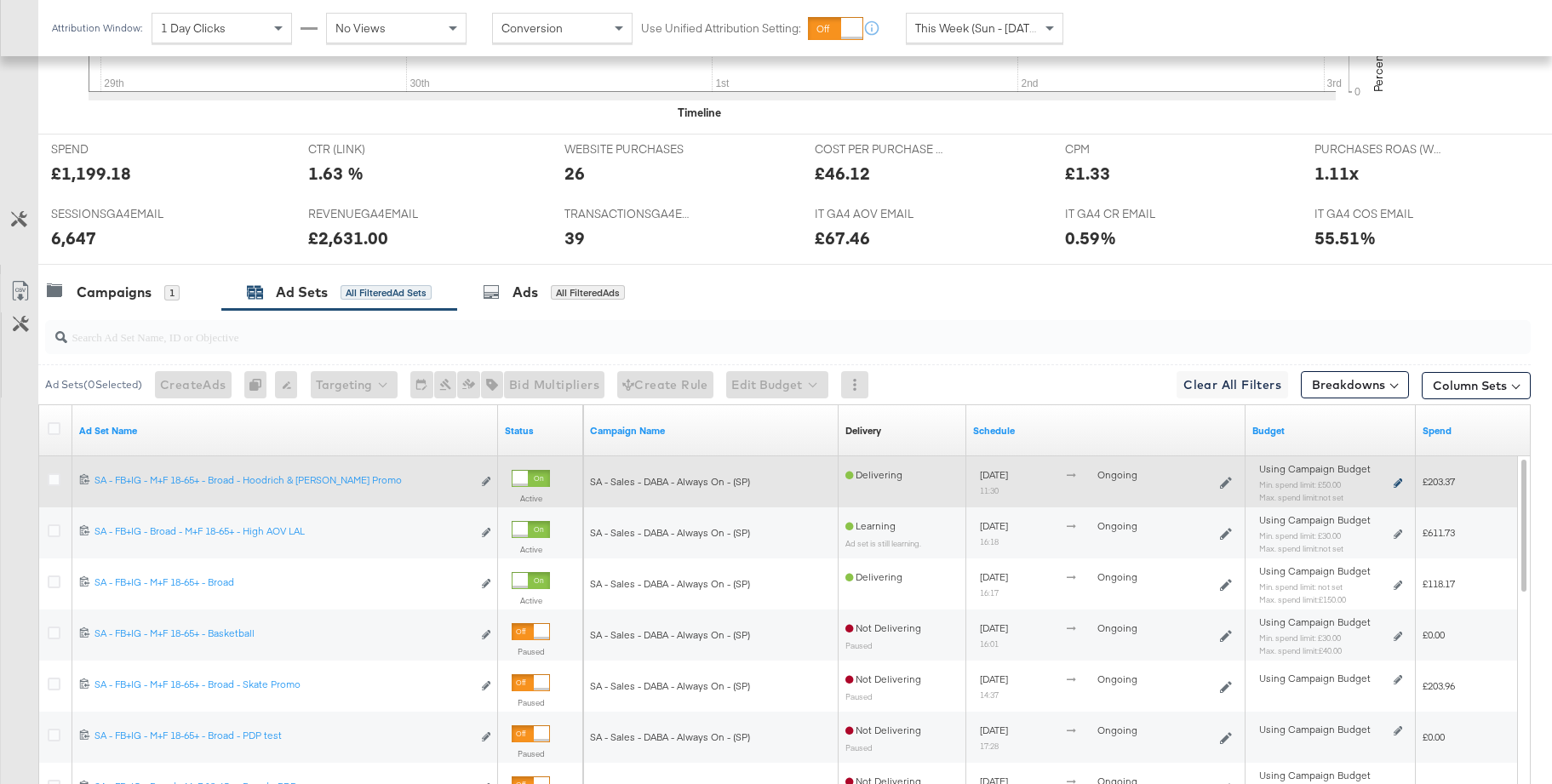 click at bounding box center (1398, 483) 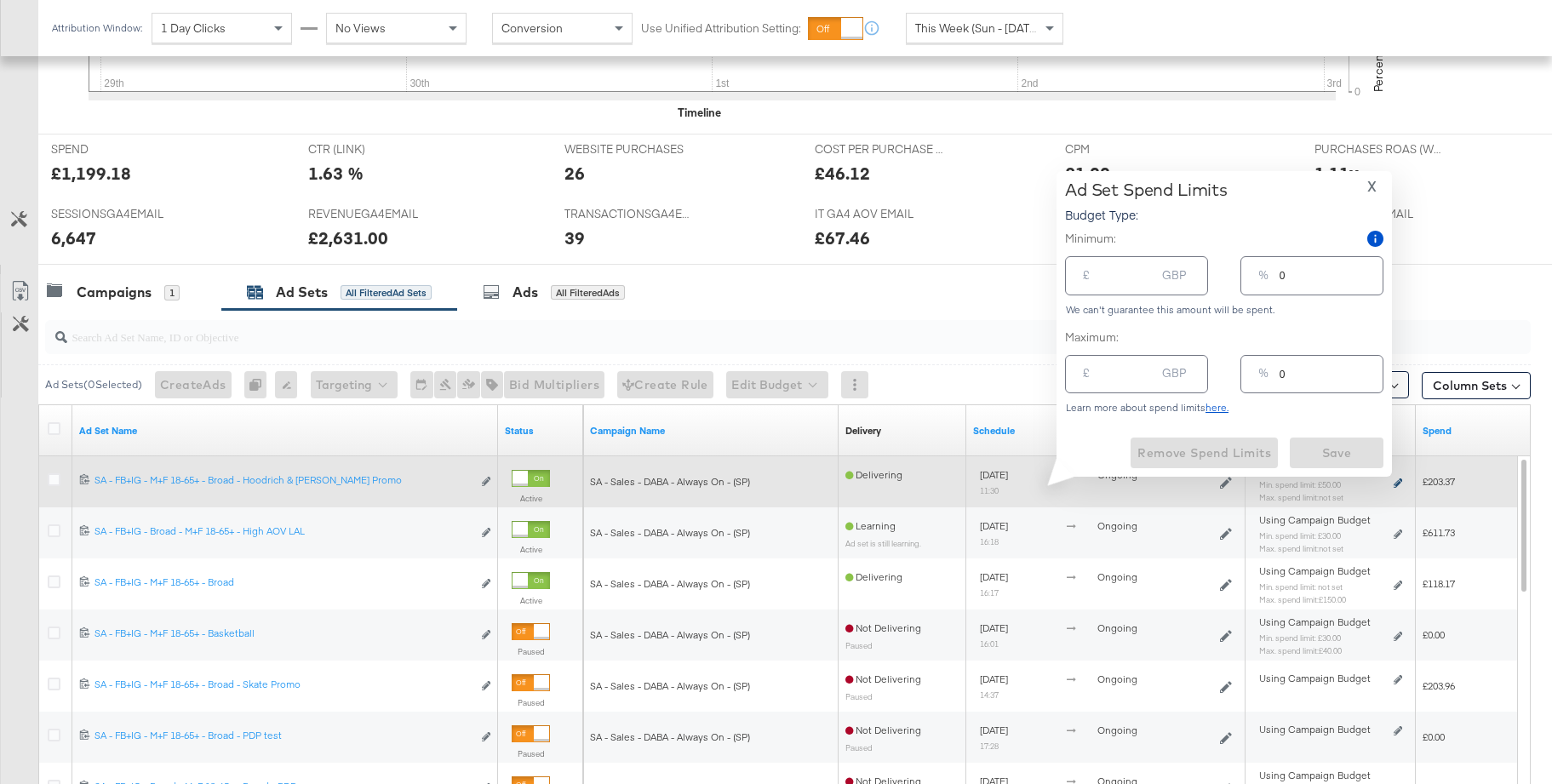 type 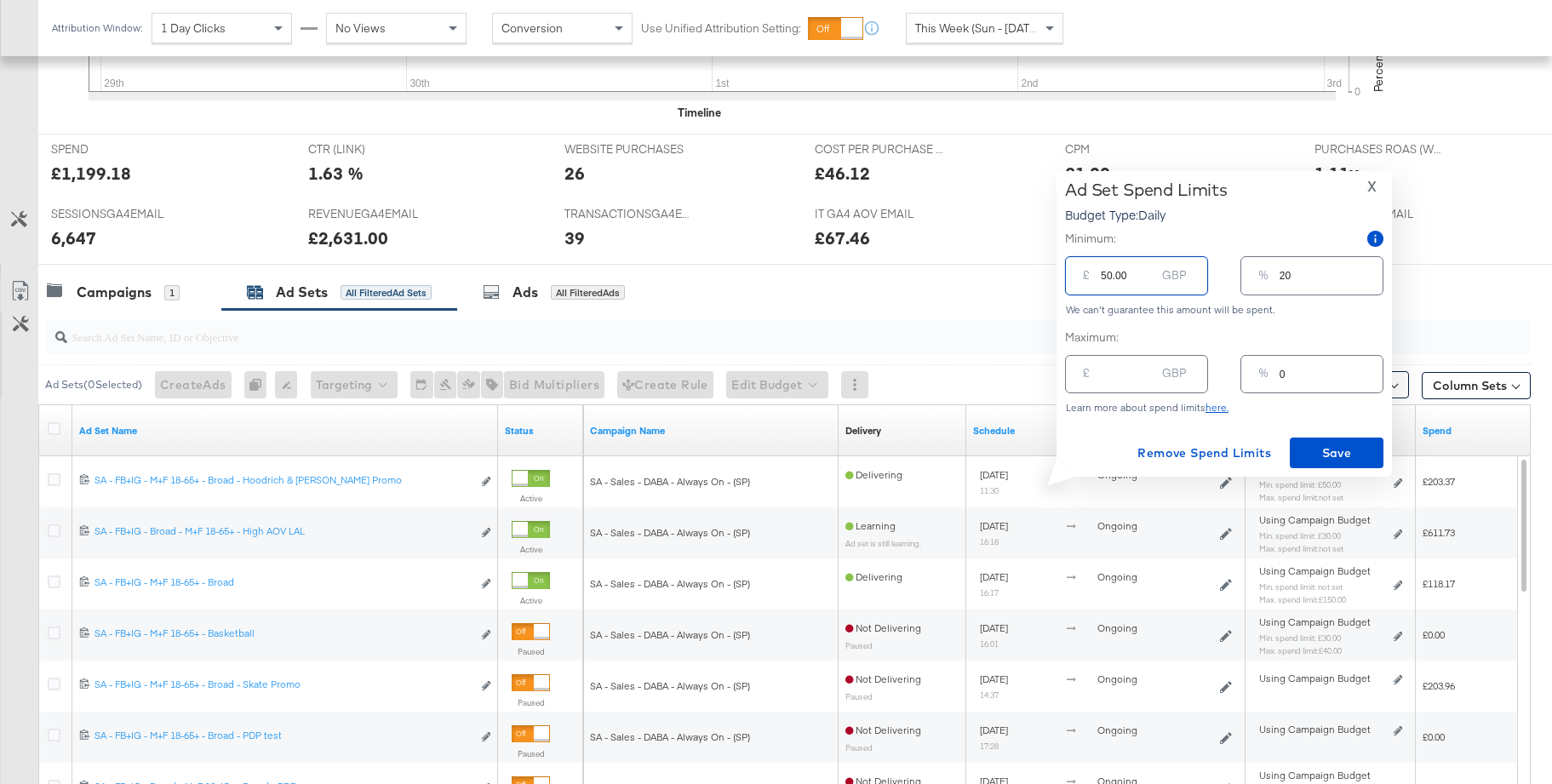 drag, startPoint x: 1119, startPoint y: 278, endPoint x: 1063, endPoint y: 276, distance: 56.0357 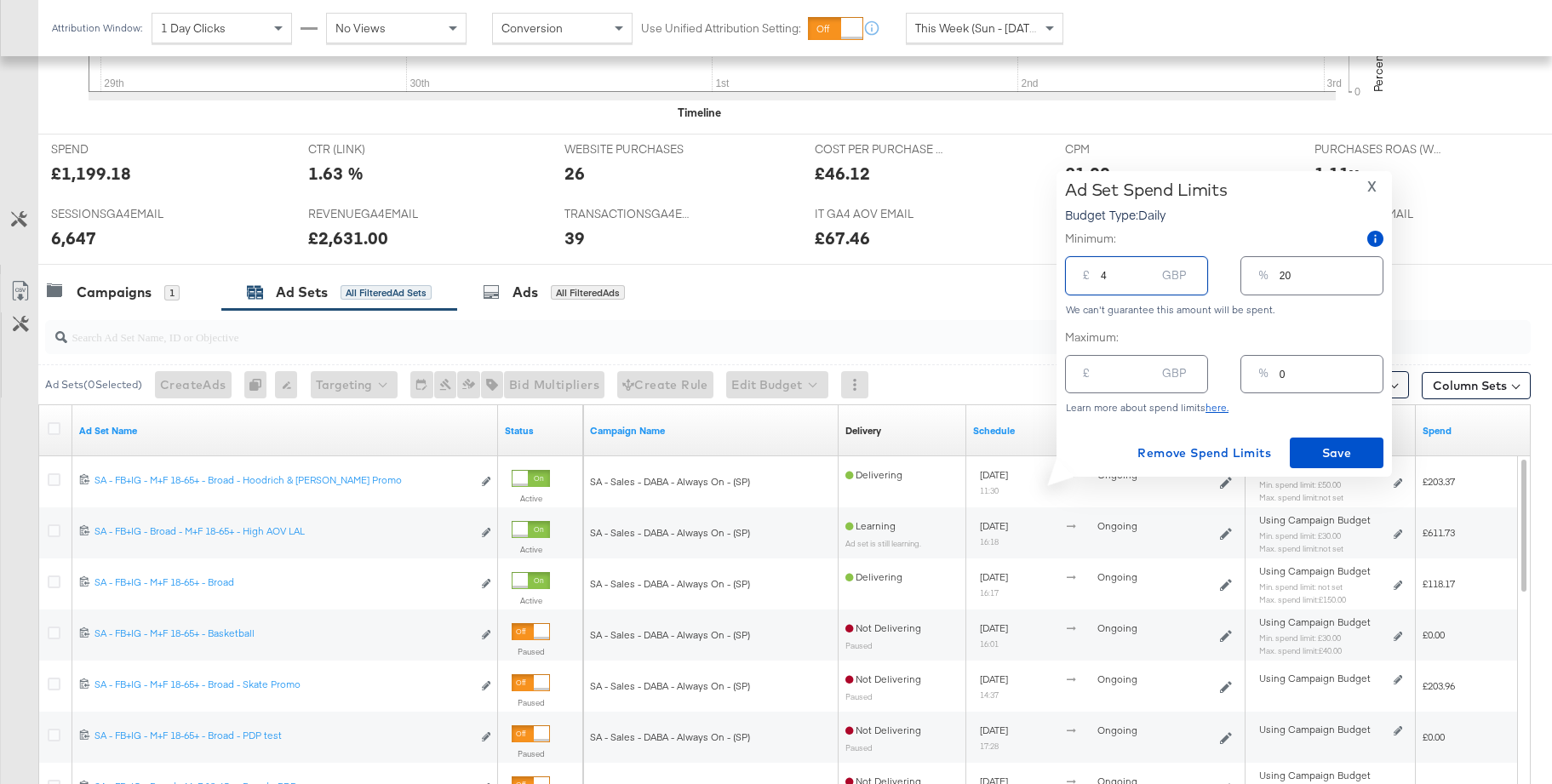 type on "2" 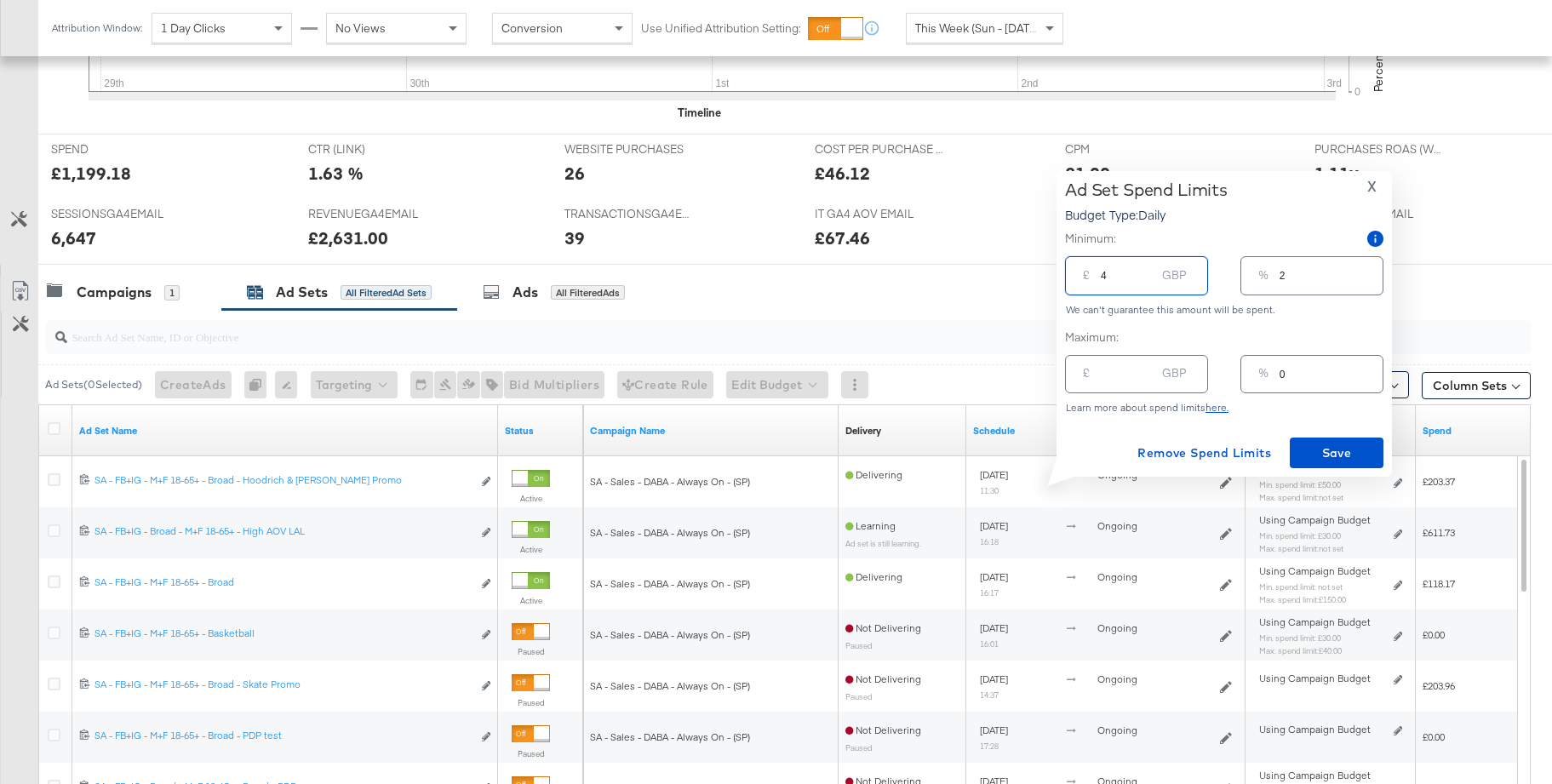 type on "40" 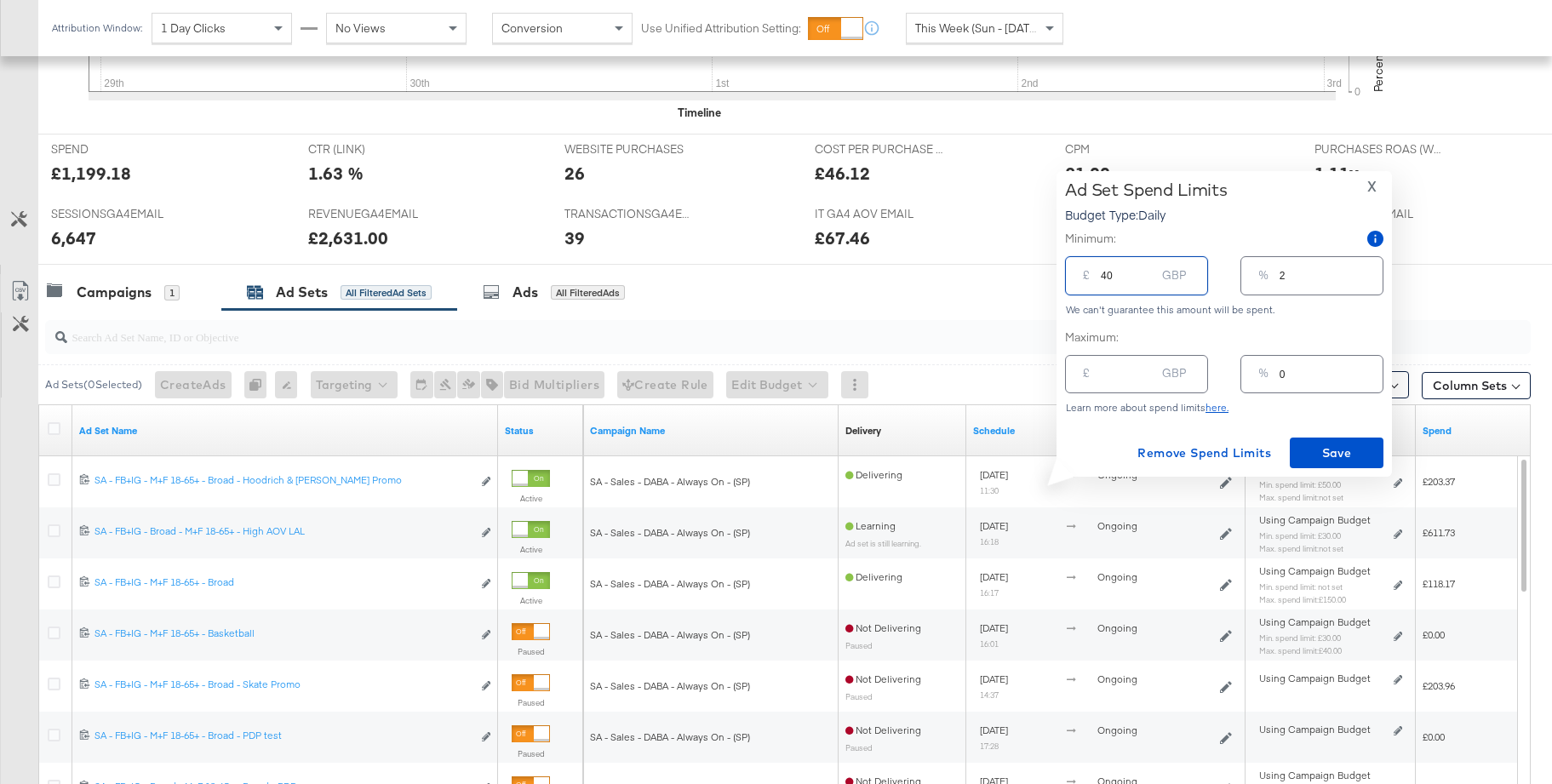 type on "16" 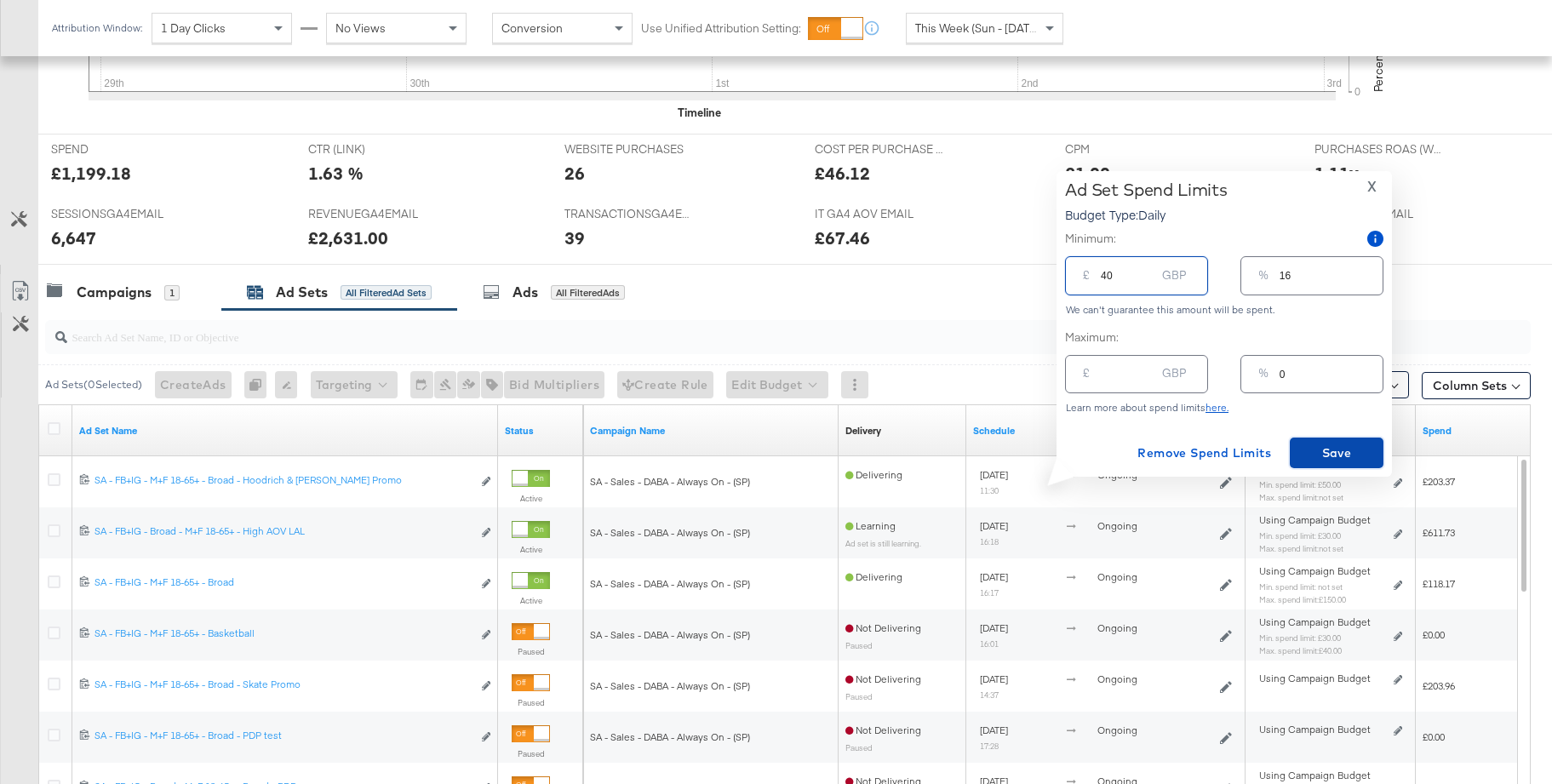 type on "40.00" 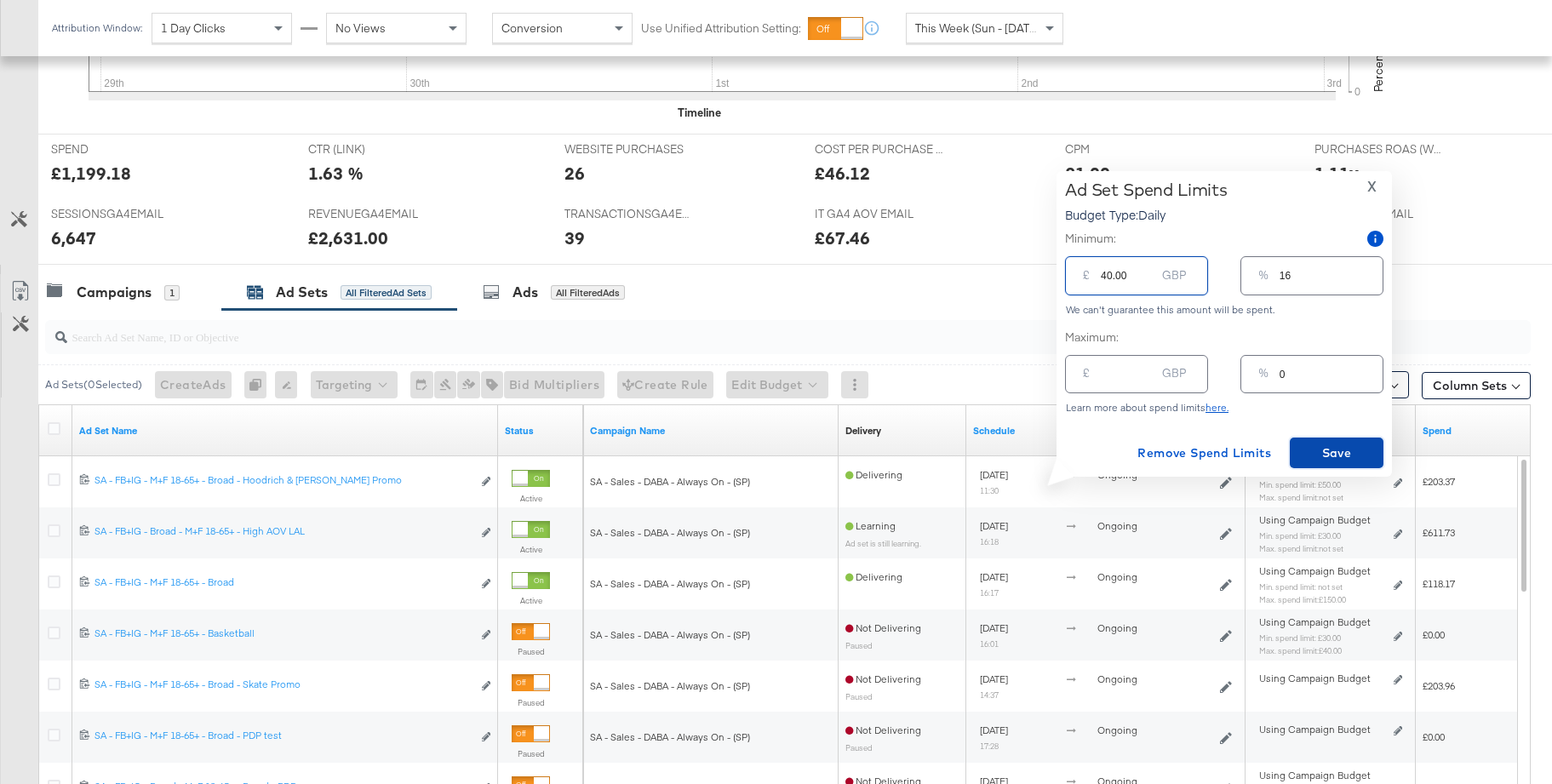 click on "Save" at bounding box center (1337, 453) 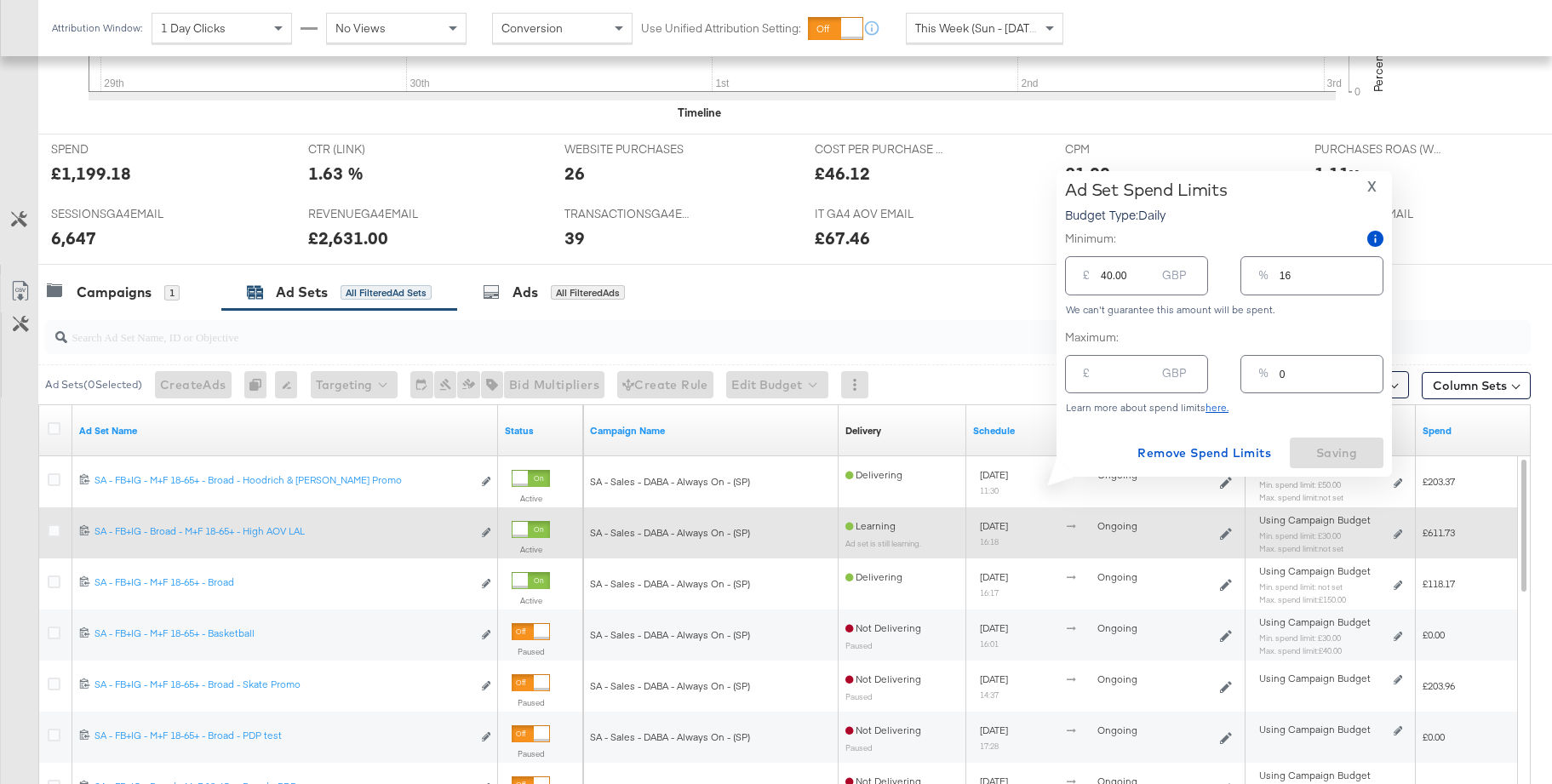 type 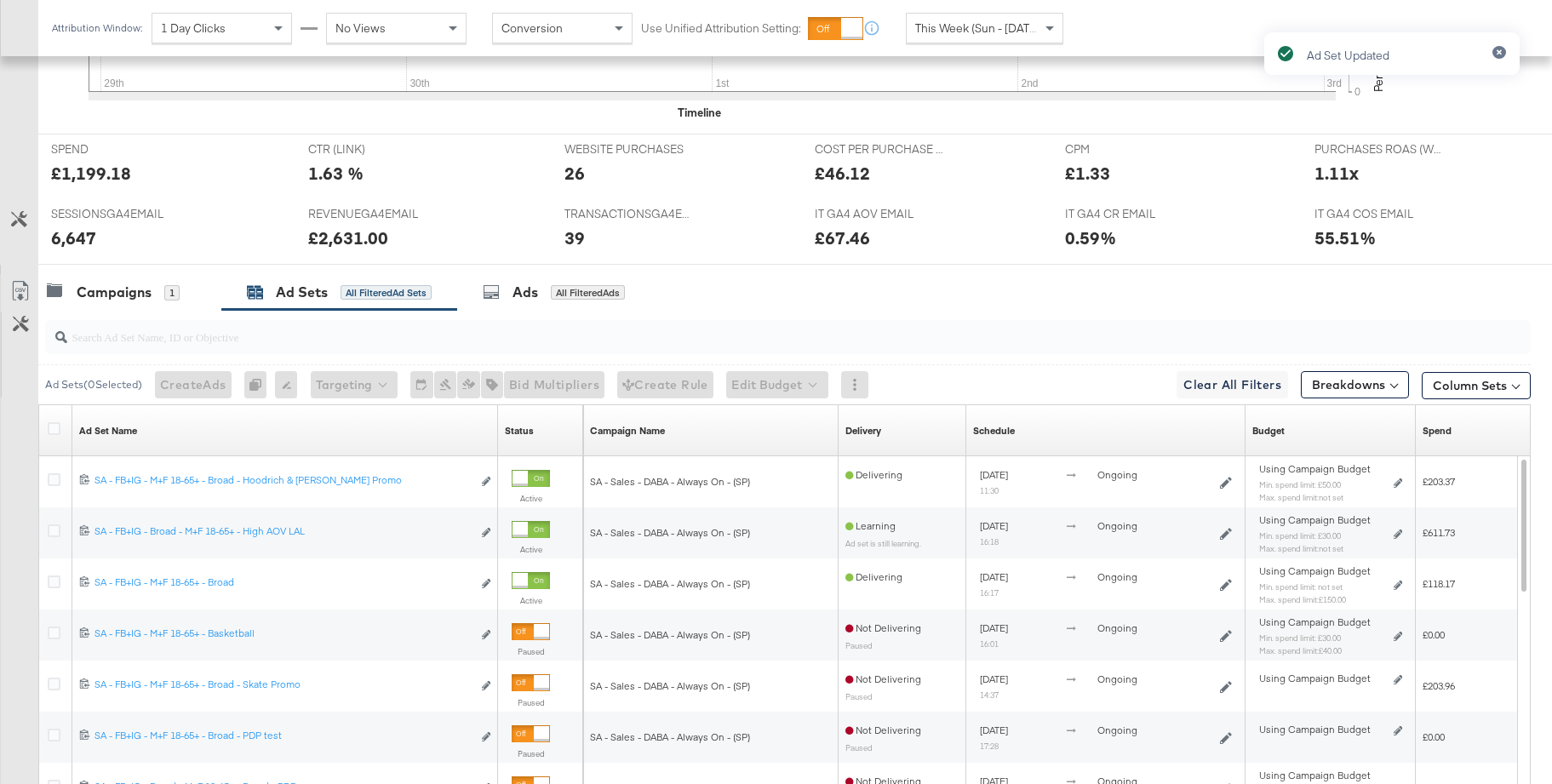 click on "Ad Set Updated" at bounding box center (1392, 361) 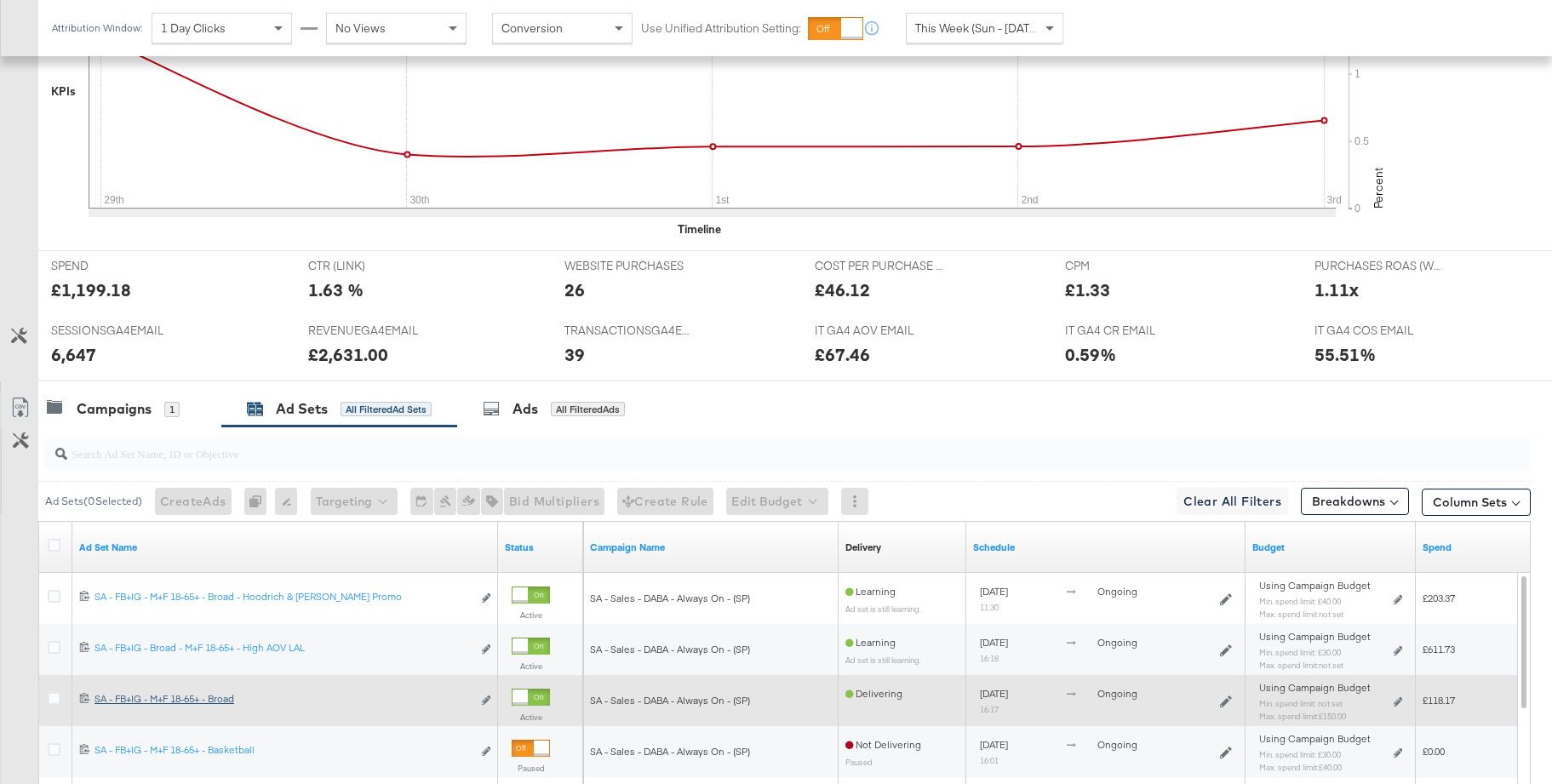 scroll, scrollTop: 860, scrollLeft: 0, axis: vertical 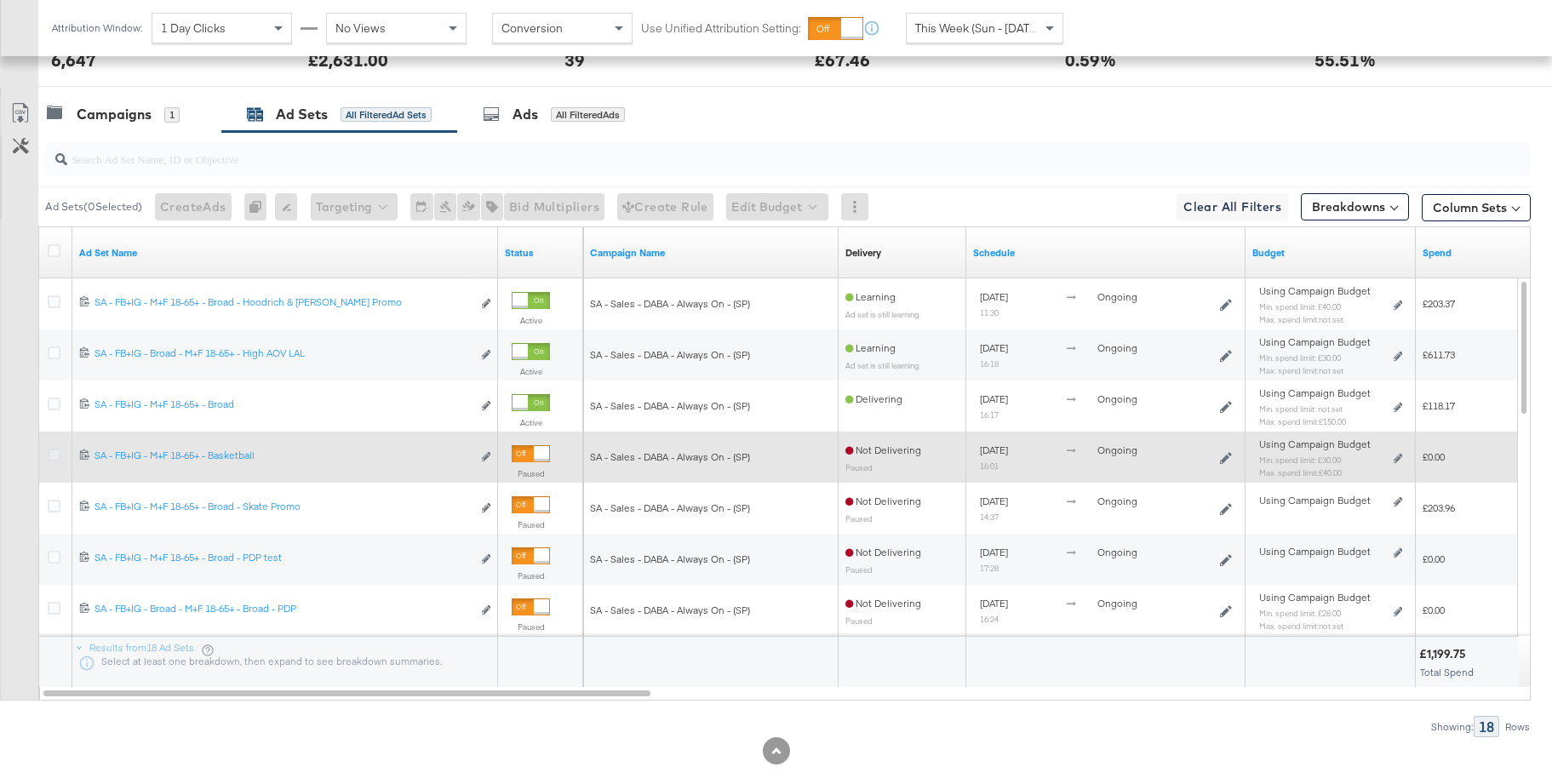 click at bounding box center (54, 455) 